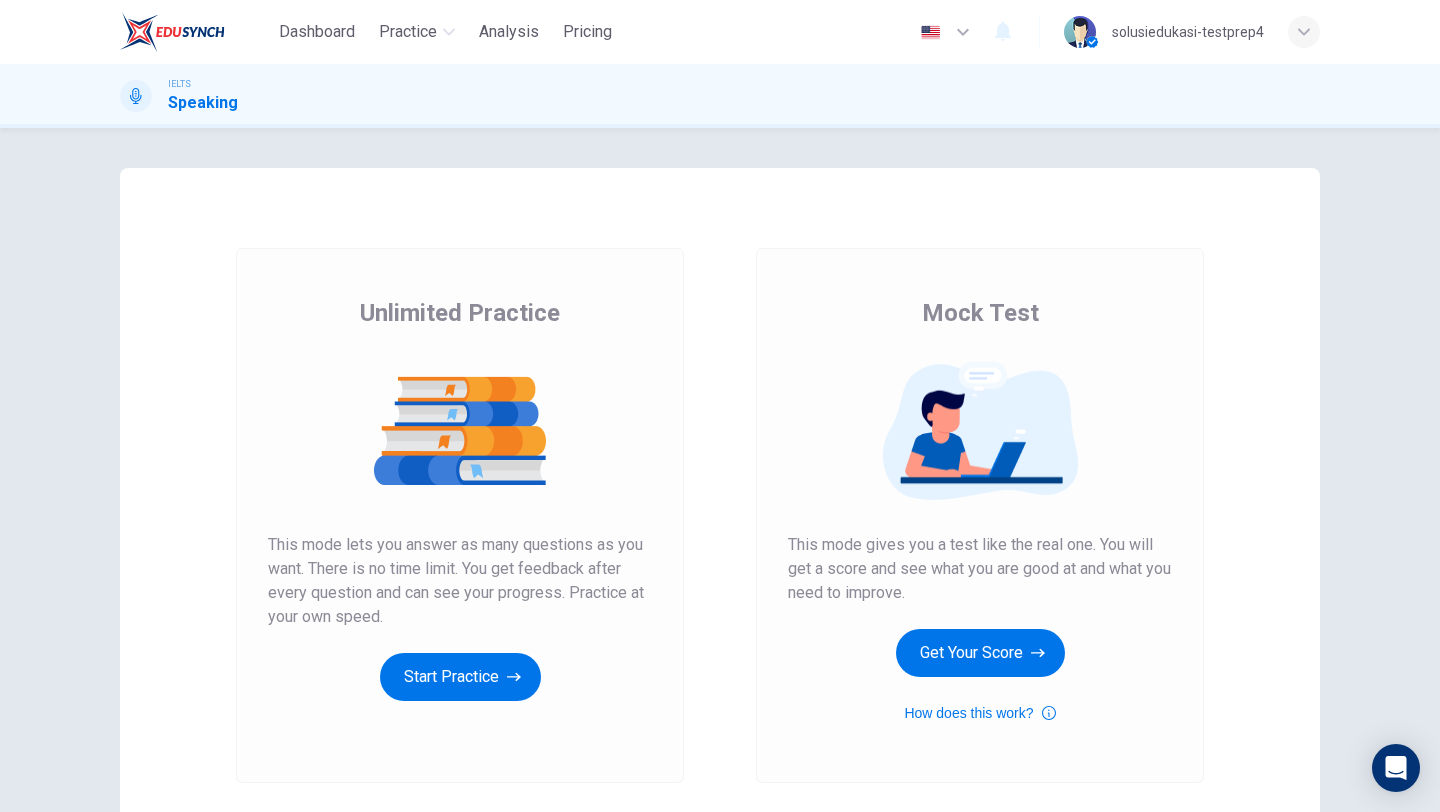 scroll, scrollTop: 0, scrollLeft: 0, axis: both 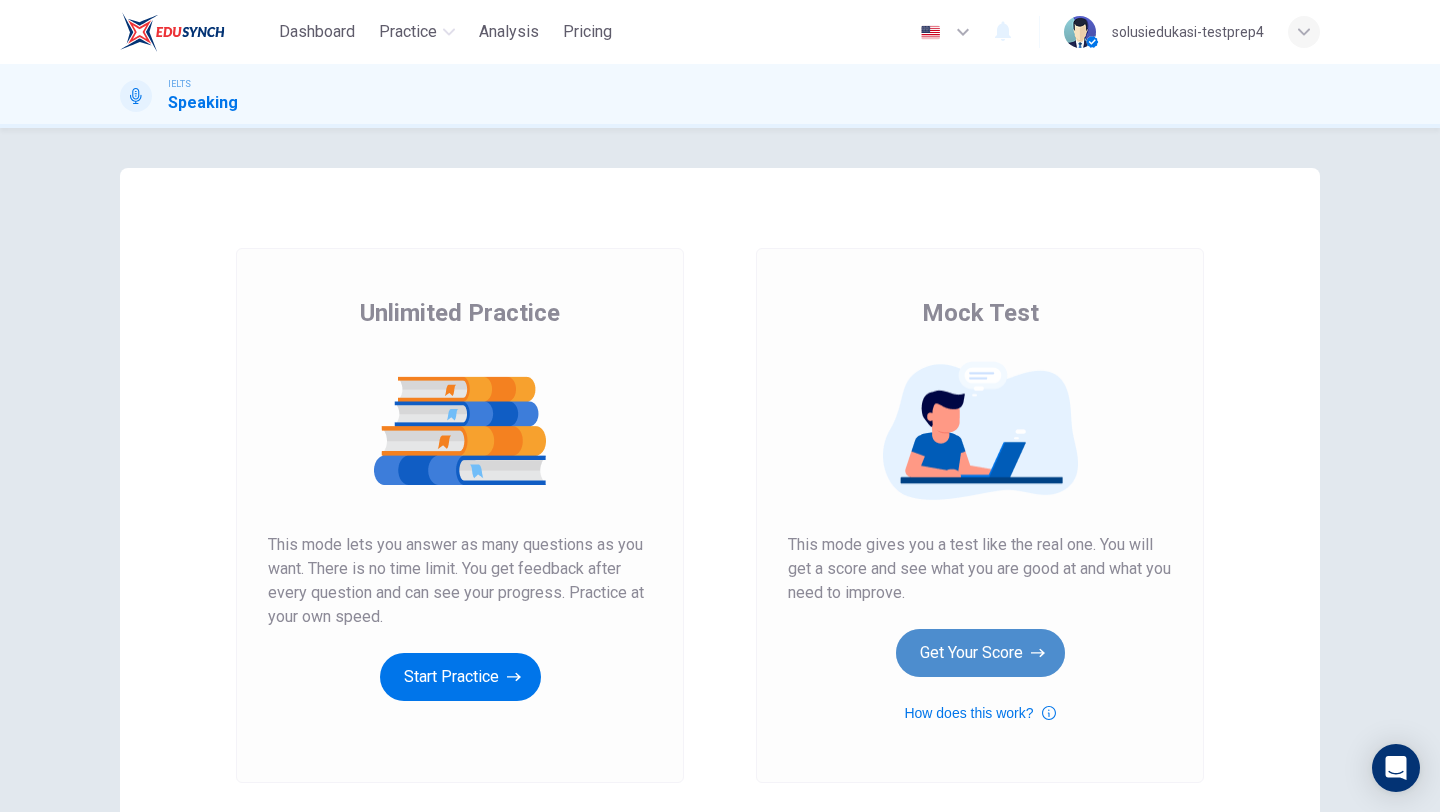 click on "Get Your Score" at bounding box center [980, 653] 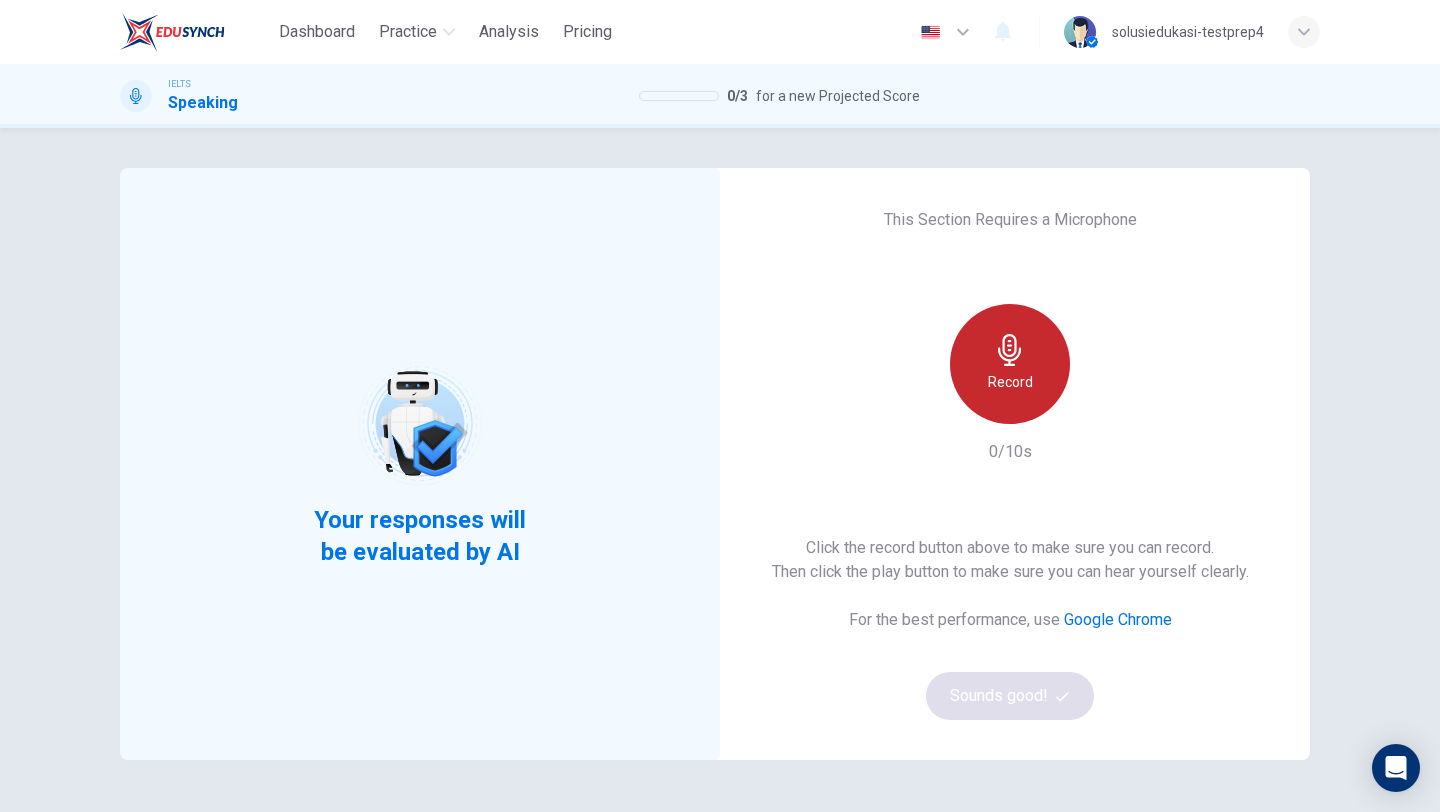 click on "Record" at bounding box center [1010, 364] 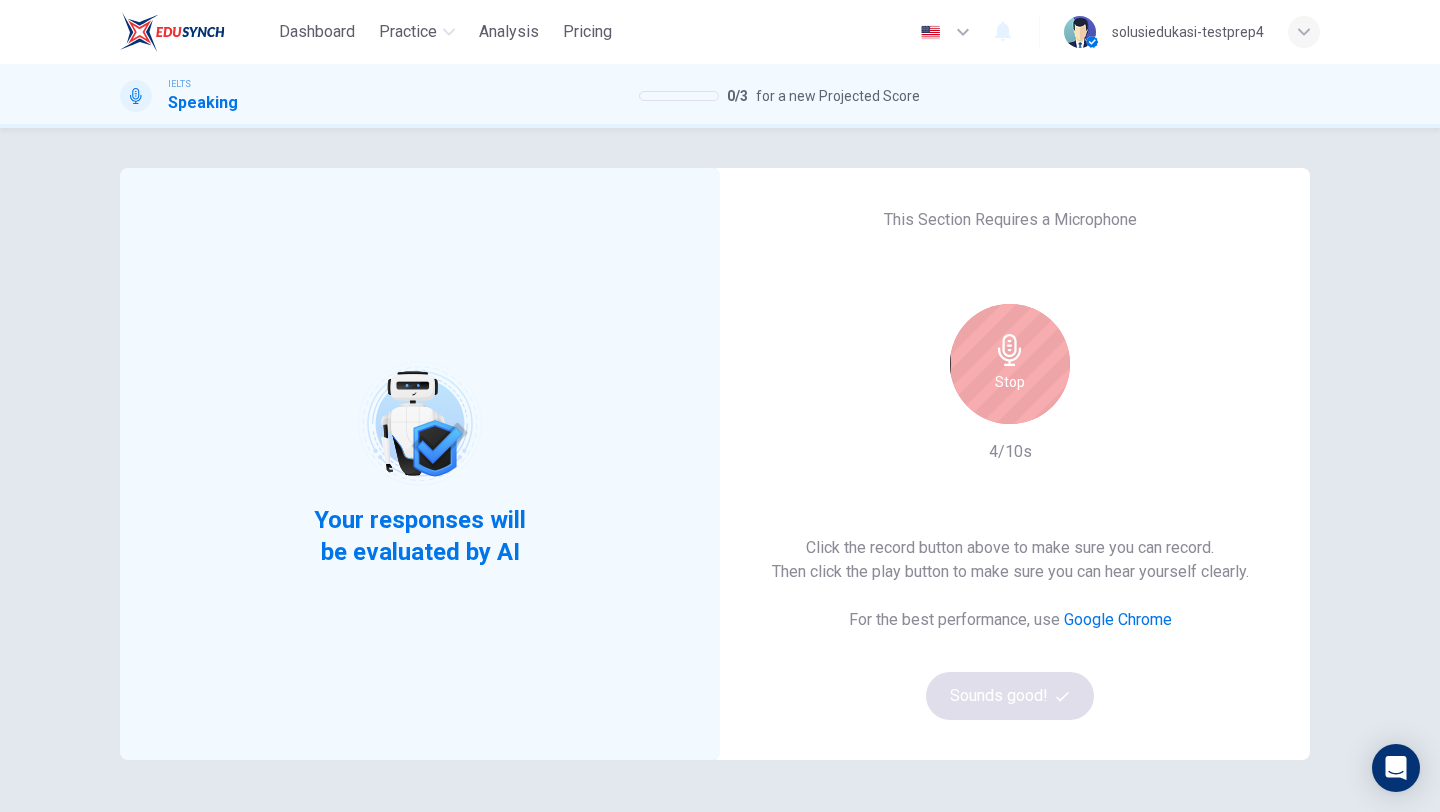 click on "Stop" at bounding box center (1010, 364) 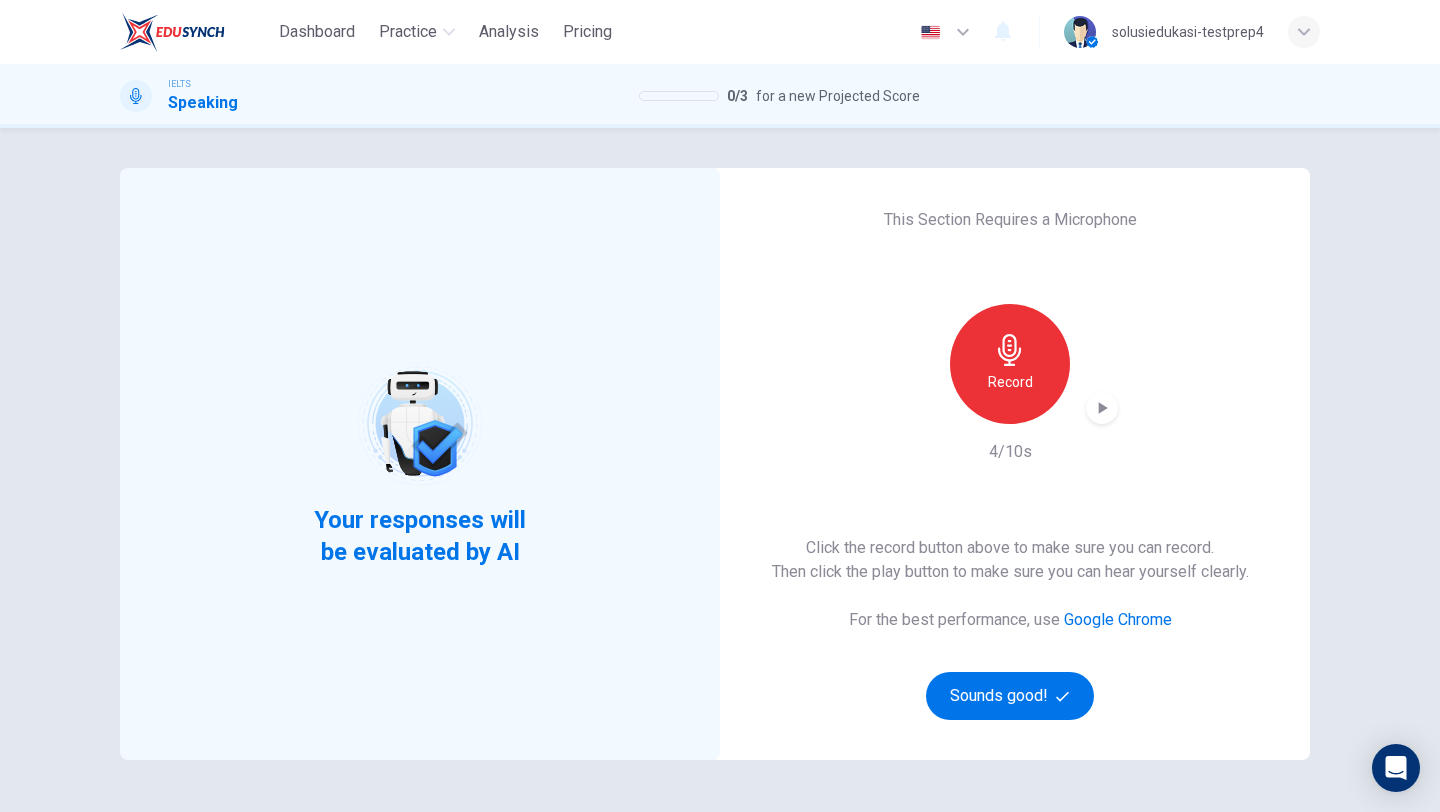 click 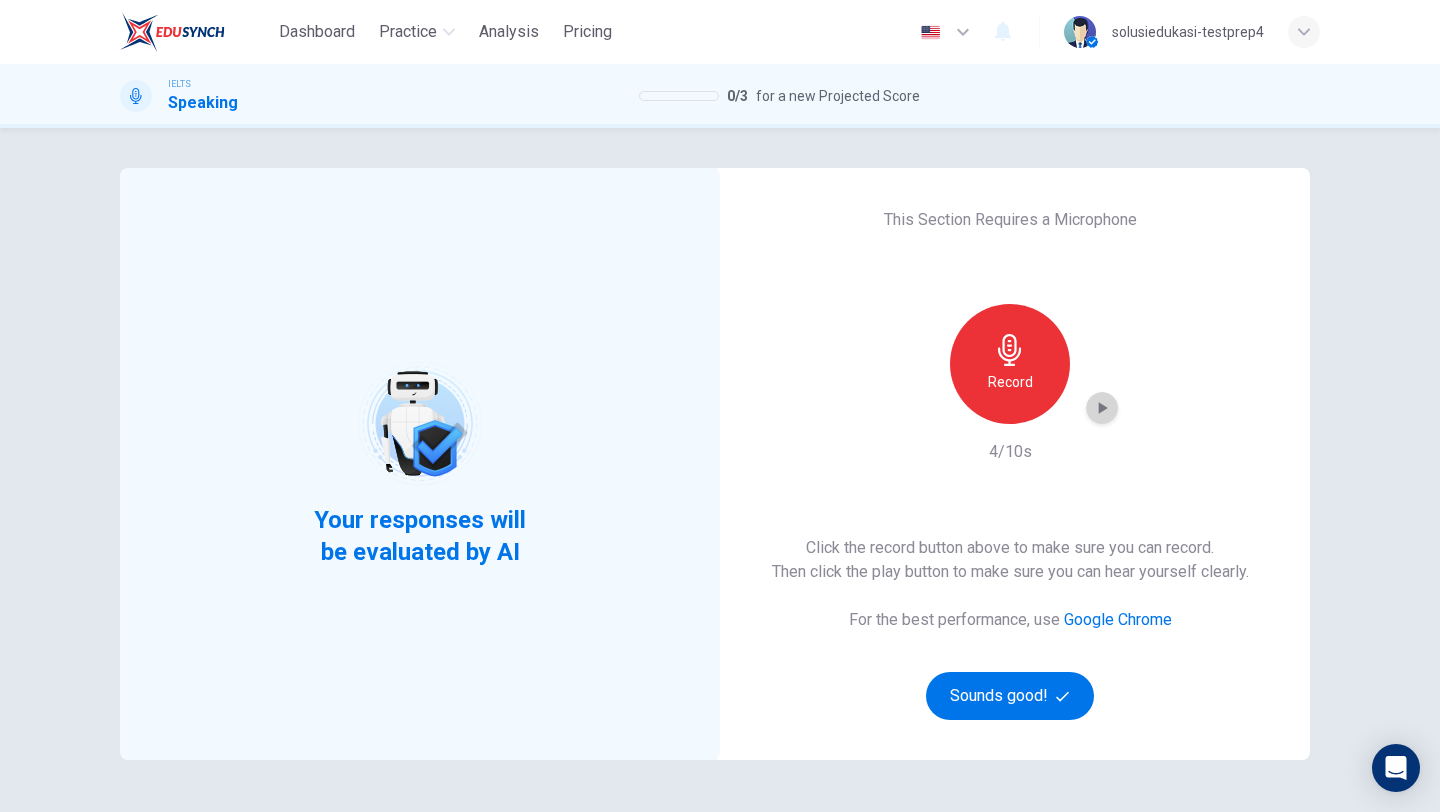click 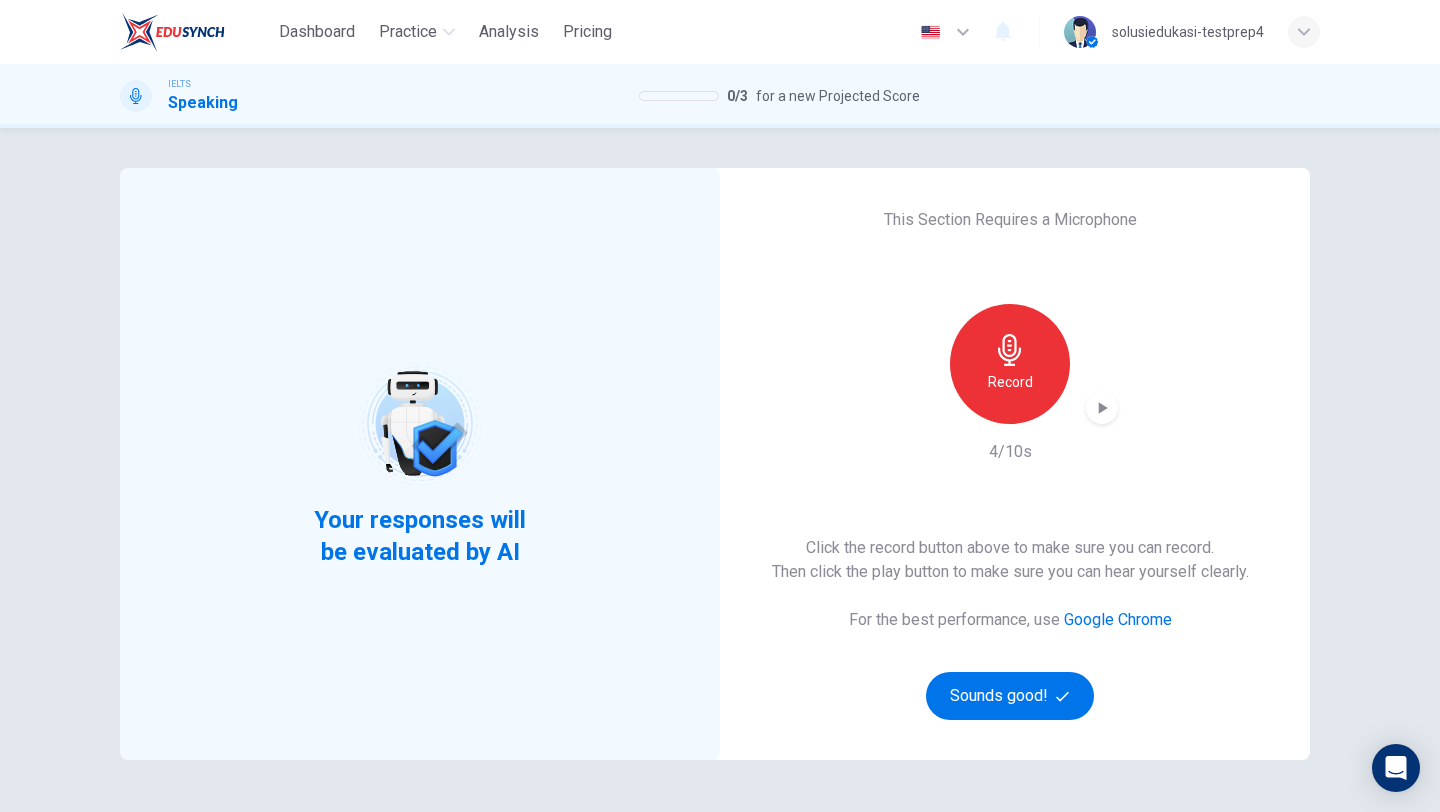 click 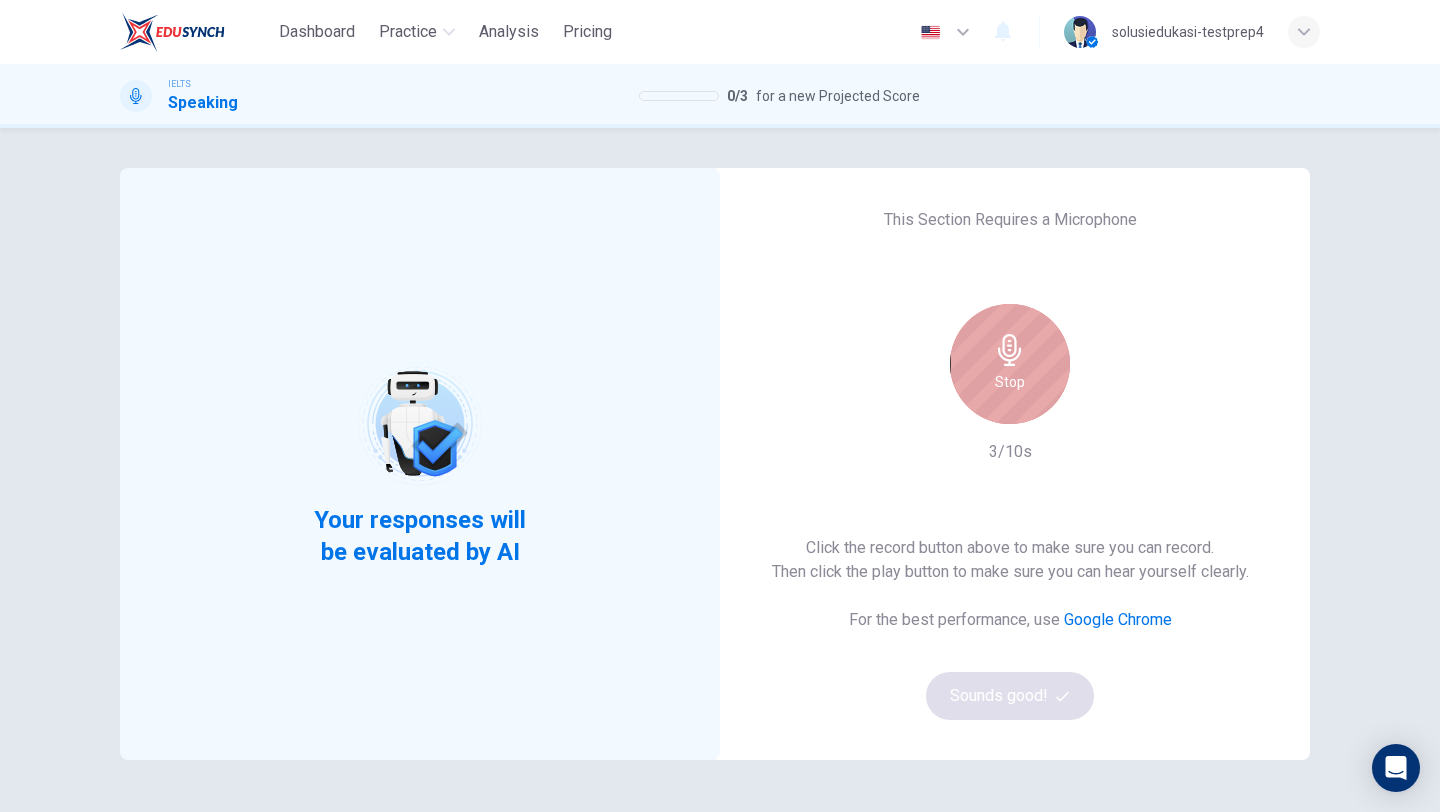 click 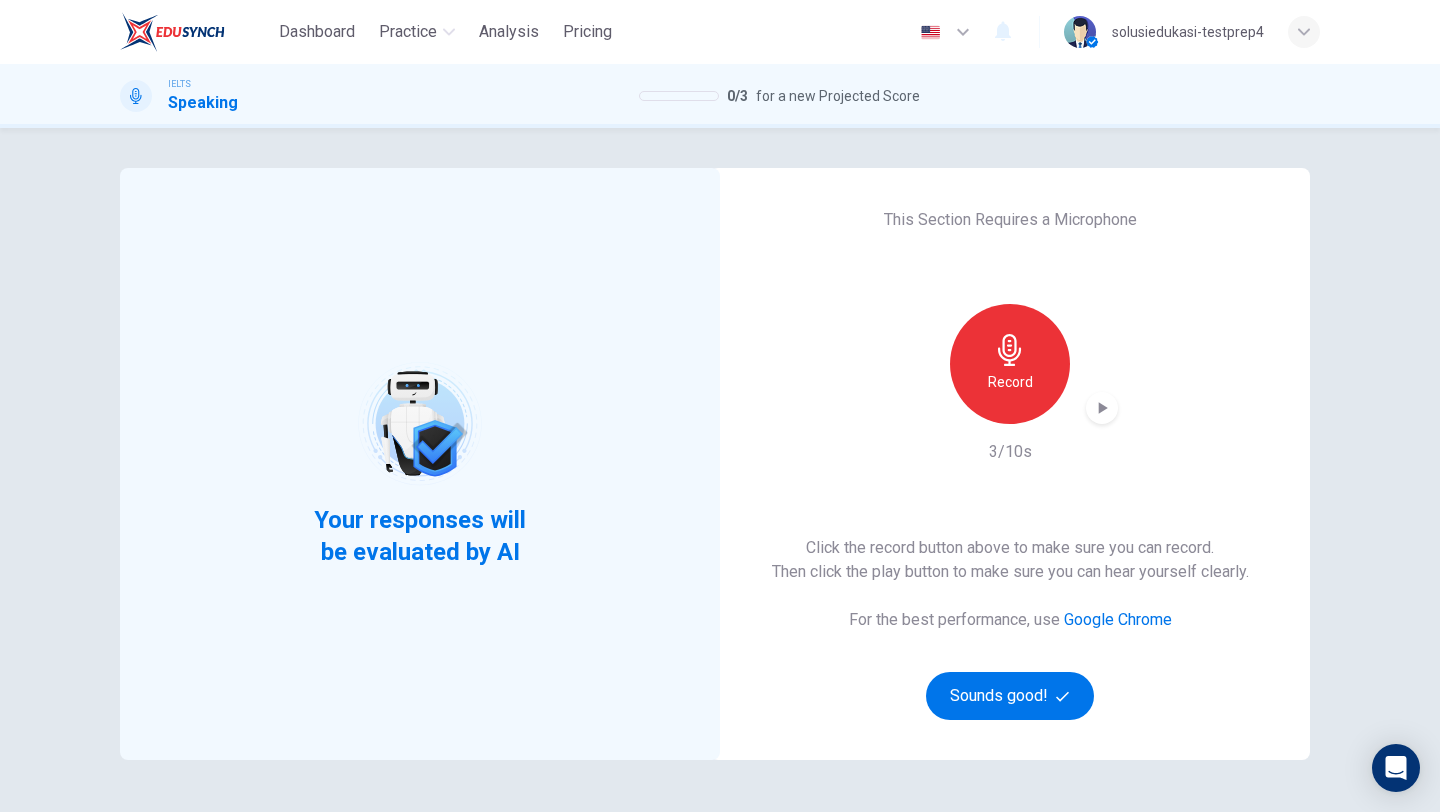 click 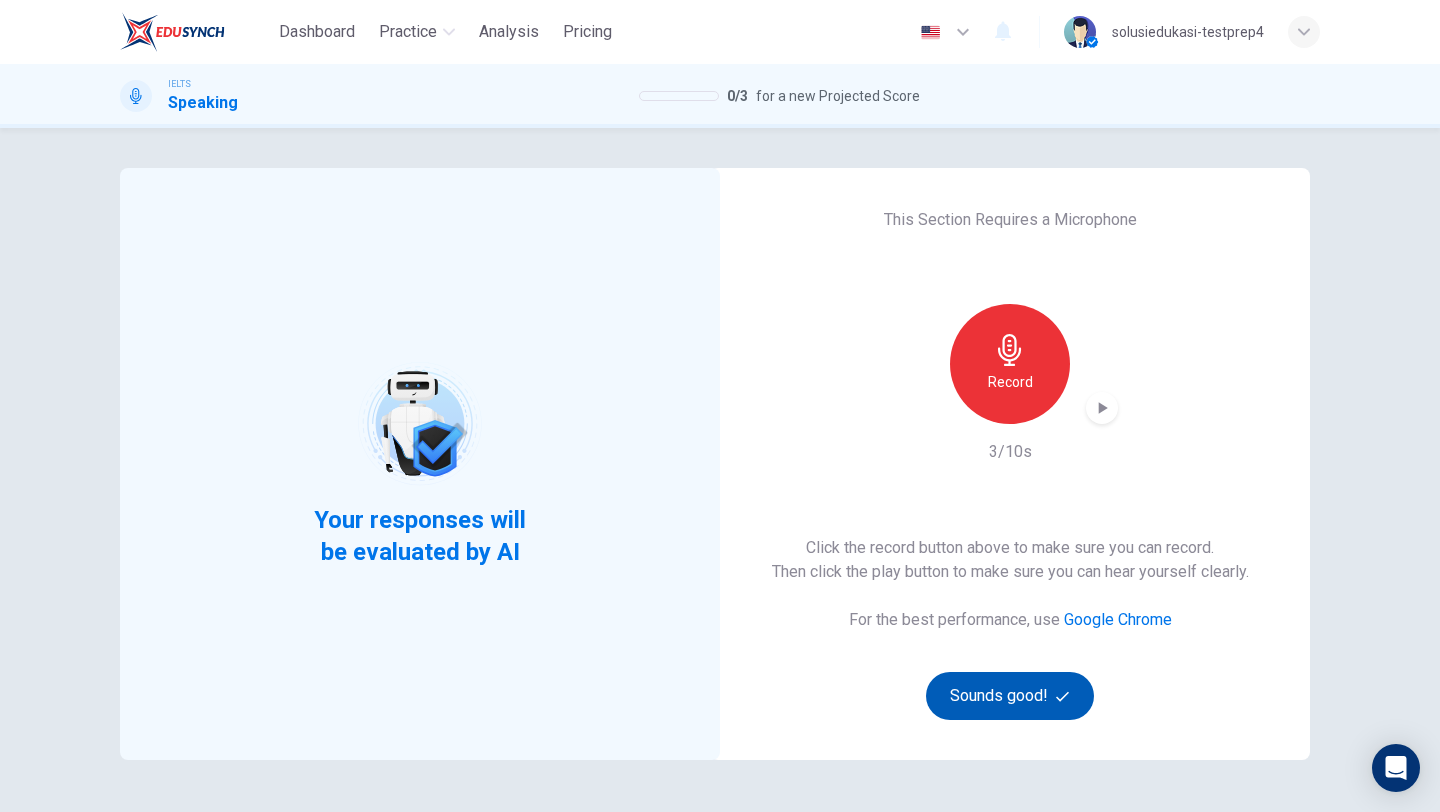 click on "Sounds good!" at bounding box center (1010, 696) 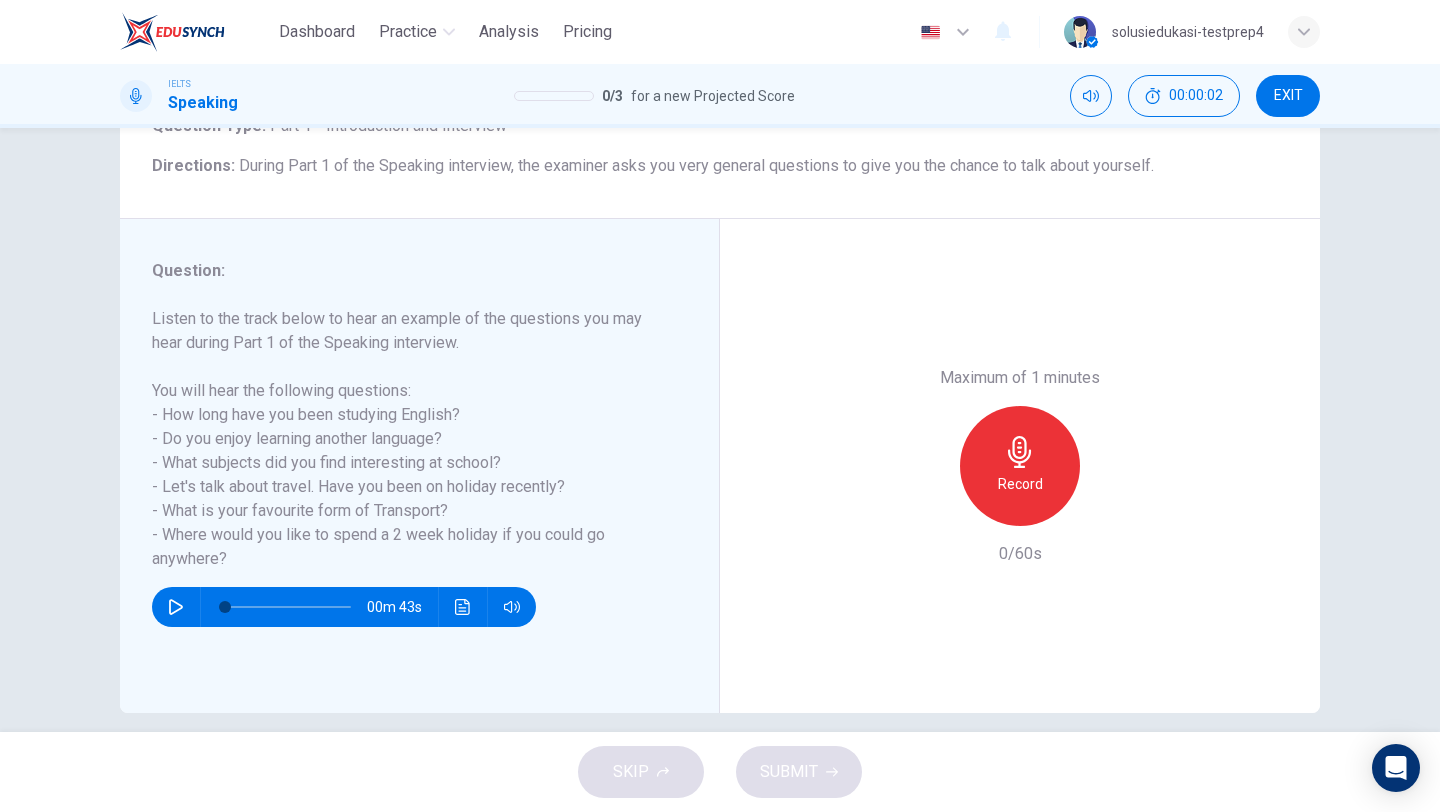scroll, scrollTop: 156, scrollLeft: 0, axis: vertical 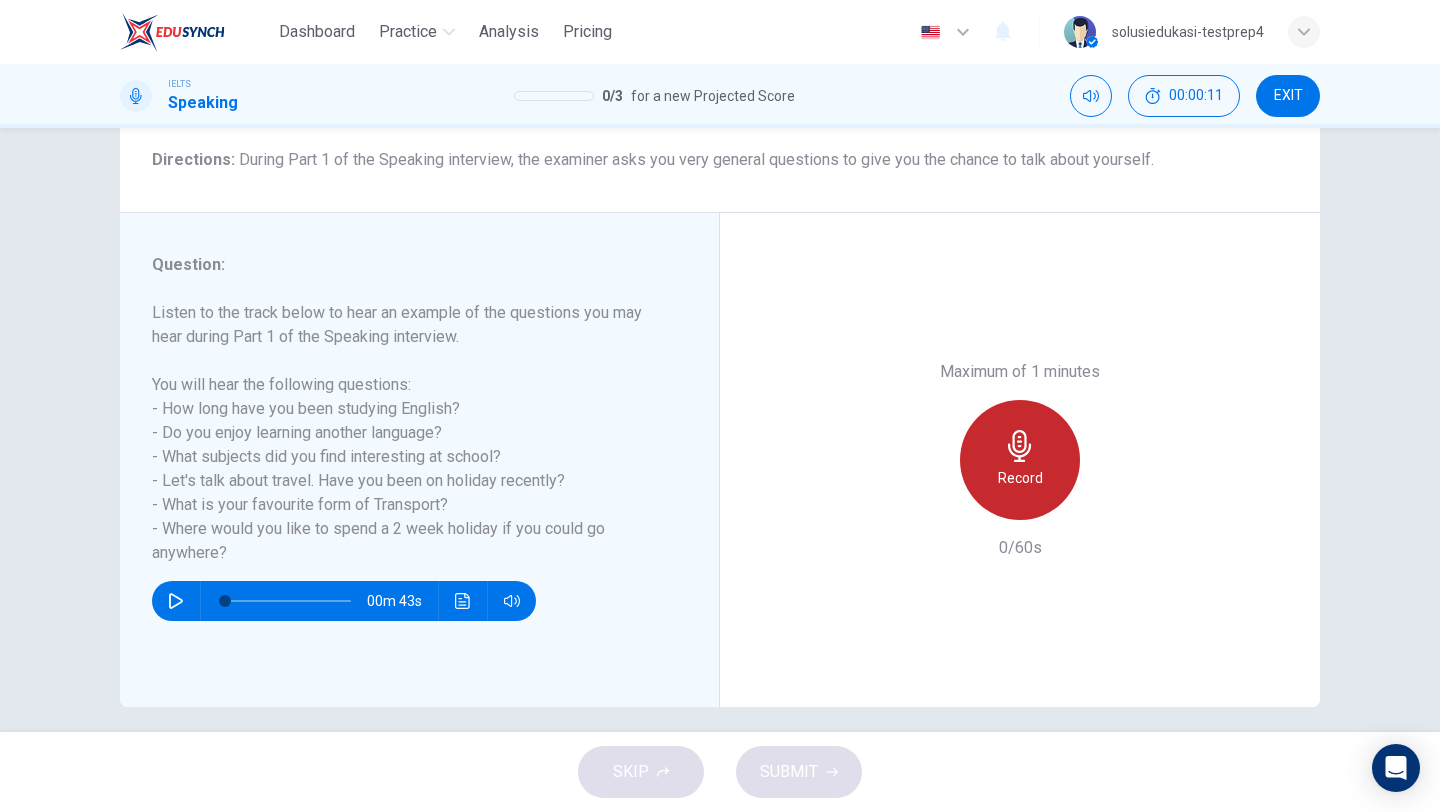 click on "Record" at bounding box center (1020, 478) 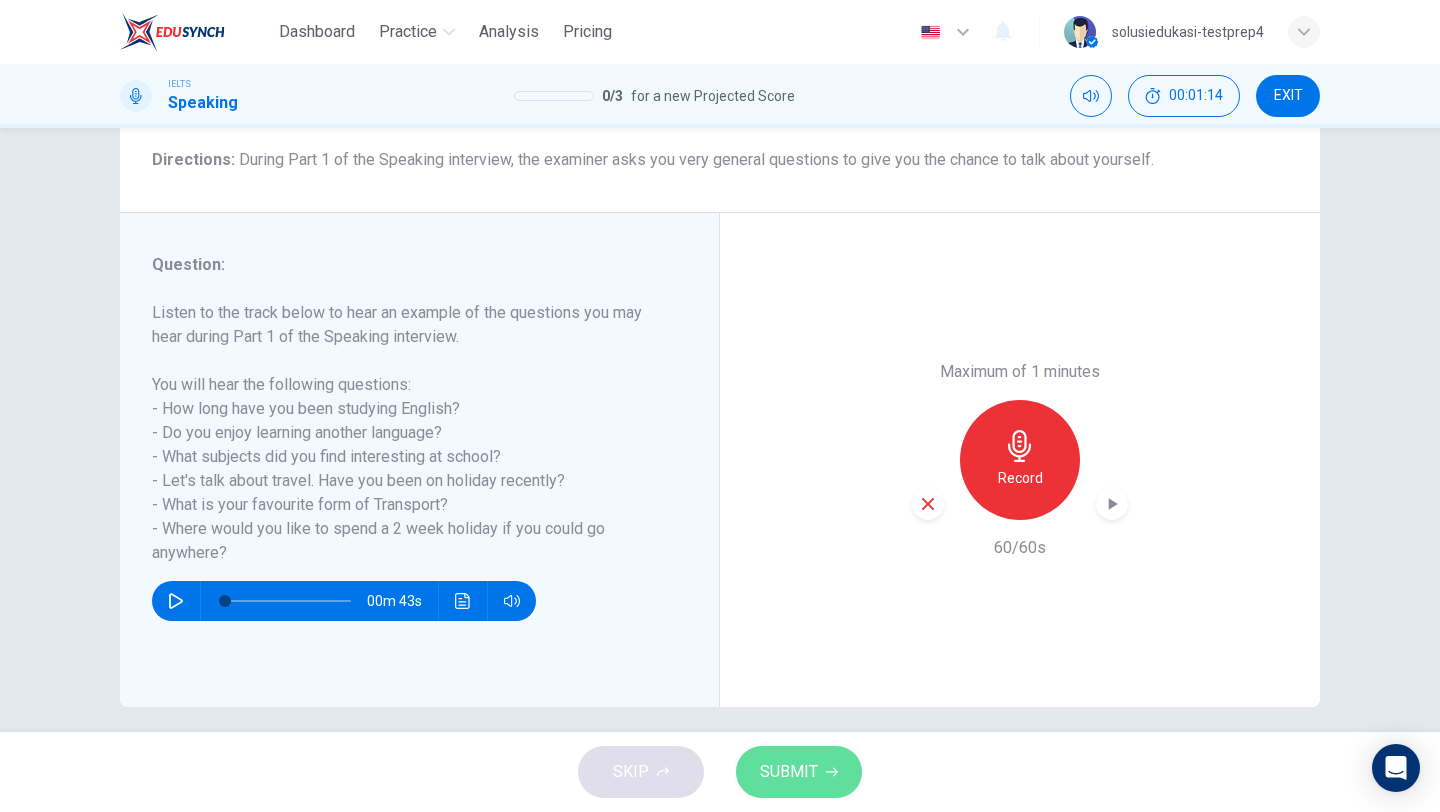 click on "SUBMIT" at bounding box center (789, 772) 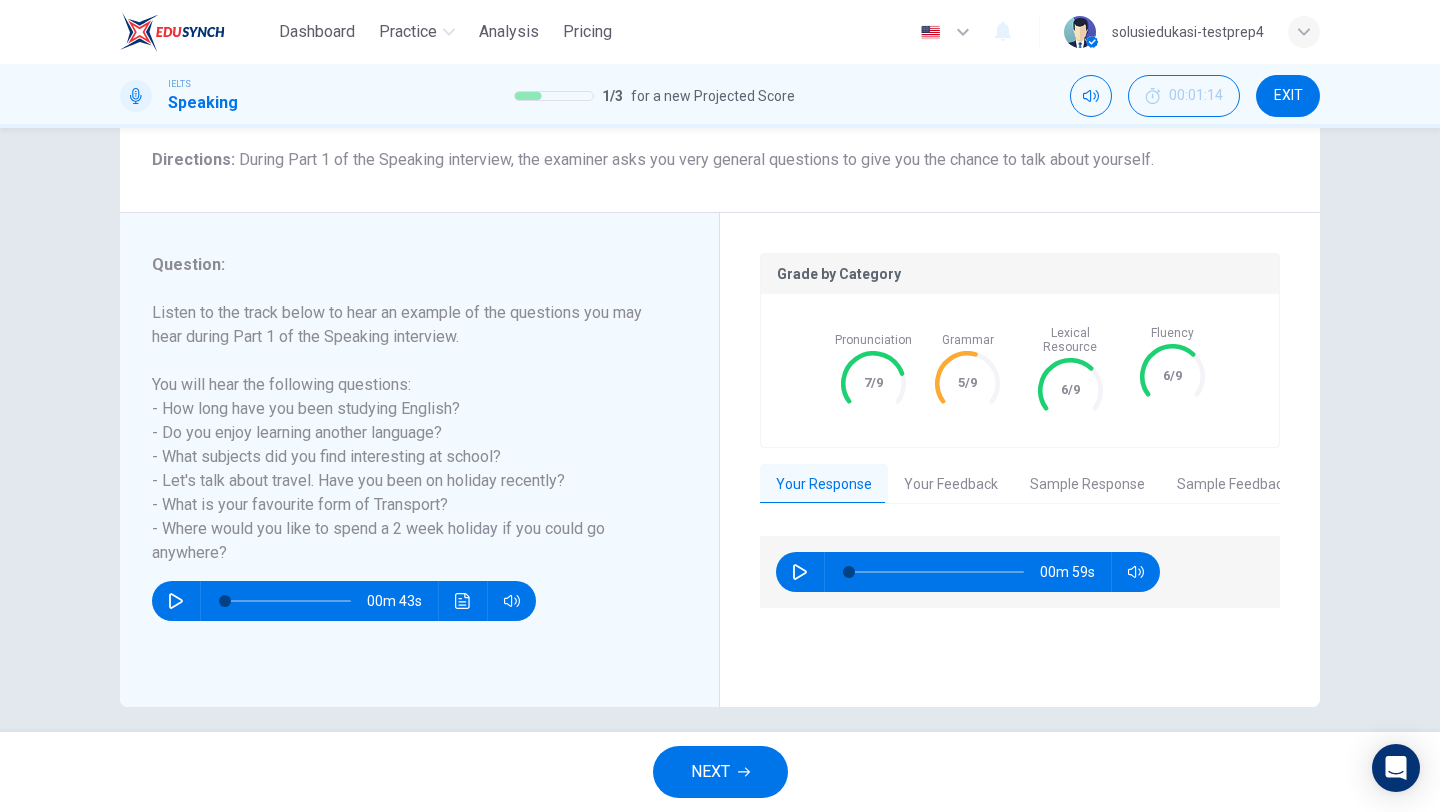 click on "Your Feedback" at bounding box center [951, 485] 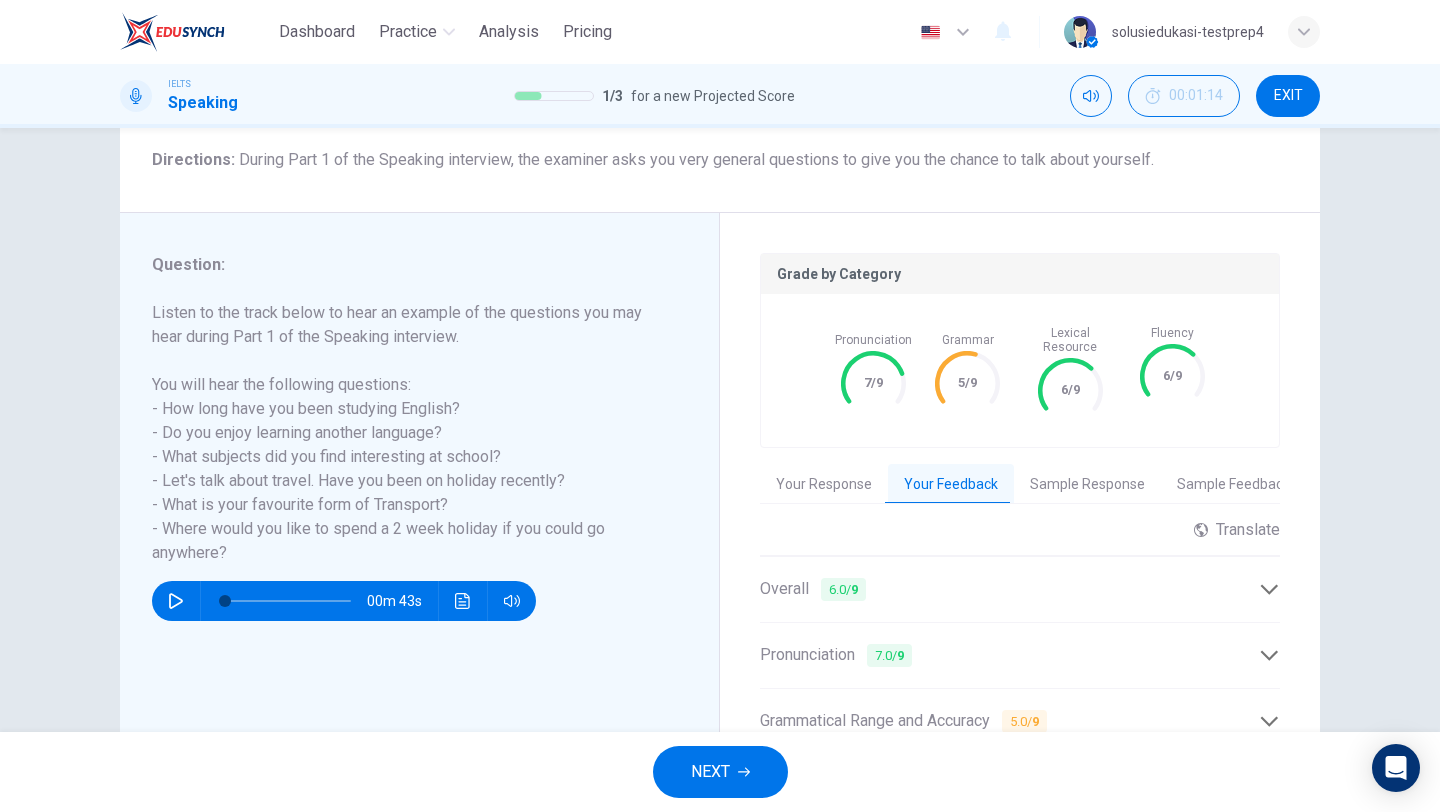 click on "Grammatical Range and Accuracy   5.0 / 9" at bounding box center [903, 721] 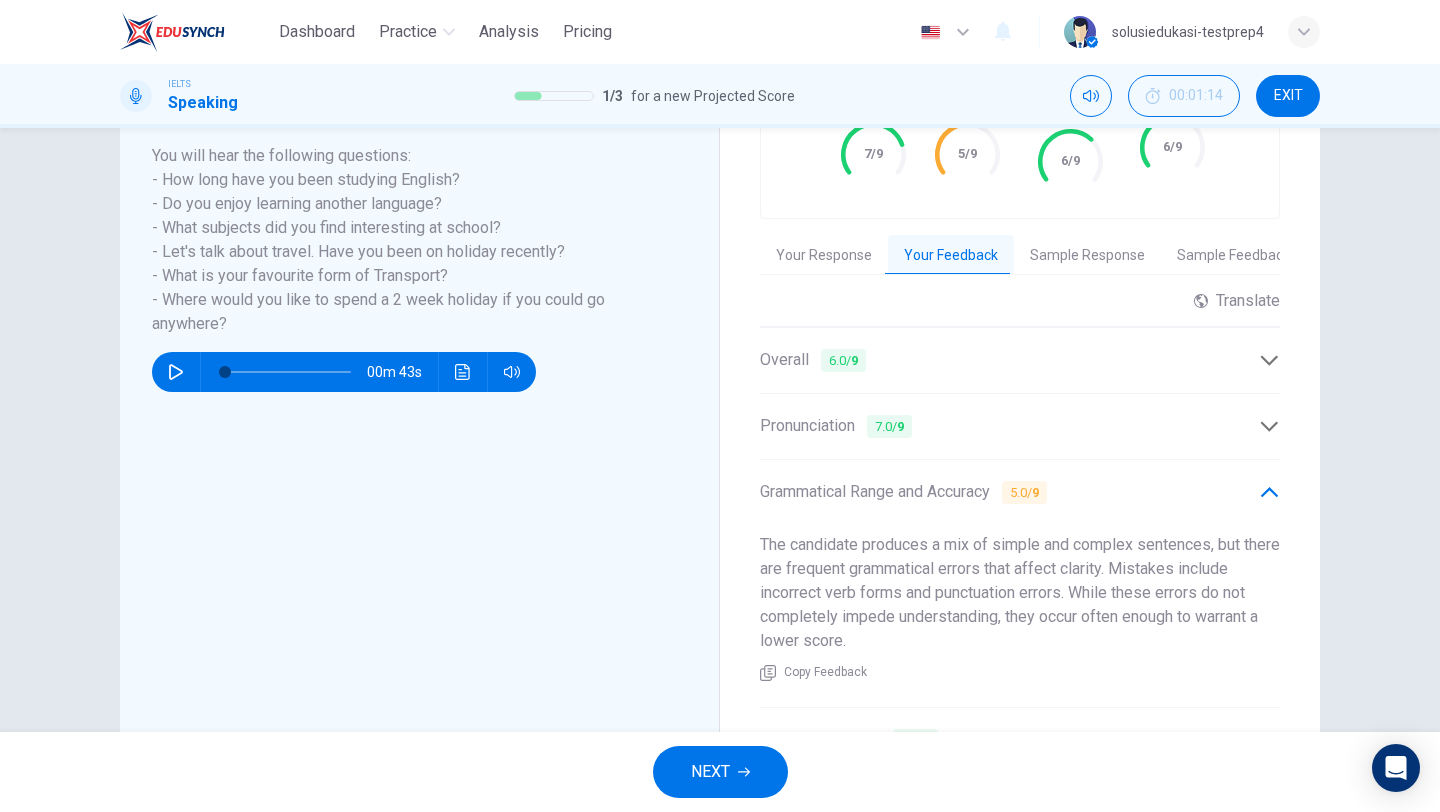 scroll, scrollTop: 391, scrollLeft: 0, axis: vertical 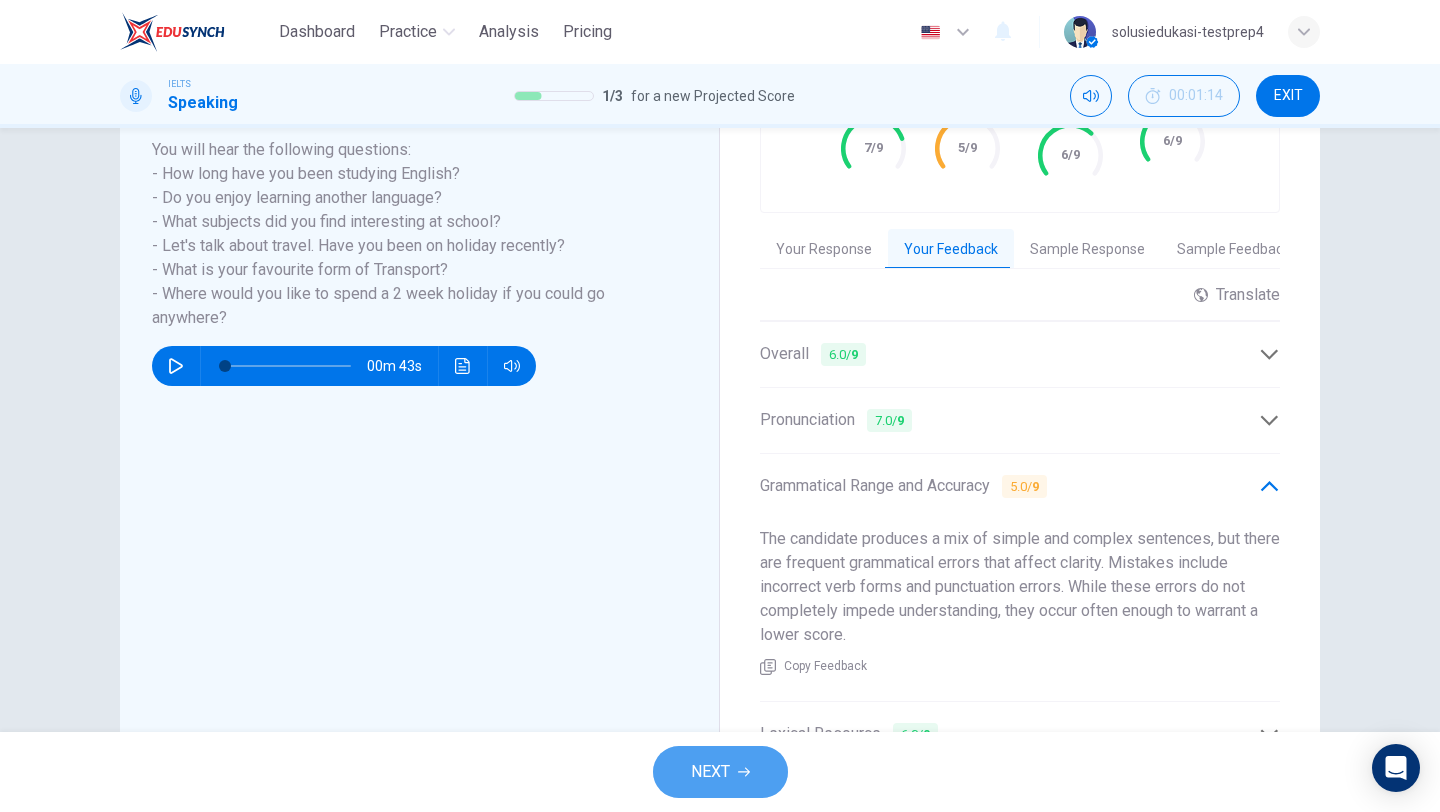 click on "NEXT" at bounding box center (710, 772) 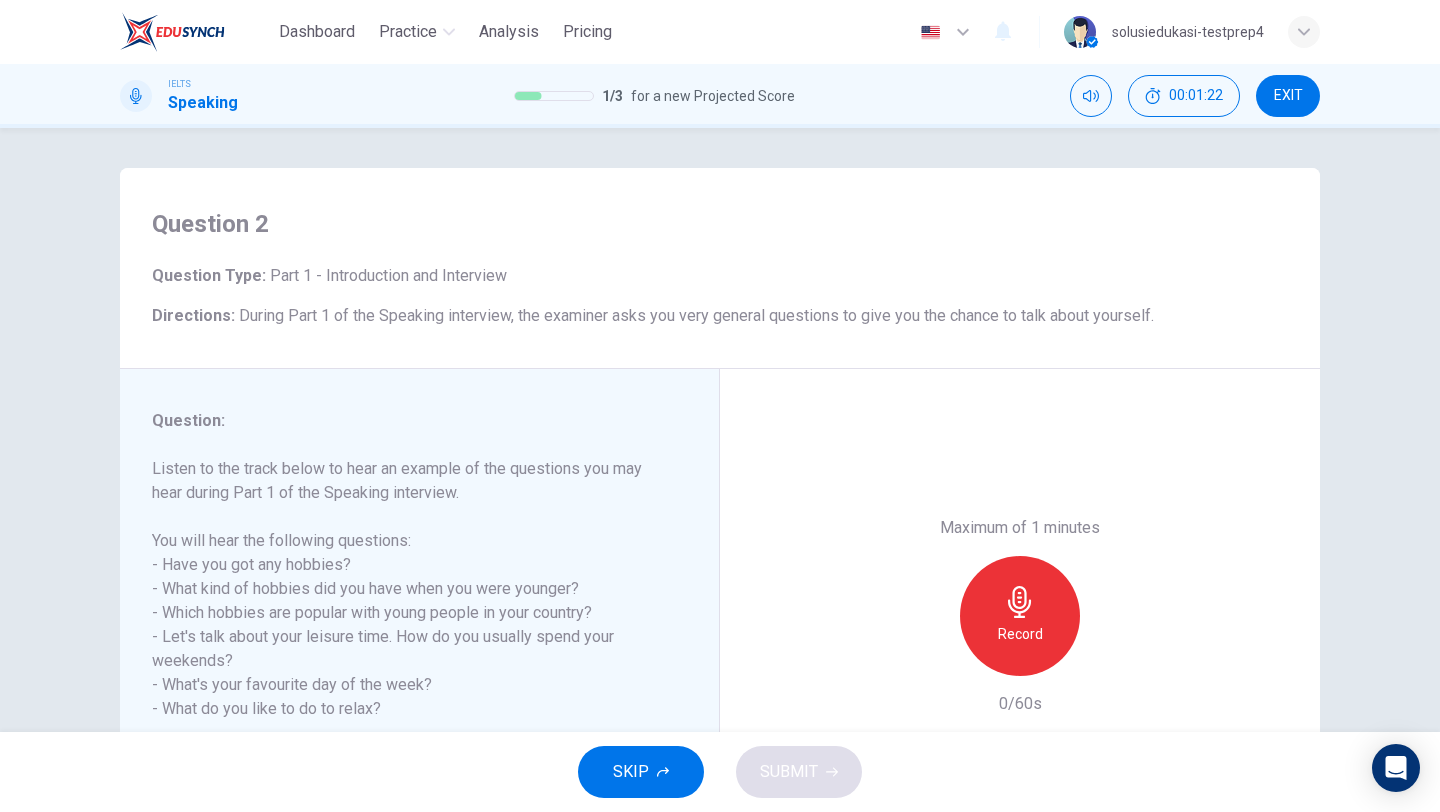 click on "Record" at bounding box center [1020, 616] 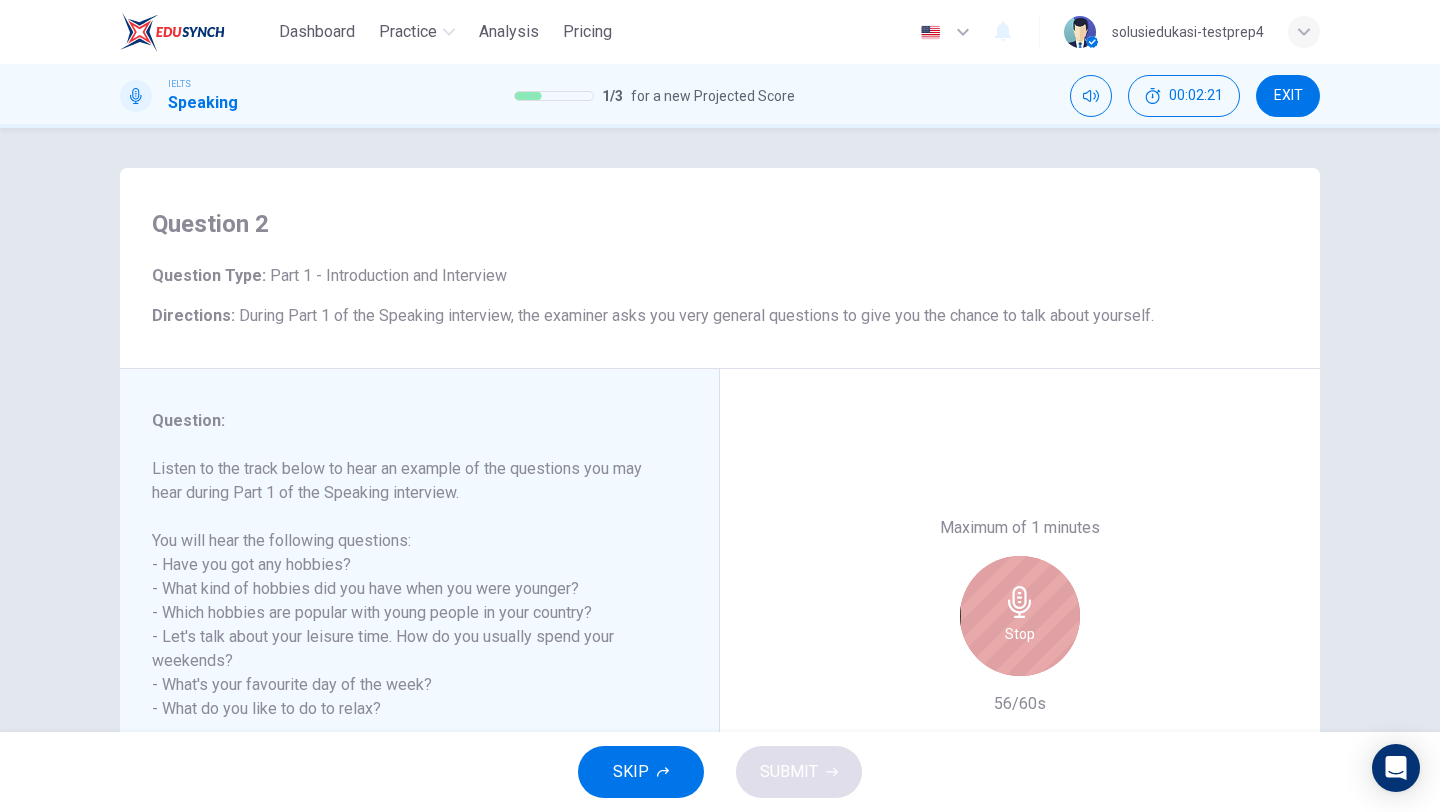 click on "Stop" at bounding box center (1020, 616) 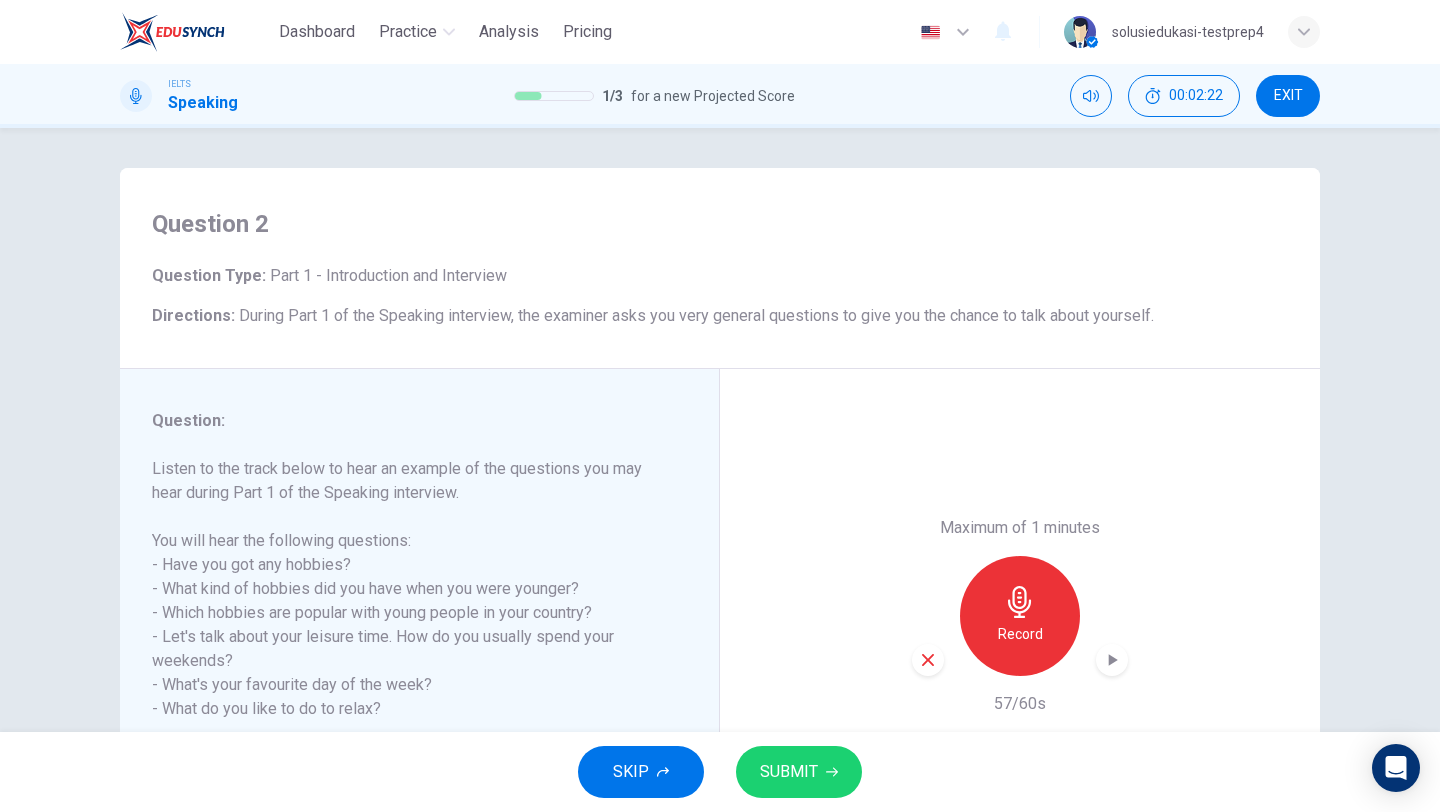 click on "SUBMIT" at bounding box center (789, 772) 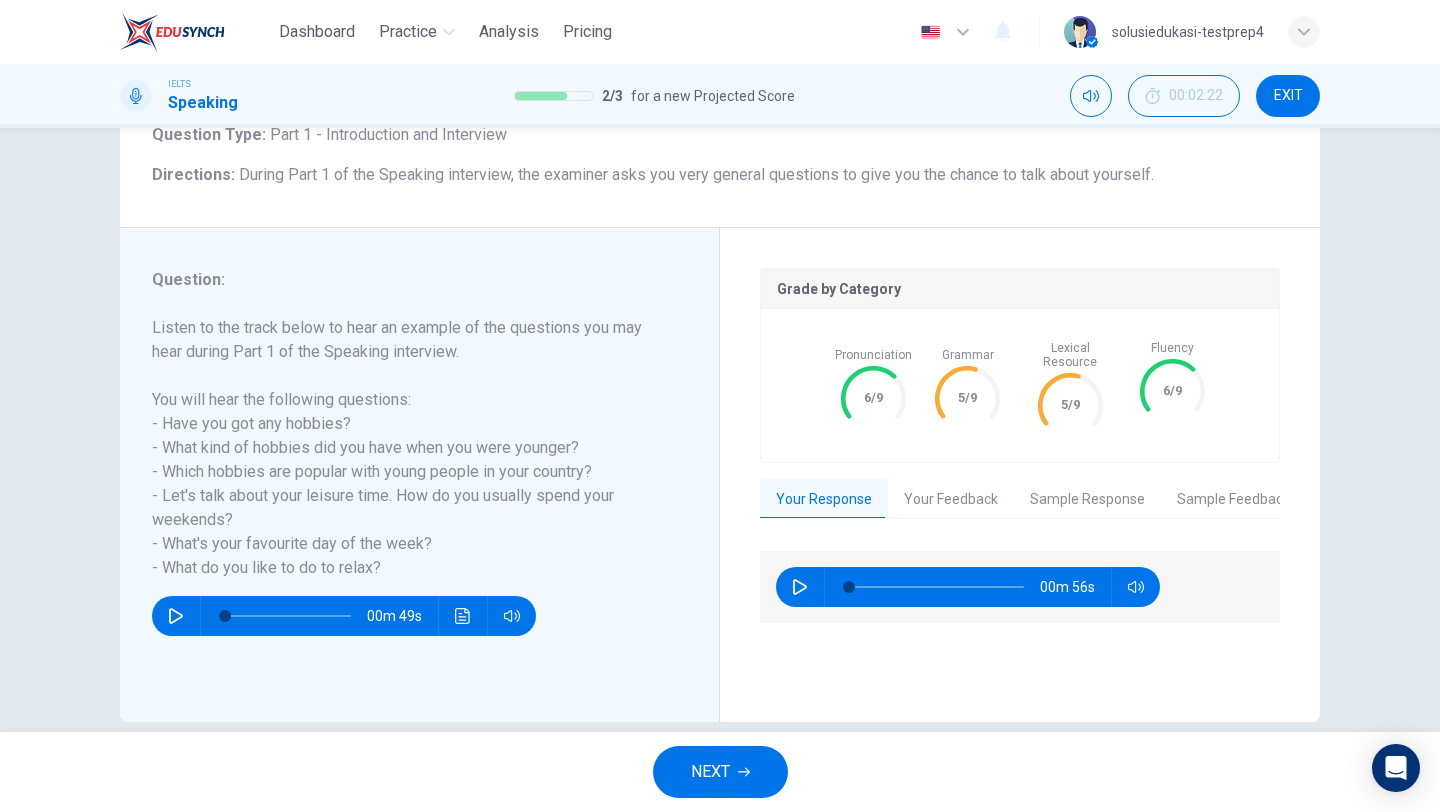 scroll, scrollTop: 171, scrollLeft: 0, axis: vertical 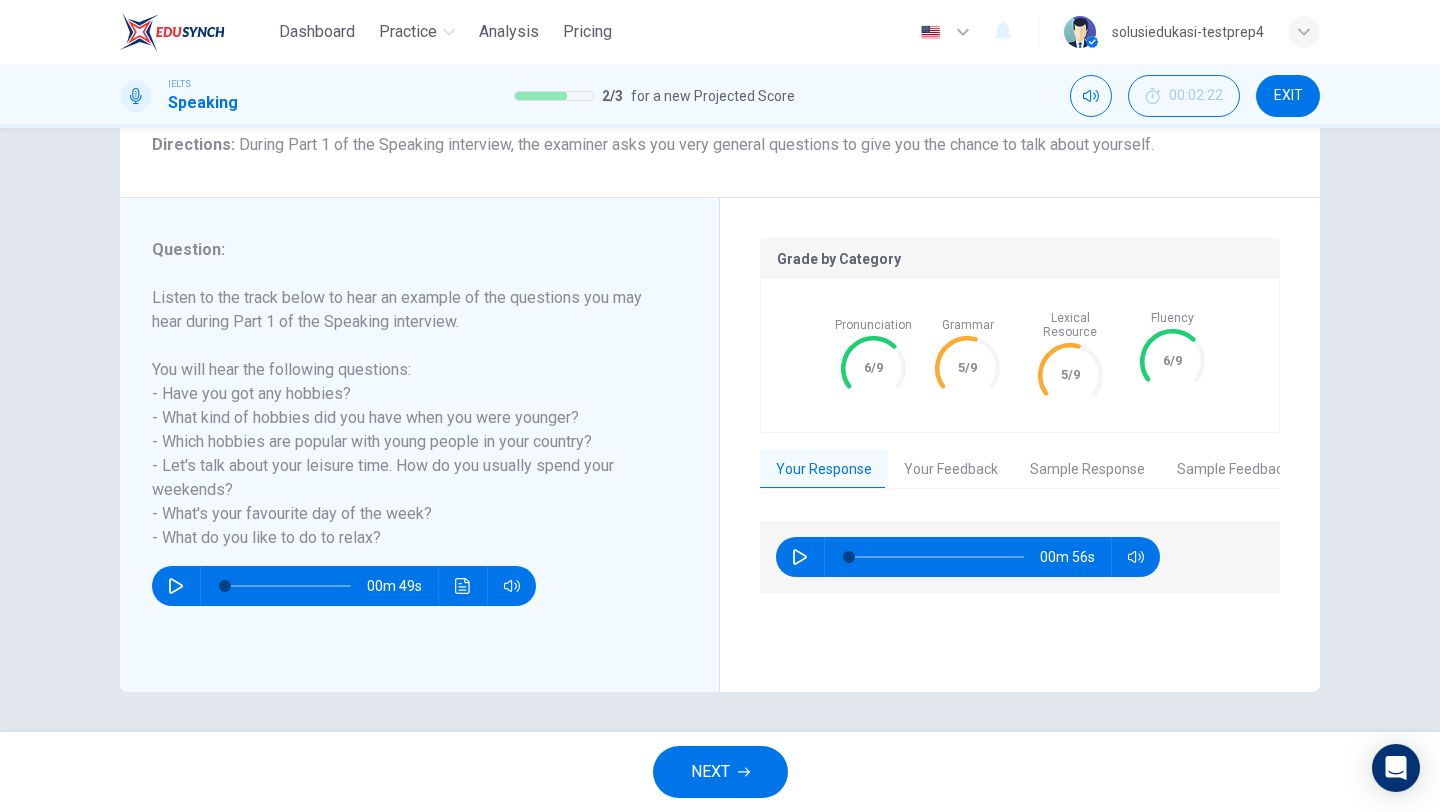 click on "Your Feedback" at bounding box center [951, 470] 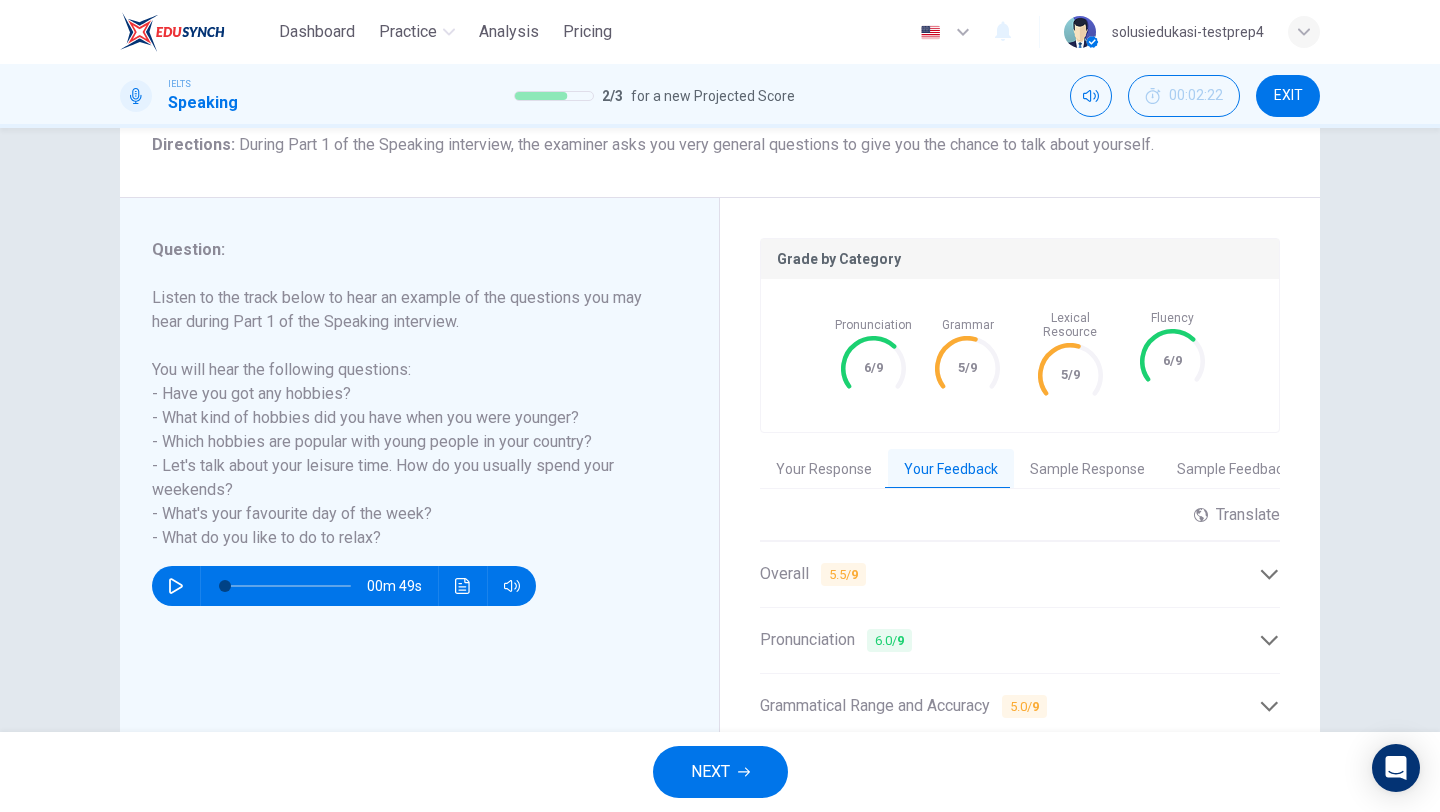 scroll, scrollTop: 199, scrollLeft: 0, axis: vertical 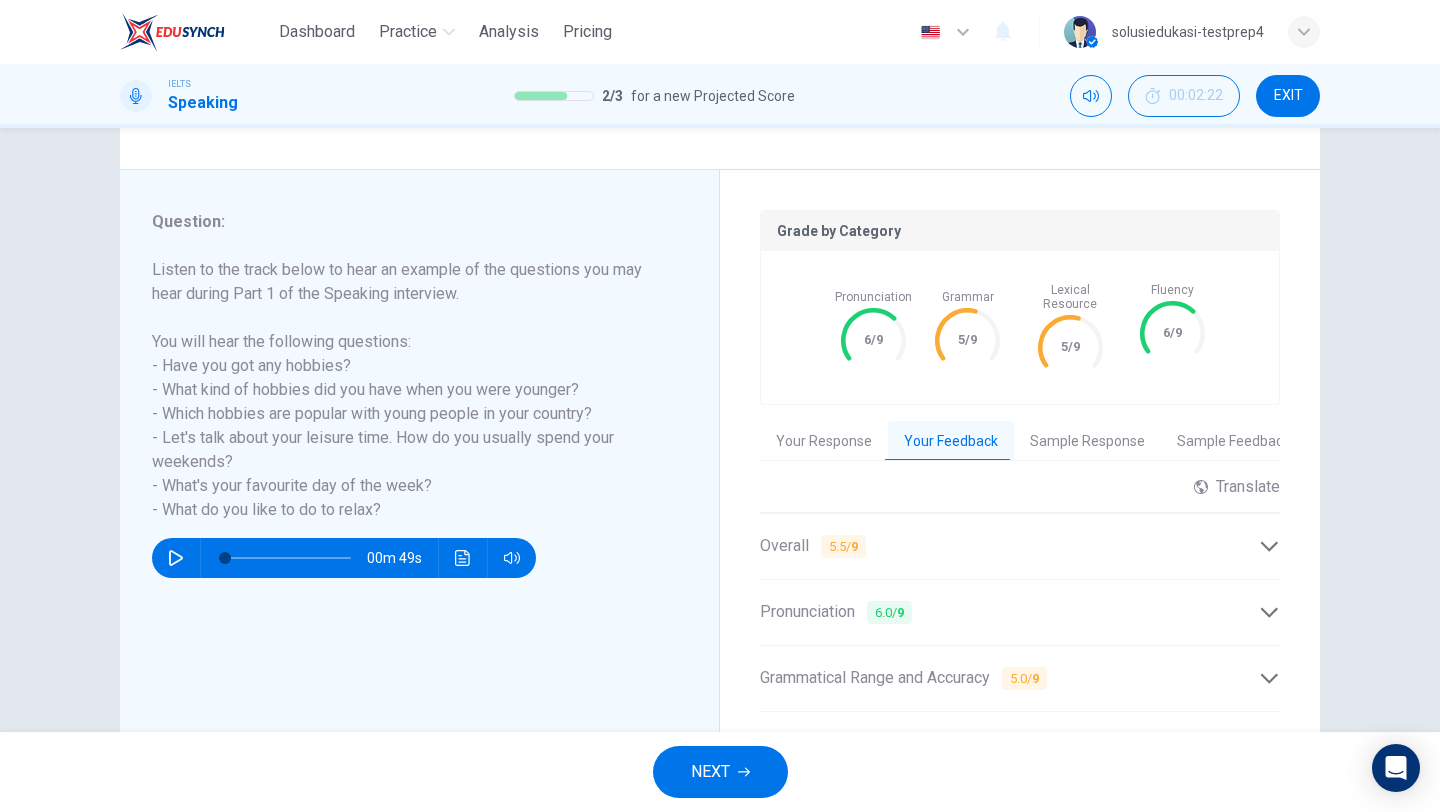click on "Overall   5.5 / 9" at bounding box center (1009, 546) 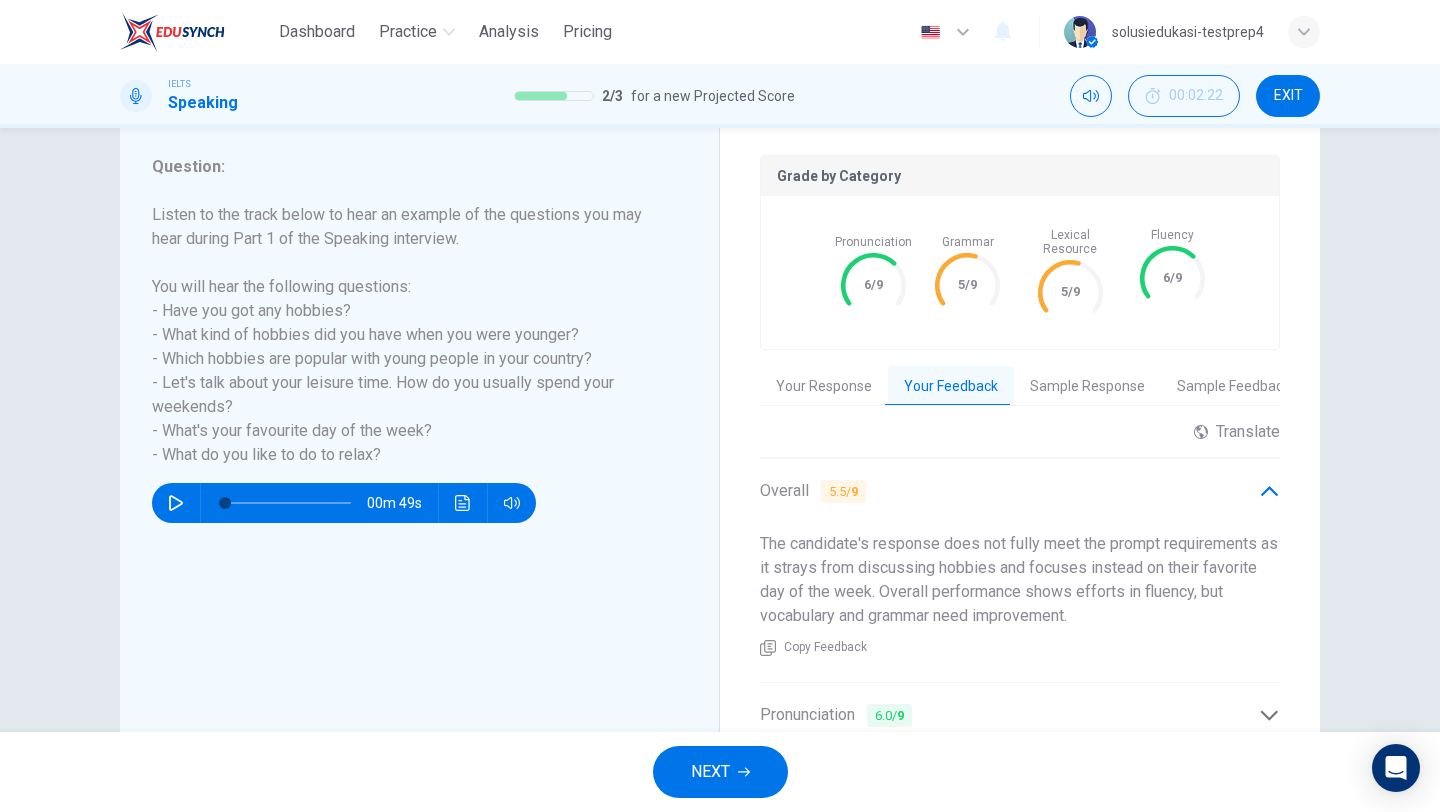 scroll, scrollTop: 253, scrollLeft: 0, axis: vertical 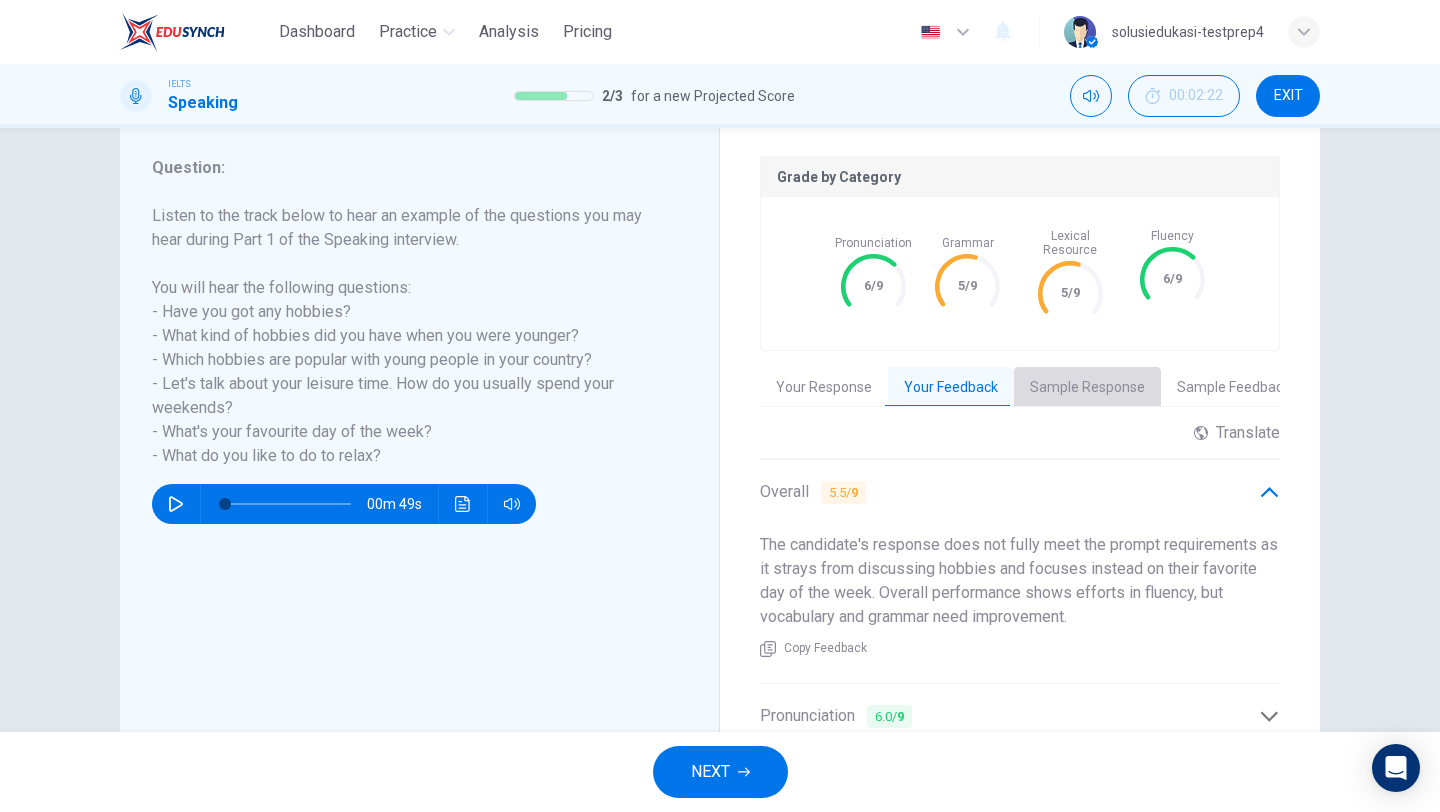 click on "Sample Response" at bounding box center [1087, 388] 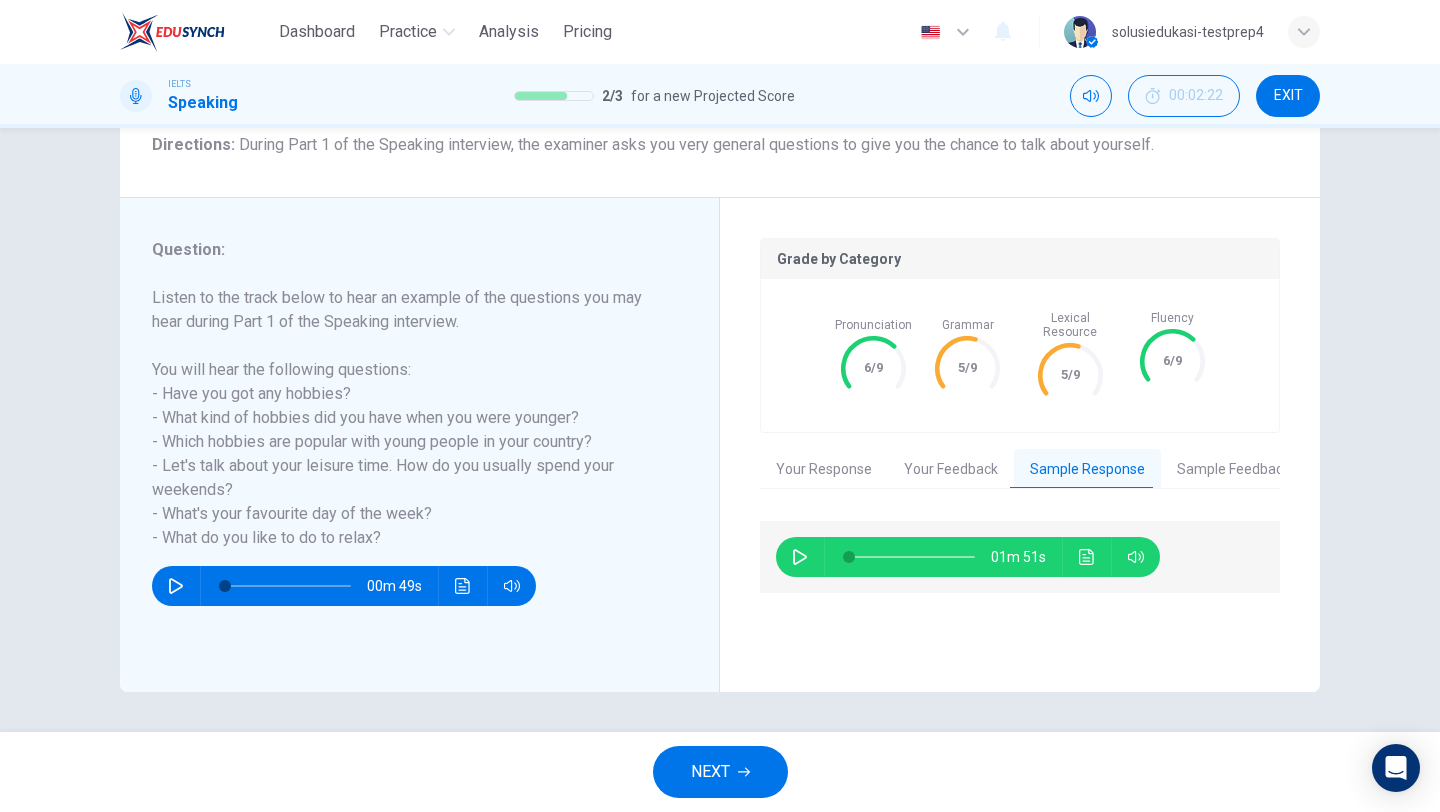 scroll, scrollTop: 171, scrollLeft: 0, axis: vertical 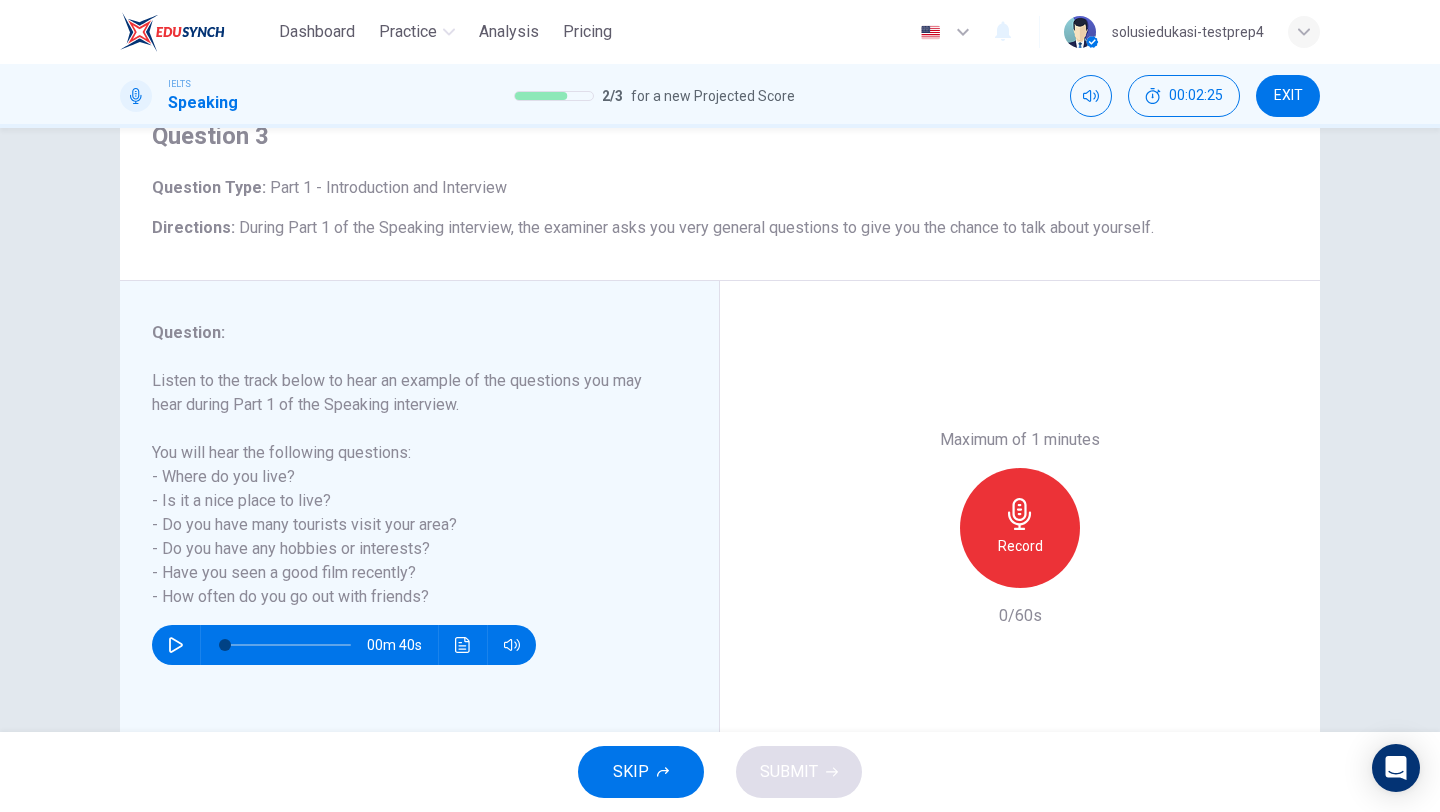 click on "Record" at bounding box center (1020, 528) 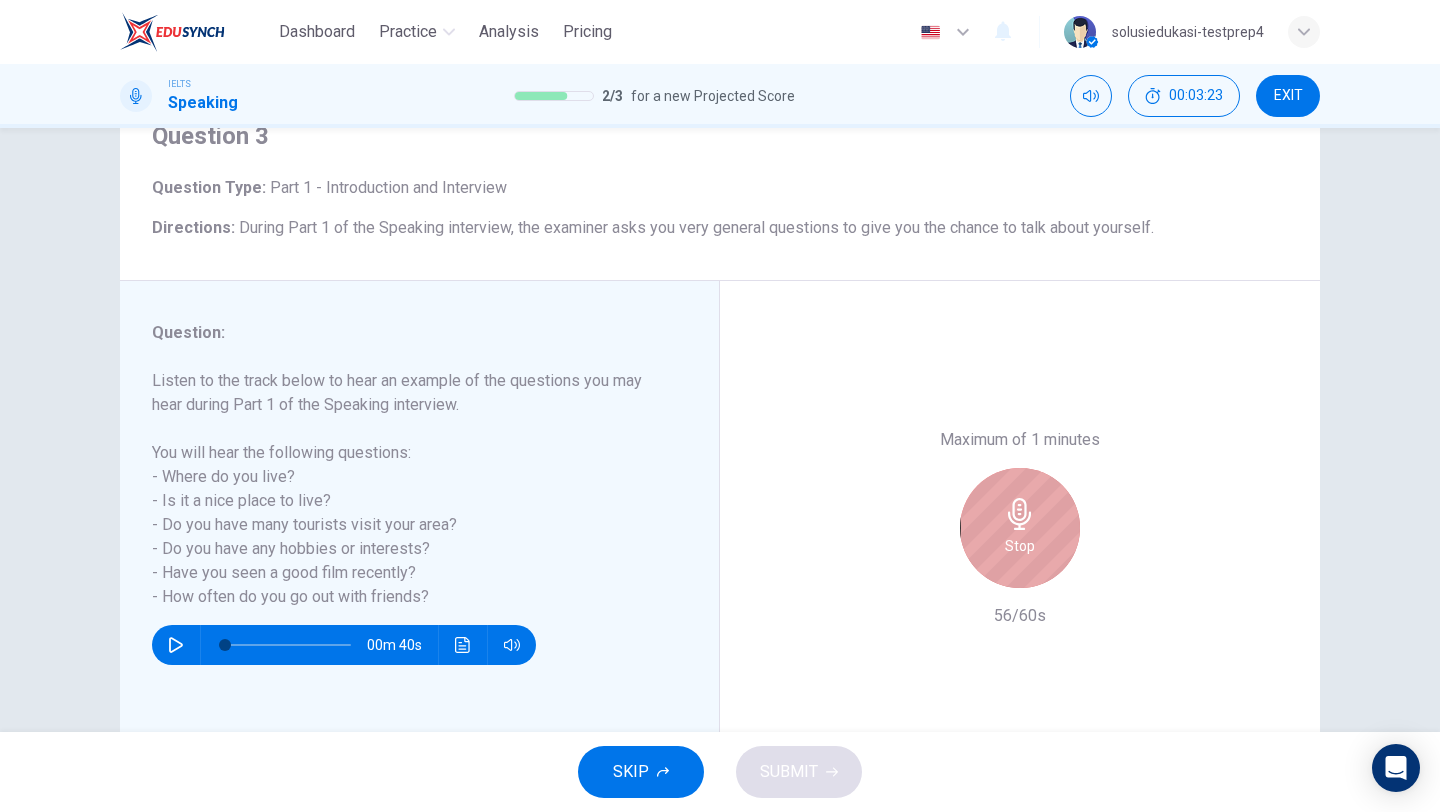 click on "Stop" at bounding box center (1020, 528) 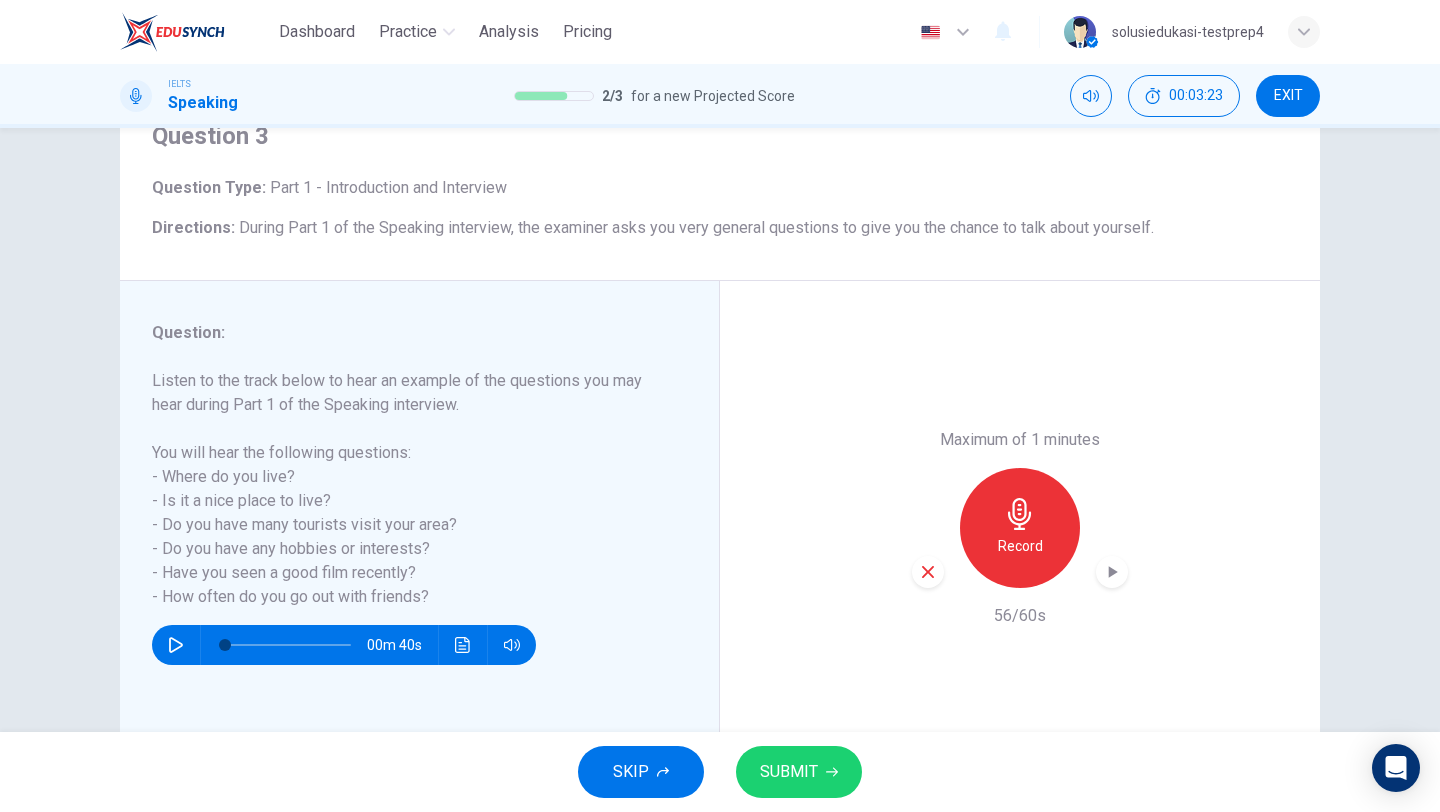 click on "SUBMIT" at bounding box center [789, 772] 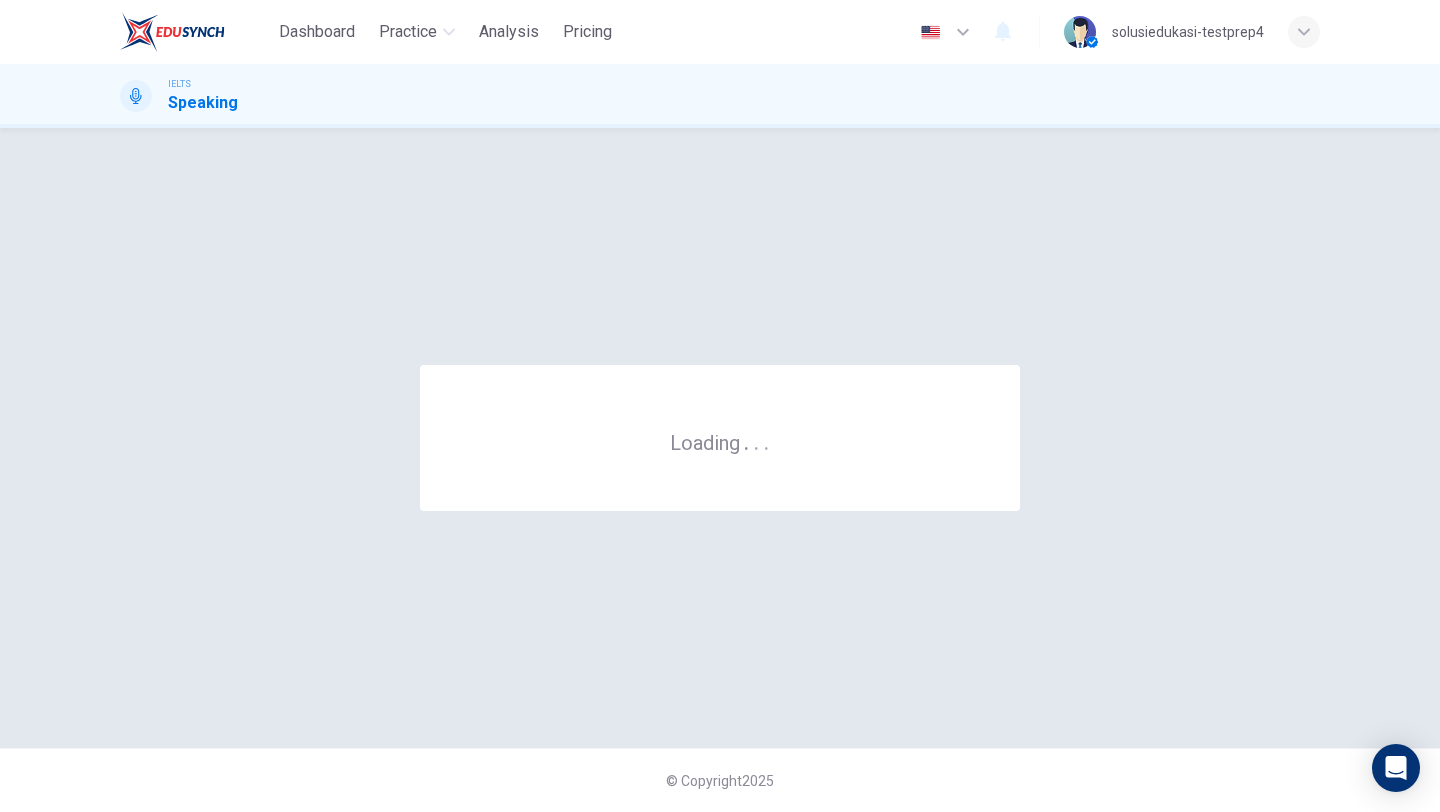 scroll, scrollTop: 0, scrollLeft: 0, axis: both 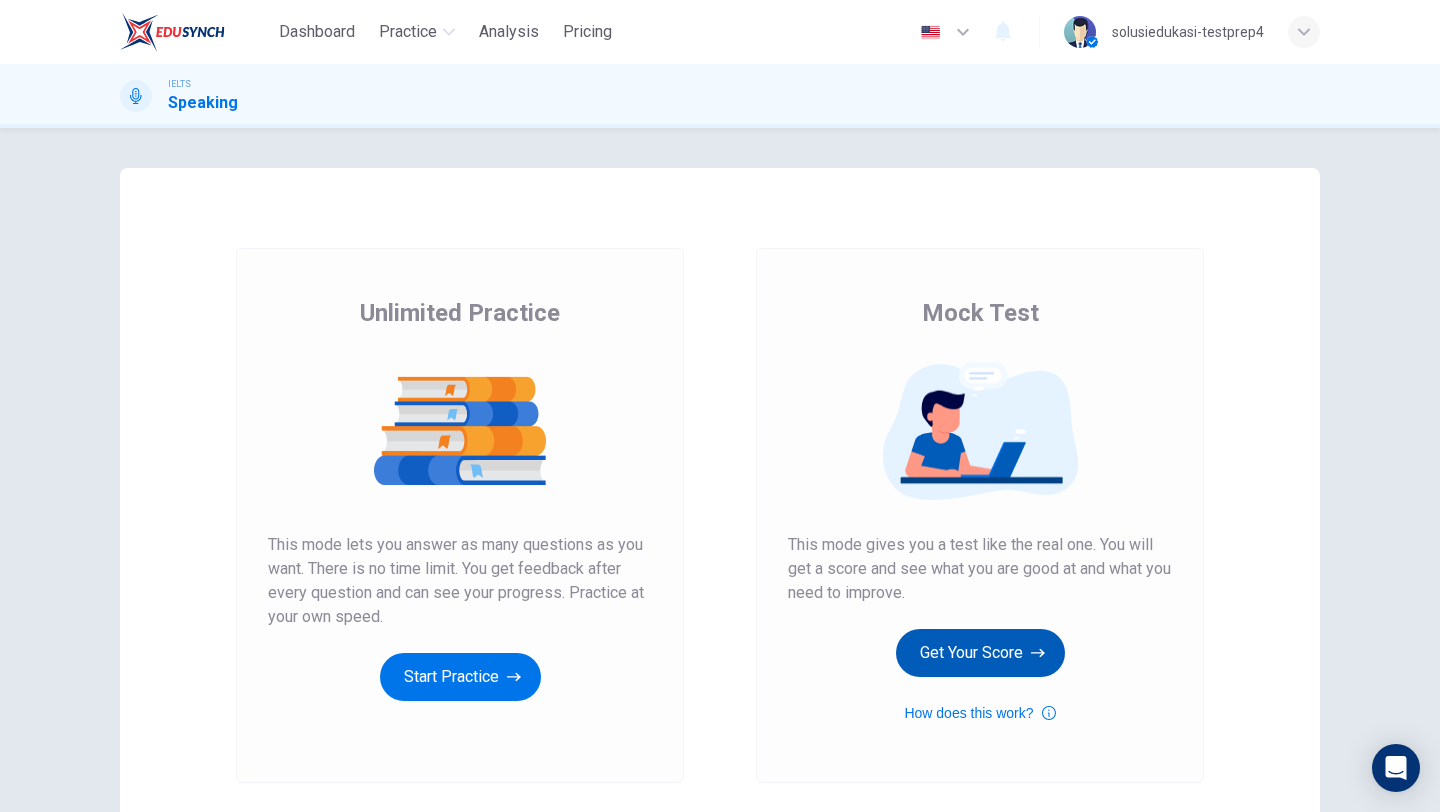 click on "Get Your Score" at bounding box center (980, 653) 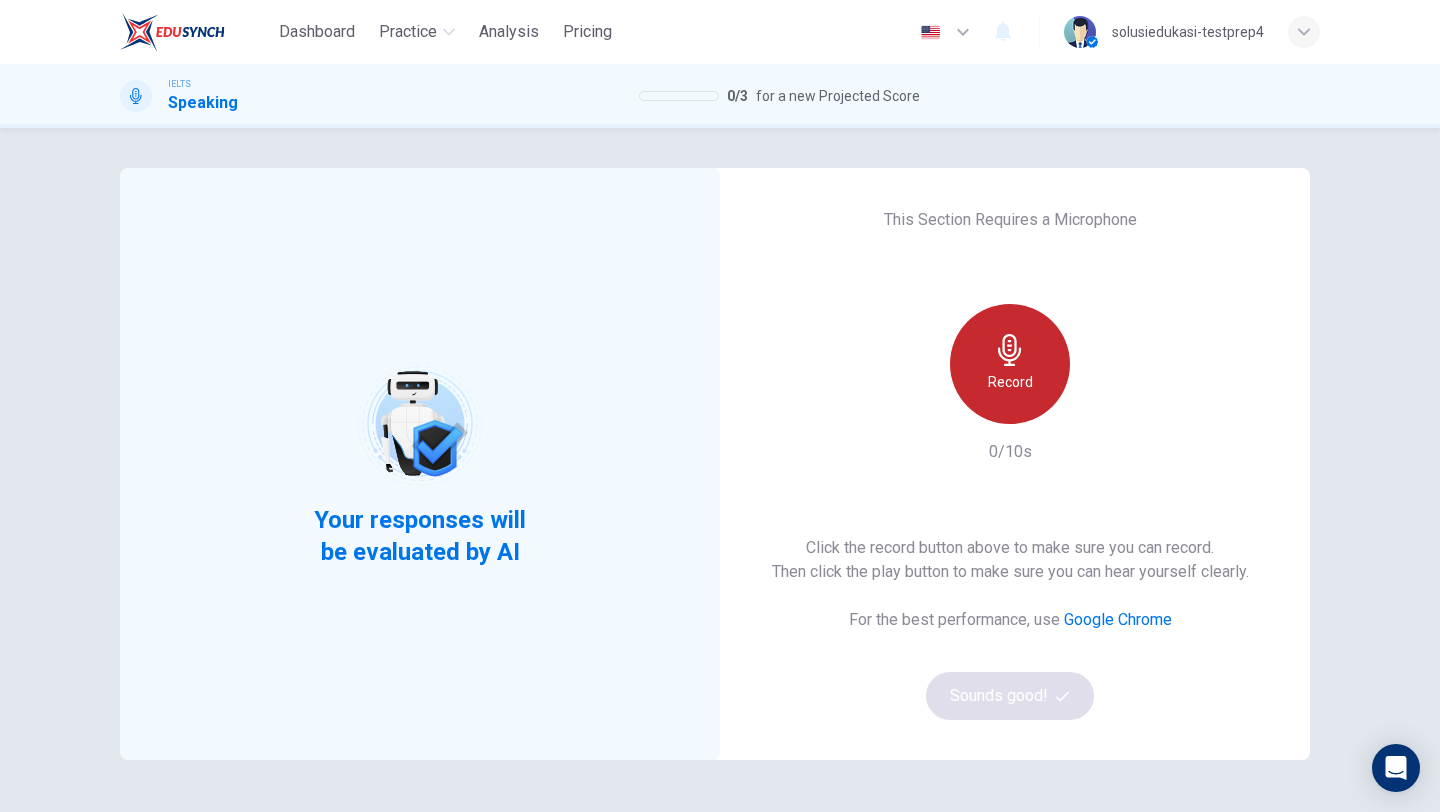 click on "Record" at bounding box center [1010, 382] 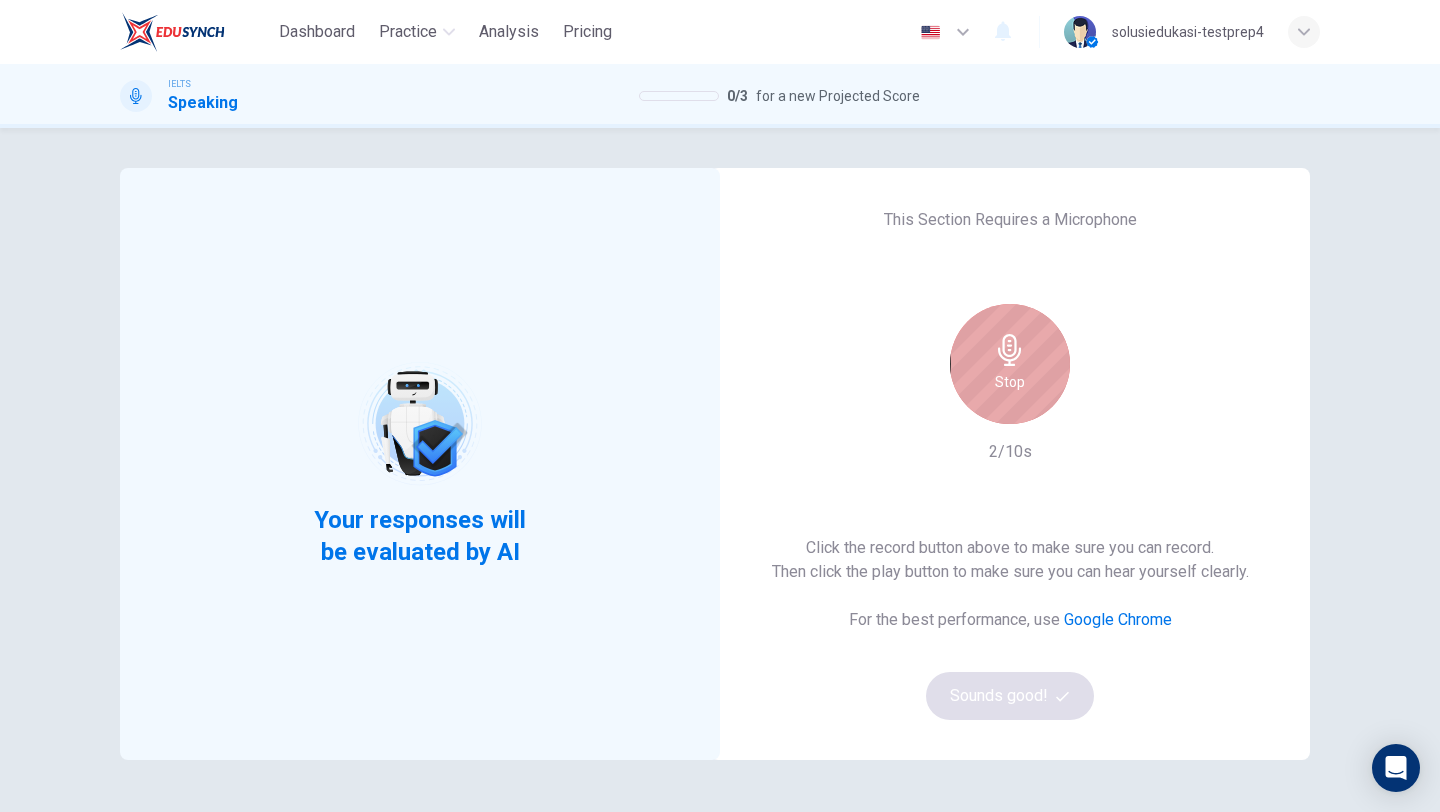 click on "Stop" at bounding box center (1010, 364) 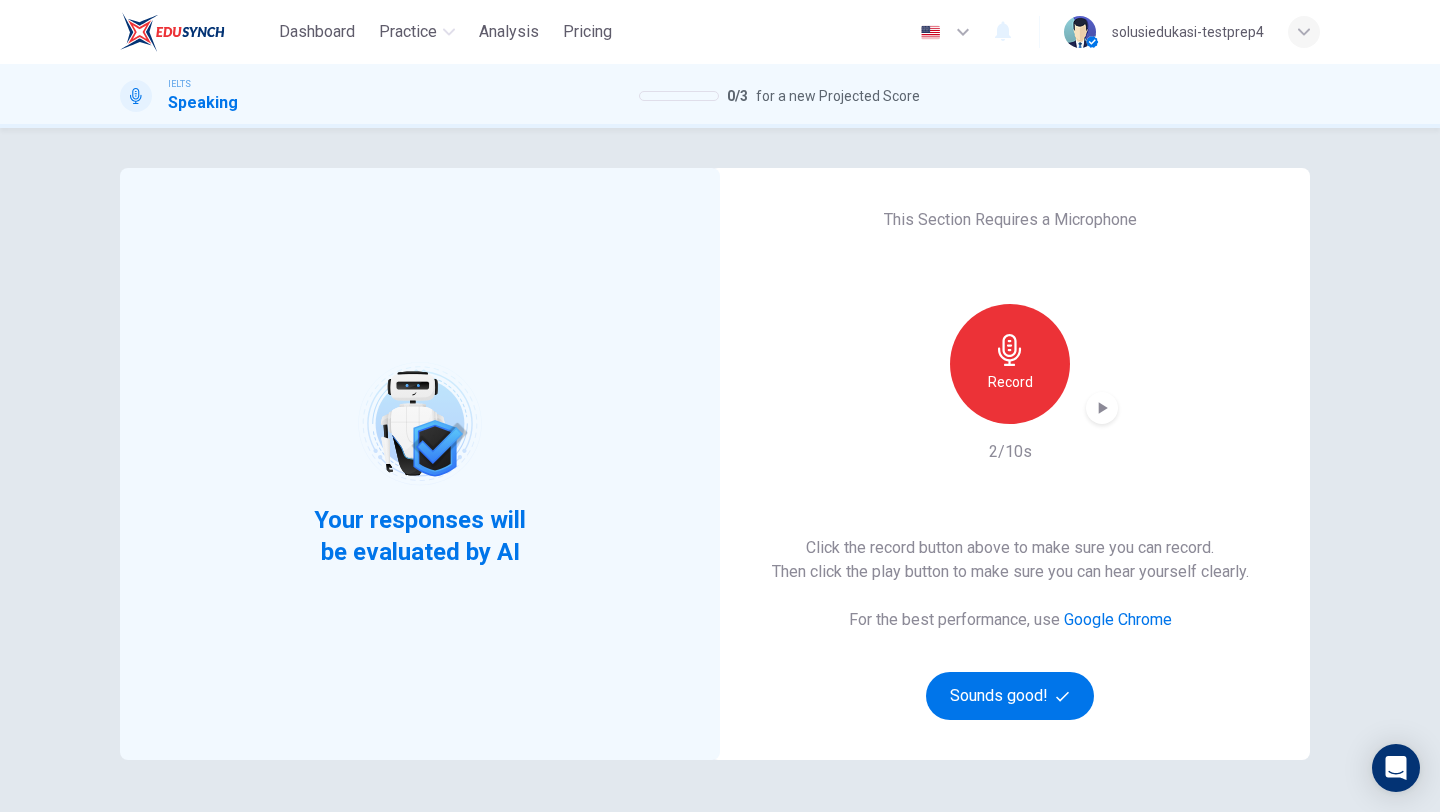 click 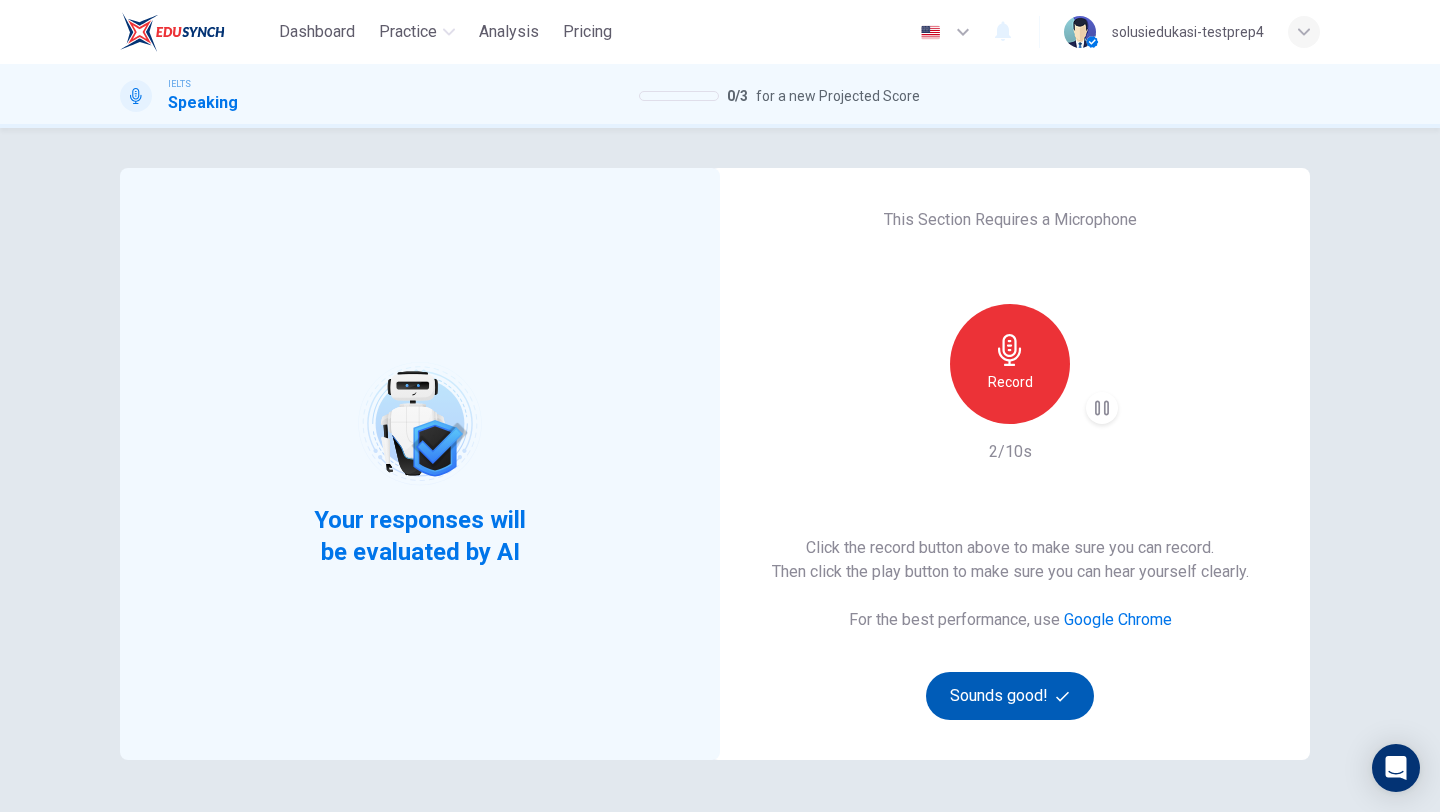 click on "Sounds good!" at bounding box center [1010, 696] 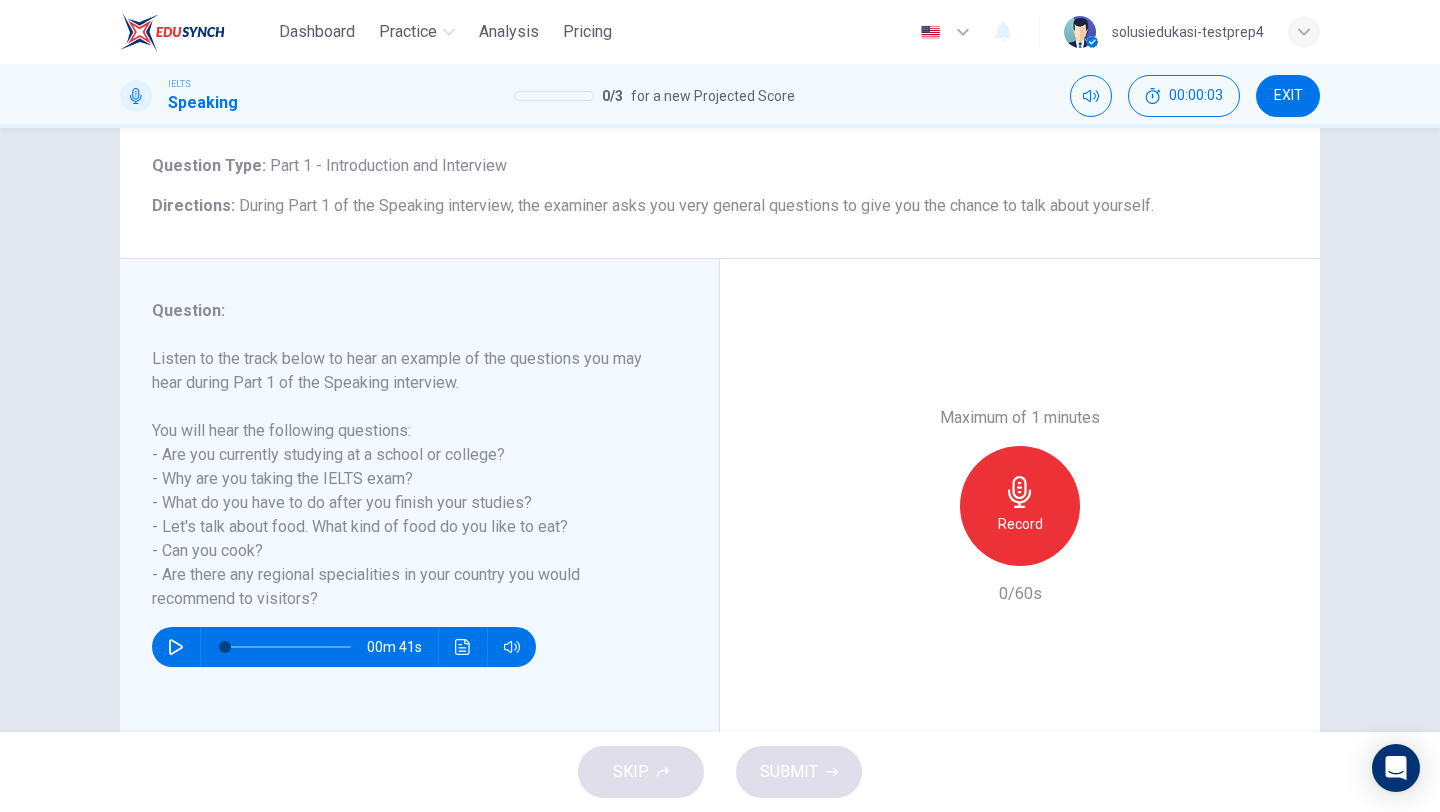 scroll, scrollTop: 114, scrollLeft: 0, axis: vertical 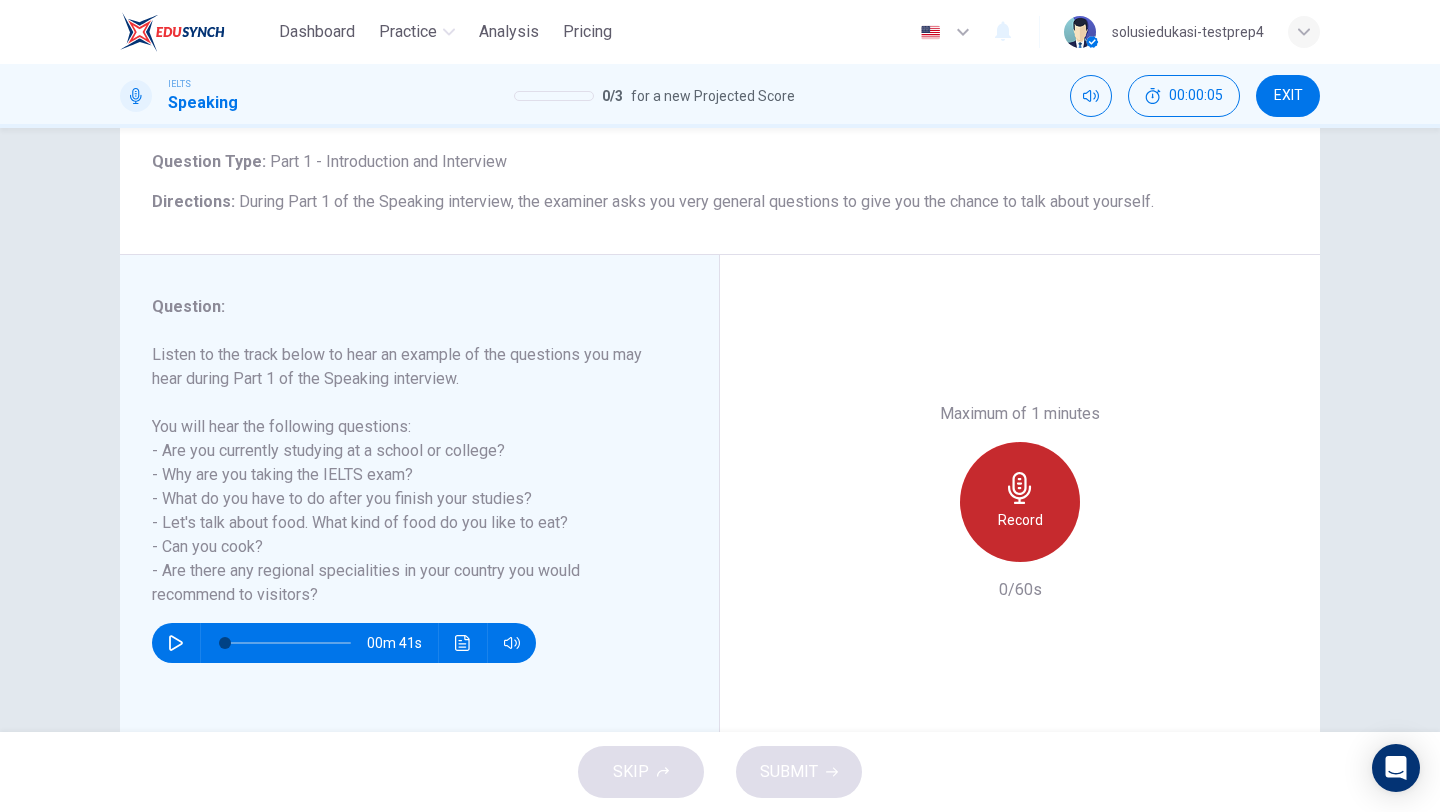 click on "Record" at bounding box center [1020, 520] 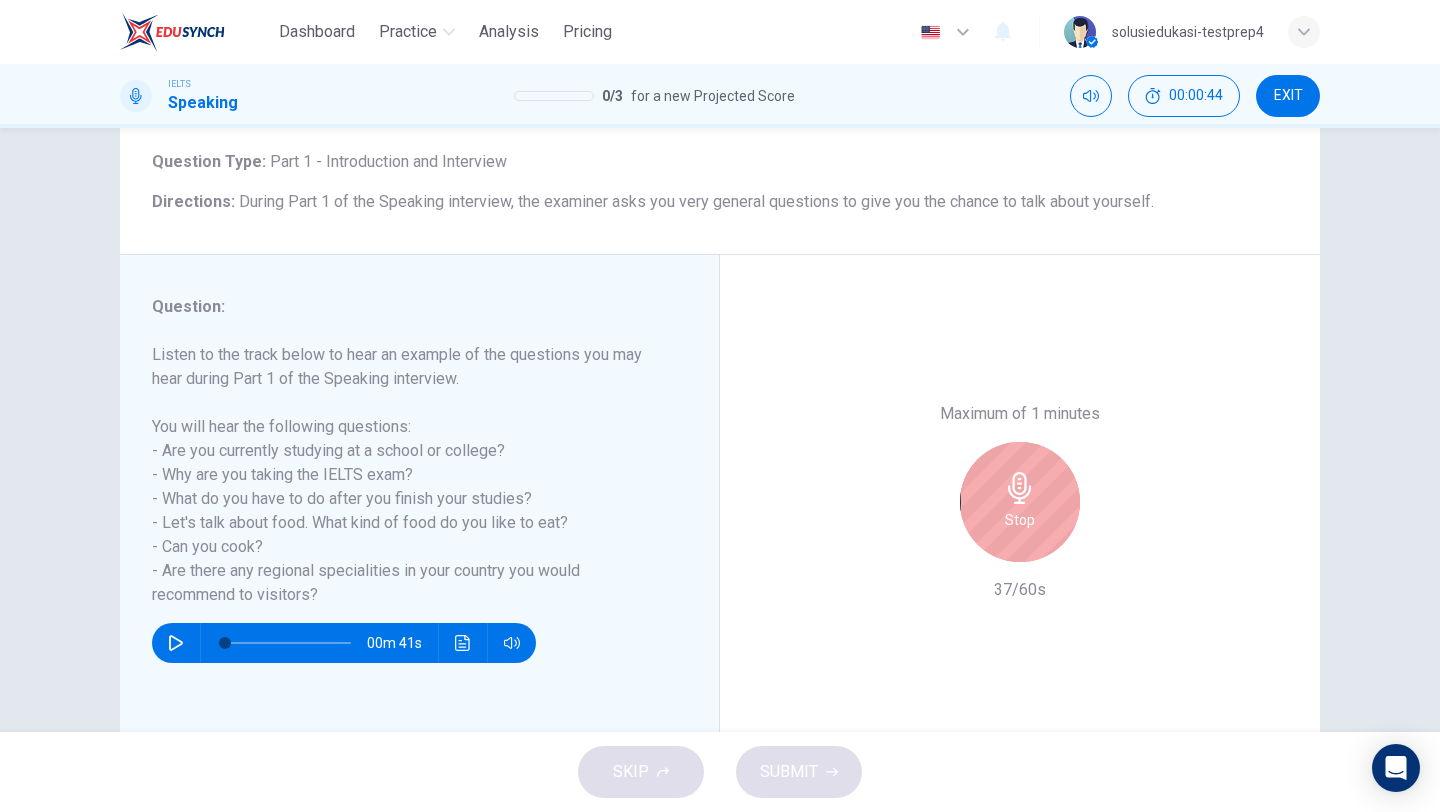 click 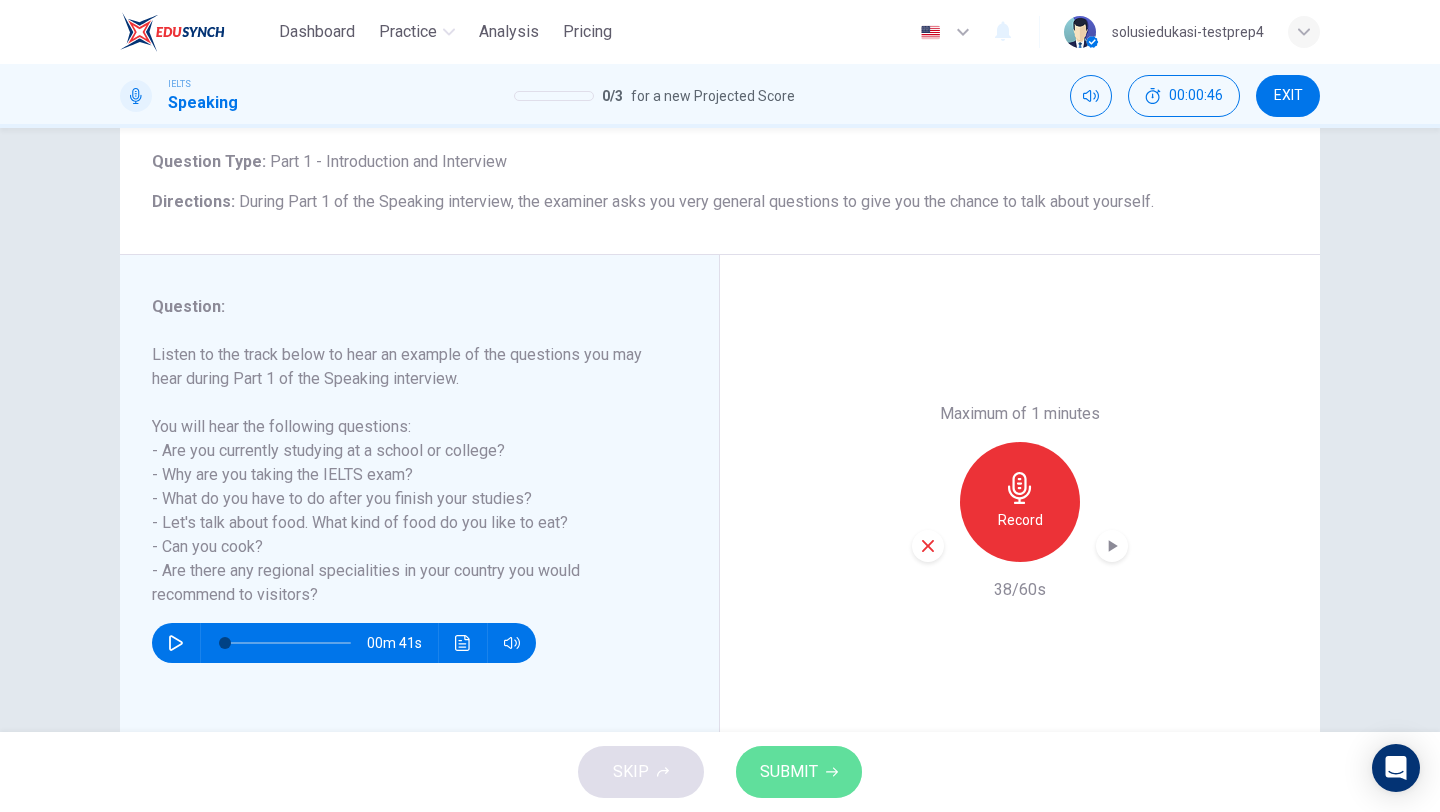 click on "SUBMIT" at bounding box center [789, 772] 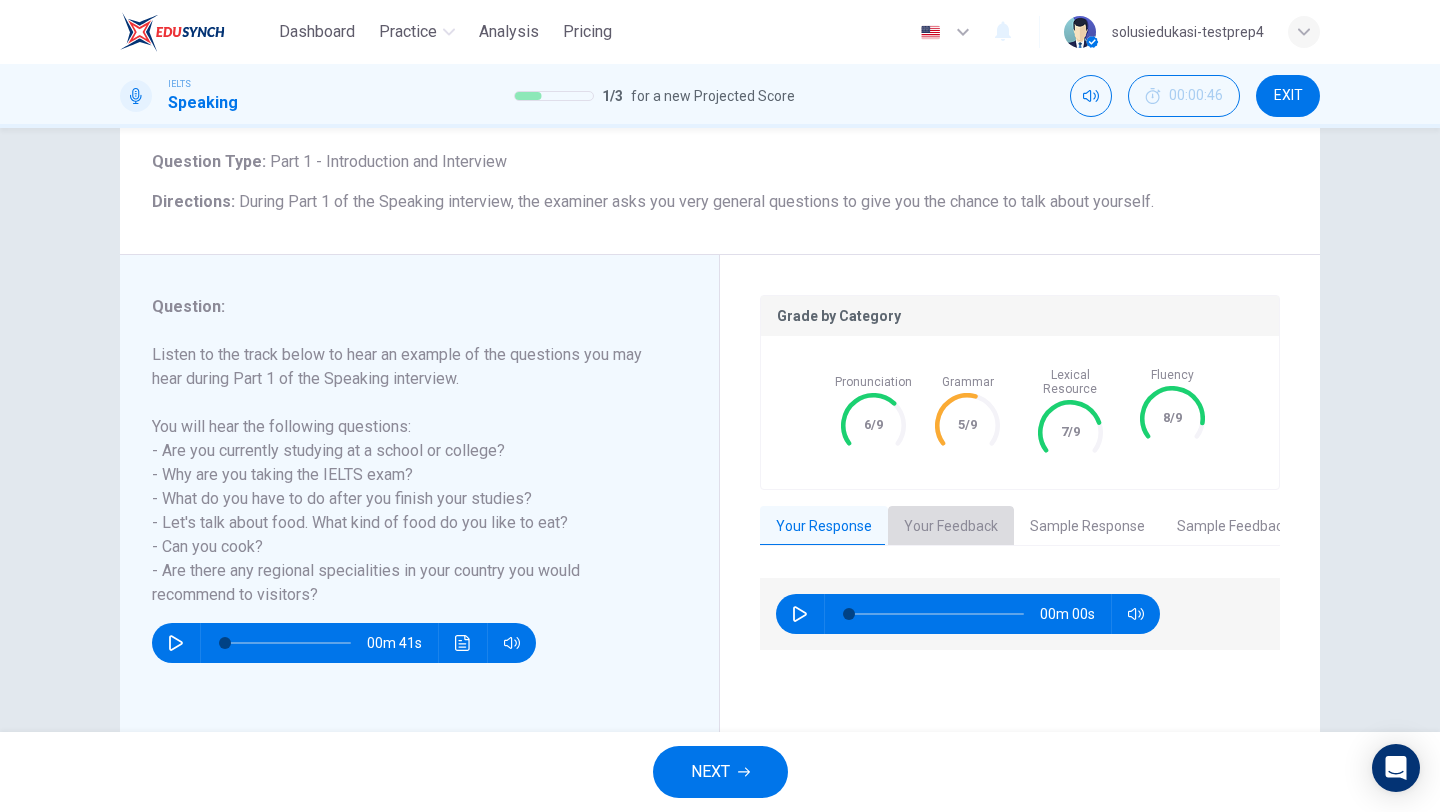 click on "Your Feedback" at bounding box center [951, 527] 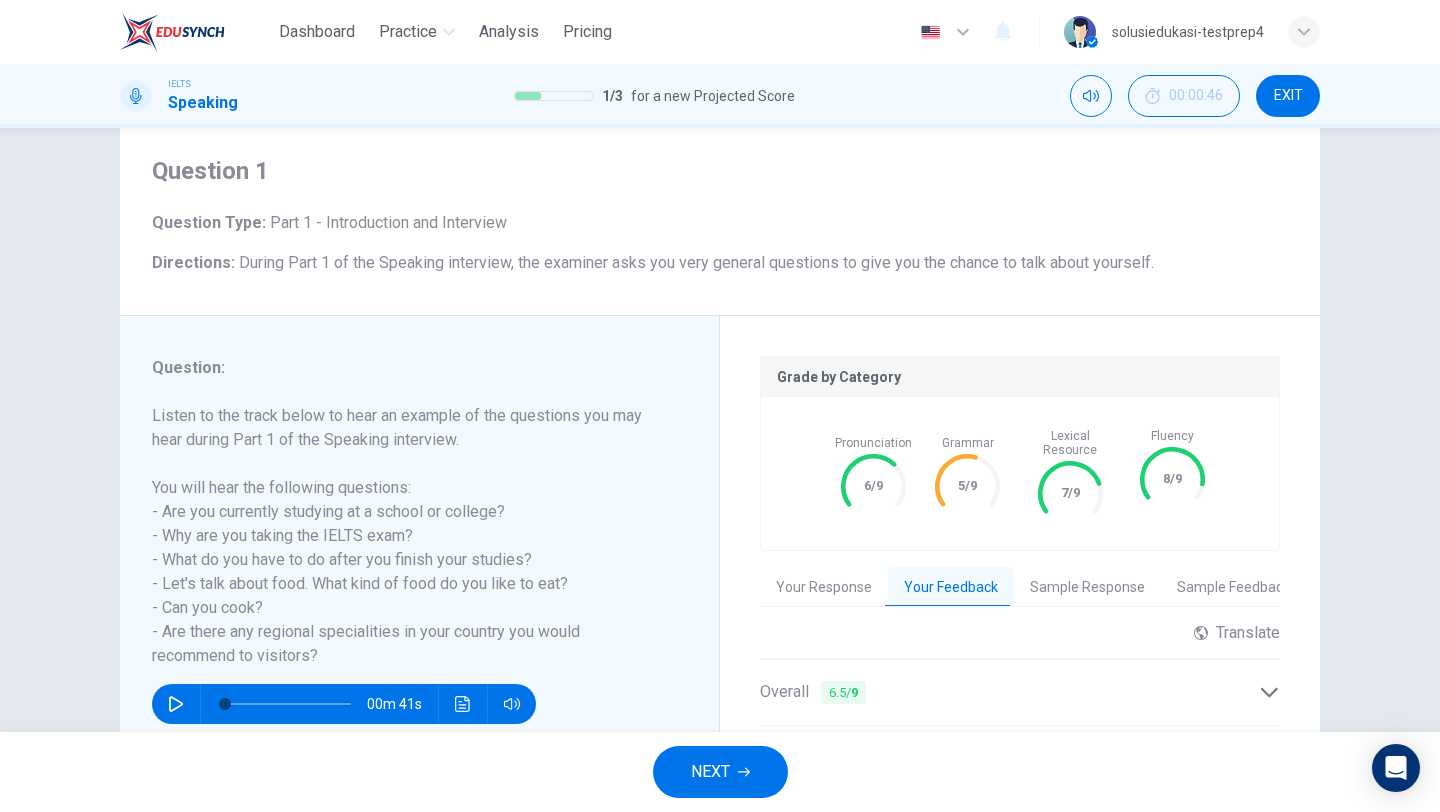 scroll, scrollTop: 38, scrollLeft: 0, axis: vertical 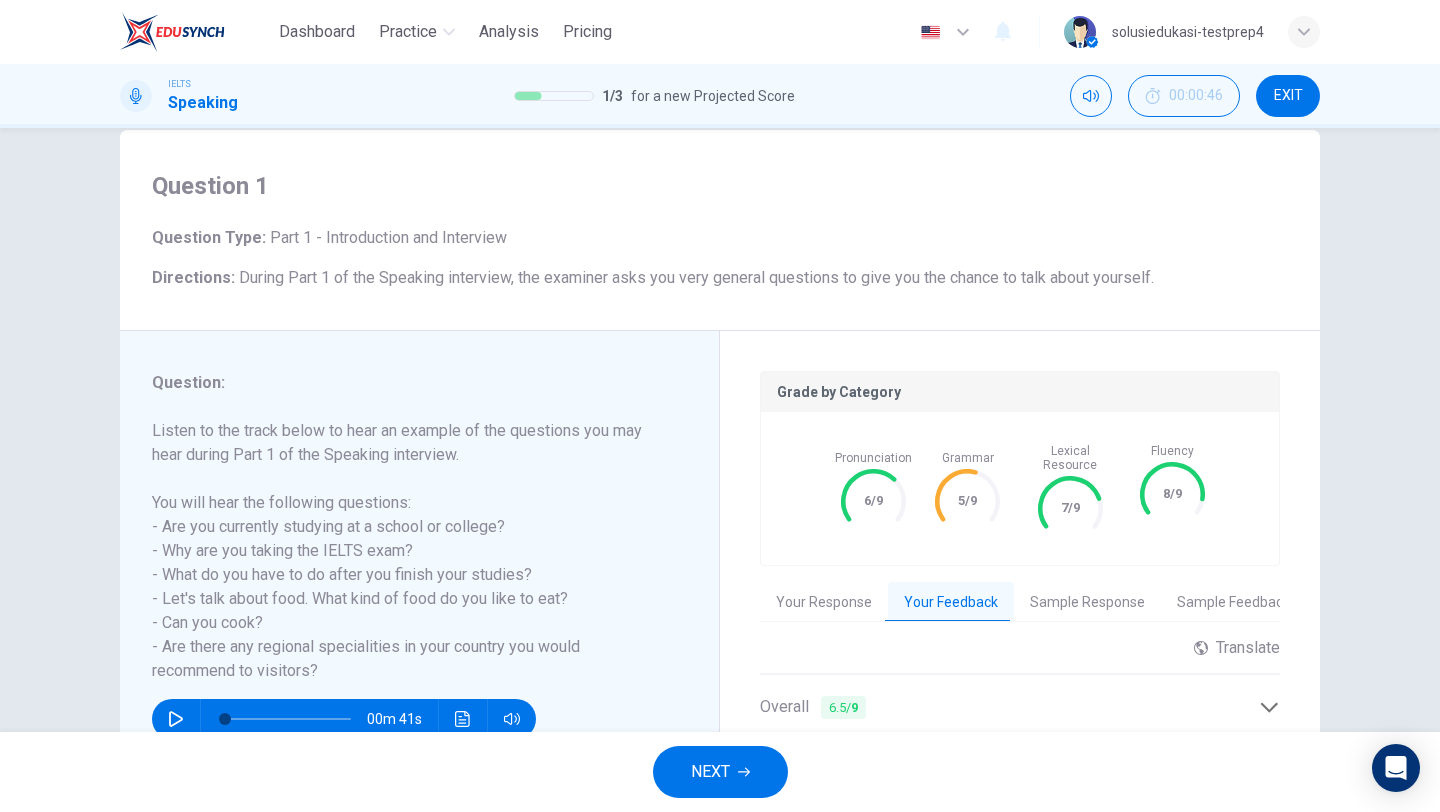 click on "NEXT" at bounding box center (720, 772) 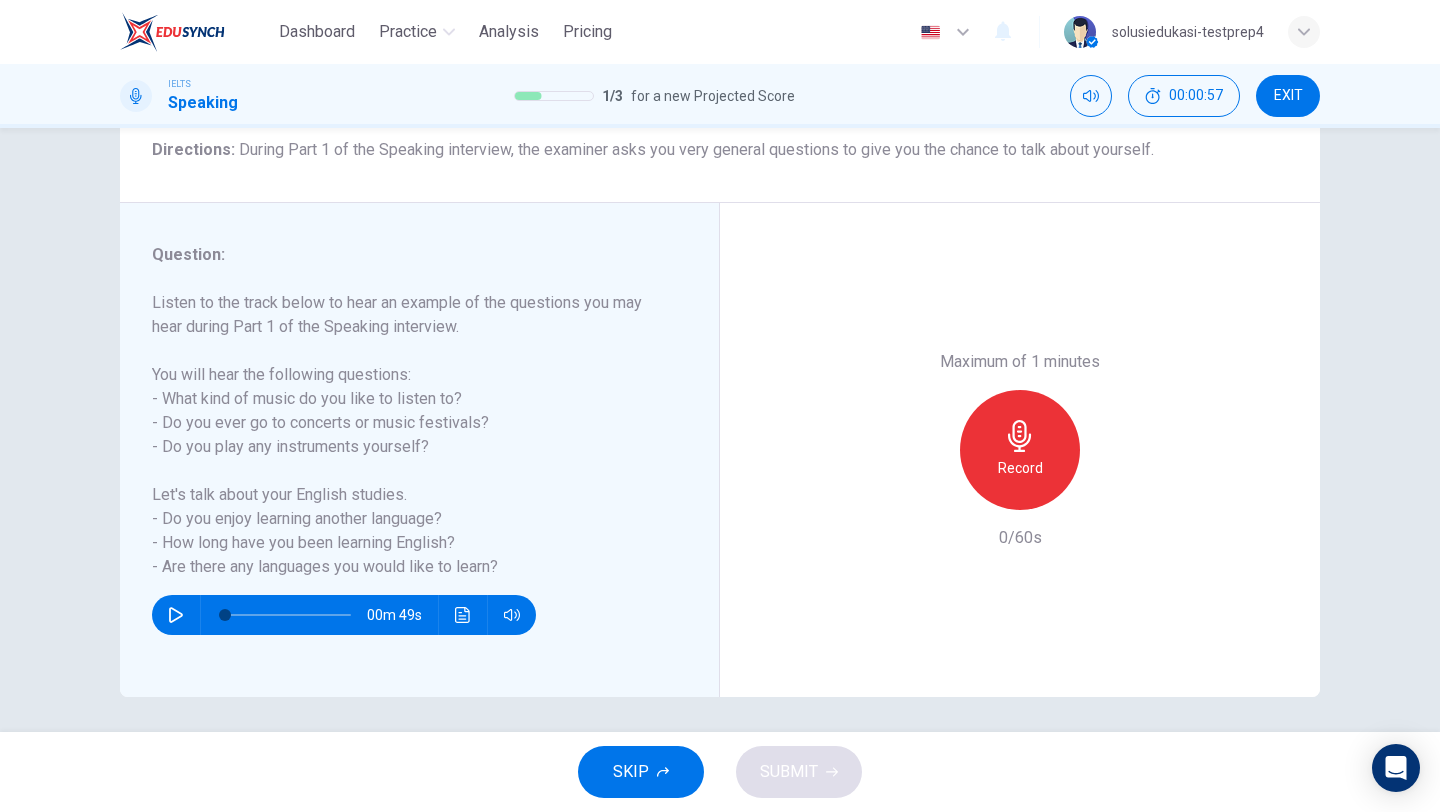 scroll, scrollTop: 171, scrollLeft: 0, axis: vertical 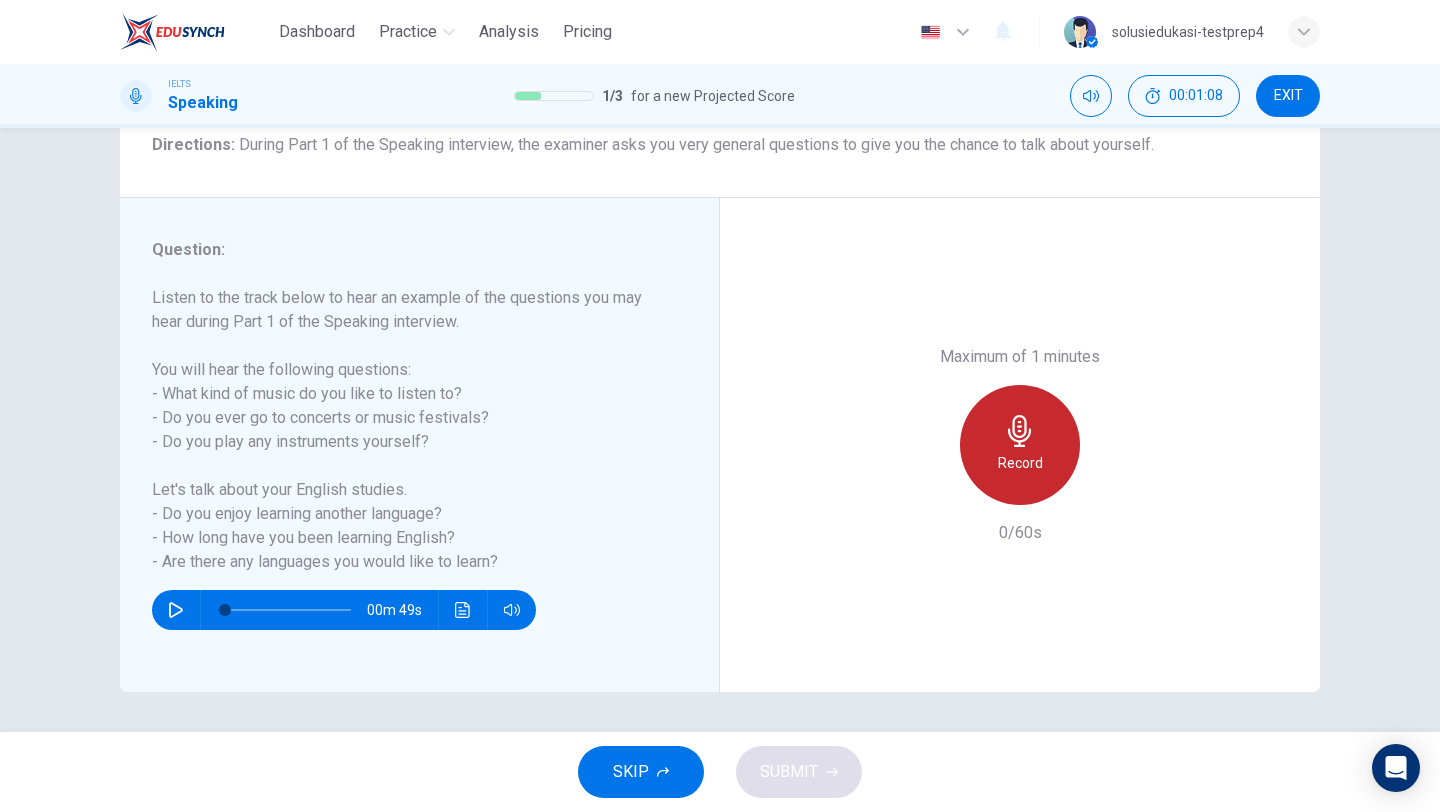 click on "Record" at bounding box center (1020, 445) 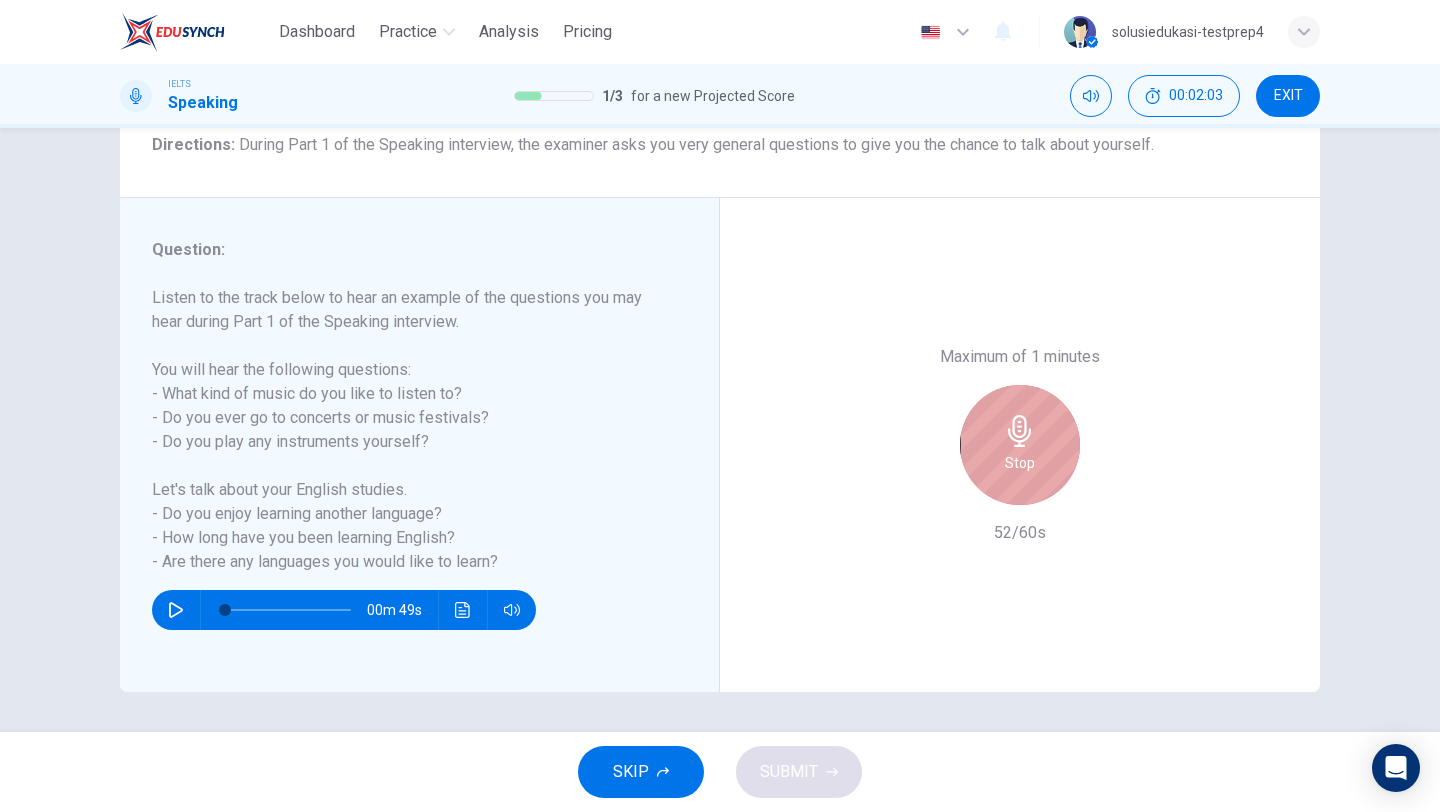 click 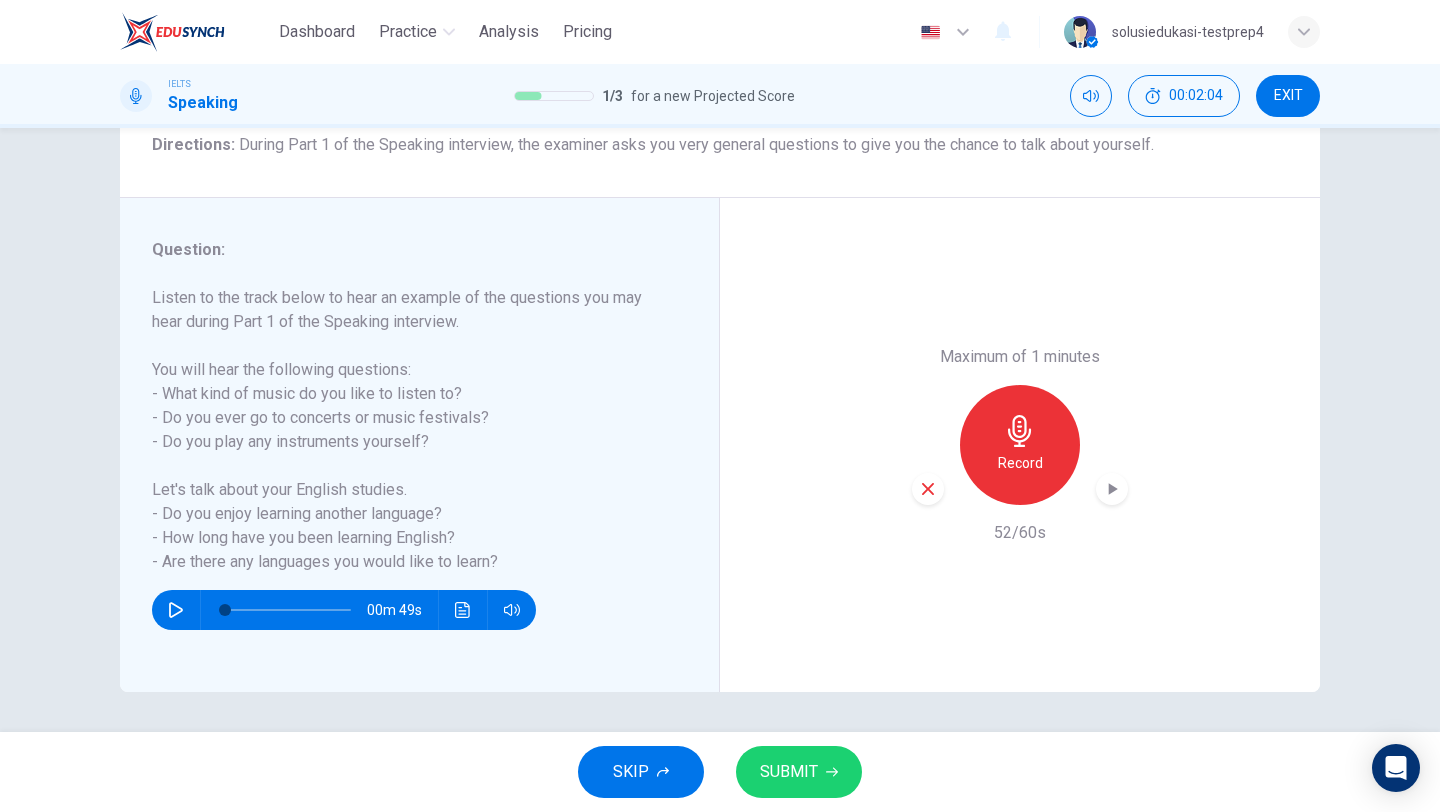 click on "SUBMIT" at bounding box center (789, 772) 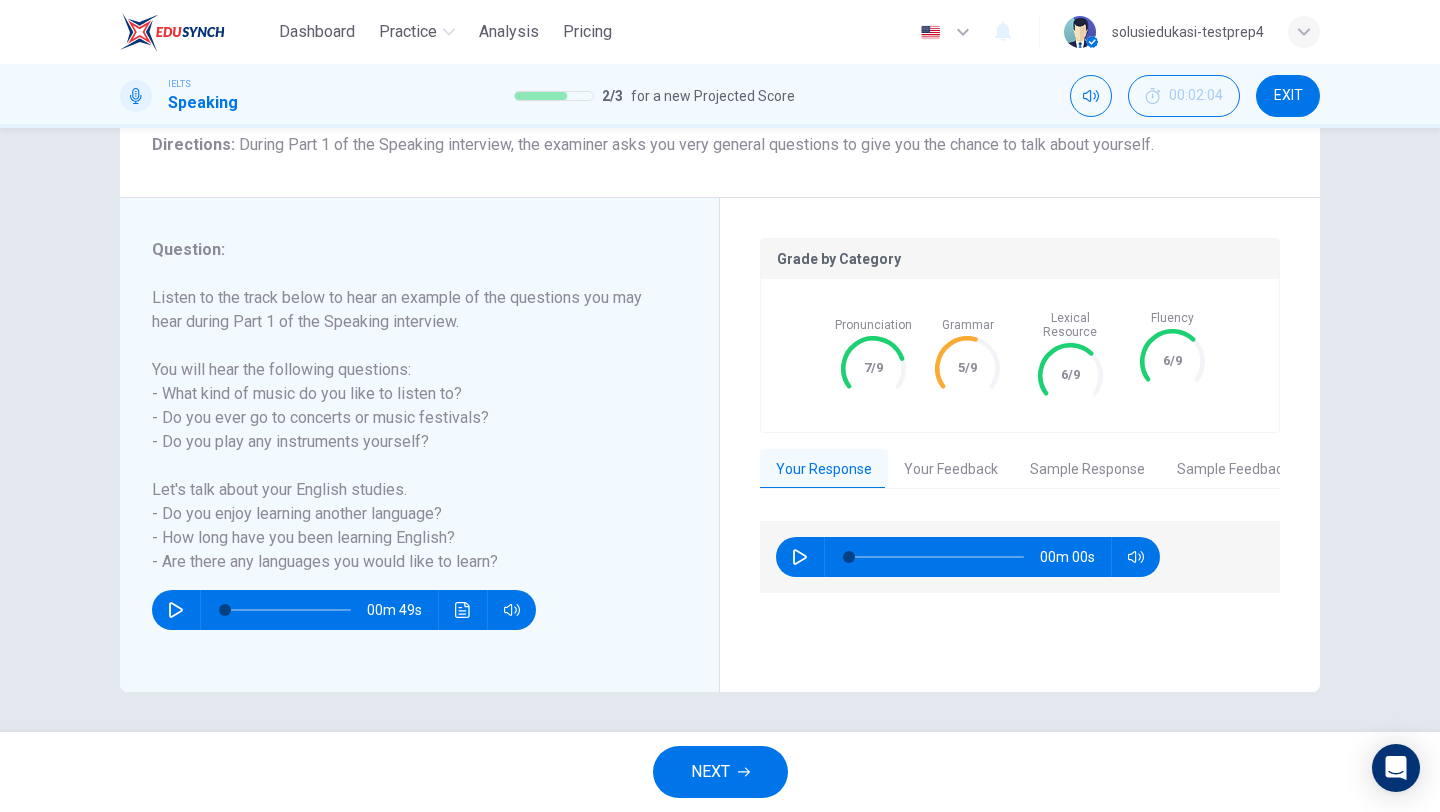 click on "Your Feedback" at bounding box center (951, 470) 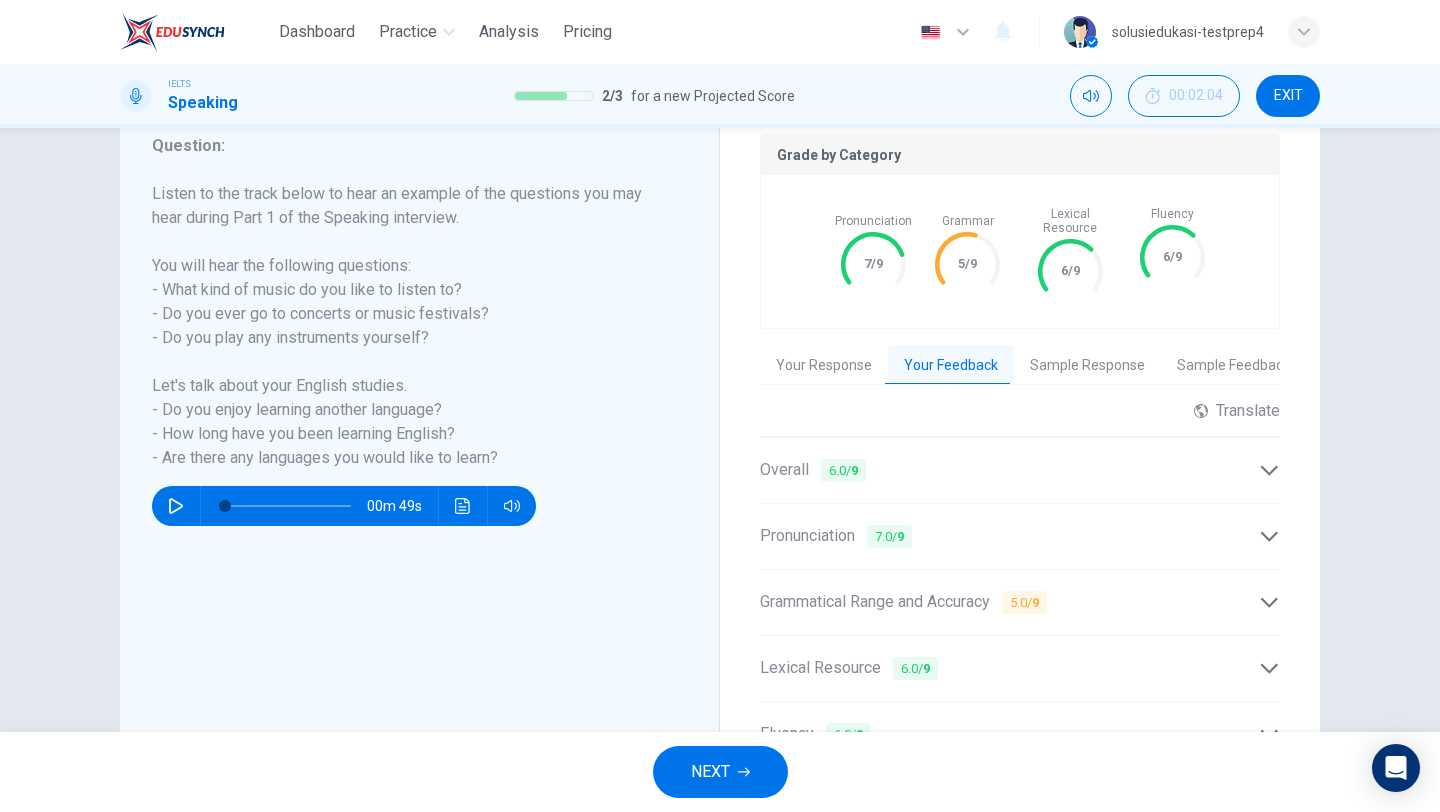 scroll, scrollTop: 378, scrollLeft: 0, axis: vertical 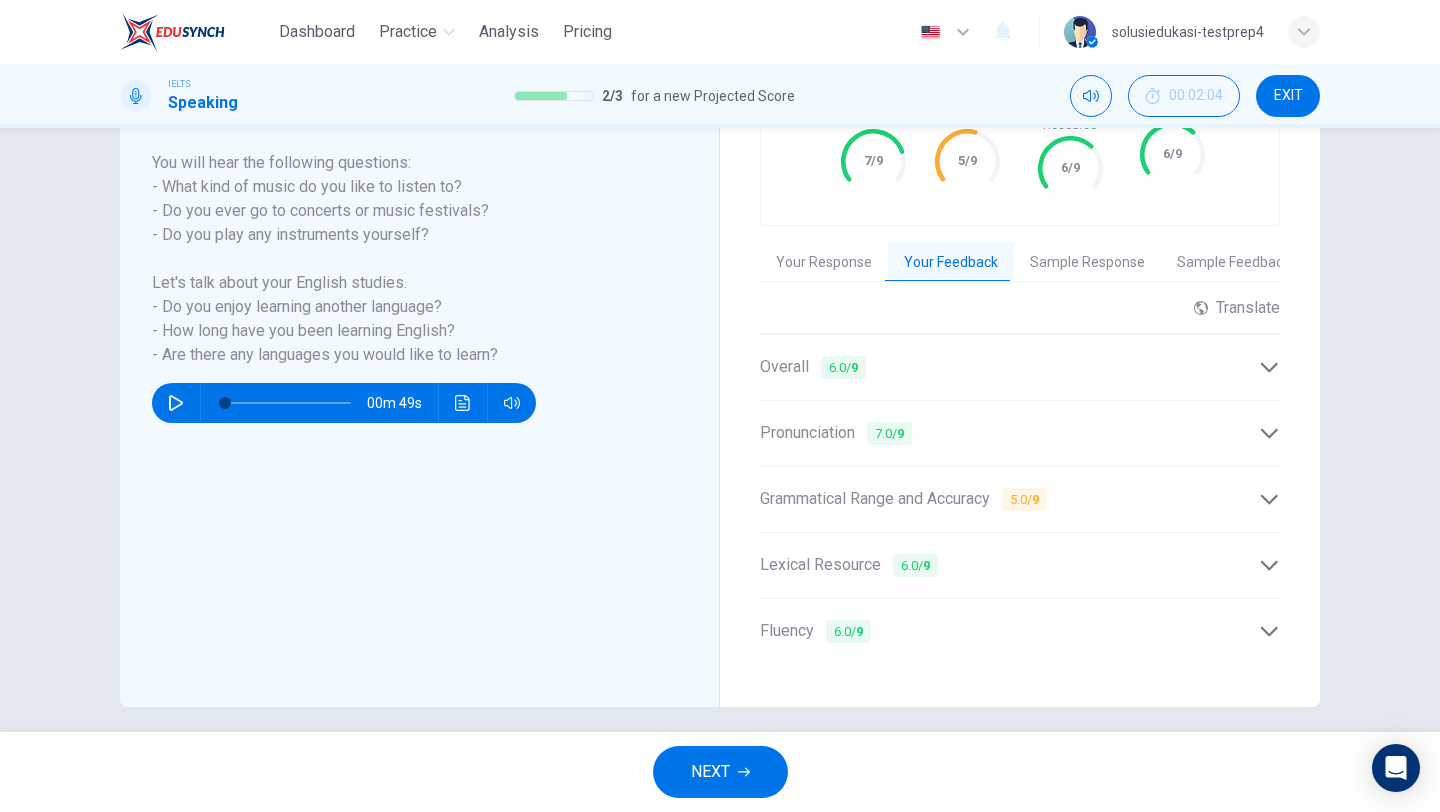 click on "Lexical Resource   6.0 / 9" at bounding box center (1009, 565) 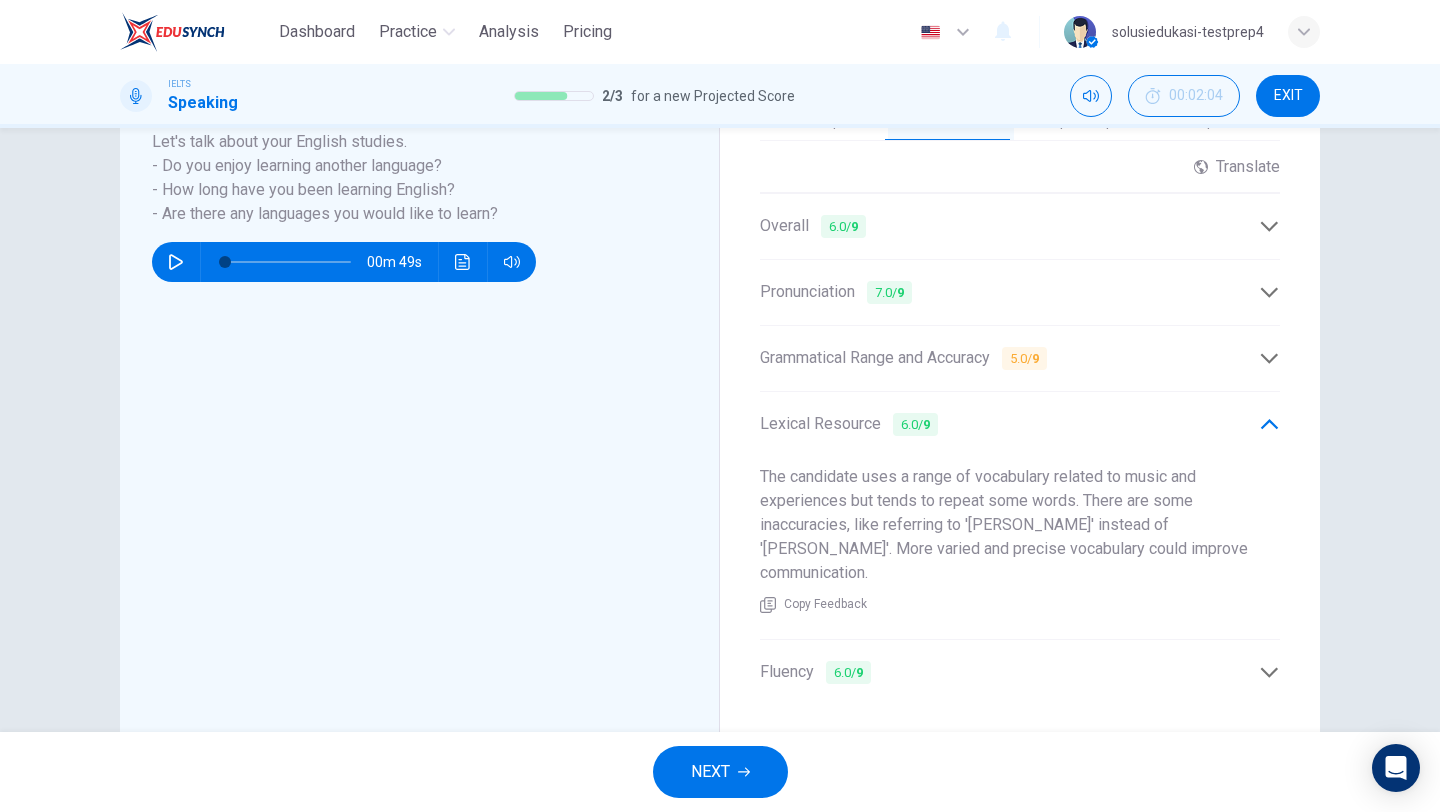 scroll, scrollTop: 516, scrollLeft: 0, axis: vertical 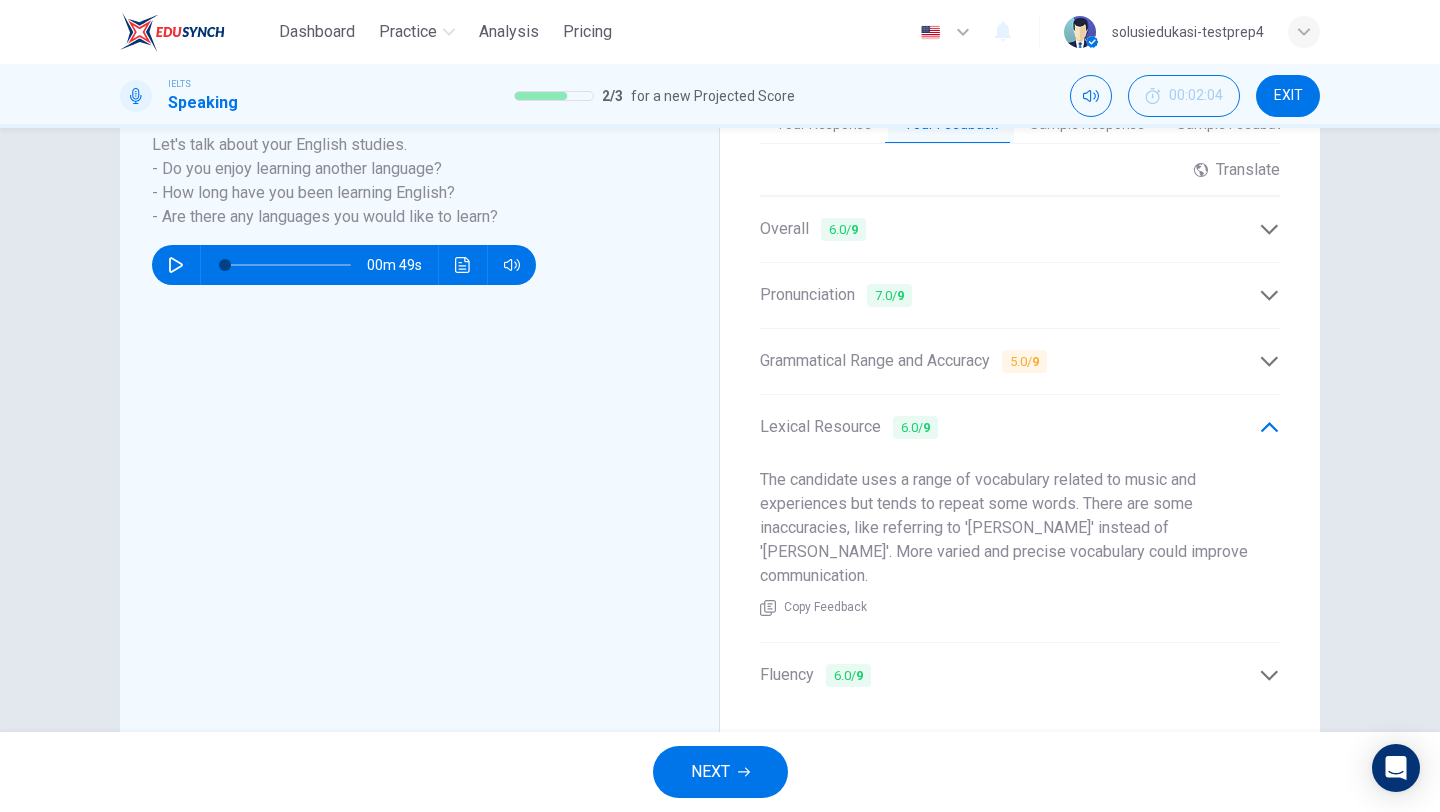 click on "Fluency   6.0 / 9" at bounding box center [1020, 675] 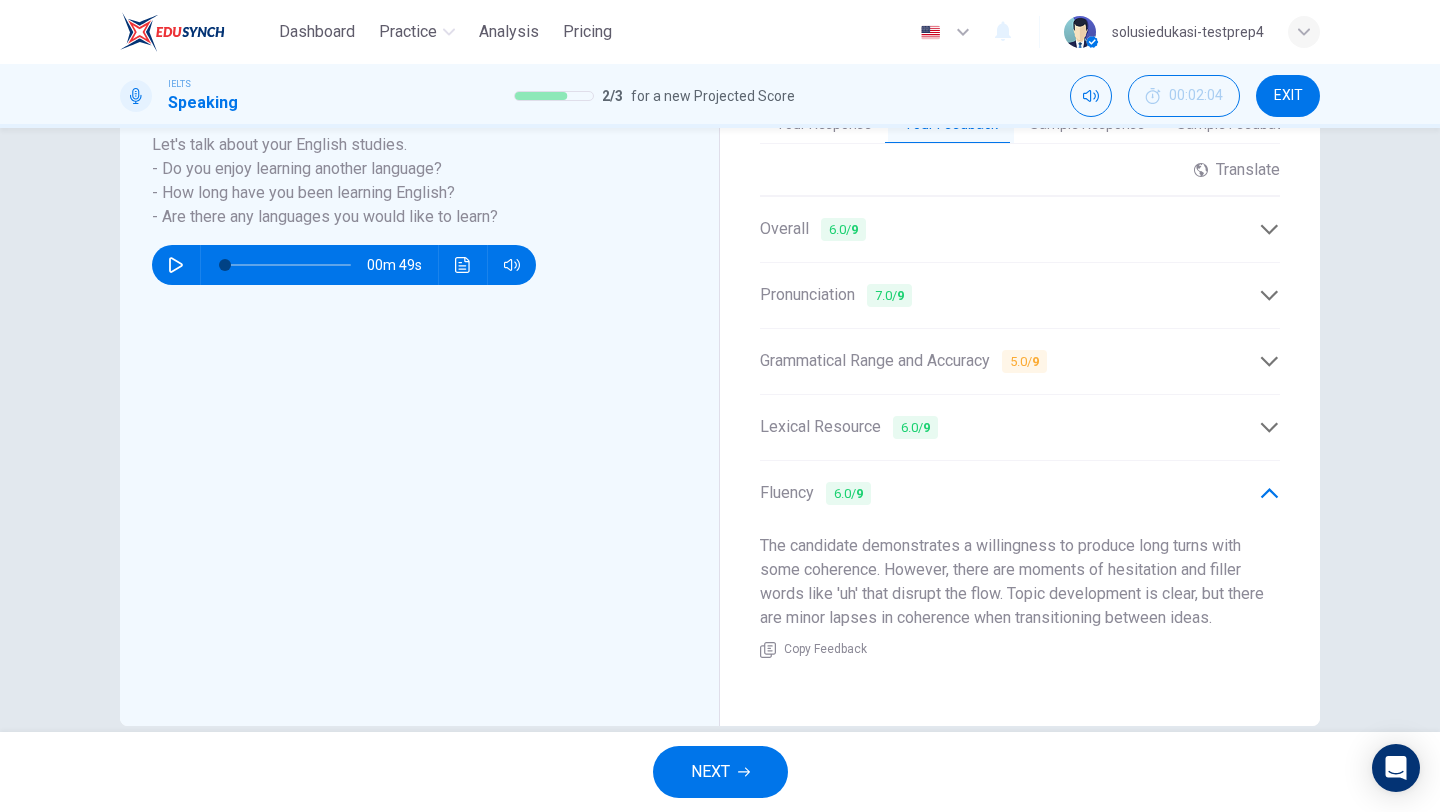 click on "Grammatical Range and Accuracy   5.0 / 9" at bounding box center [903, 361] 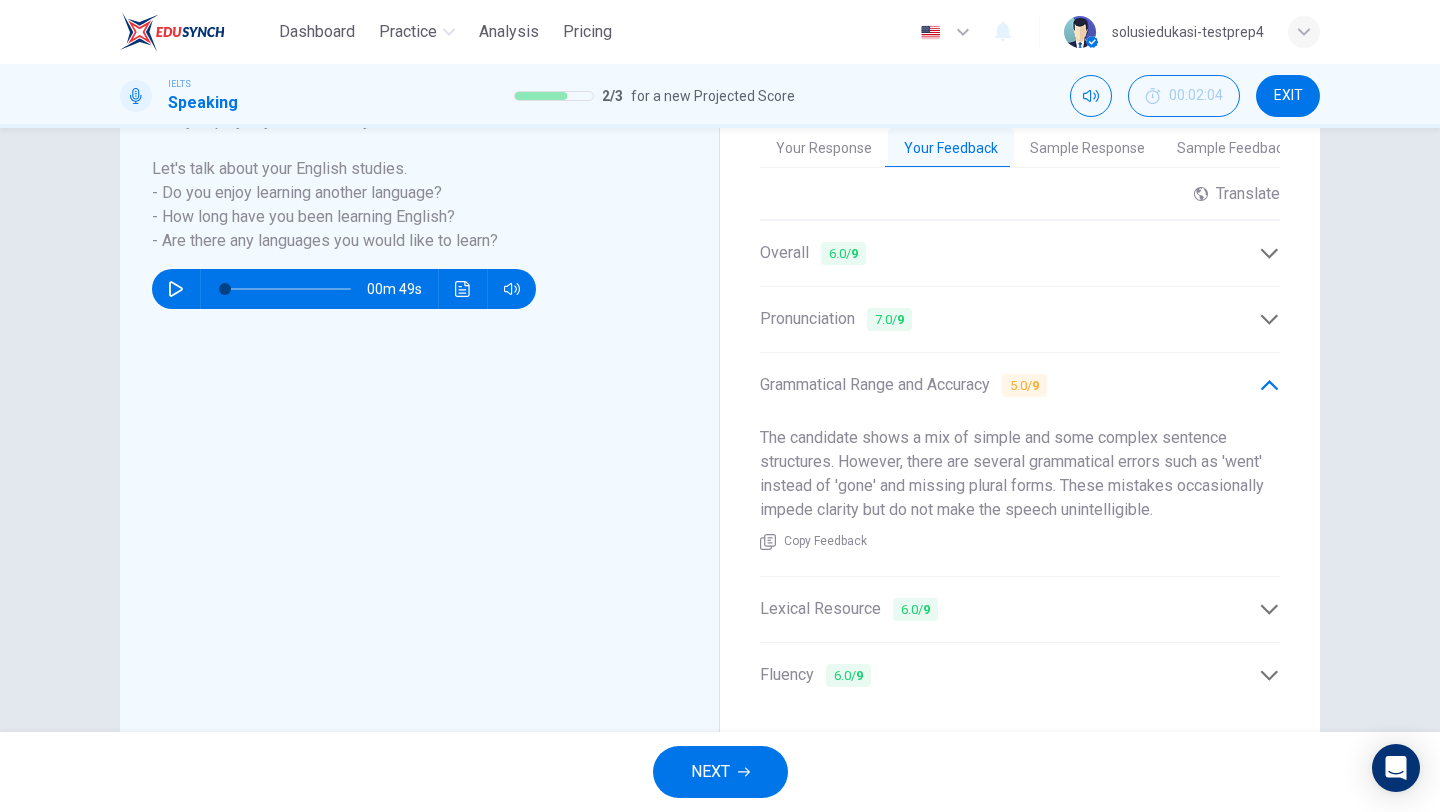 scroll, scrollTop: 474, scrollLeft: 0, axis: vertical 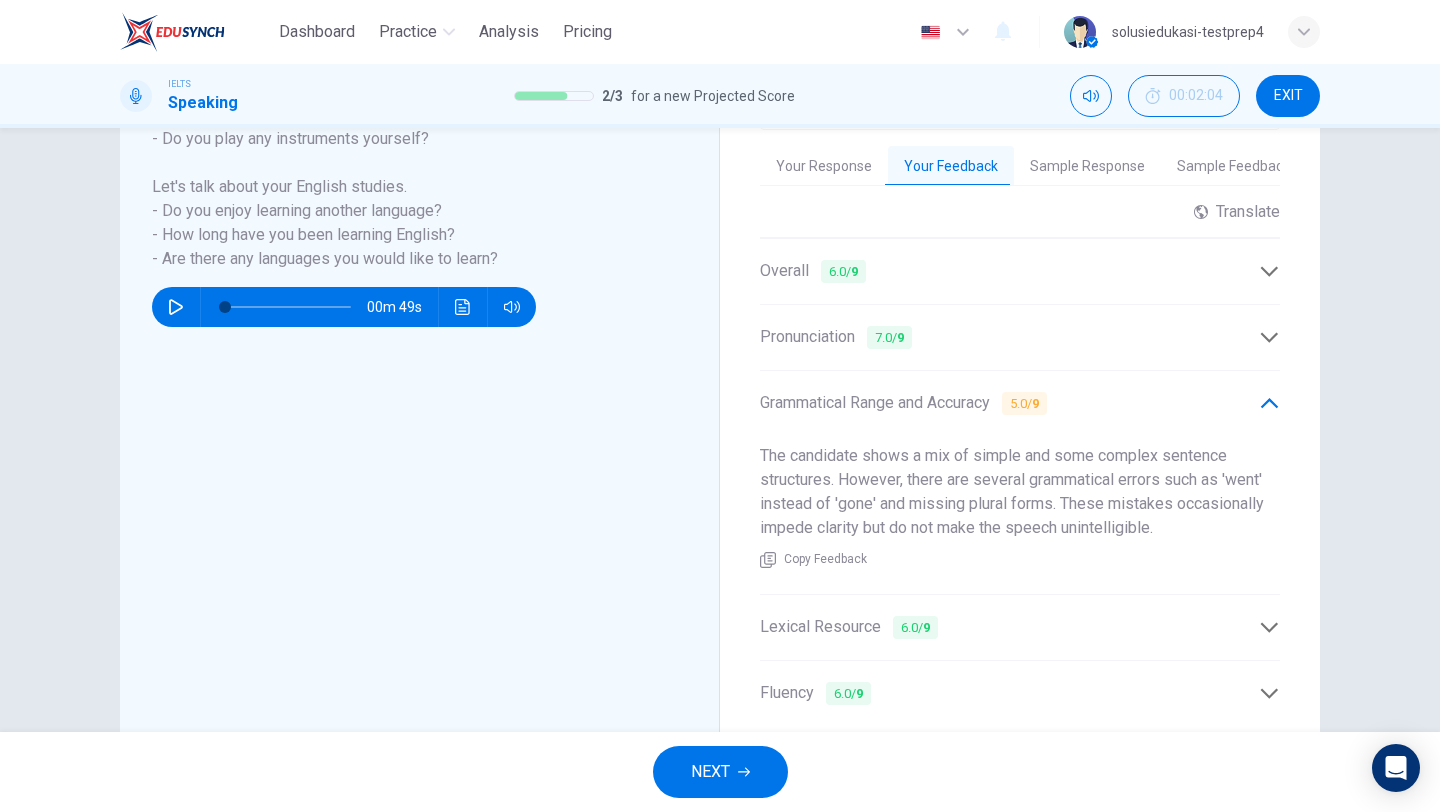 click on "Pronunciation   7.0 / 9" at bounding box center [1020, 337] 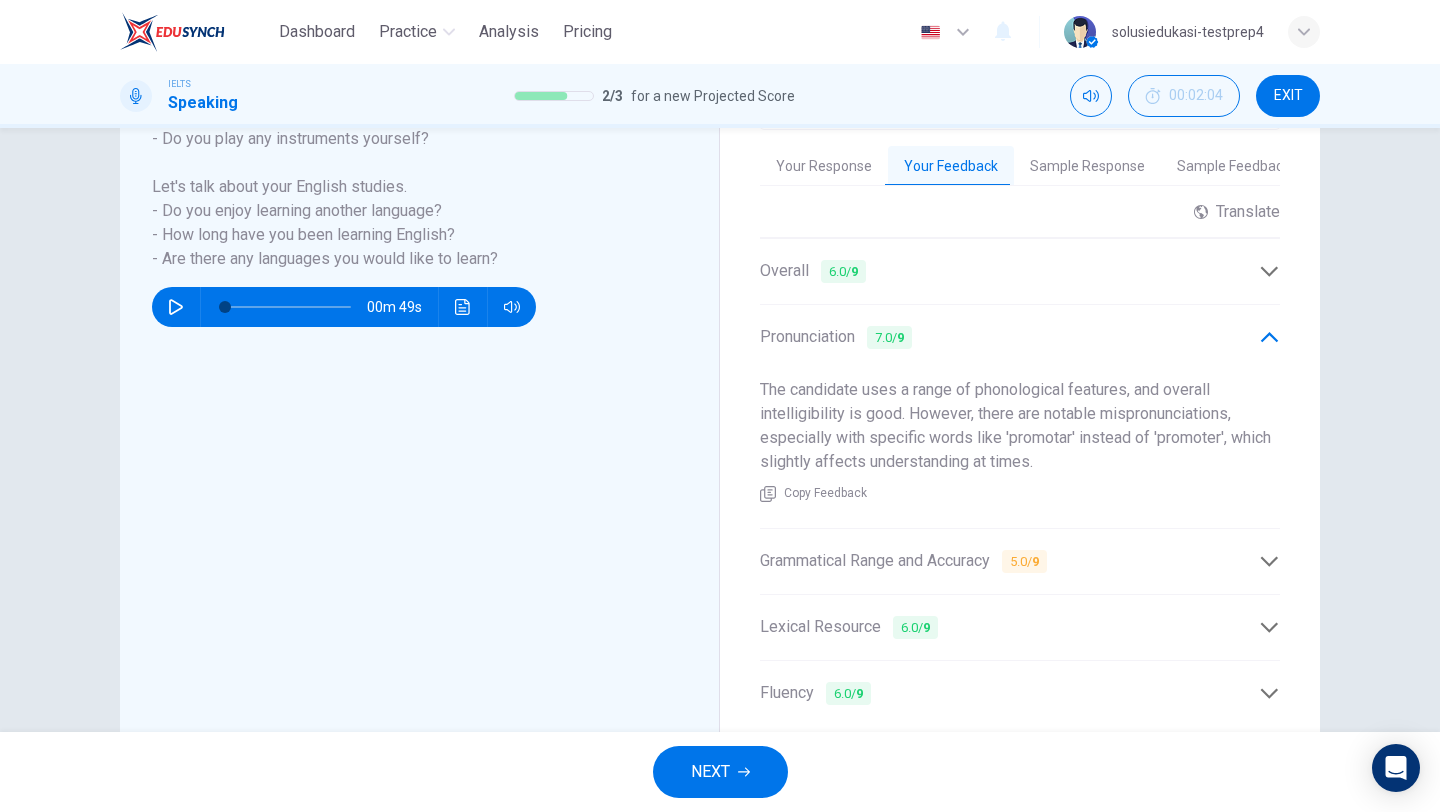 click on "Overall   6.0 / 9" at bounding box center [1020, 271] 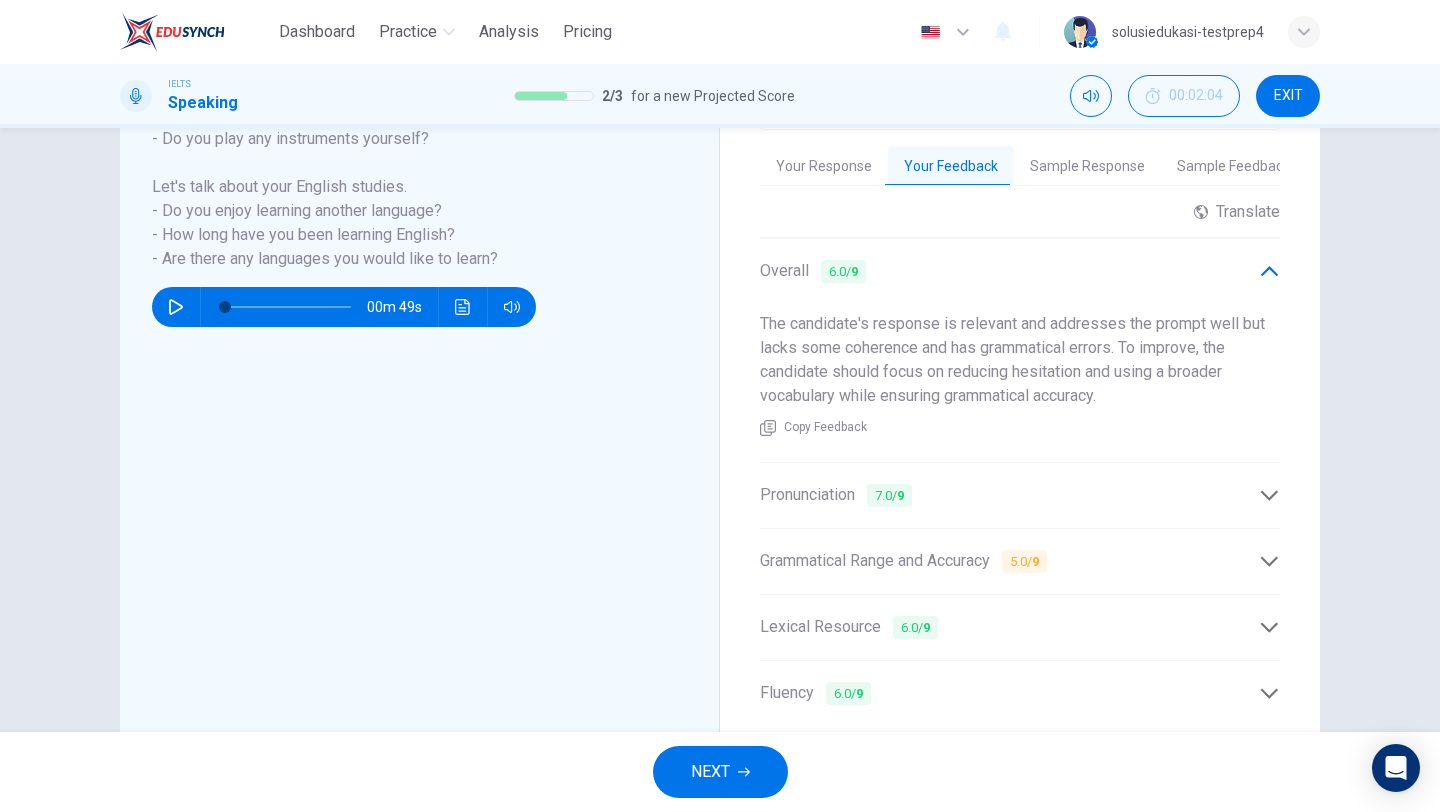 click on "NEXT" at bounding box center [720, 772] 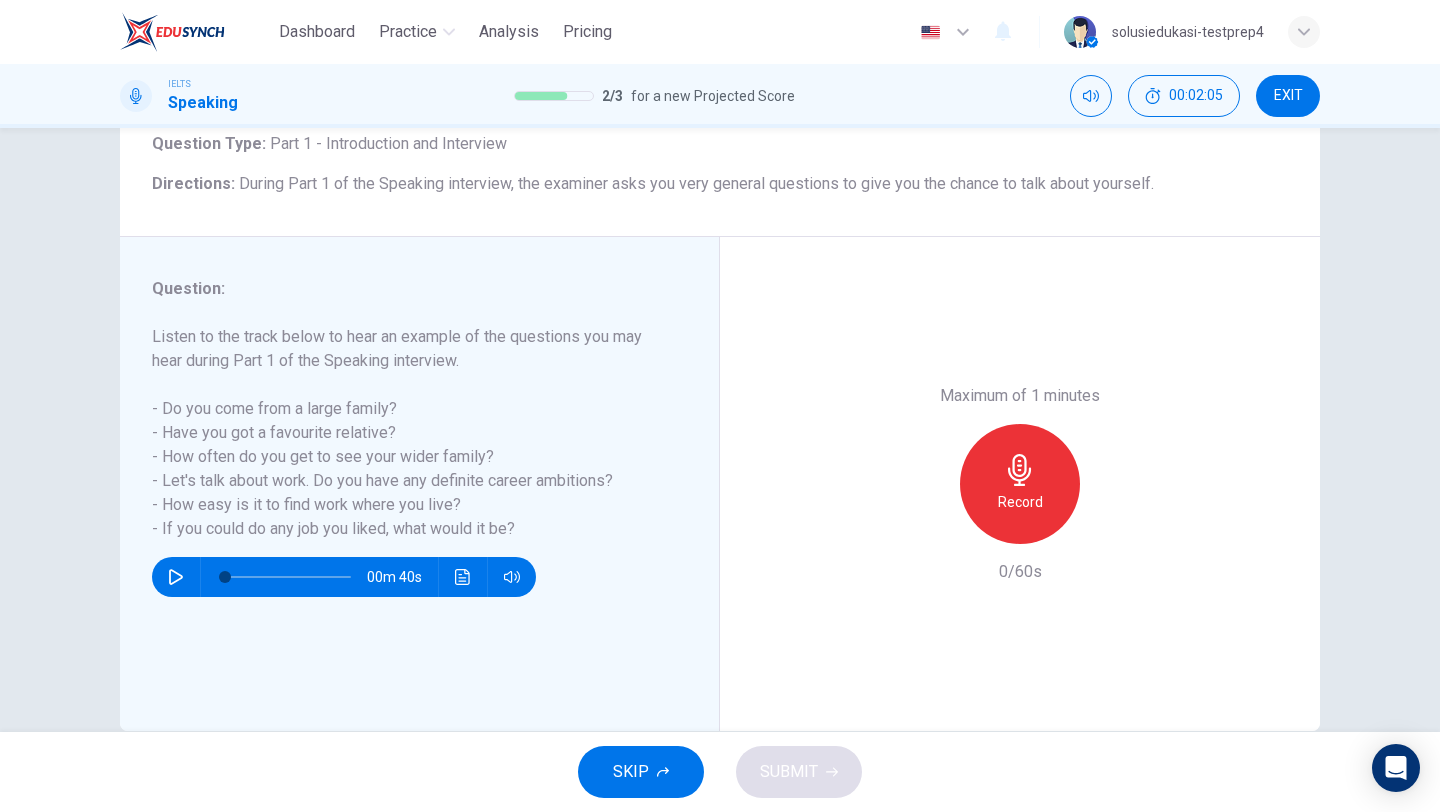 scroll, scrollTop: 129, scrollLeft: 0, axis: vertical 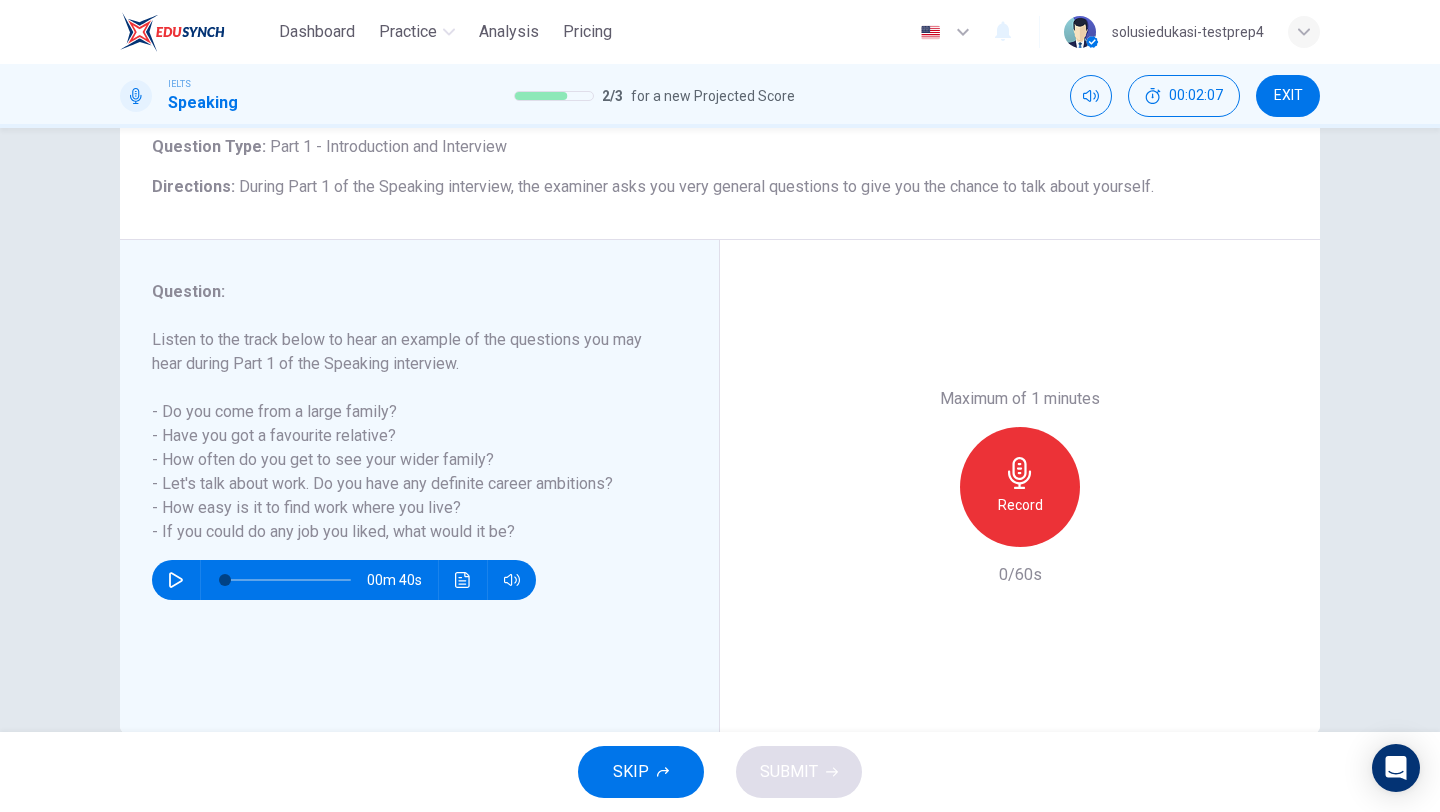 click 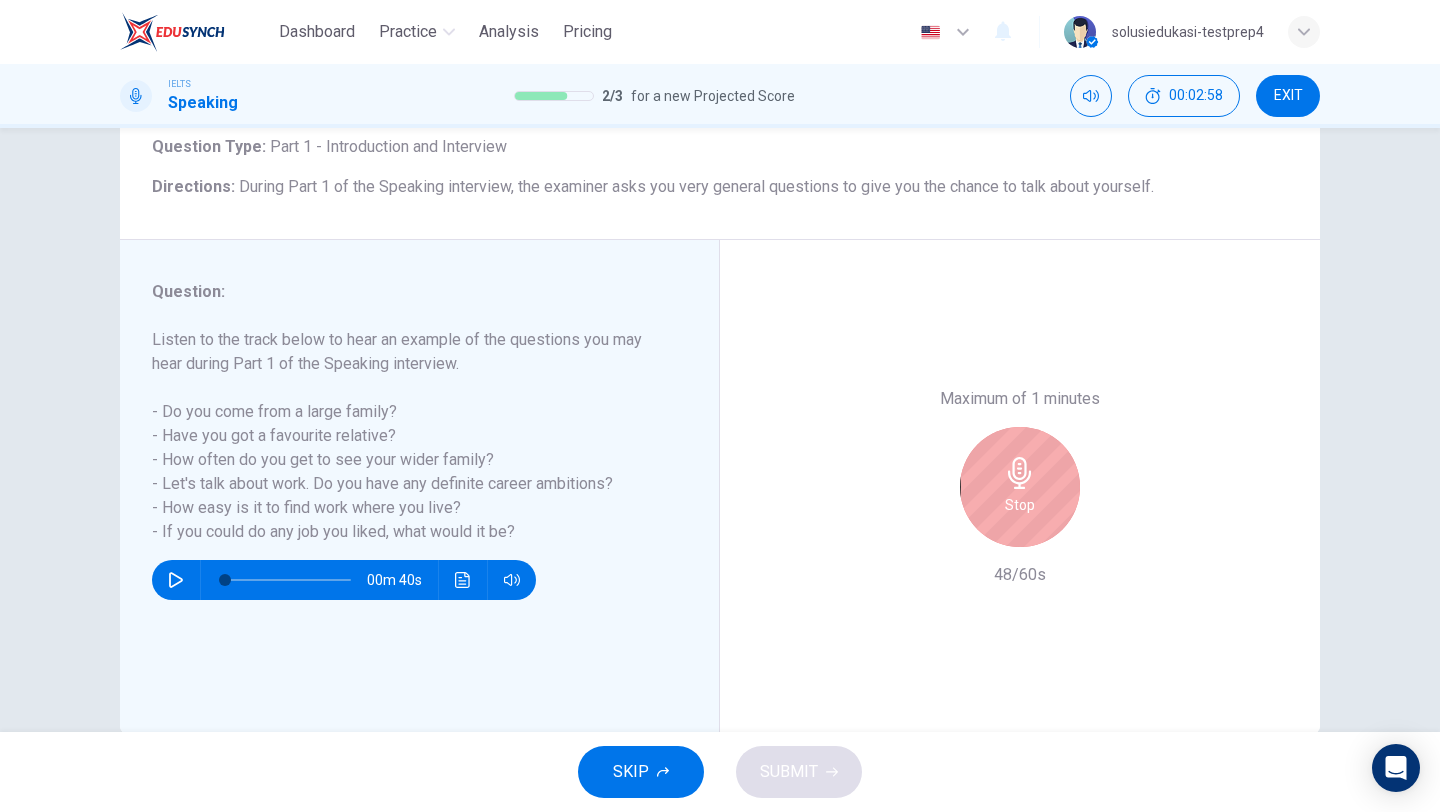 click 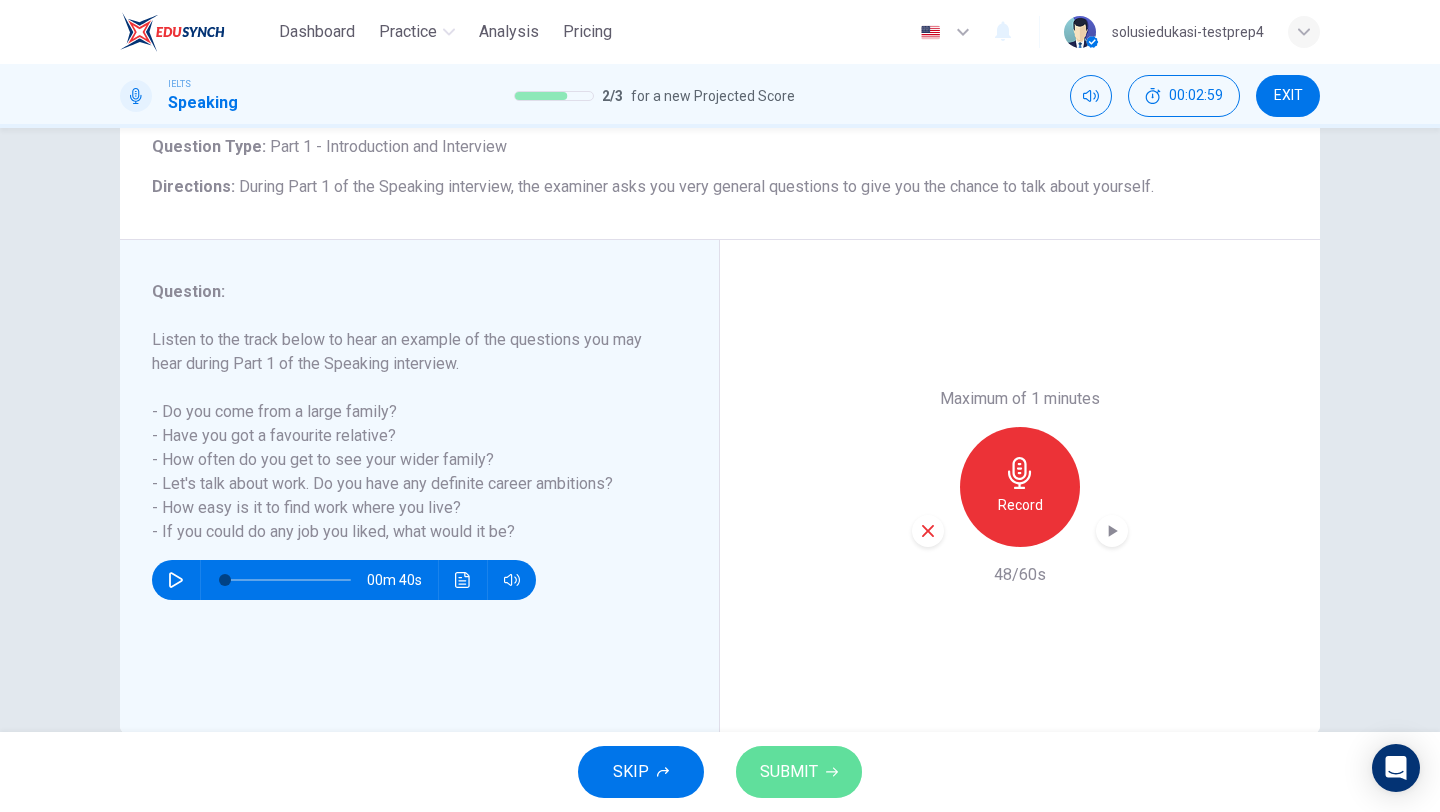 click on "SUBMIT" at bounding box center (789, 772) 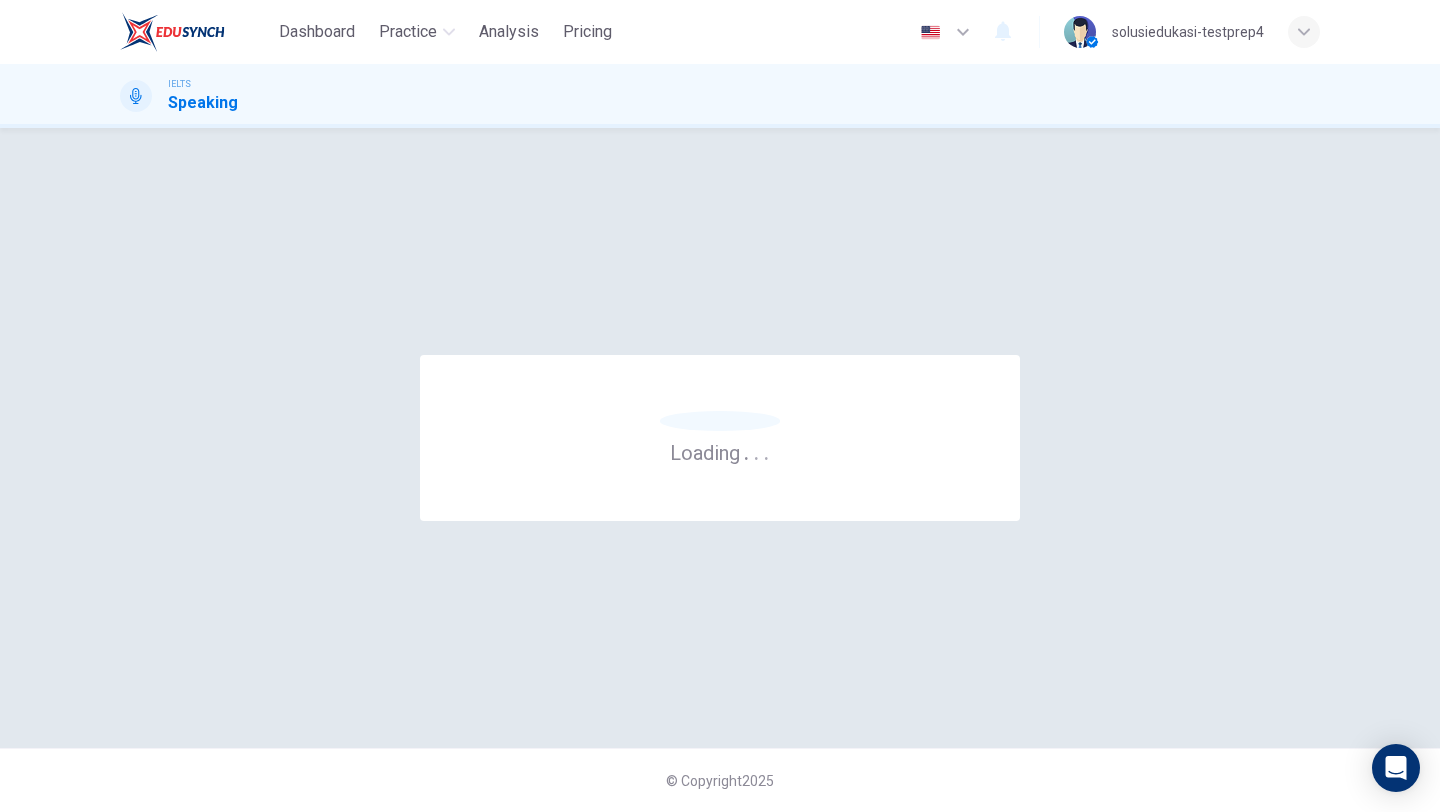 scroll, scrollTop: 0, scrollLeft: 0, axis: both 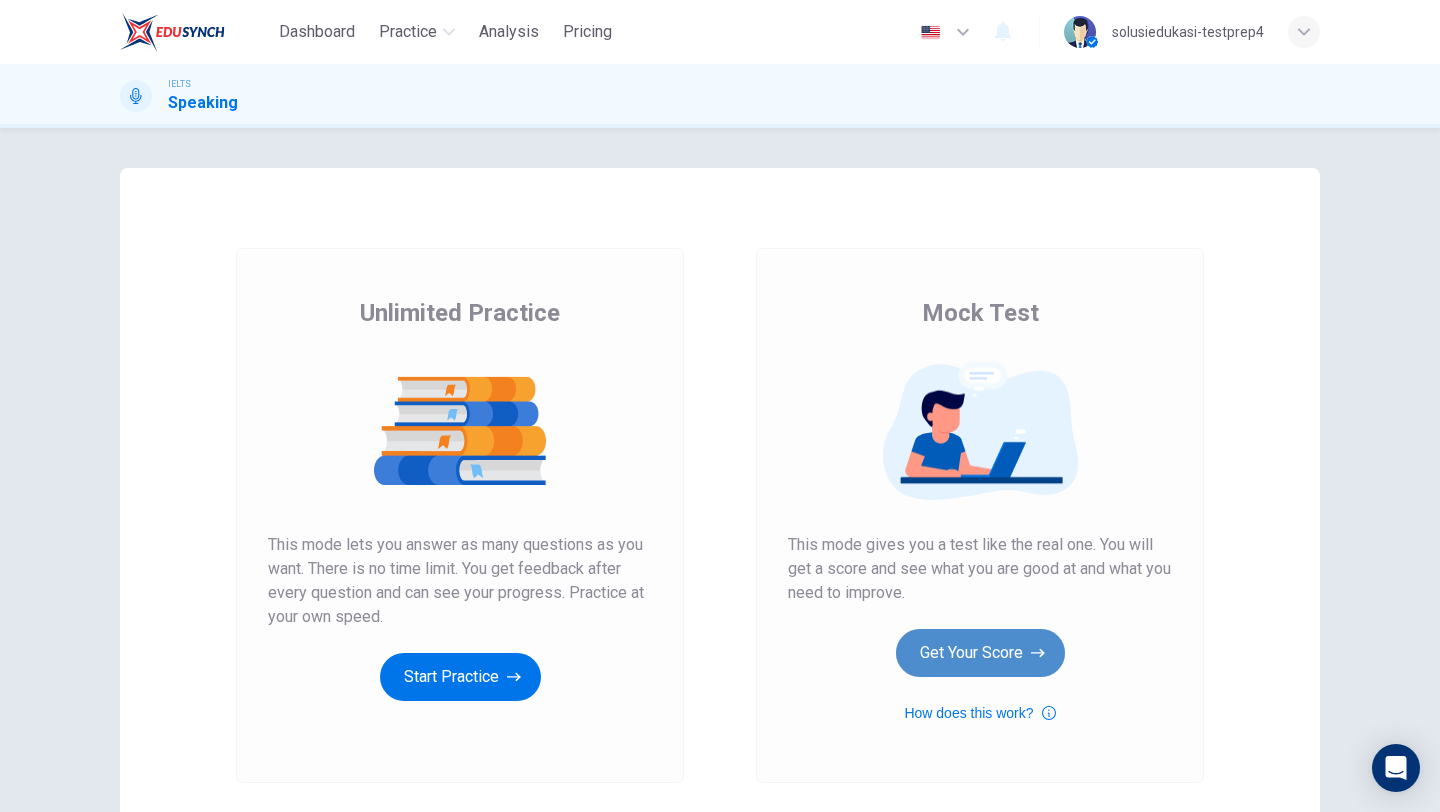 click on "Get Your Score" at bounding box center [980, 653] 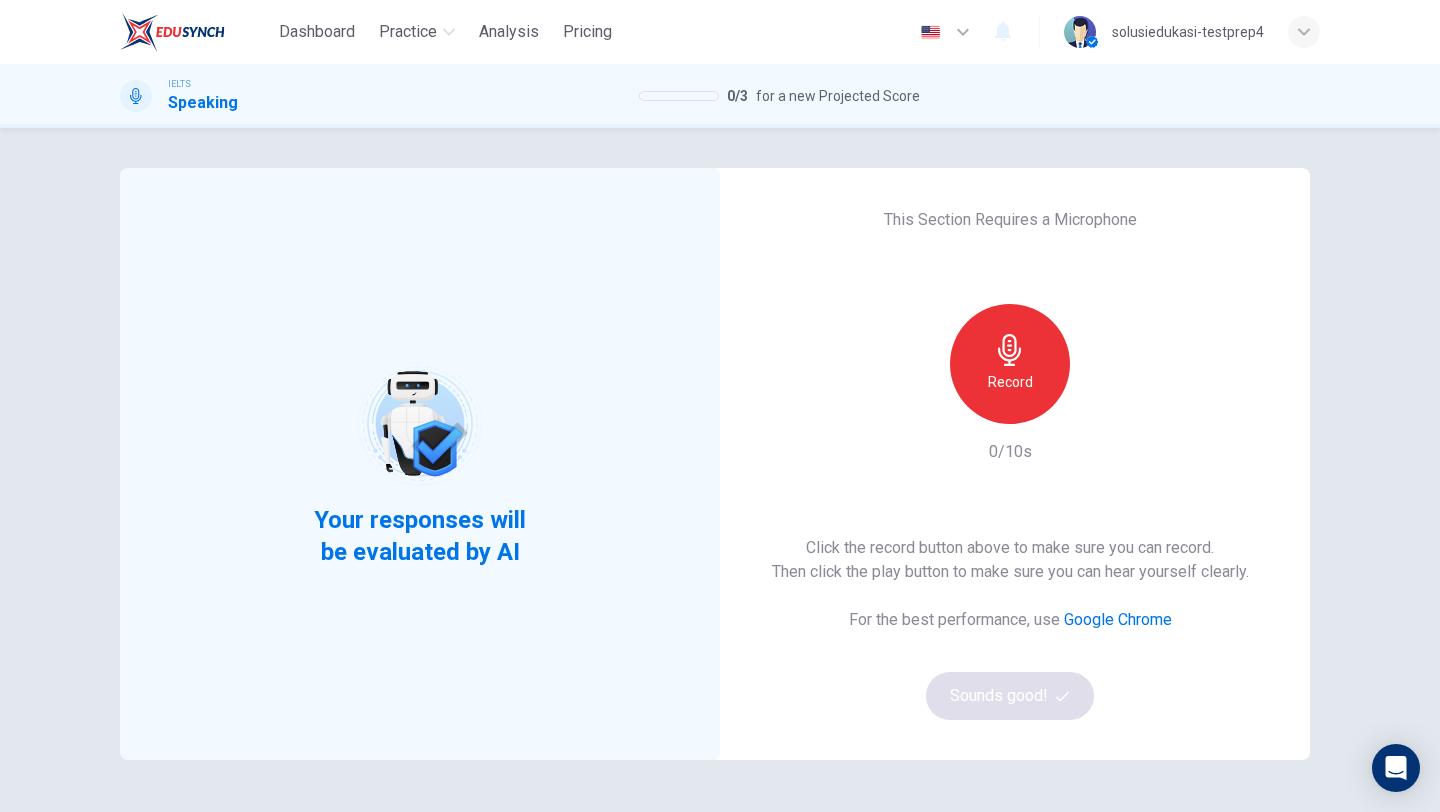 click on "Record" at bounding box center (1010, 382) 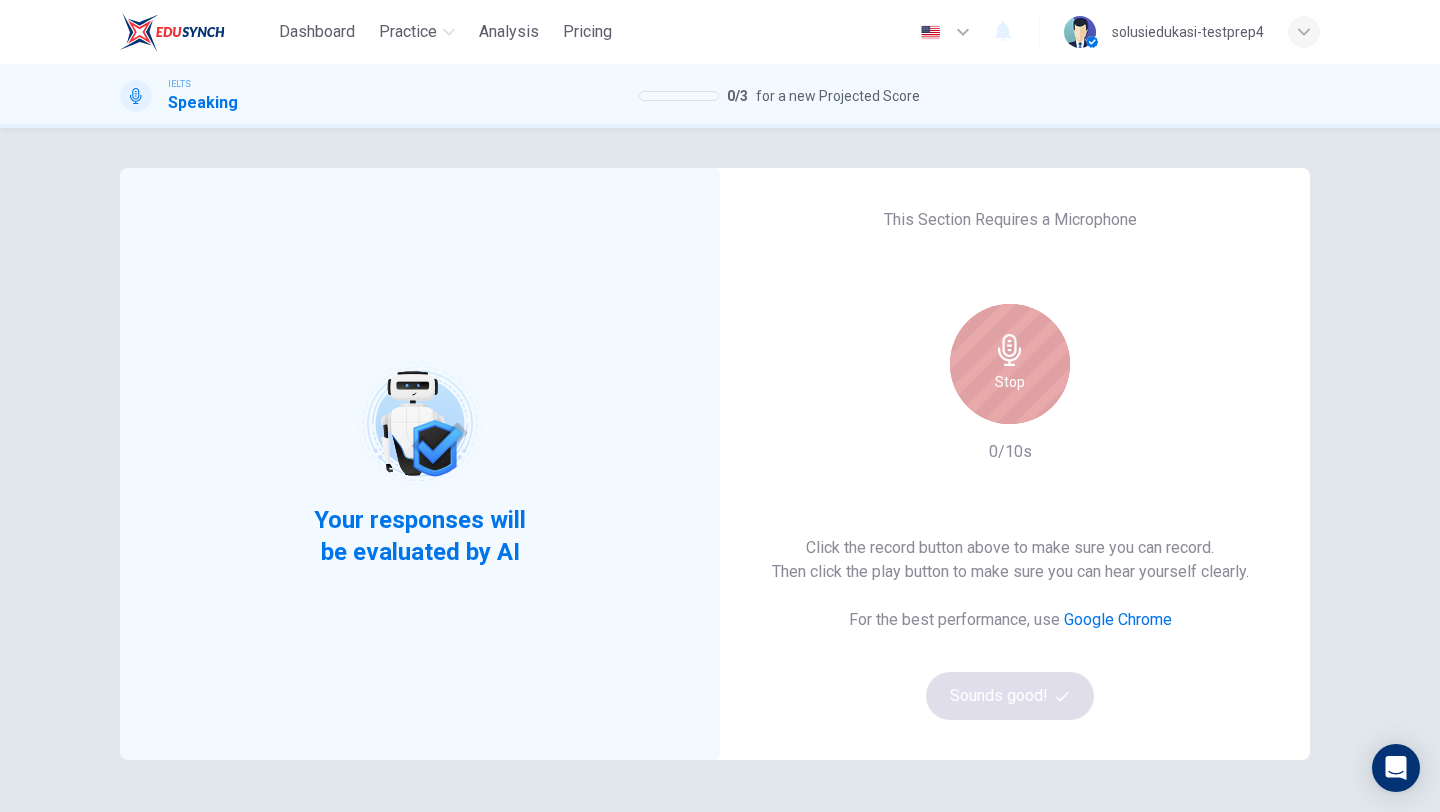 click on "Stop" at bounding box center [1010, 382] 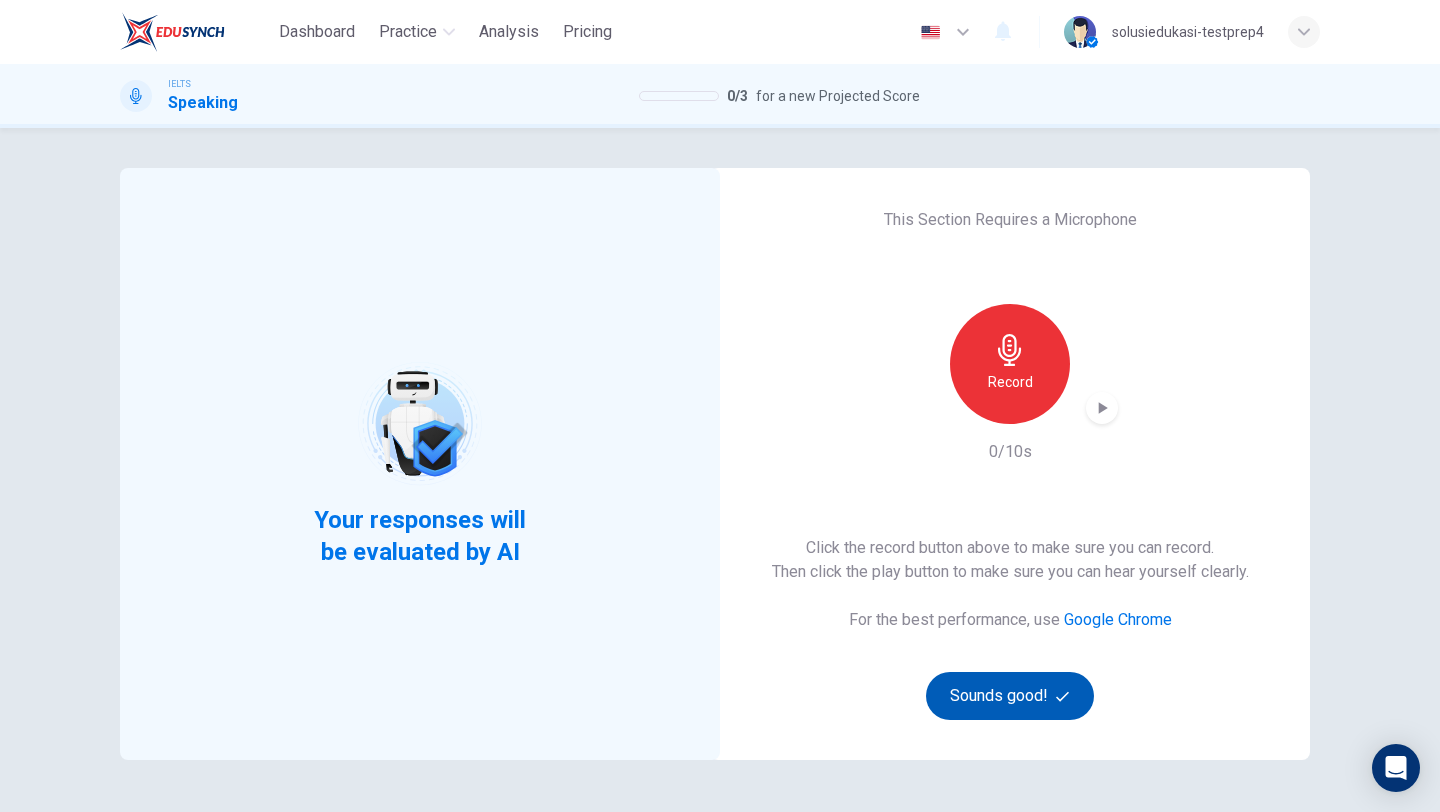 click on "Sounds good!" at bounding box center (1010, 696) 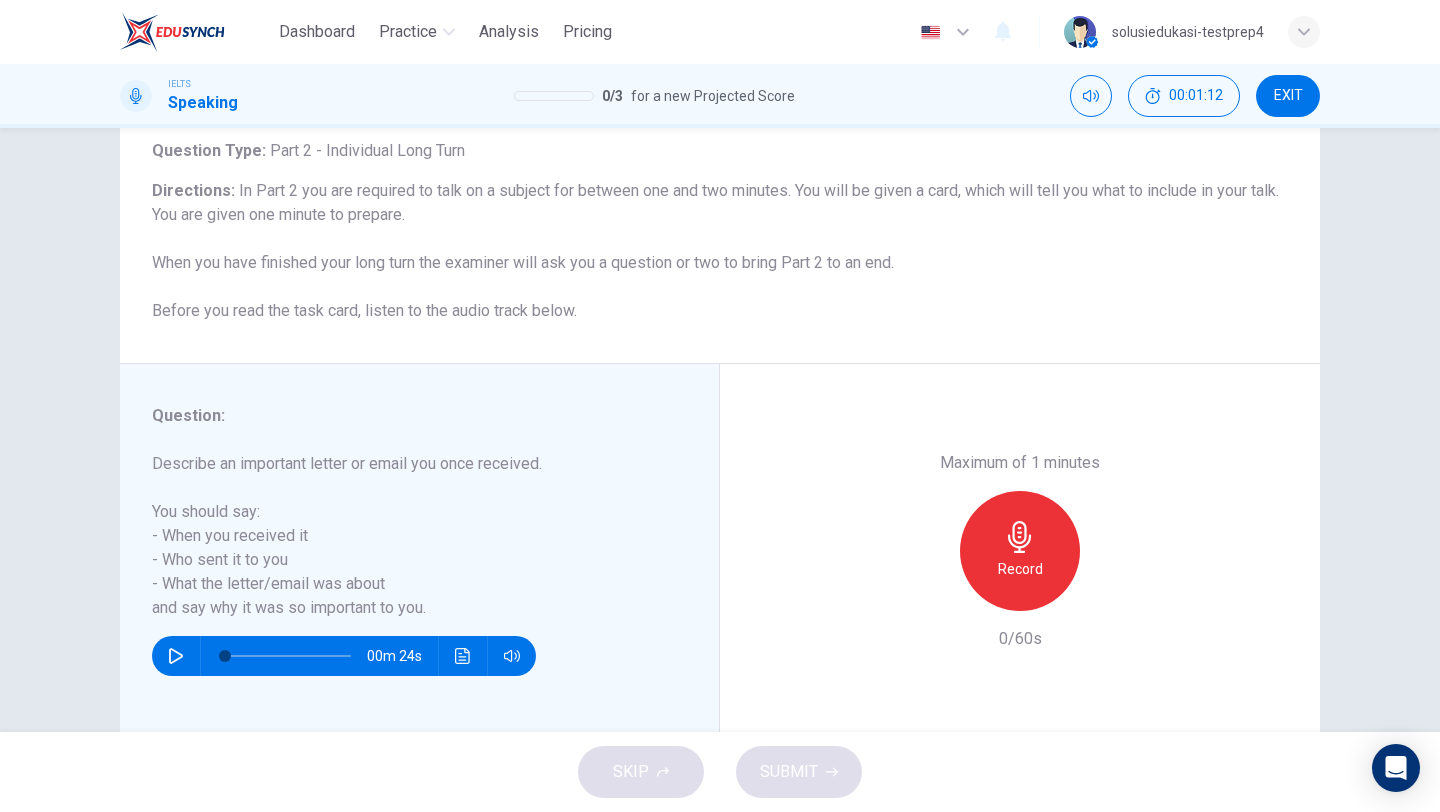 scroll, scrollTop: 162, scrollLeft: 0, axis: vertical 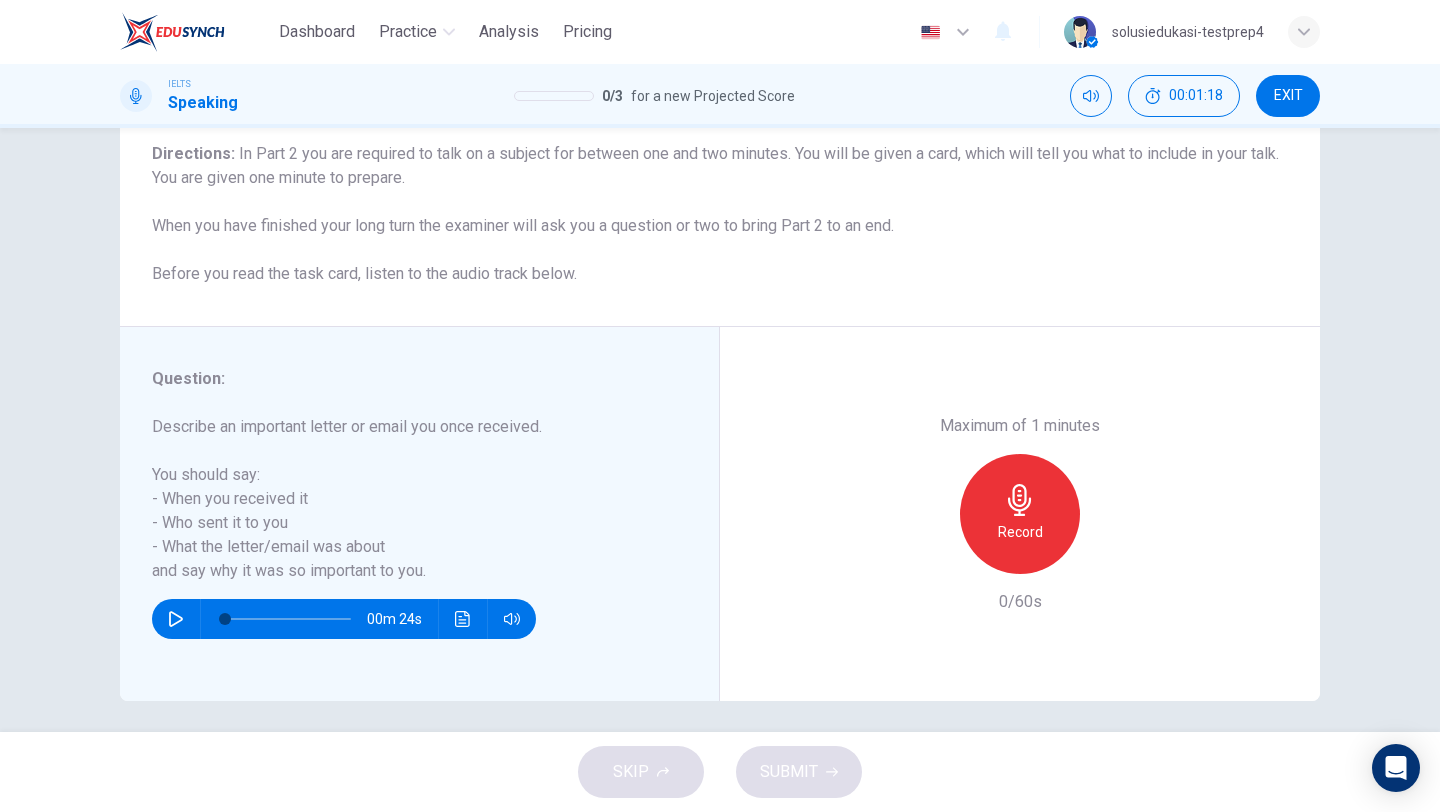 click 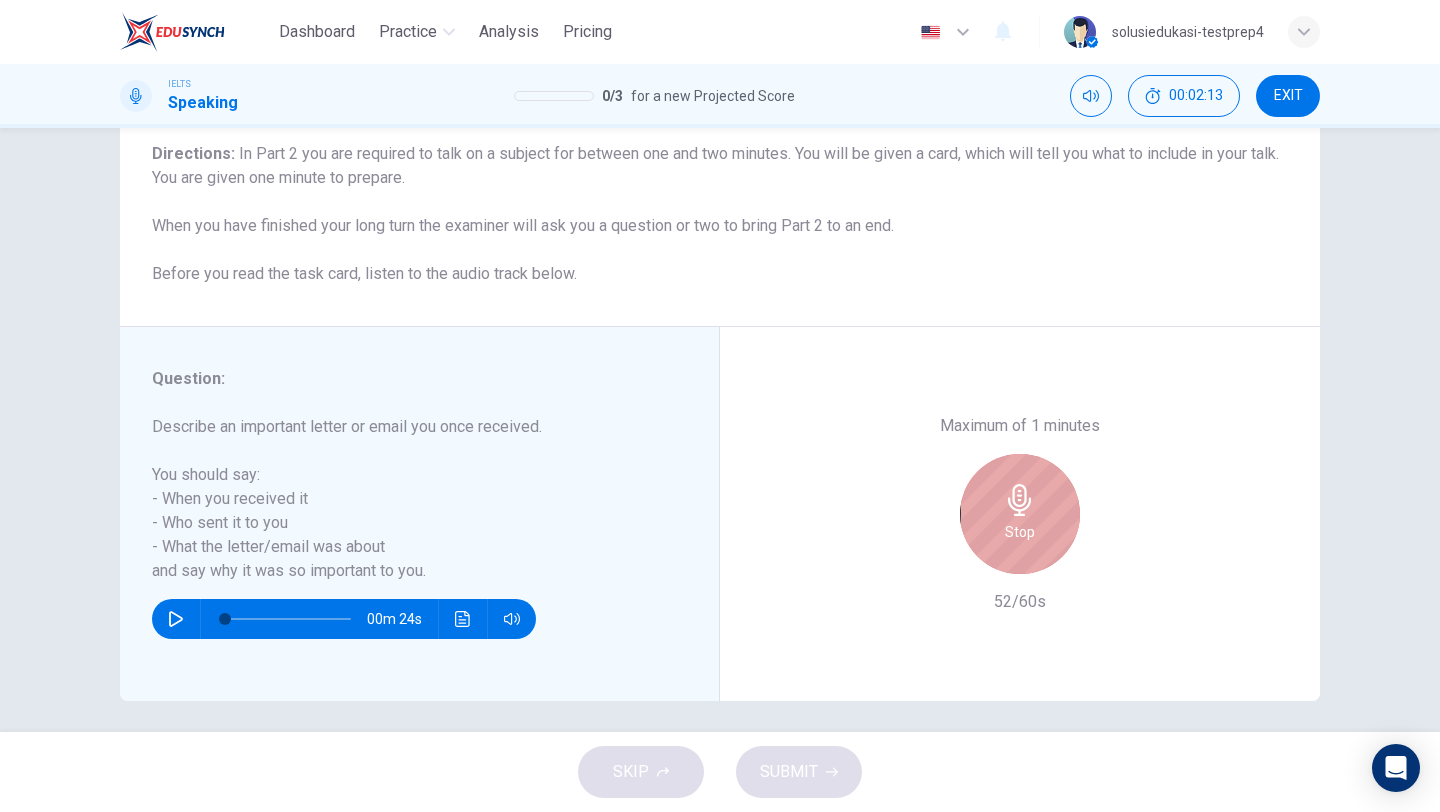 click 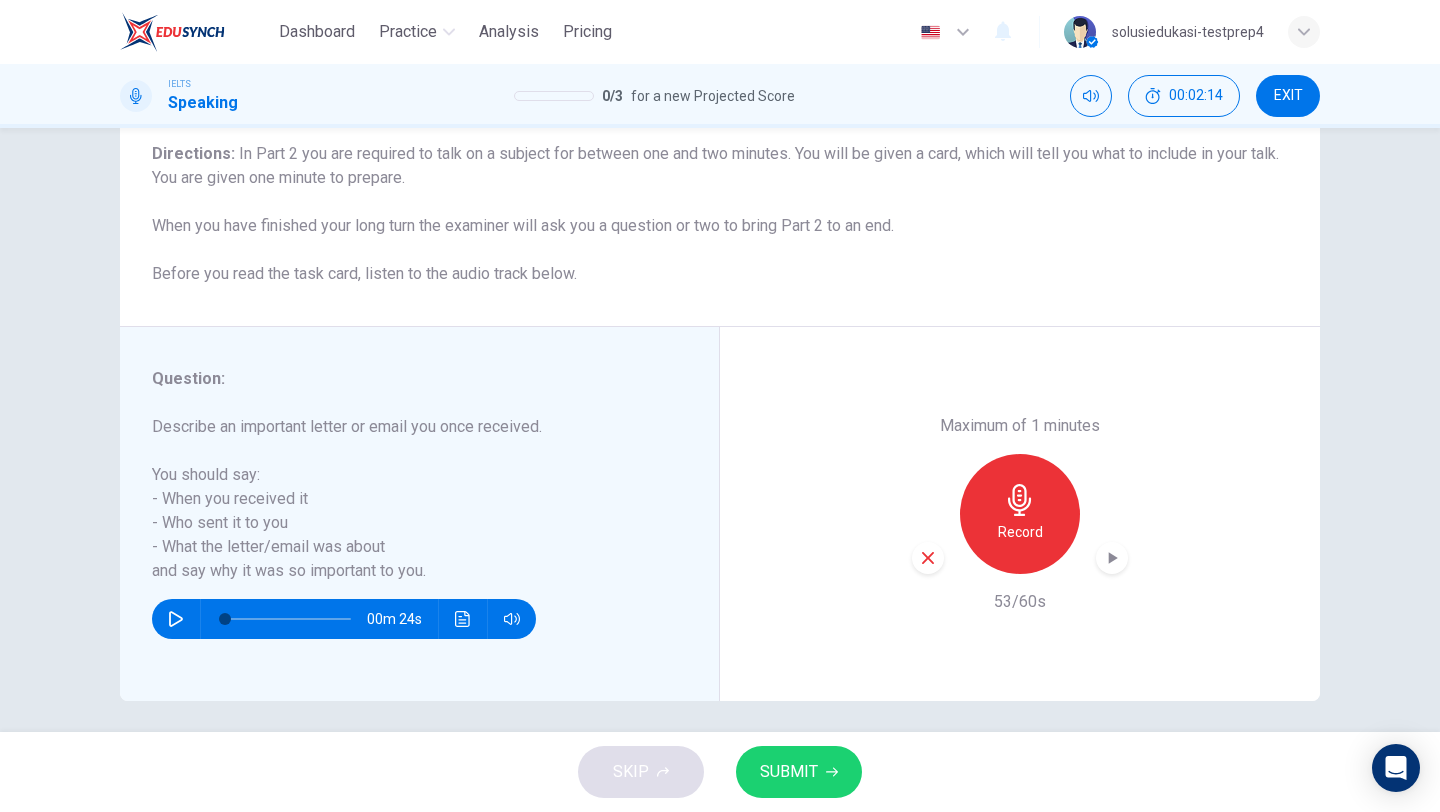 click on "SUBMIT" at bounding box center [789, 772] 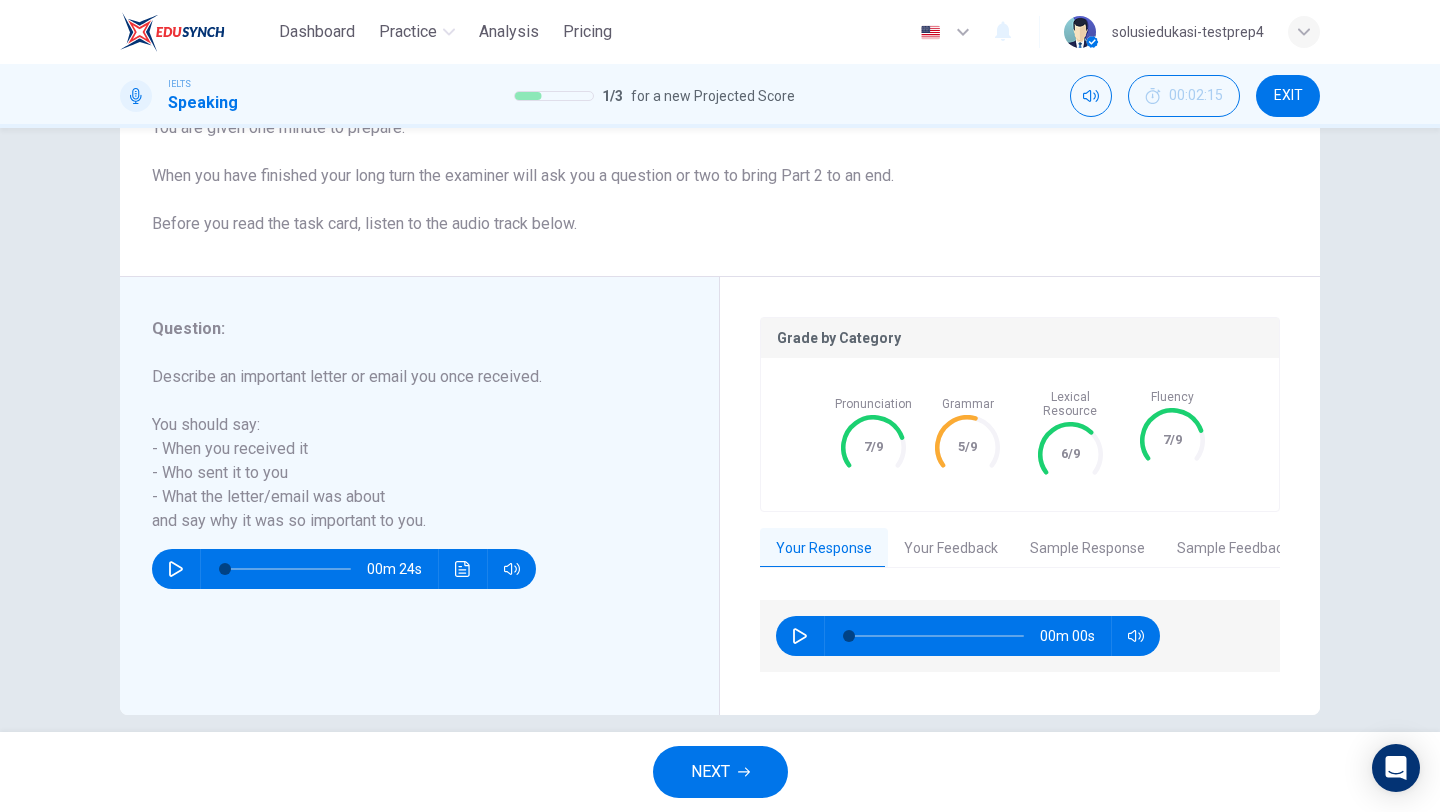scroll, scrollTop: 220, scrollLeft: 0, axis: vertical 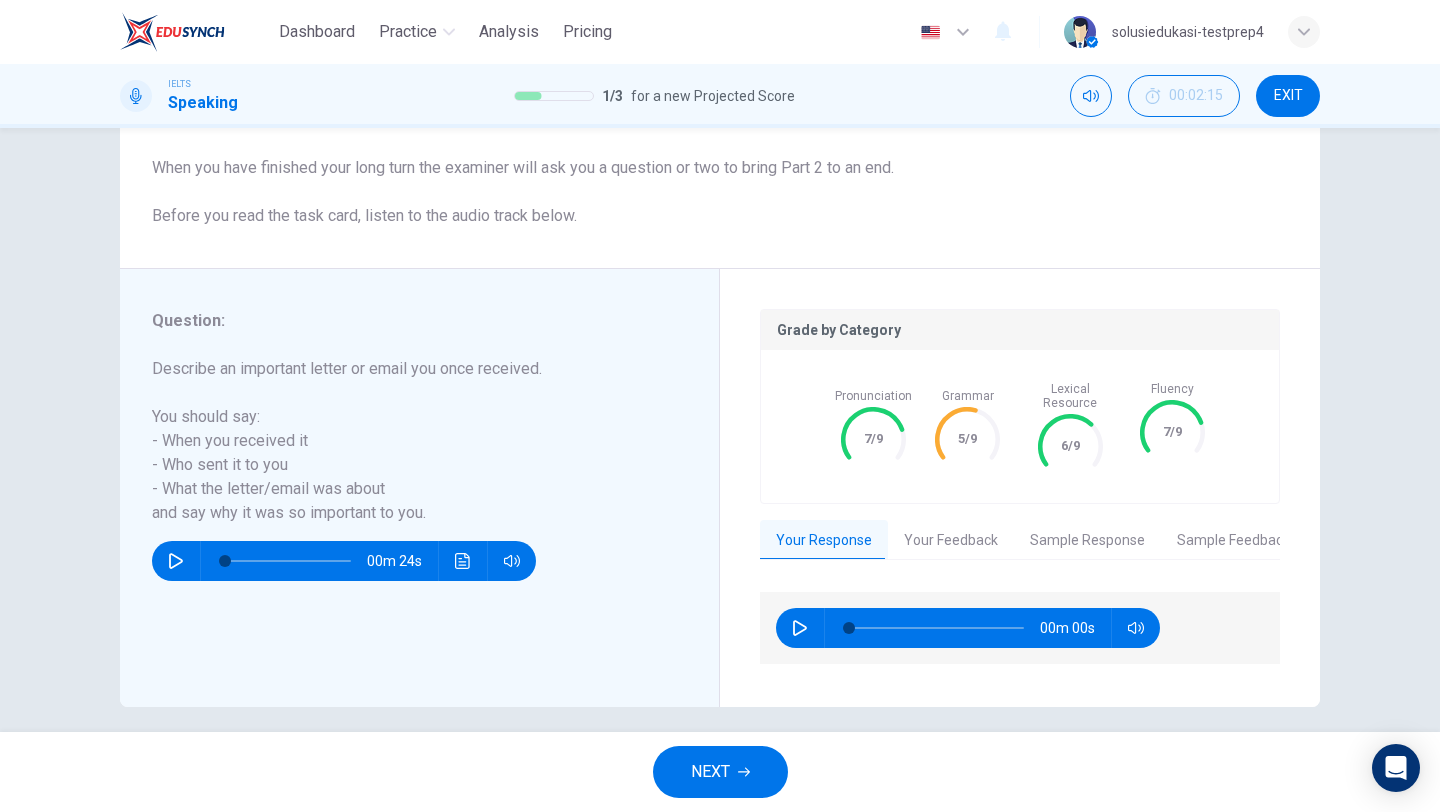 click on "Your Feedback" at bounding box center [951, 541] 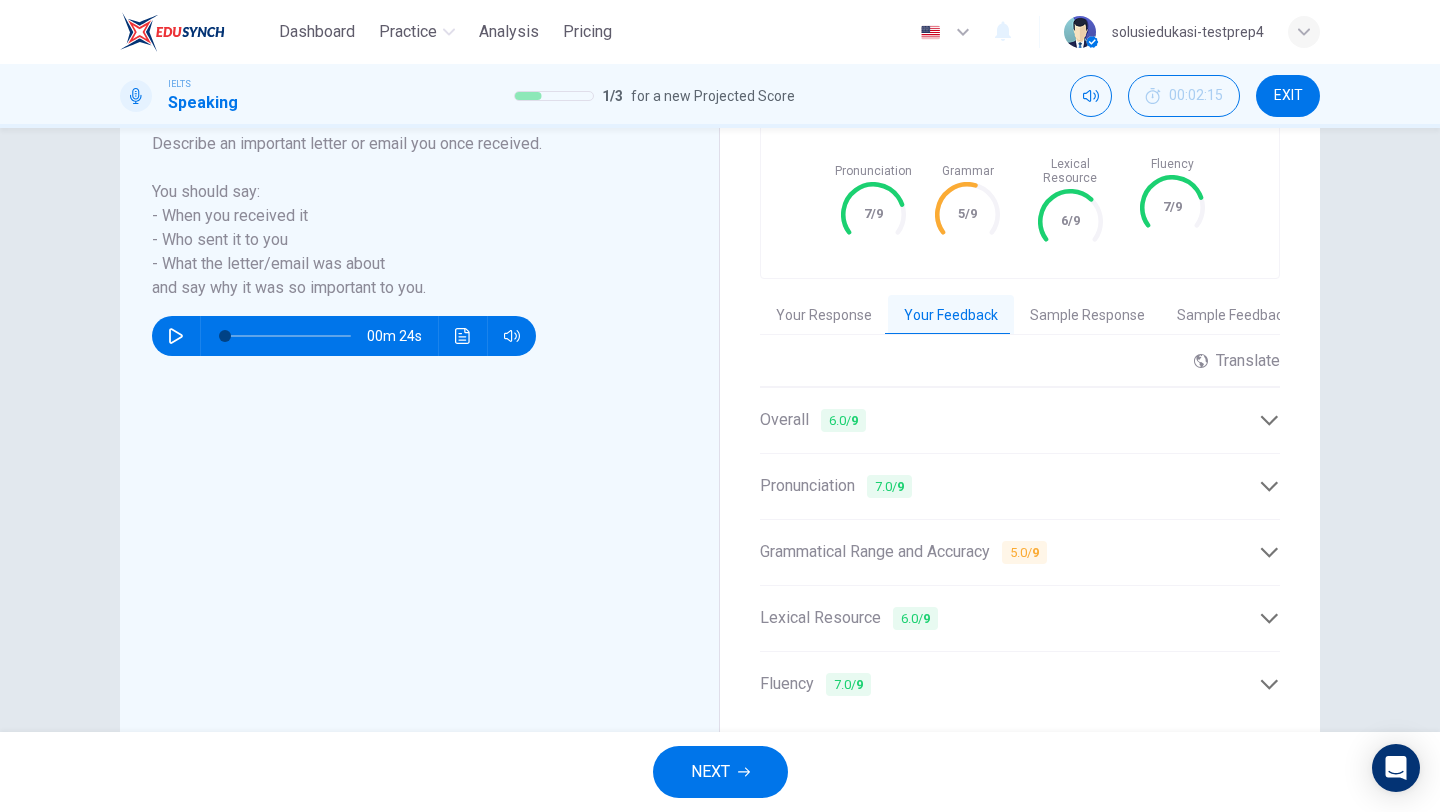 scroll, scrollTop: 443, scrollLeft: 0, axis: vertical 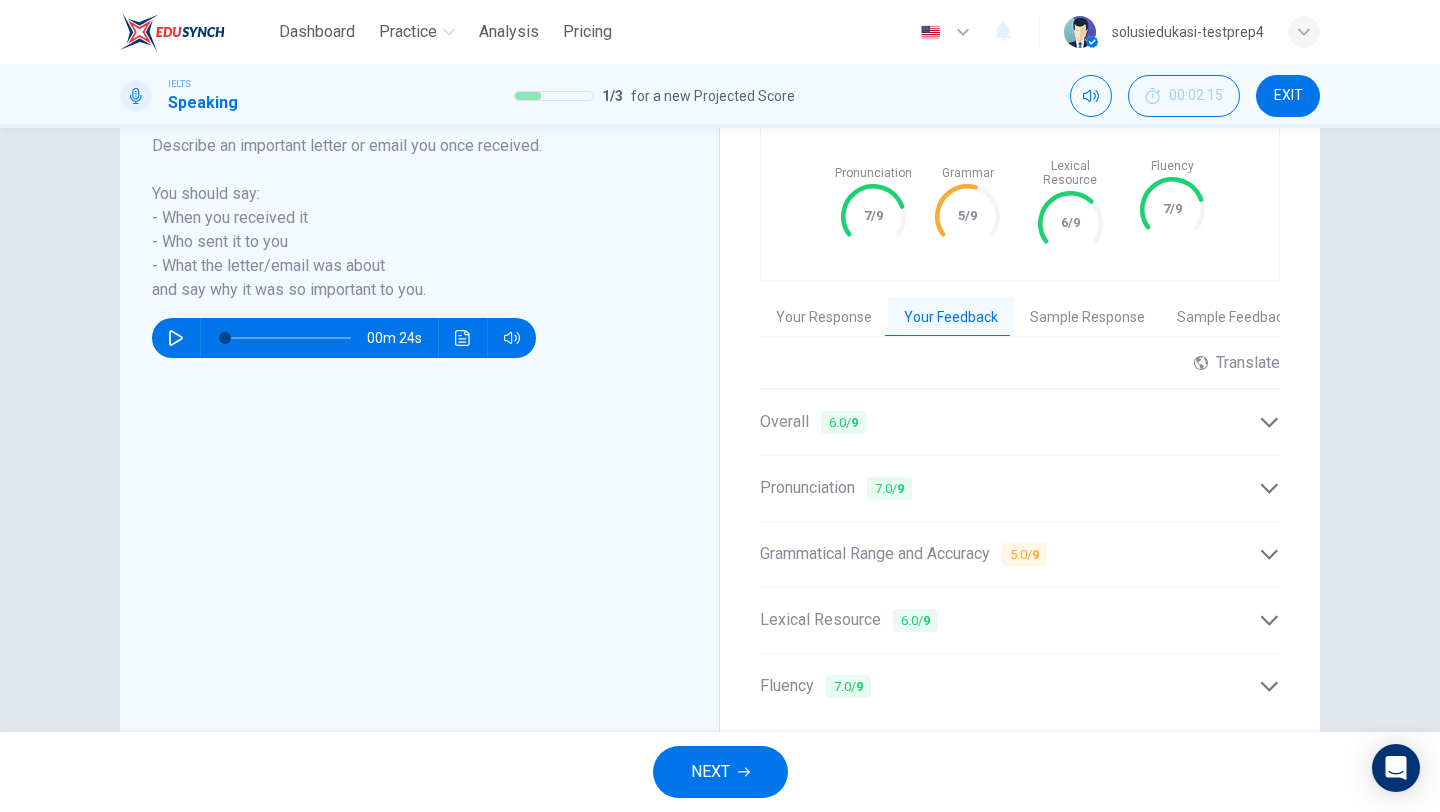 click on "NEXT" at bounding box center [720, 772] 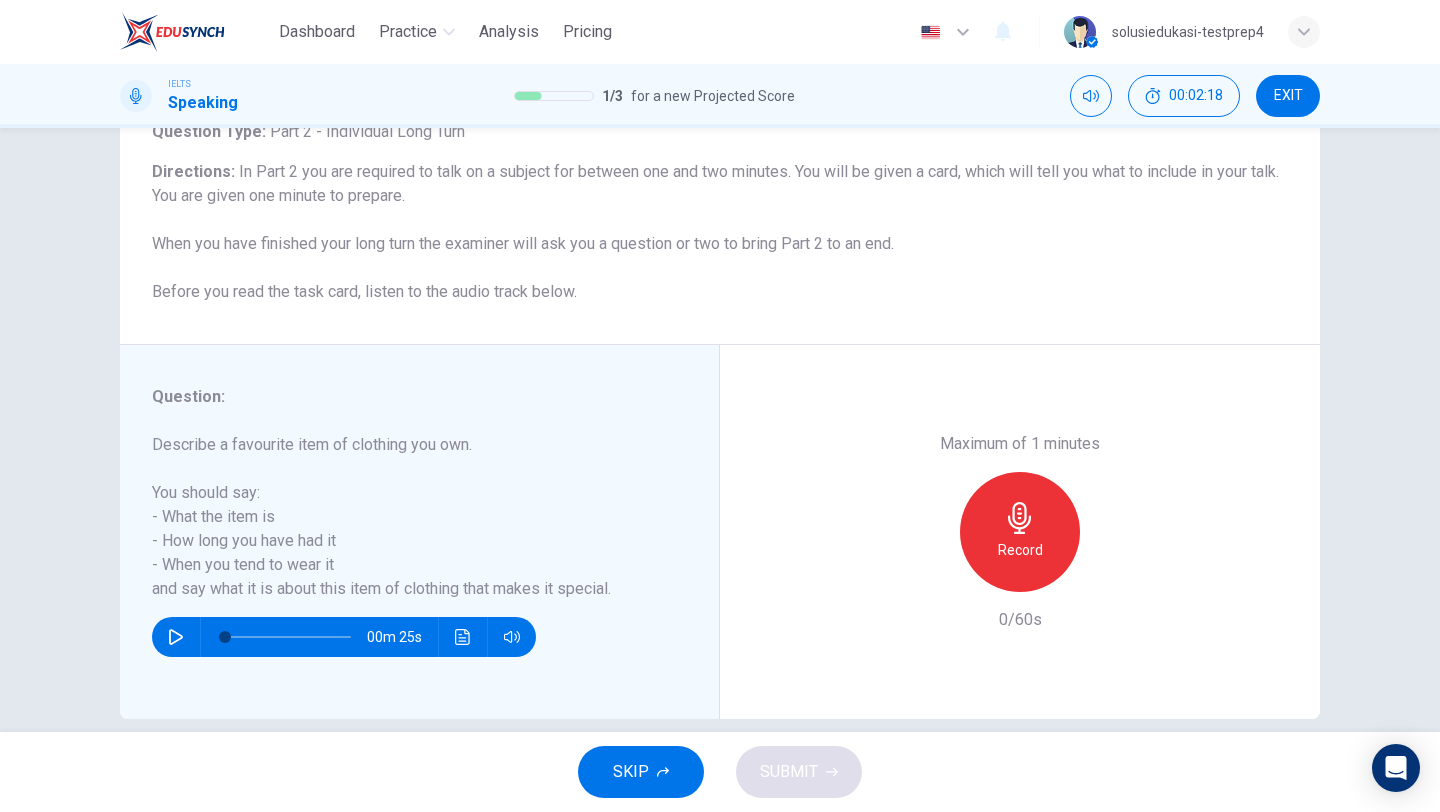 scroll, scrollTop: 148, scrollLeft: 0, axis: vertical 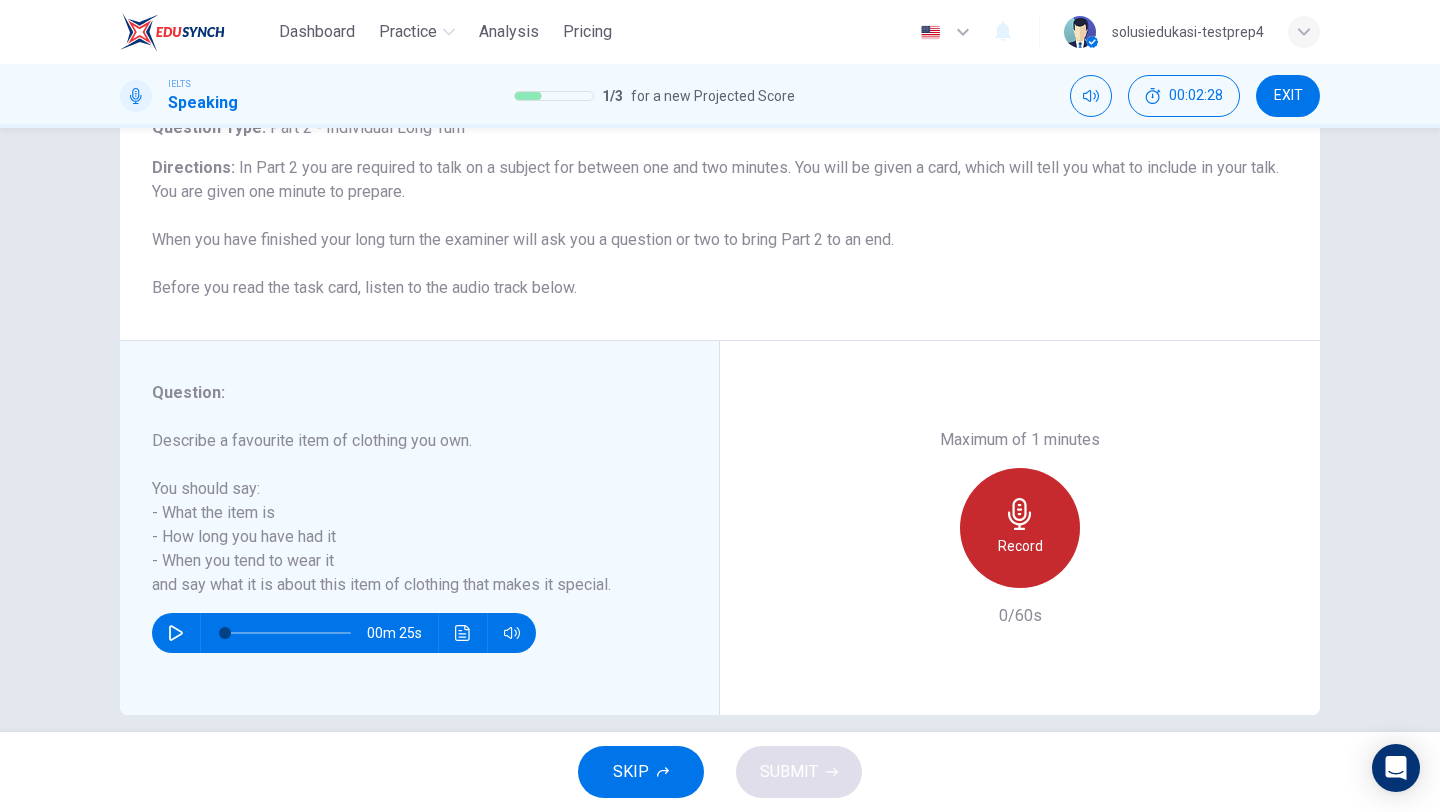click 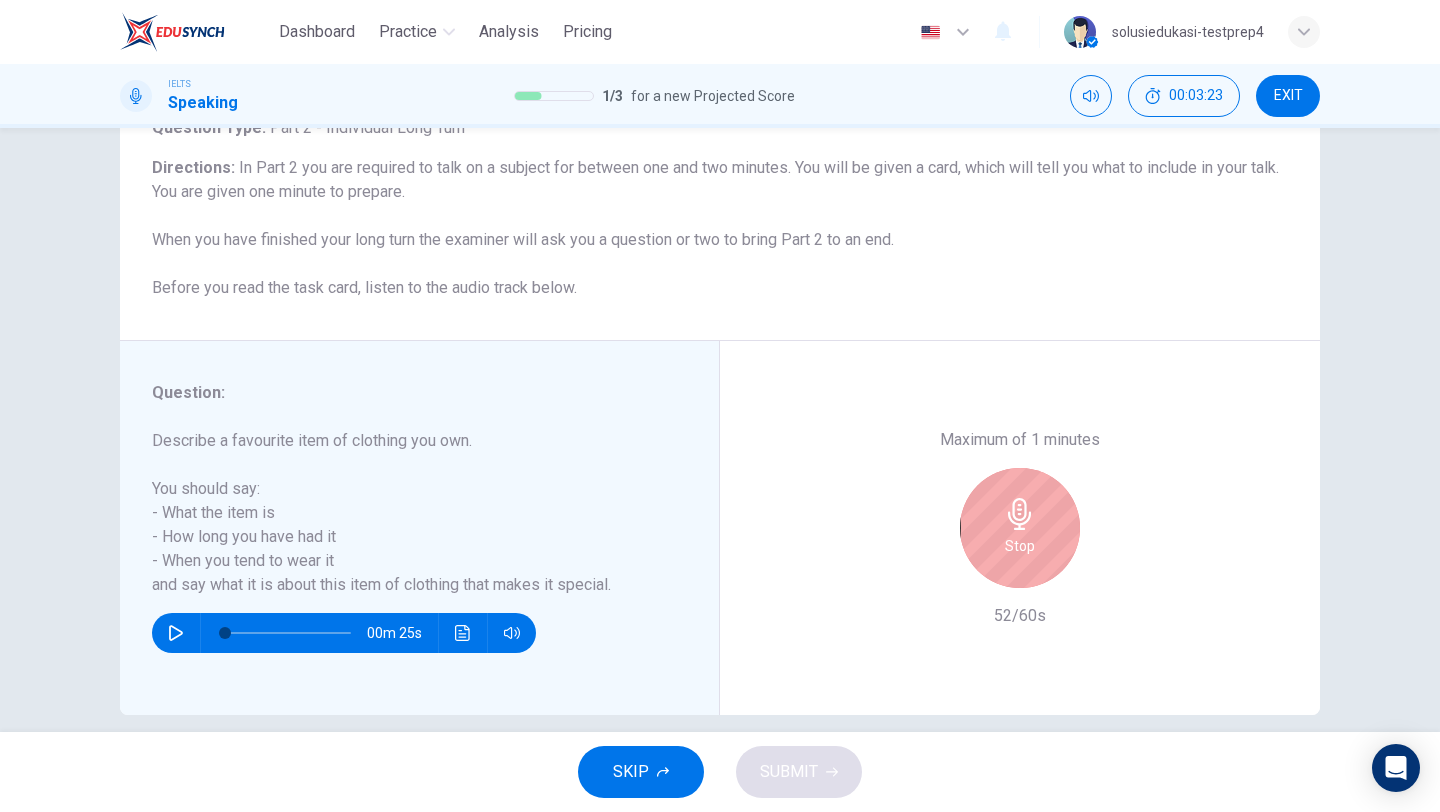 click 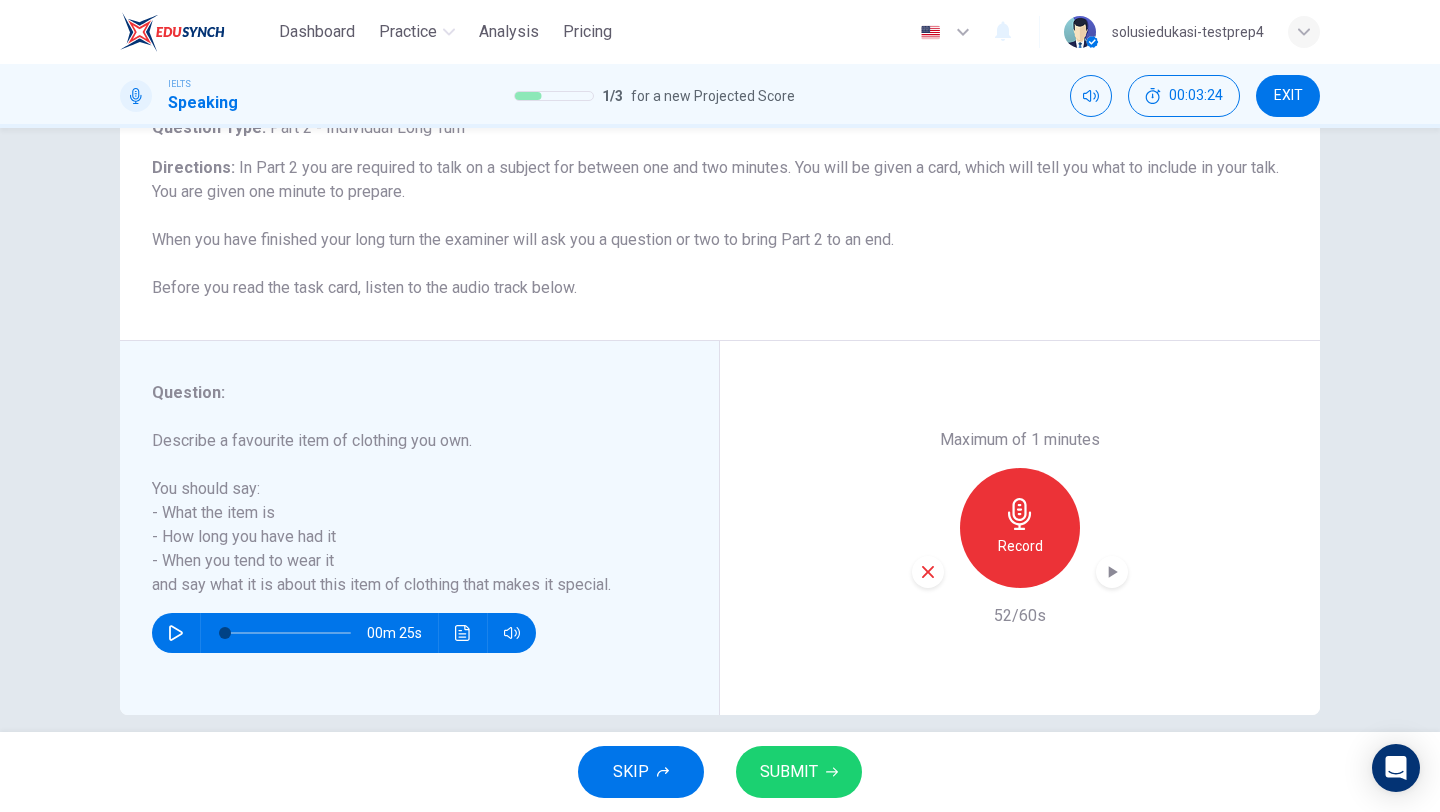 click on "SUBMIT" at bounding box center (789, 772) 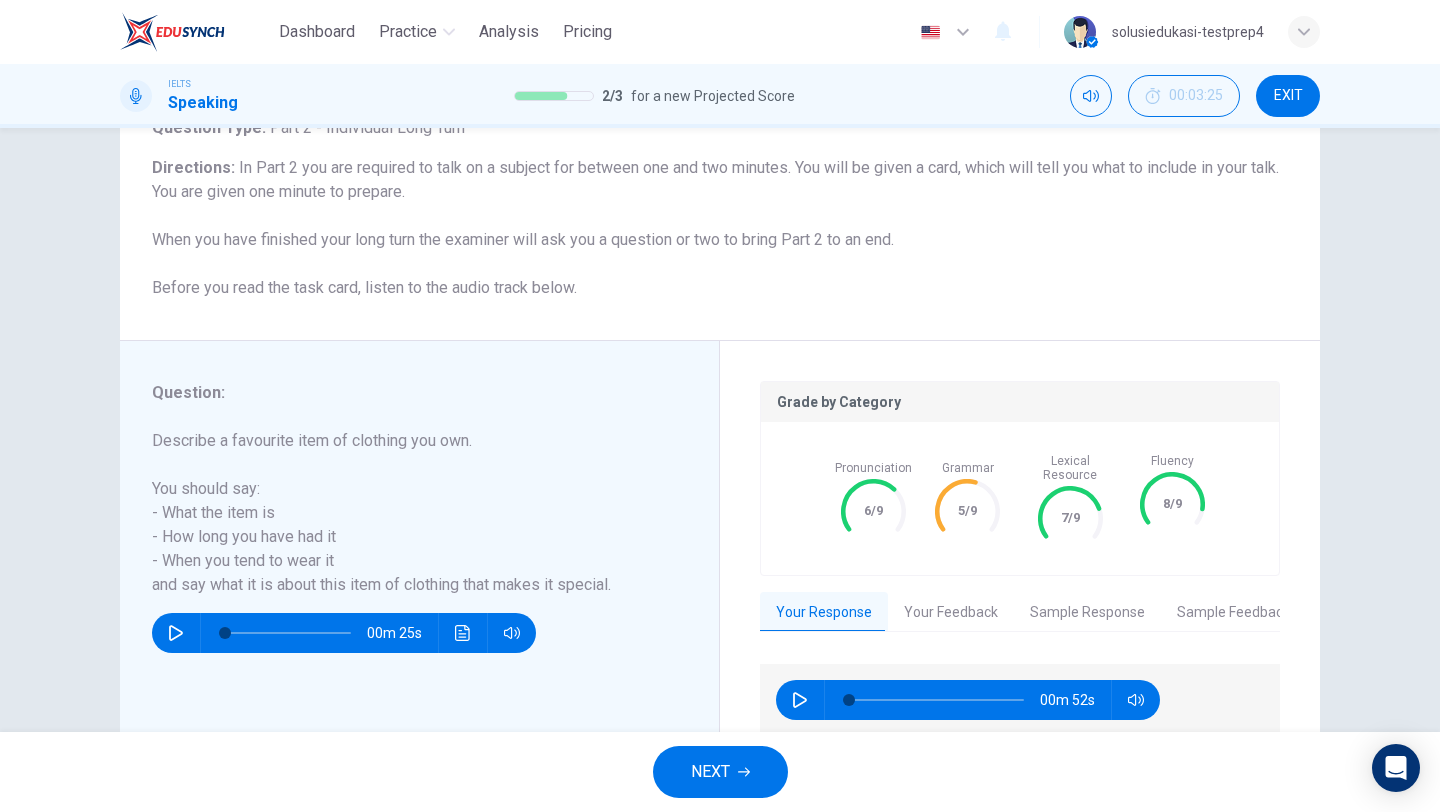 scroll, scrollTop: 220, scrollLeft: 0, axis: vertical 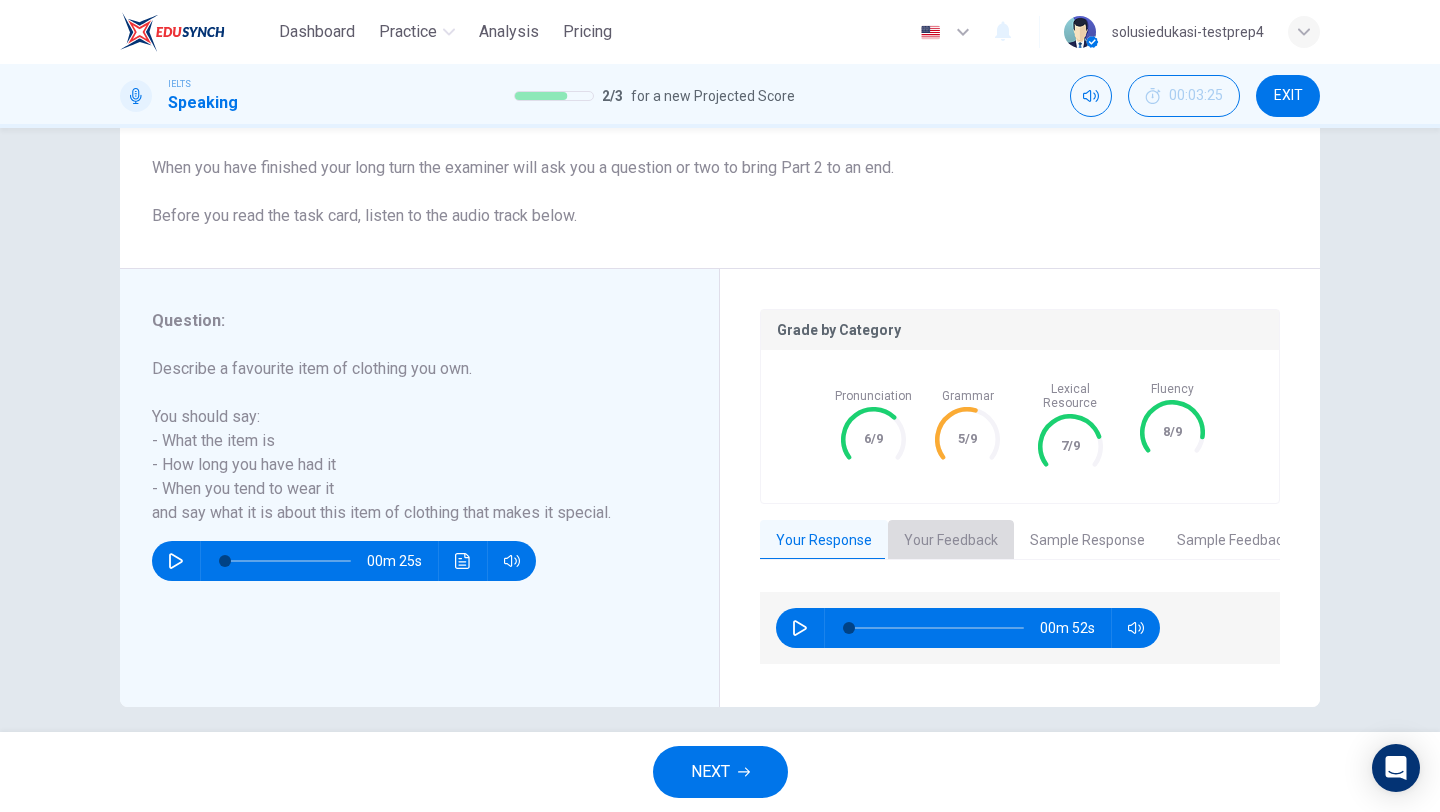 click on "Your Feedback" at bounding box center [951, 541] 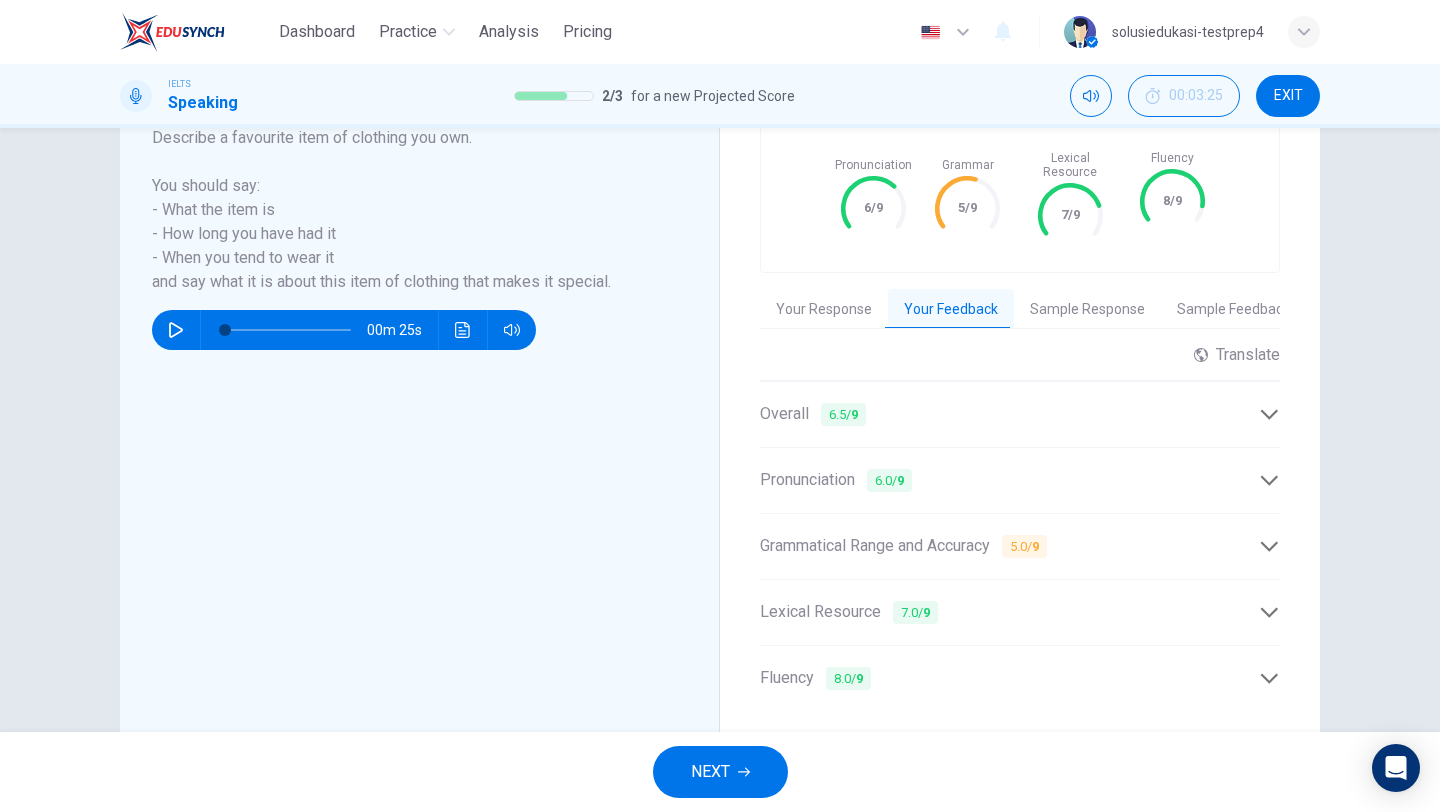 scroll, scrollTop: 477, scrollLeft: 0, axis: vertical 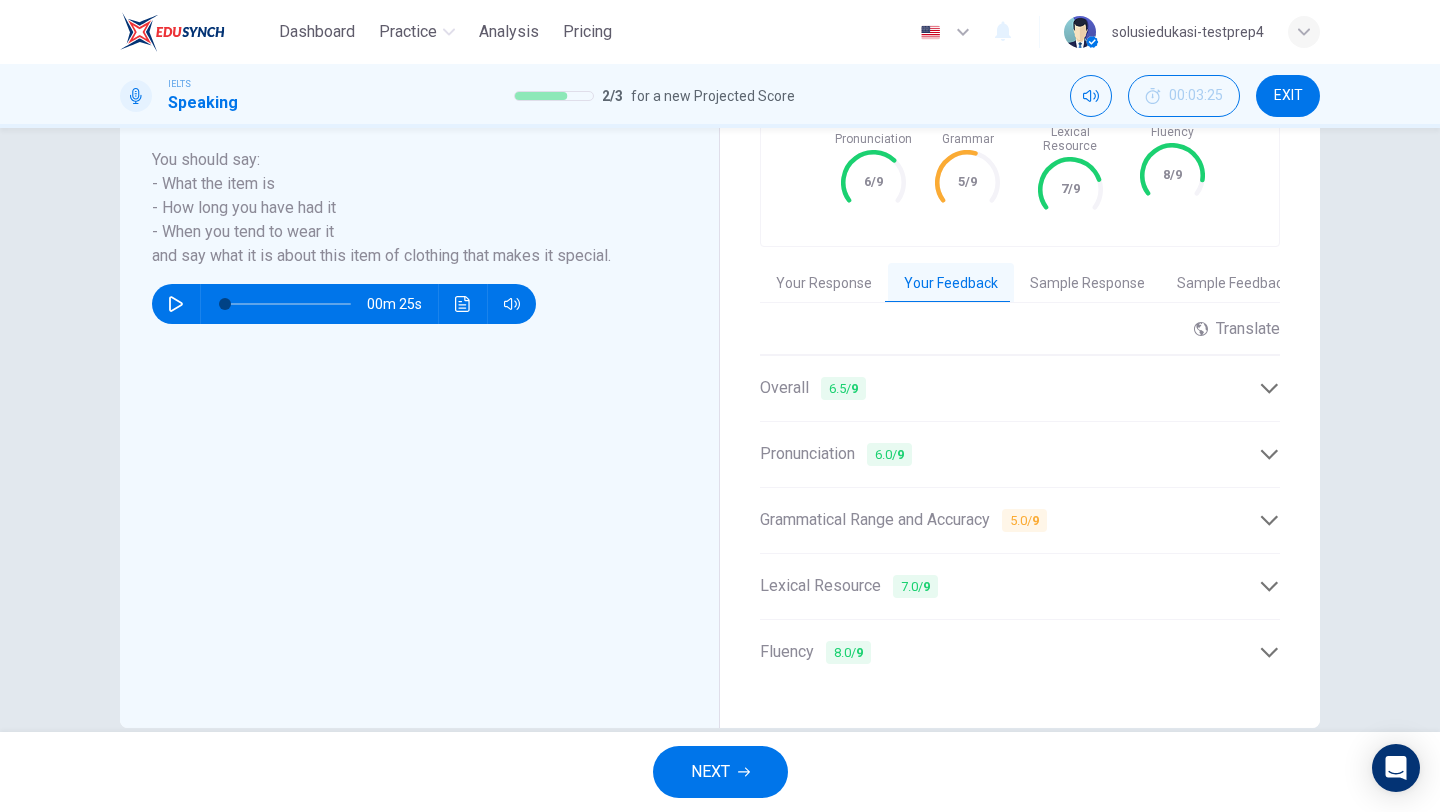 click on "NEXT" at bounding box center [720, 772] 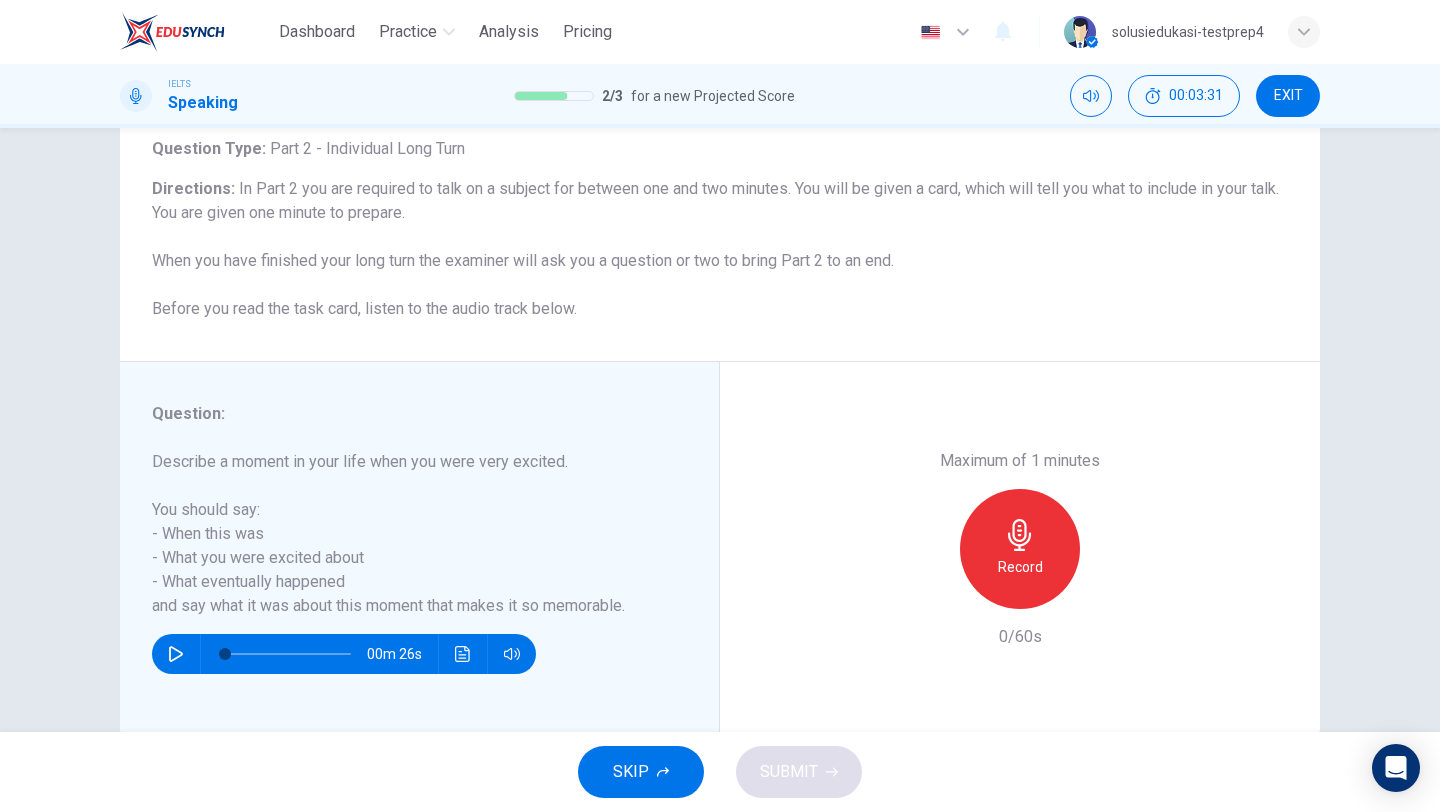scroll, scrollTop: 128, scrollLeft: 0, axis: vertical 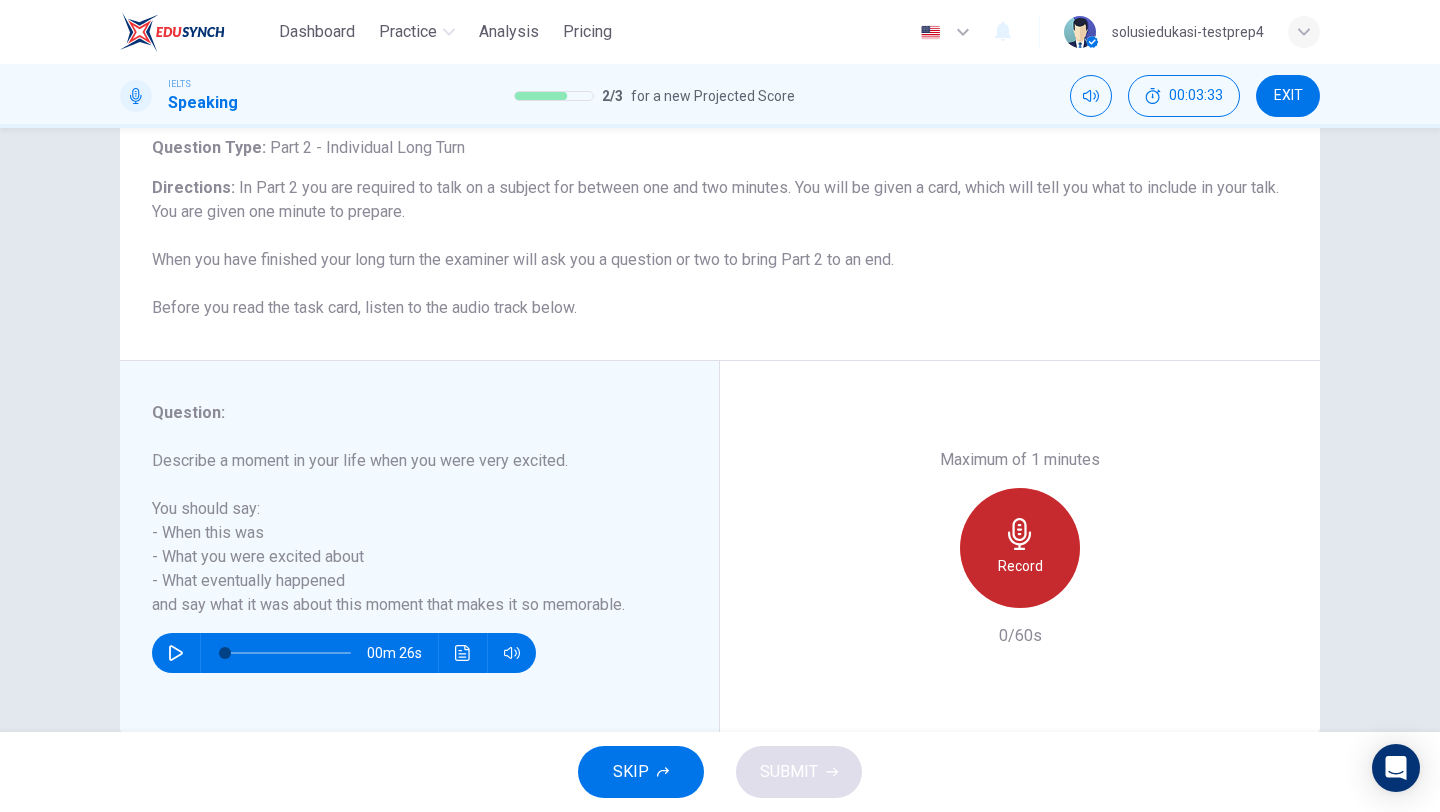 click on "Record" at bounding box center [1020, 548] 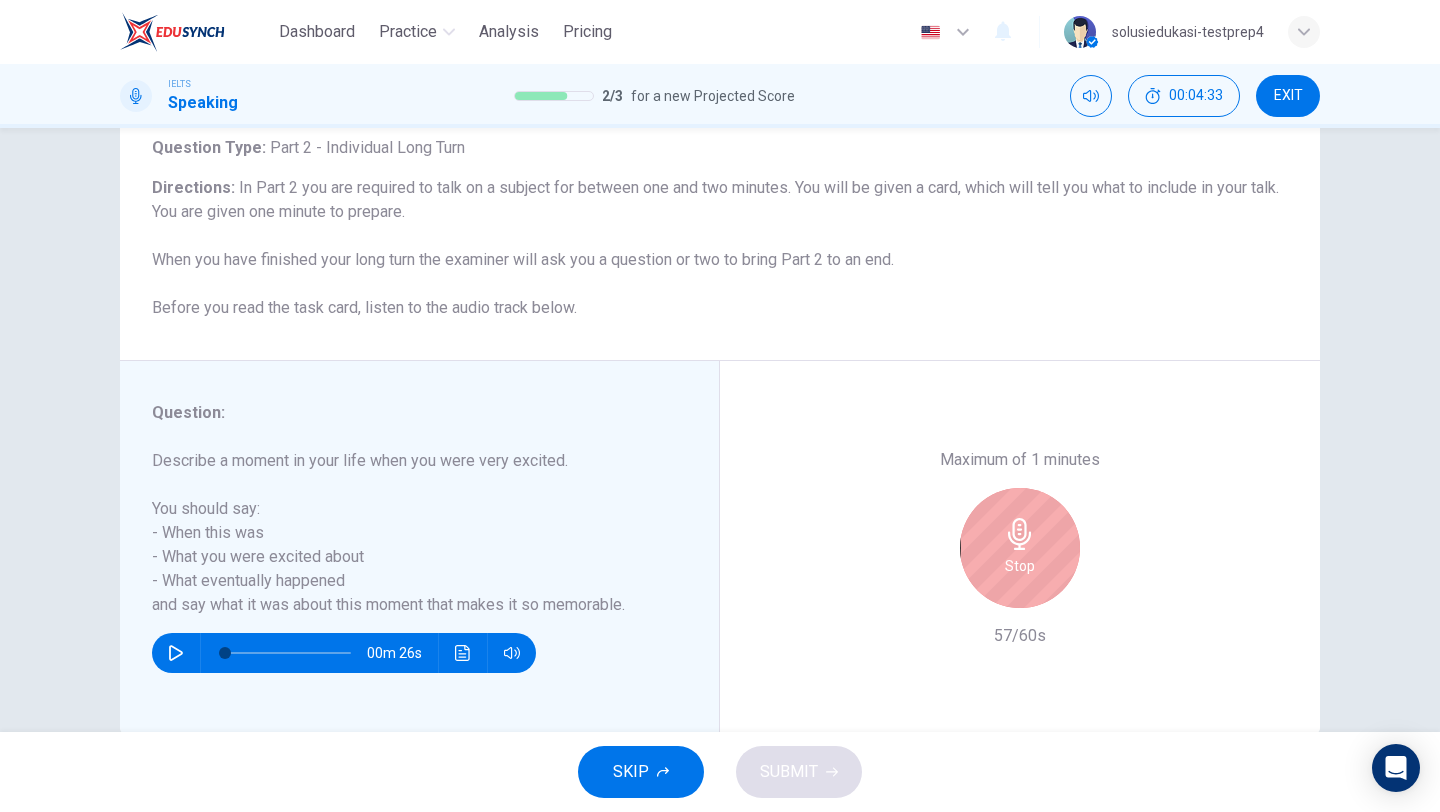 click on "Stop" at bounding box center [1020, 566] 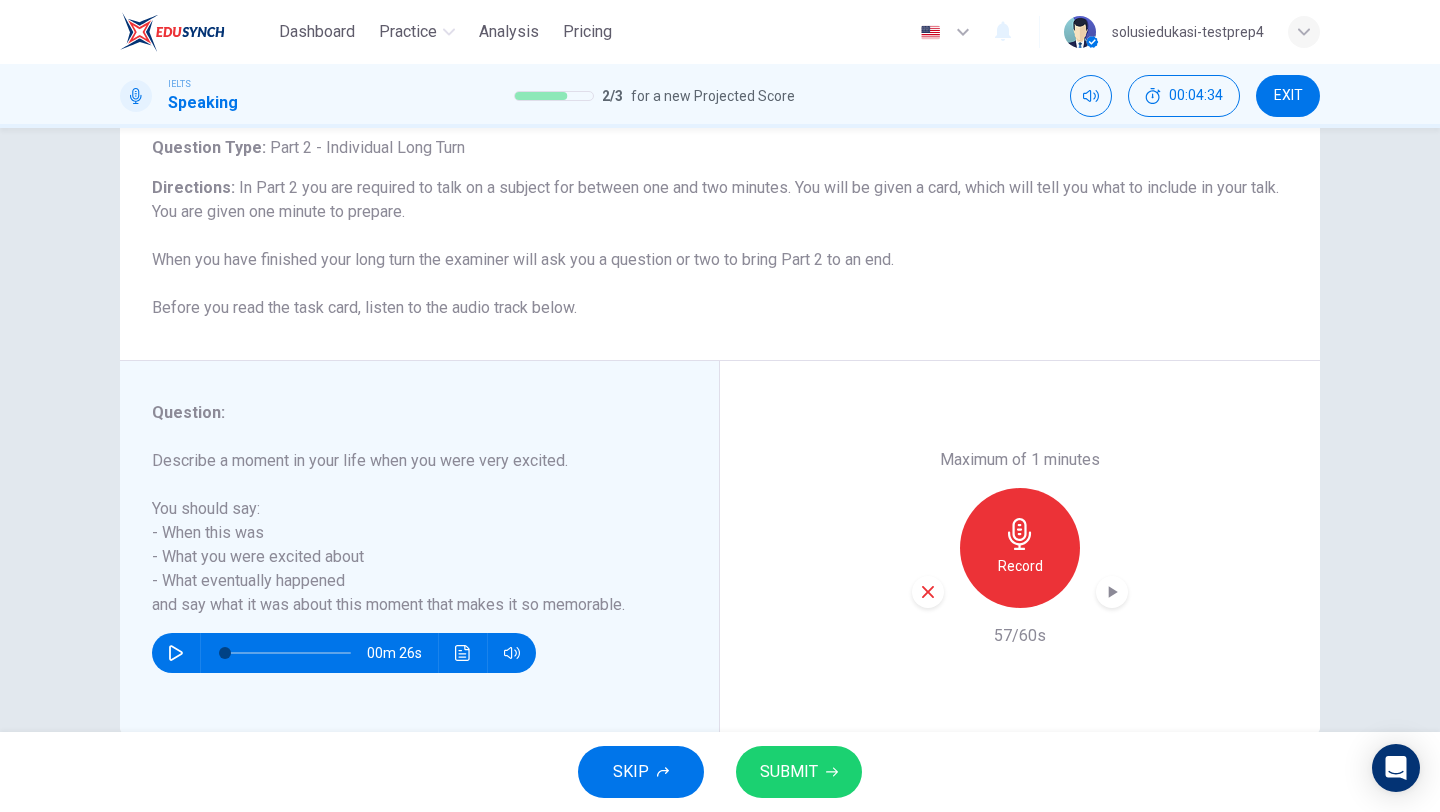 click on "SUBMIT" at bounding box center (789, 772) 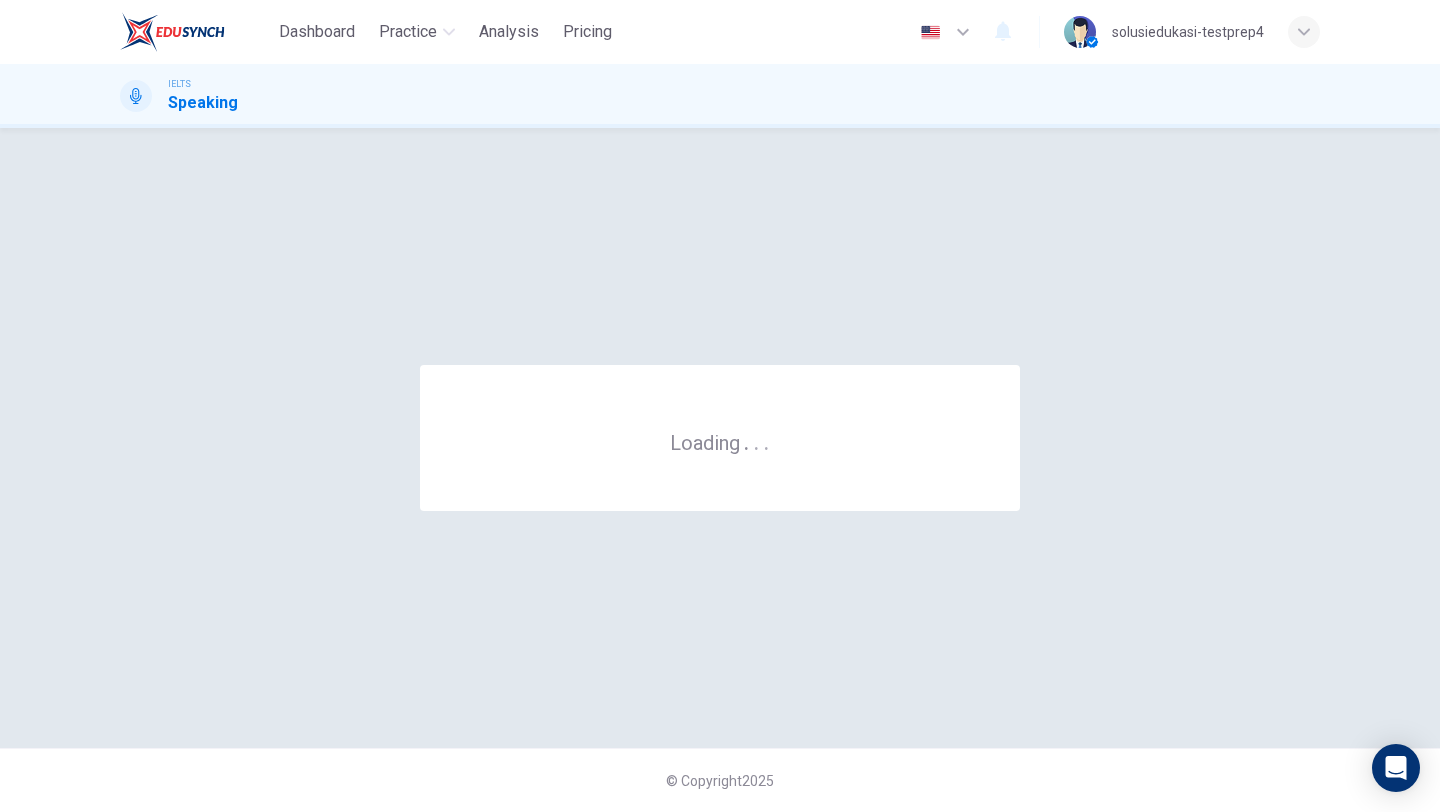 scroll, scrollTop: 0, scrollLeft: 0, axis: both 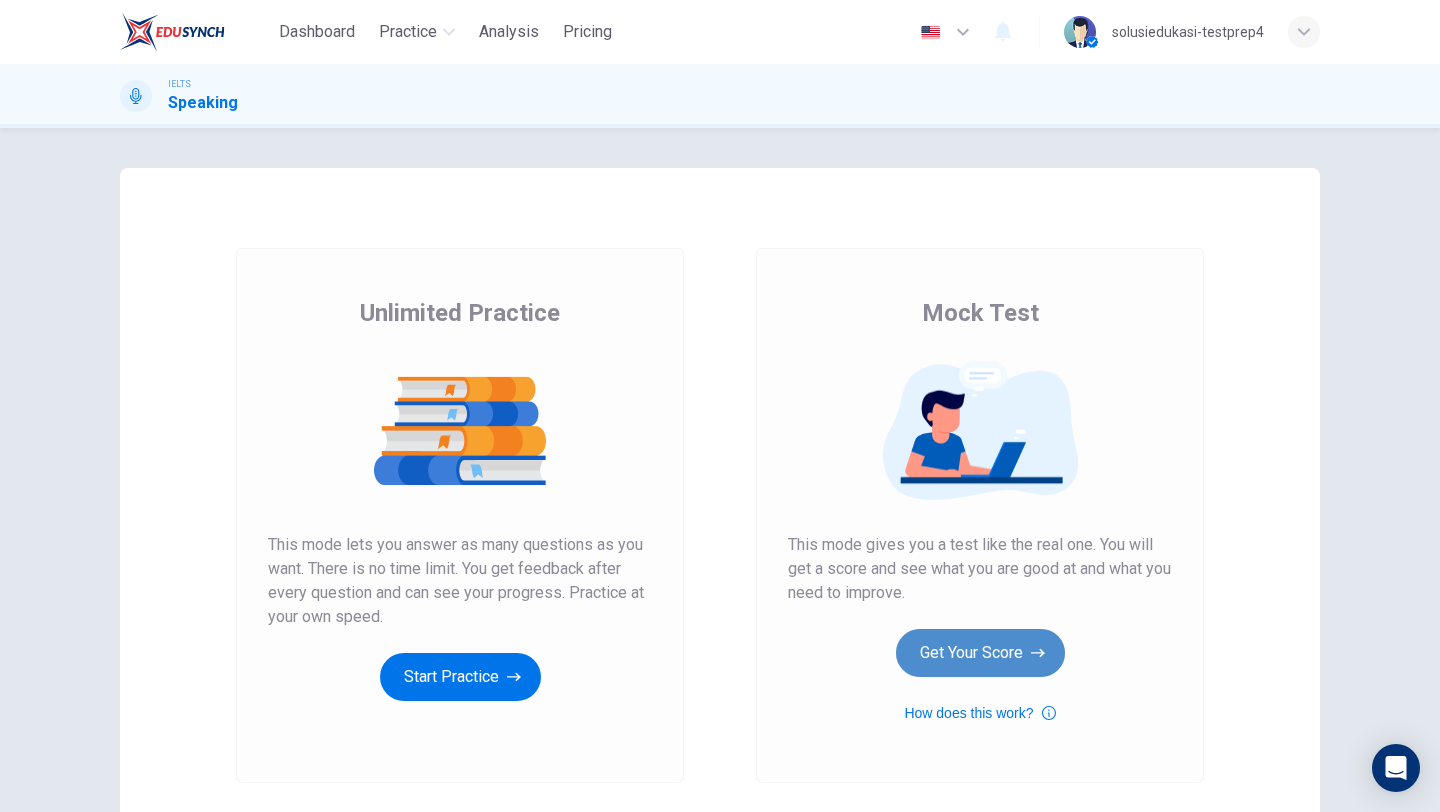 click on "Get Your Score" at bounding box center (980, 653) 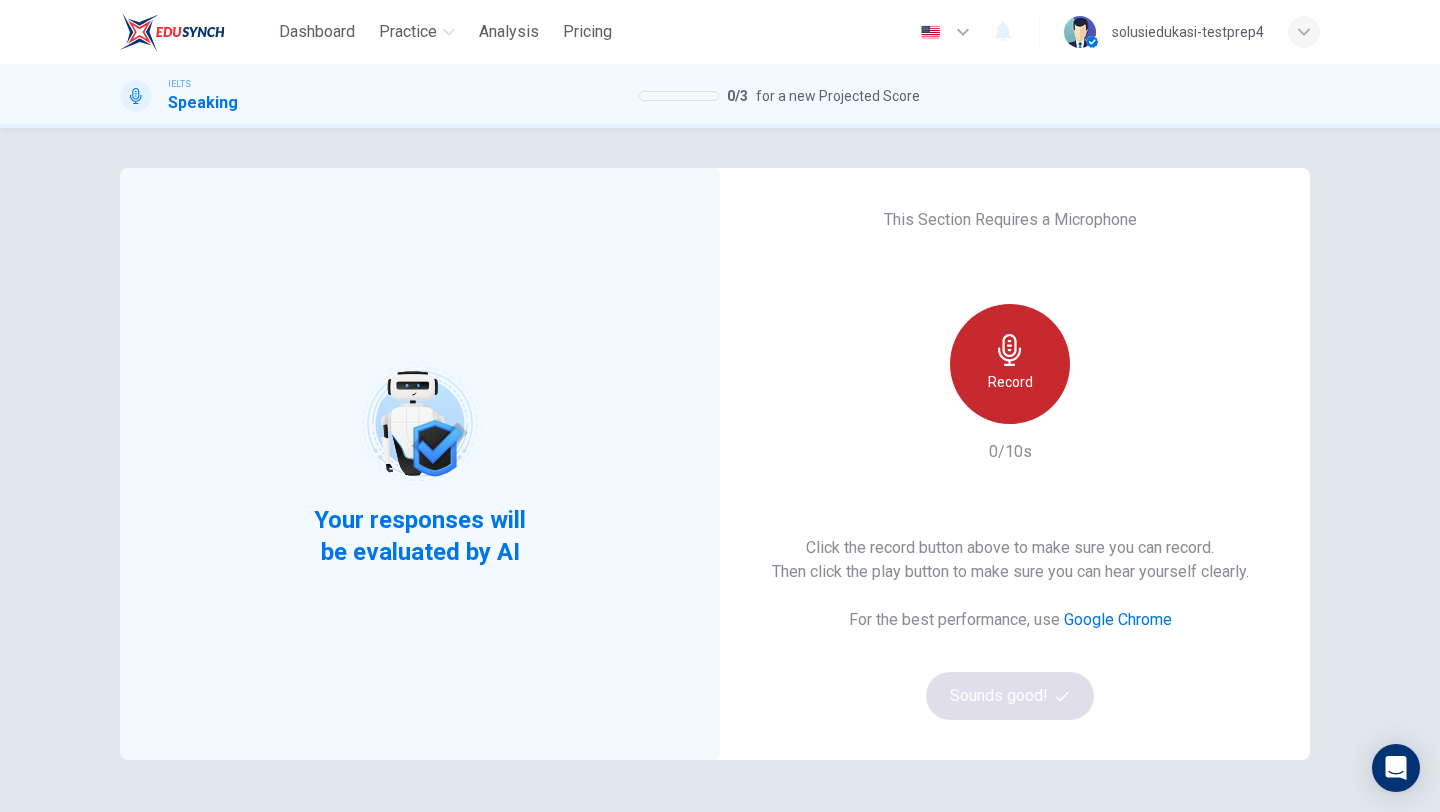 click on "Record" at bounding box center (1010, 382) 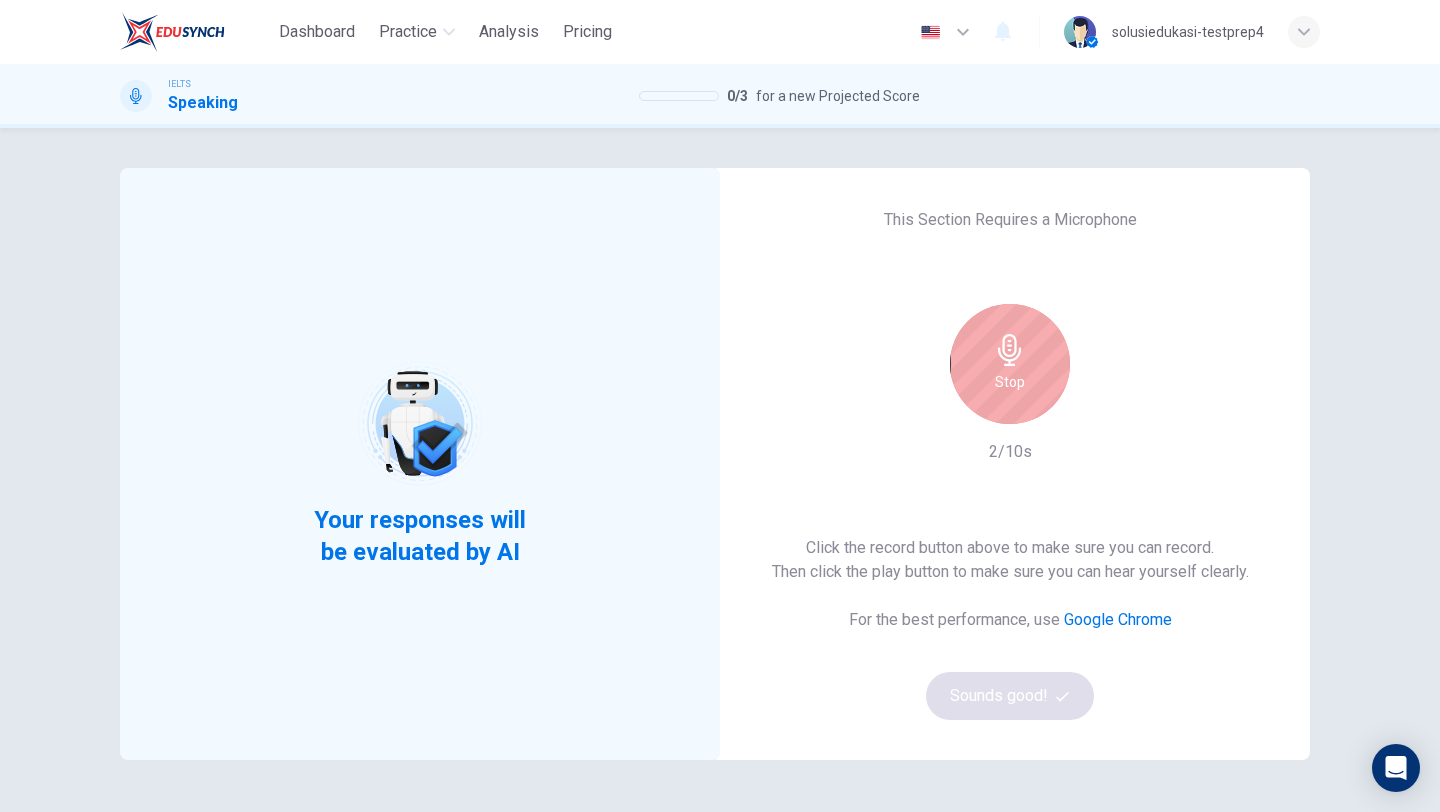 click on "Stop" at bounding box center (1010, 364) 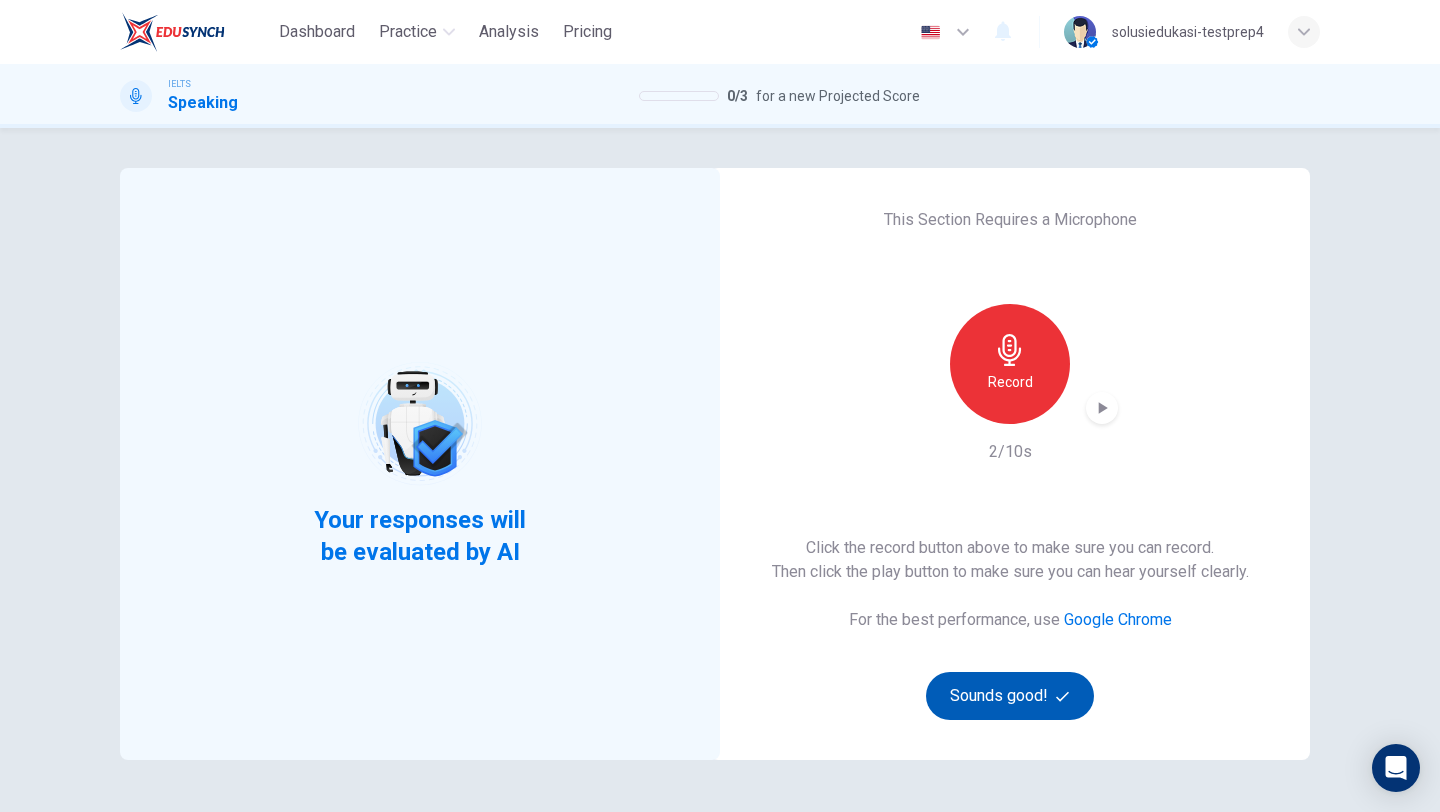 click on "Sounds good!" at bounding box center [1010, 696] 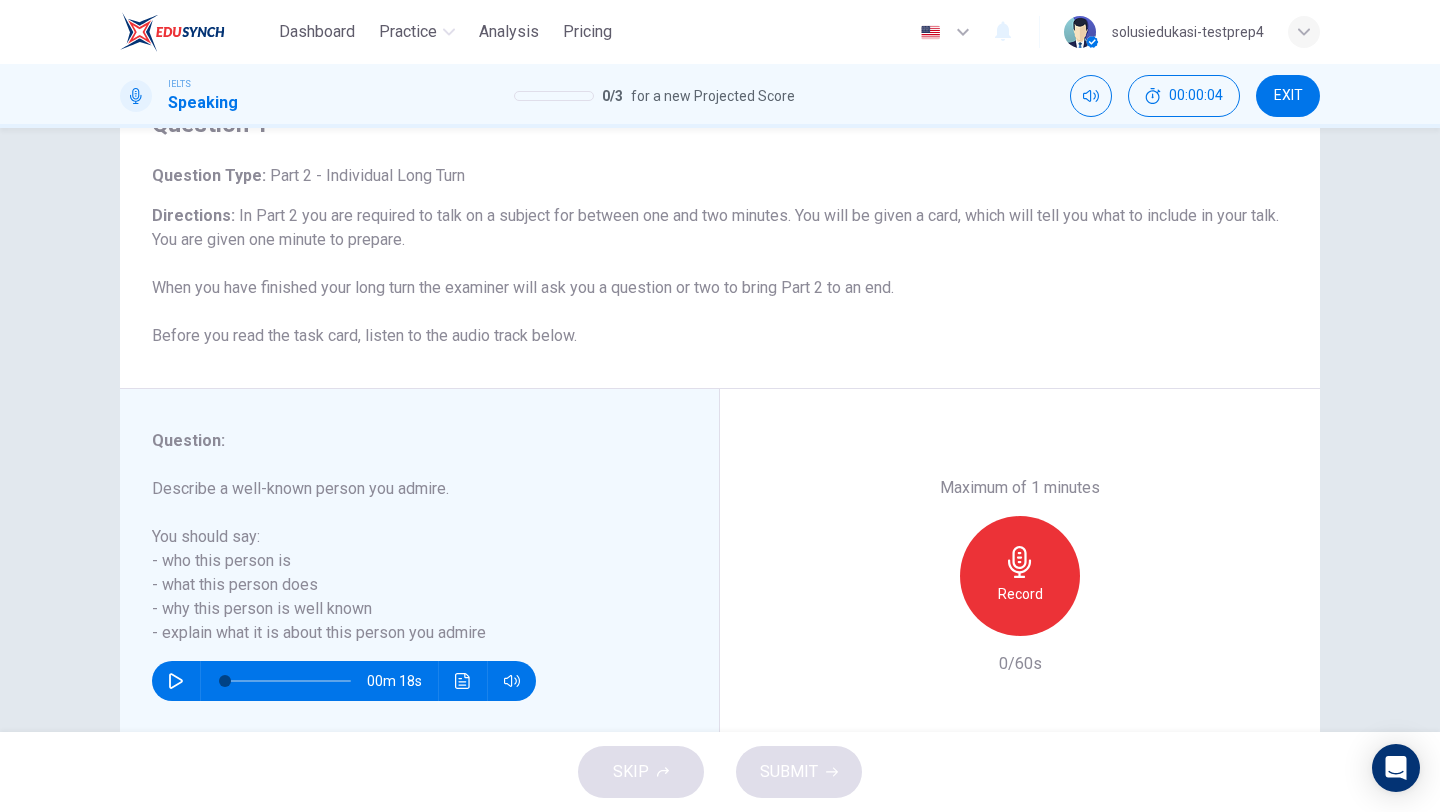scroll, scrollTop: 59, scrollLeft: 0, axis: vertical 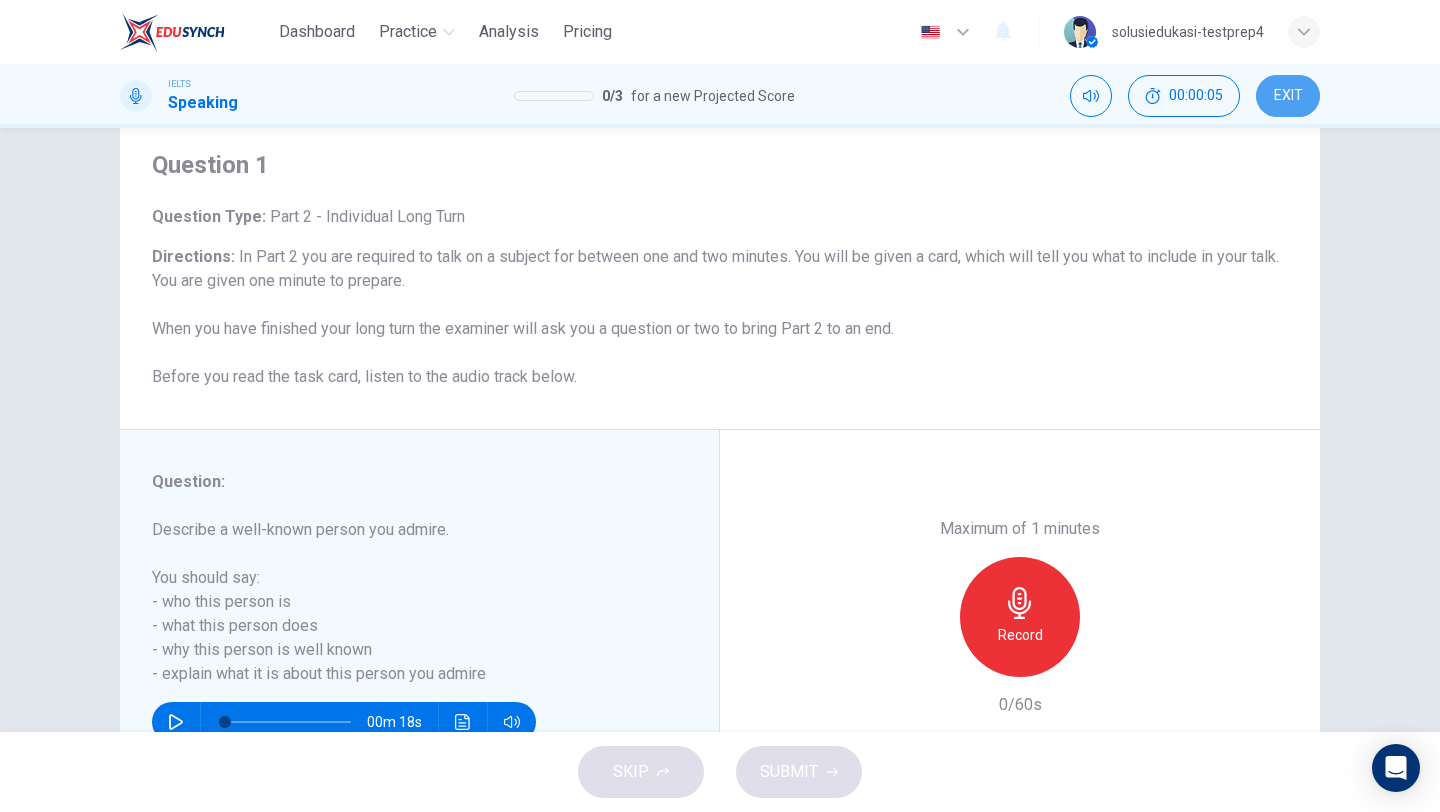 click on "EXIT" at bounding box center [1288, 96] 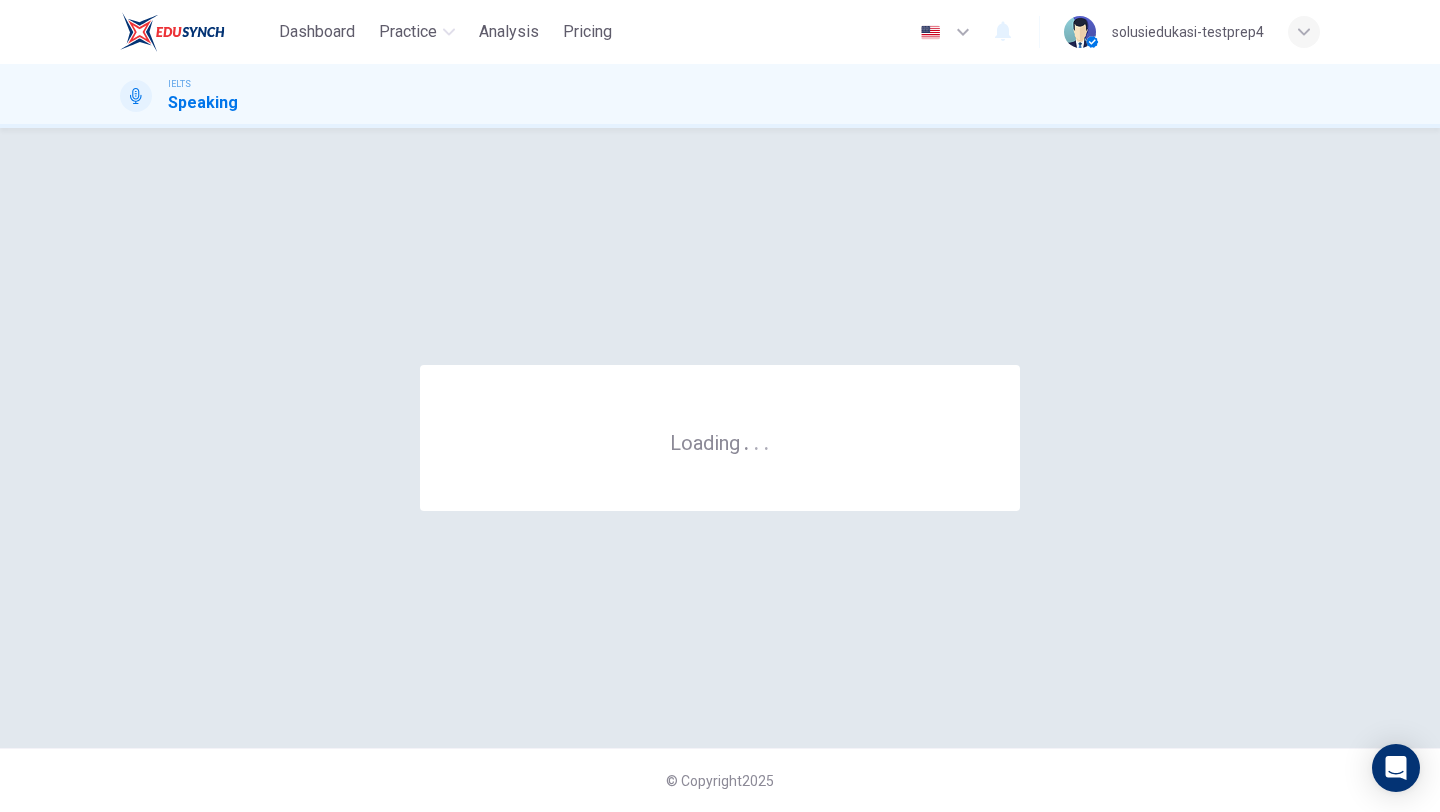 scroll, scrollTop: 0, scrollLeft: 0, axis: both 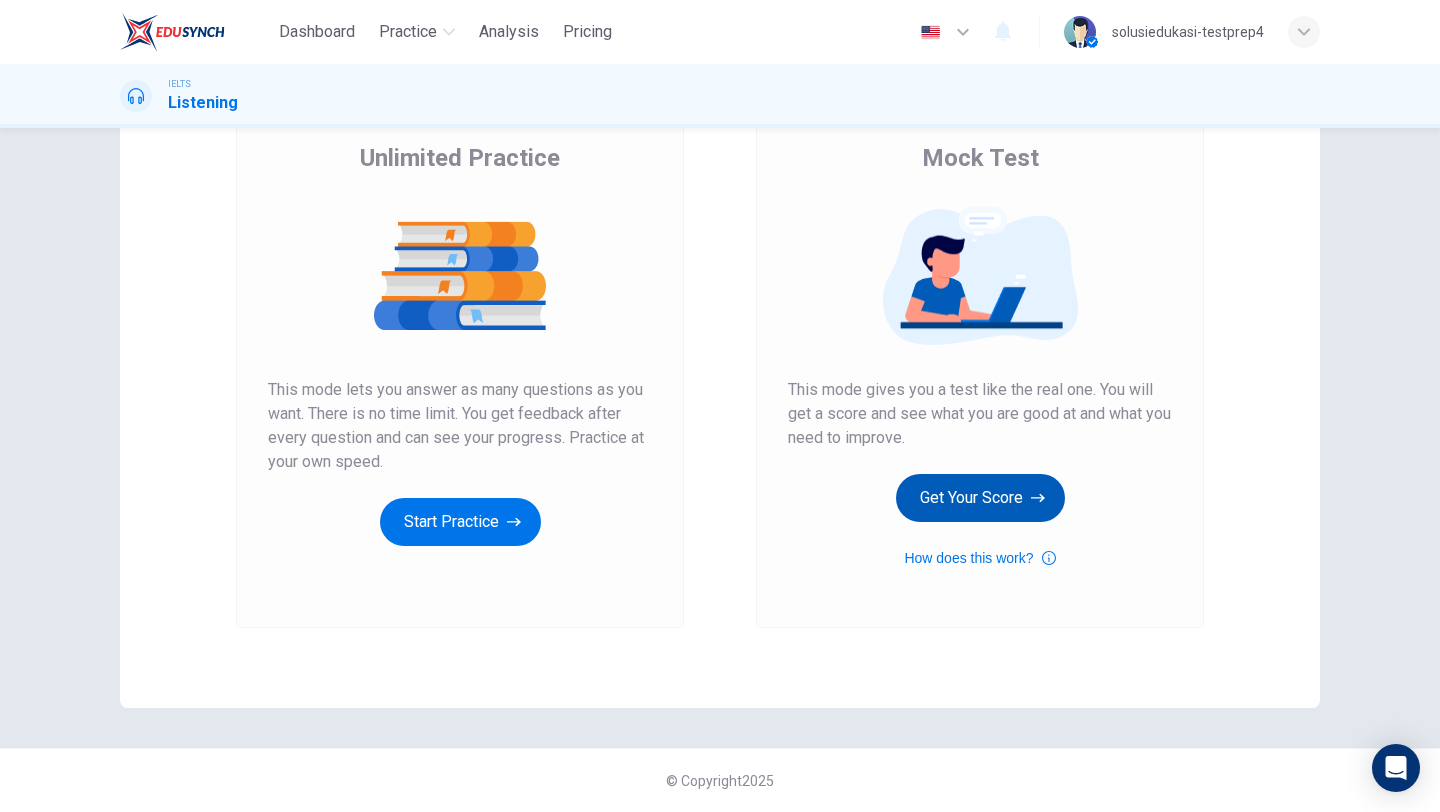 click on "Get Your Score" at bounding box center [980, 498] 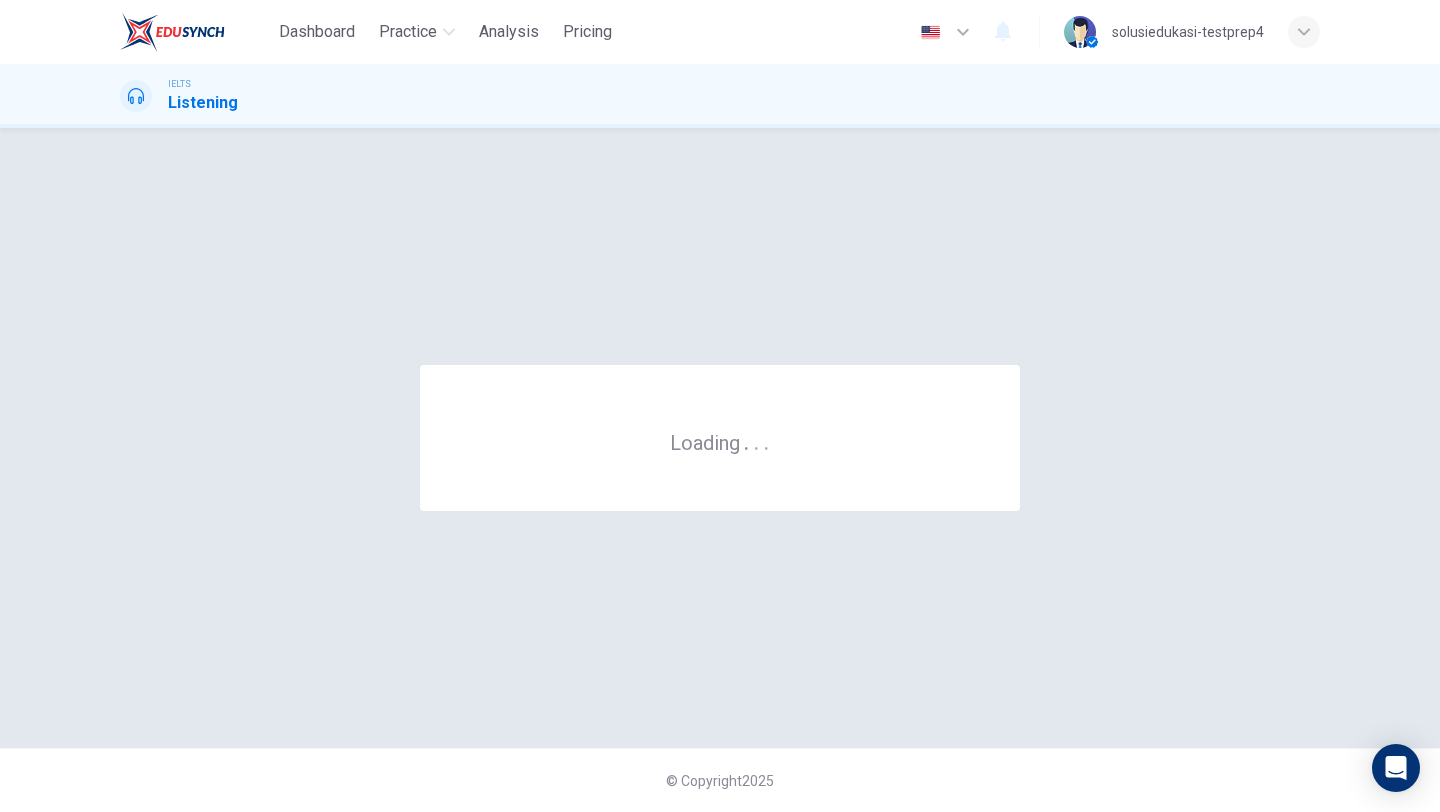 scroll, scrollTop: 0, scrollLeft: 0, axis: both 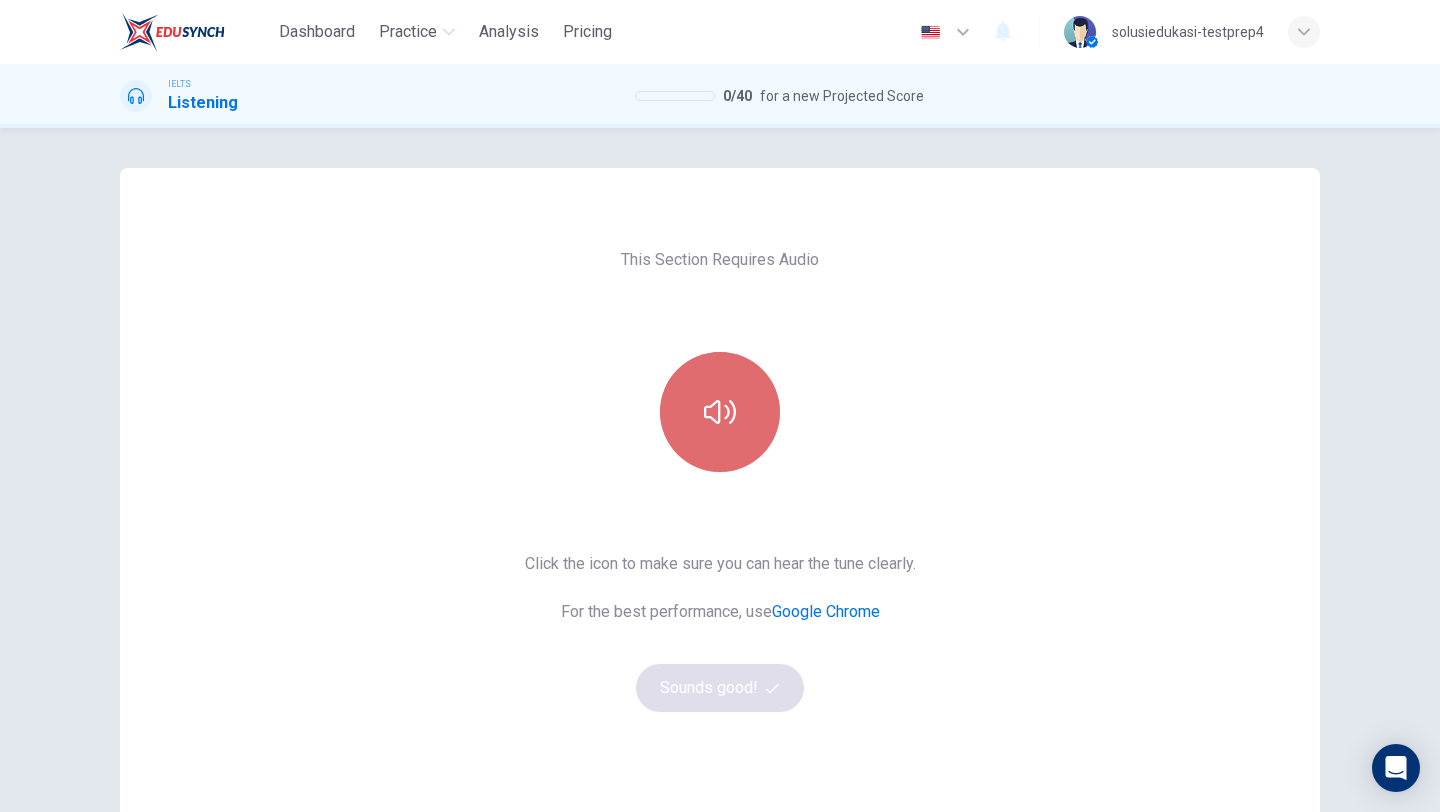 click at bounding box center (720, 412) 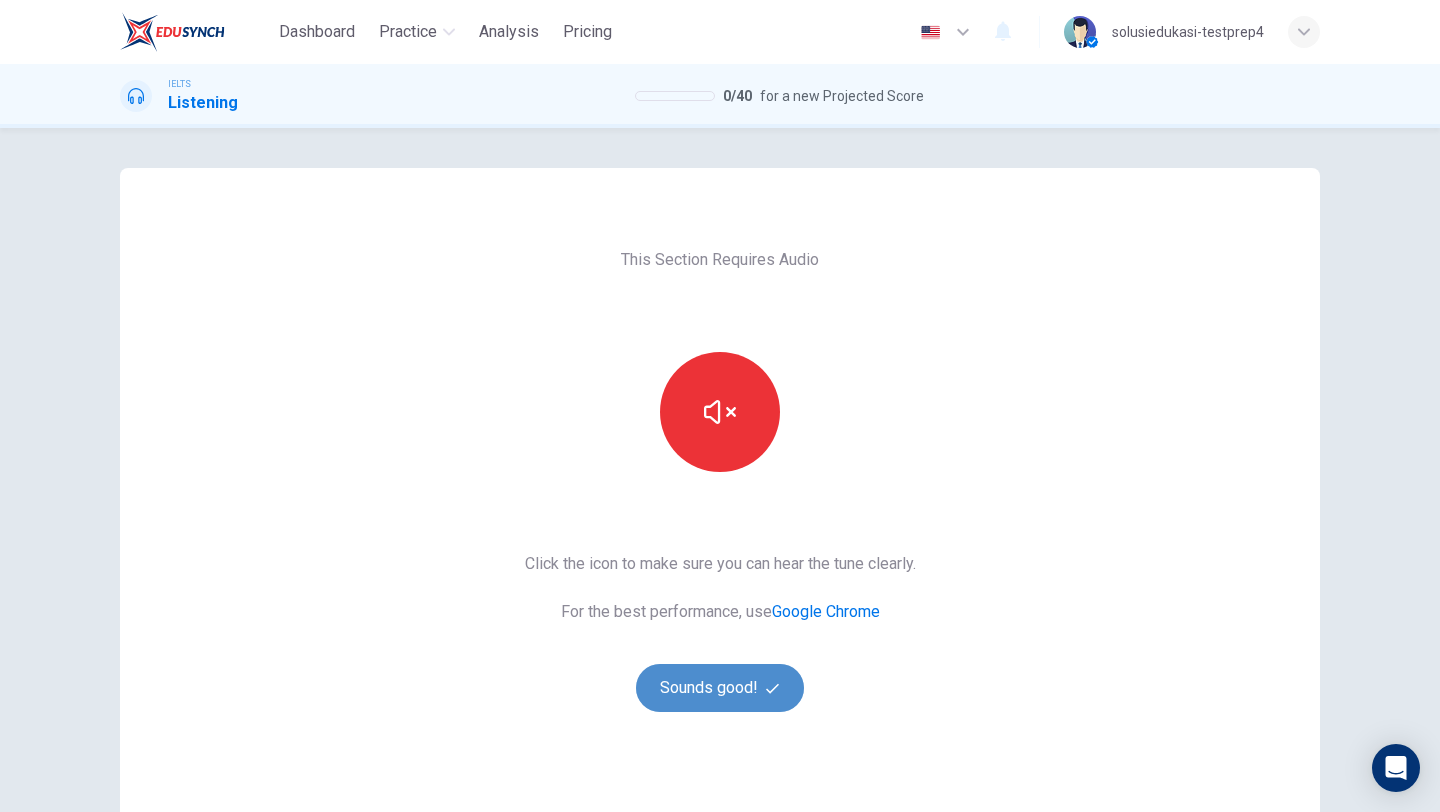 click on "Sounds good!" at bounding box center [720, 688] 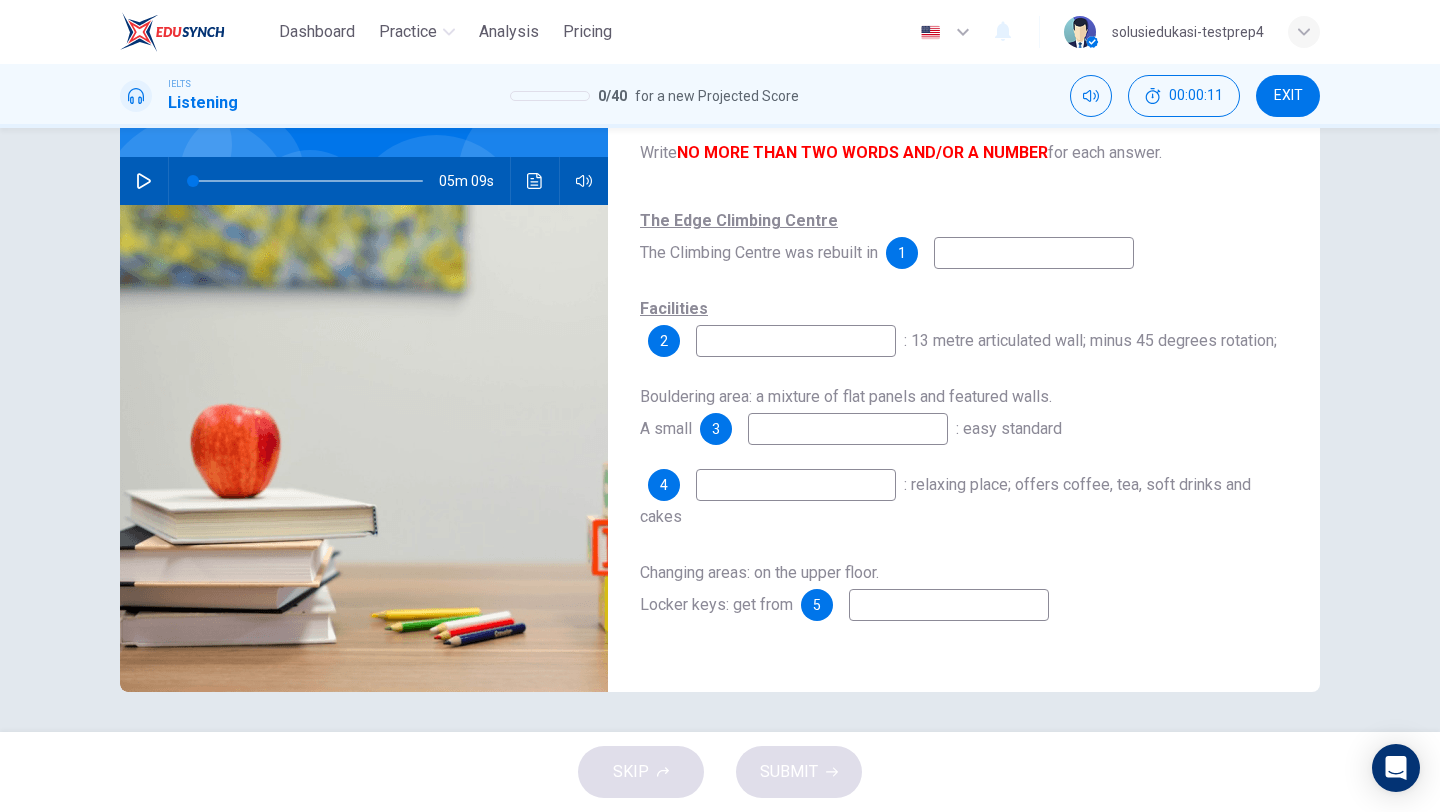scroll, scrollTop: 0, scrollLeft: 0, axis: both 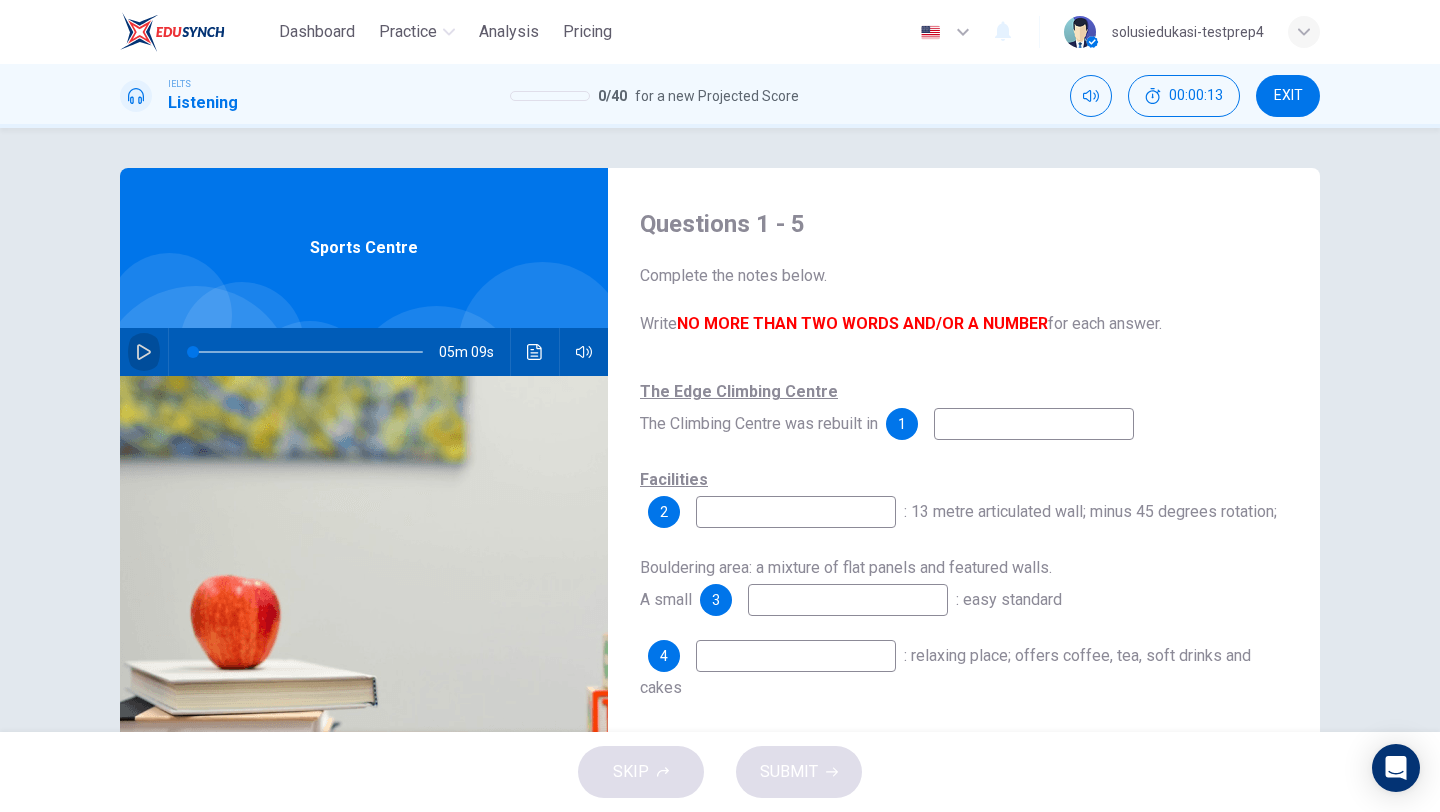click at bounding box center (144, 352) 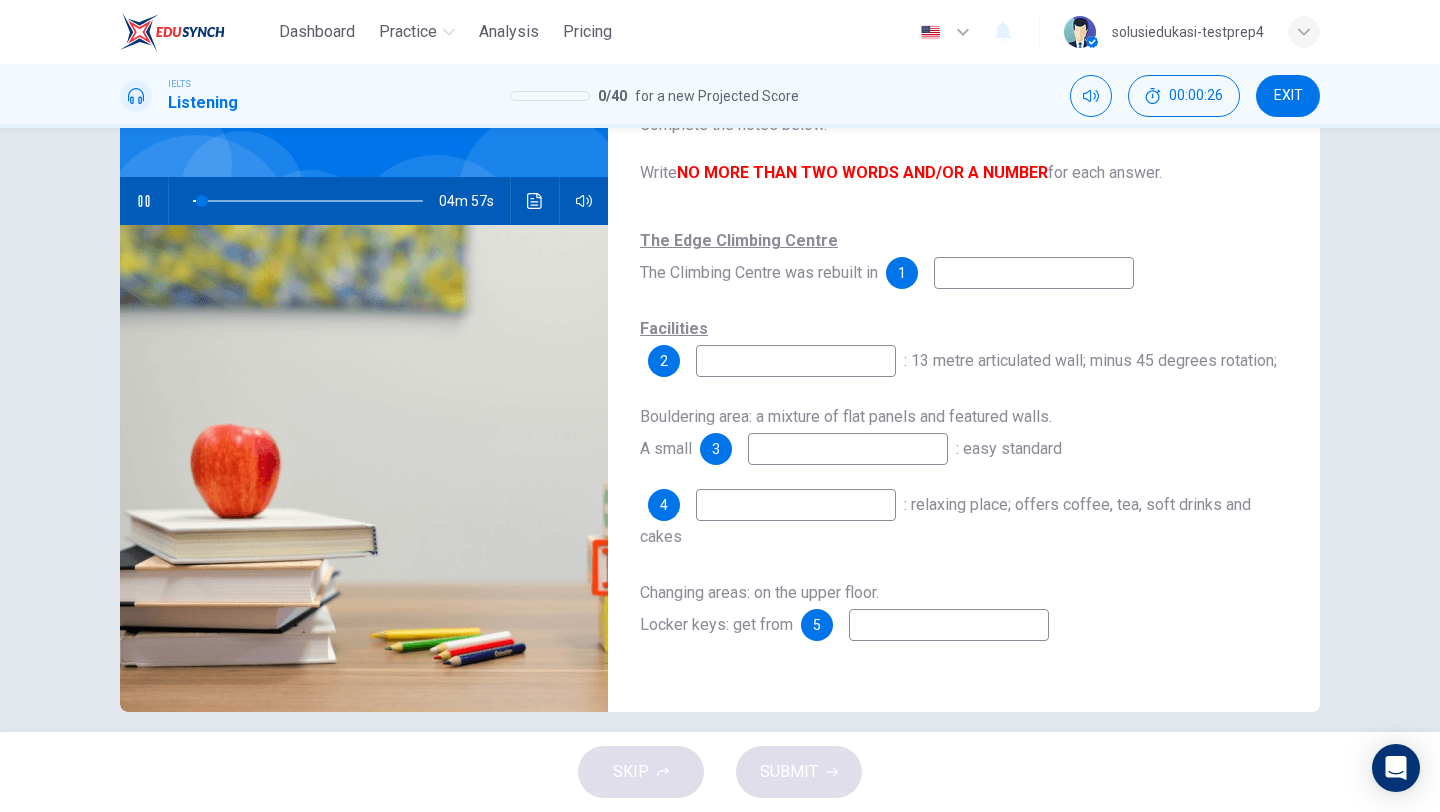 scroll, scrollTop: 171, scrollLeft: 0, axis: vertical 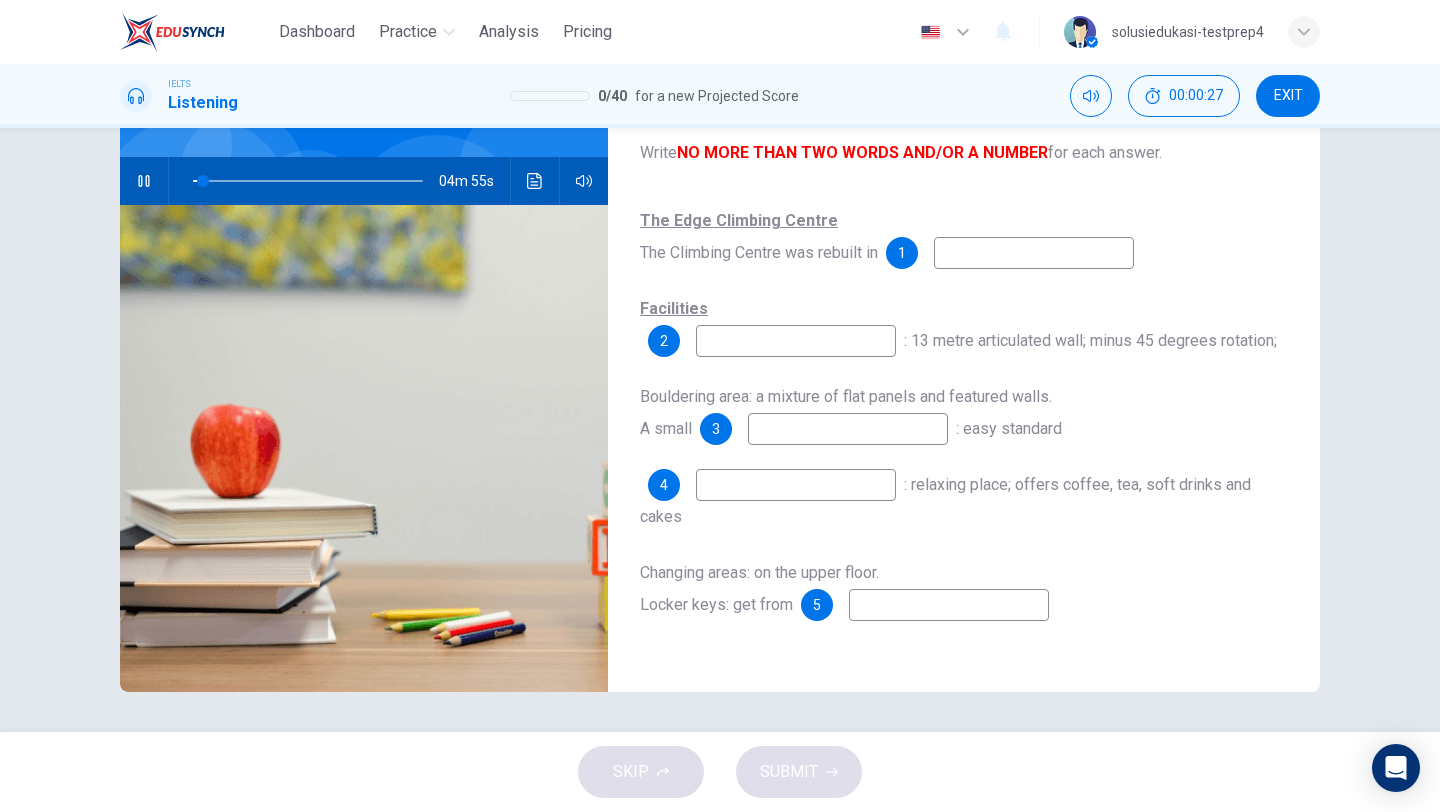 click at bounding box center [1034, 253] 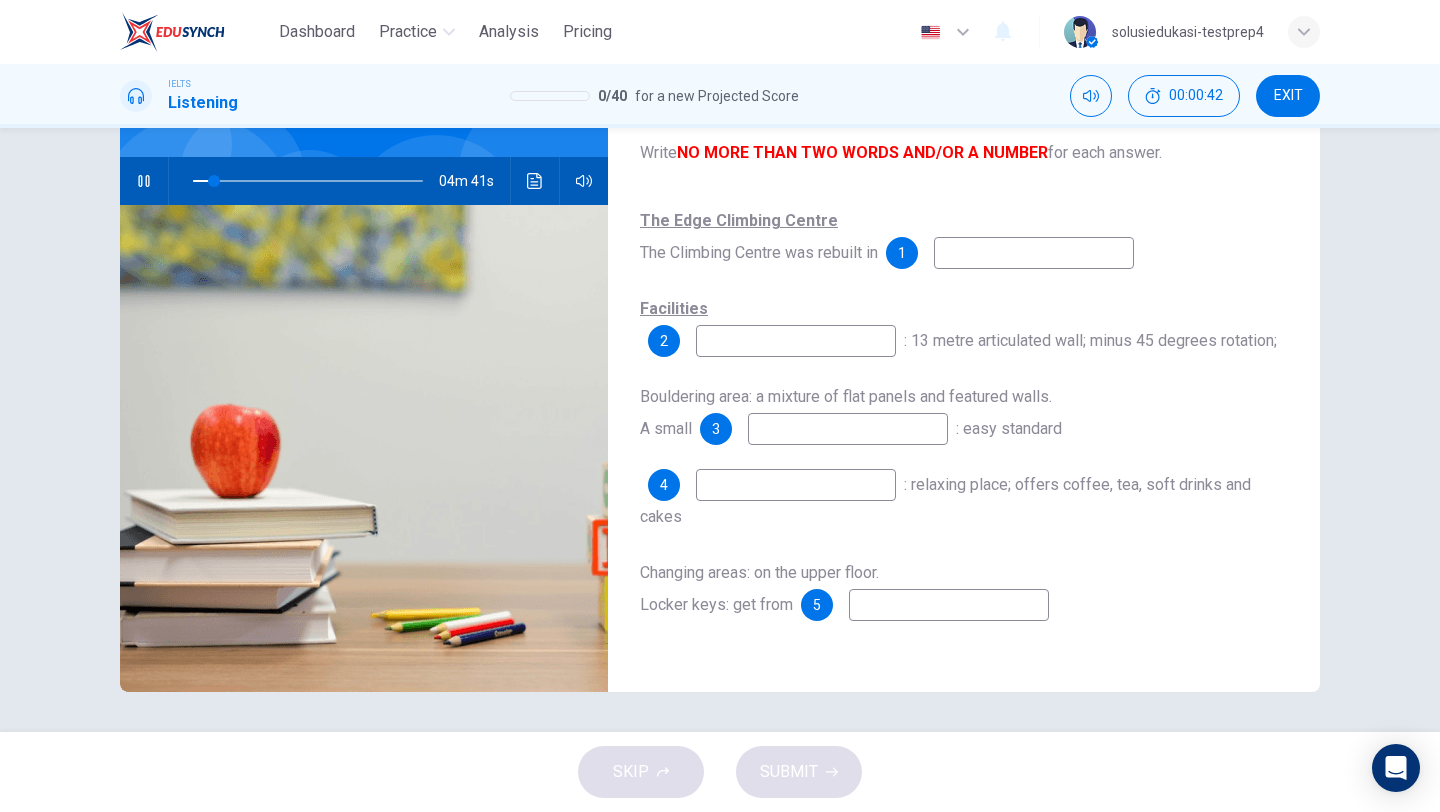 type on "9" 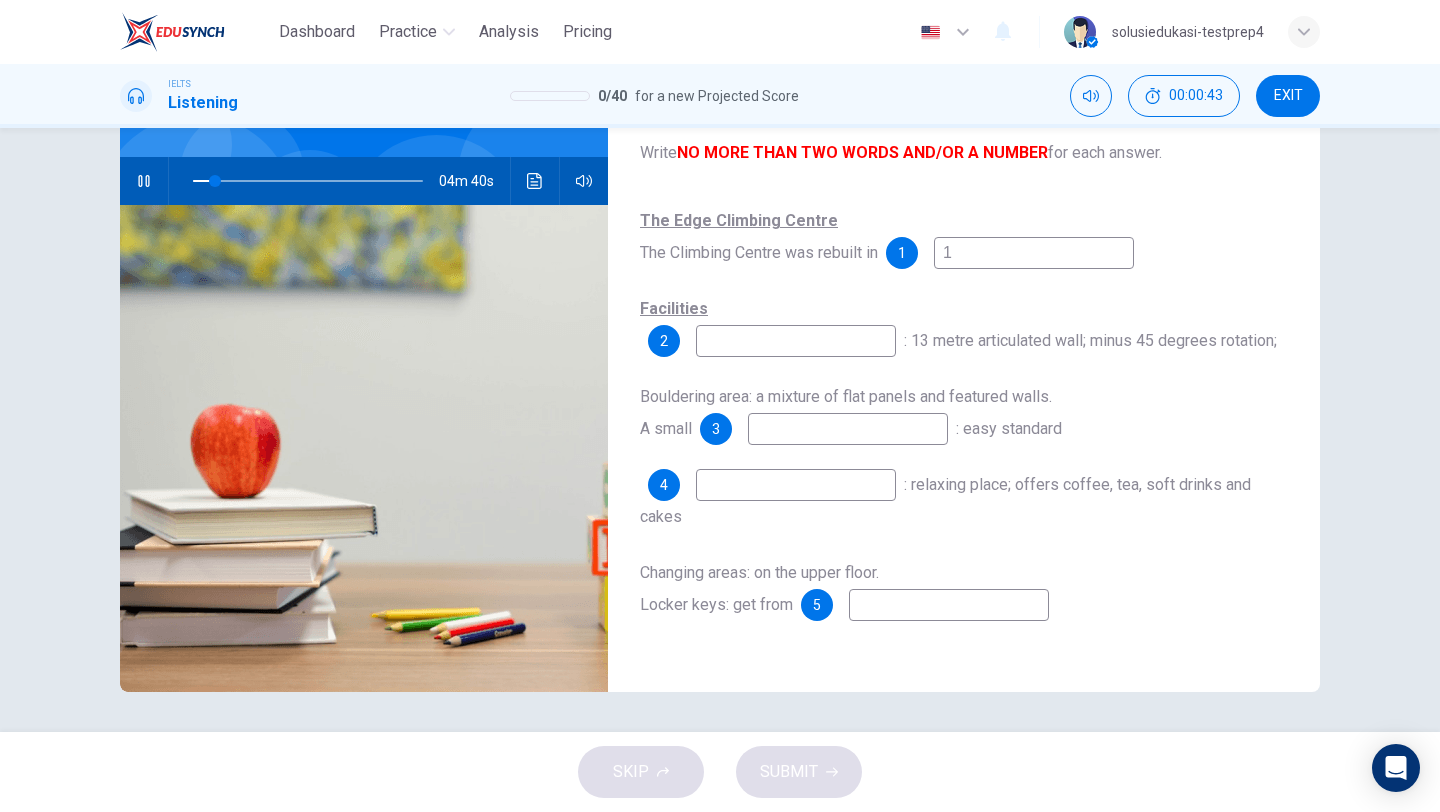 type on "19" 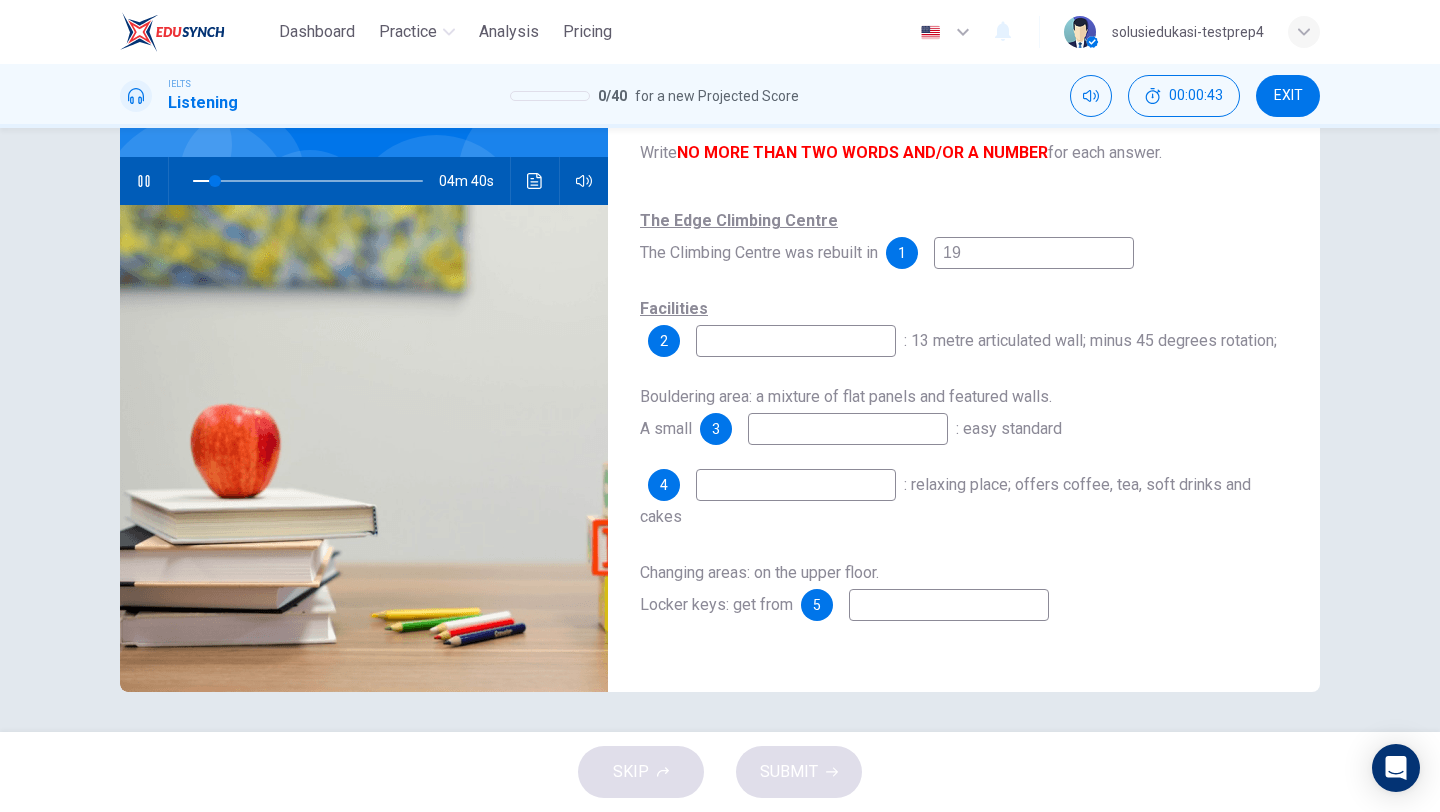 type on "10" 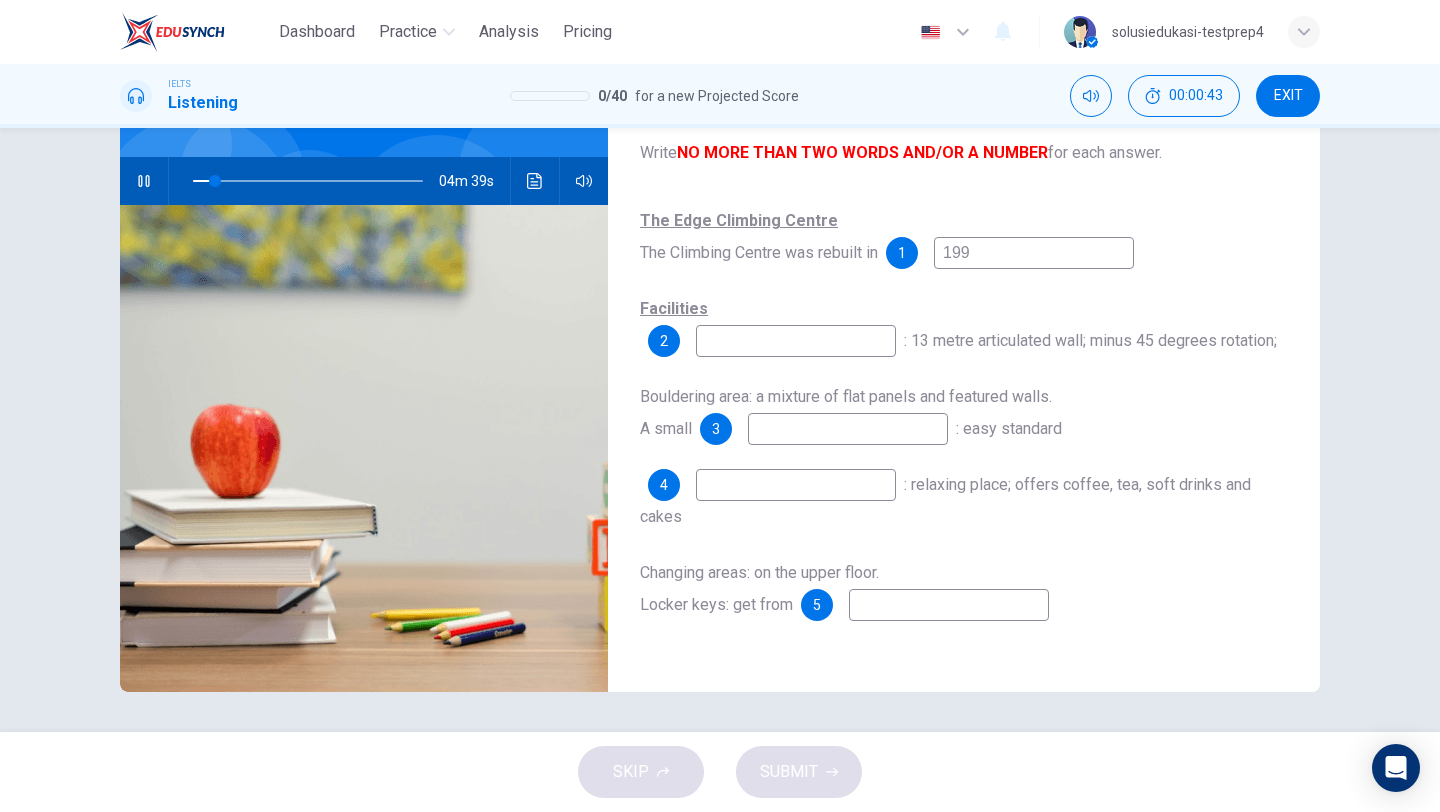 type on "1998" 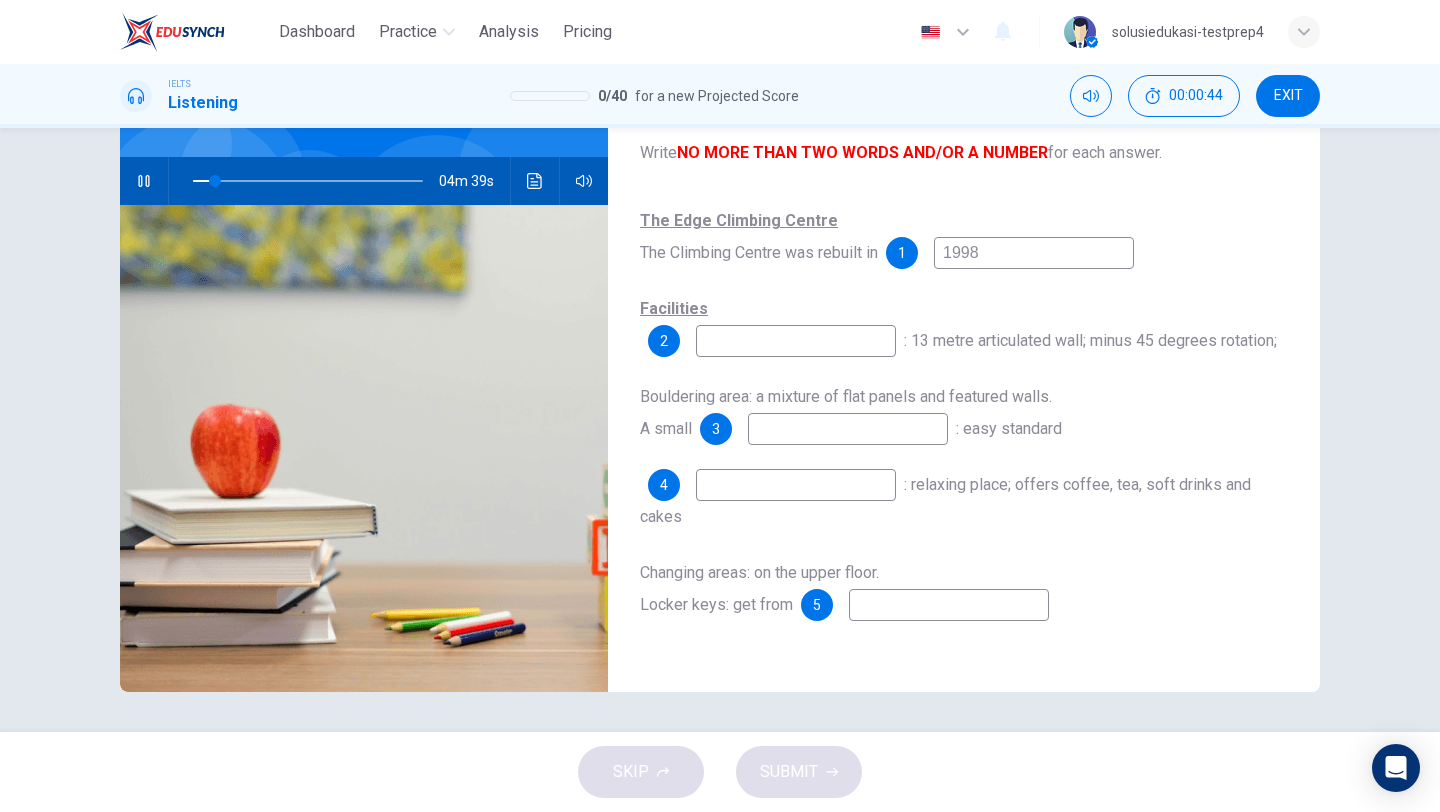 type on "10" 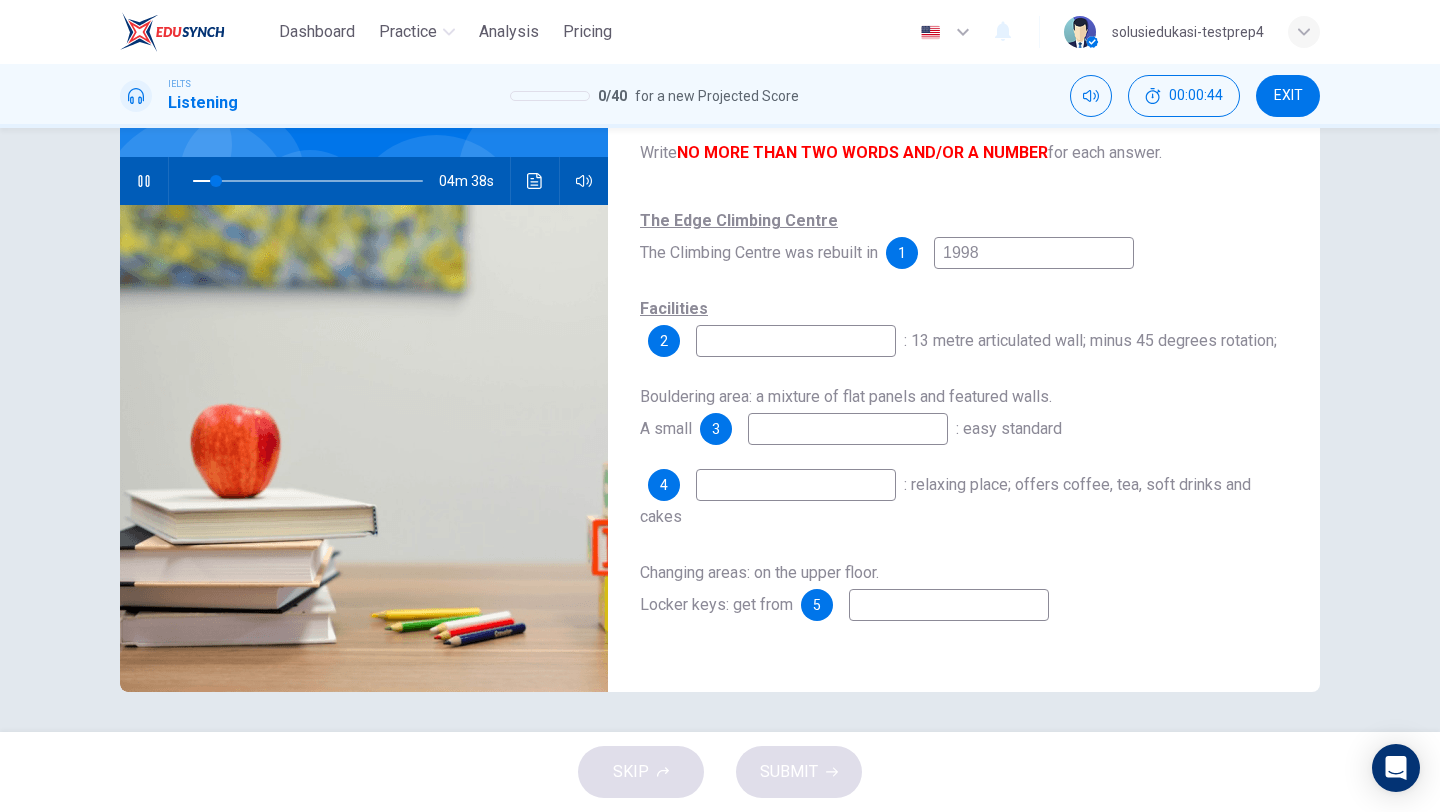 type on "1998" 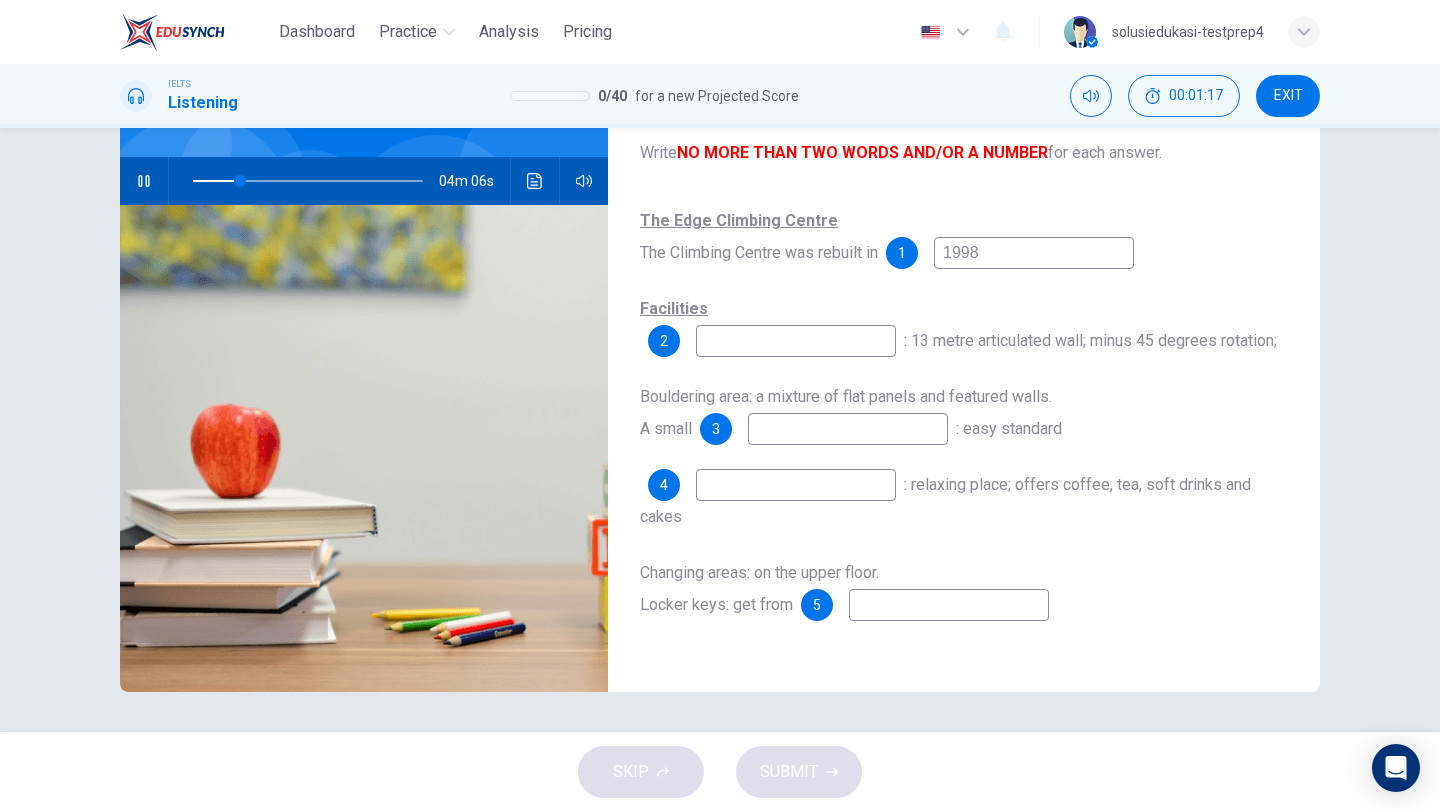 type on "21" 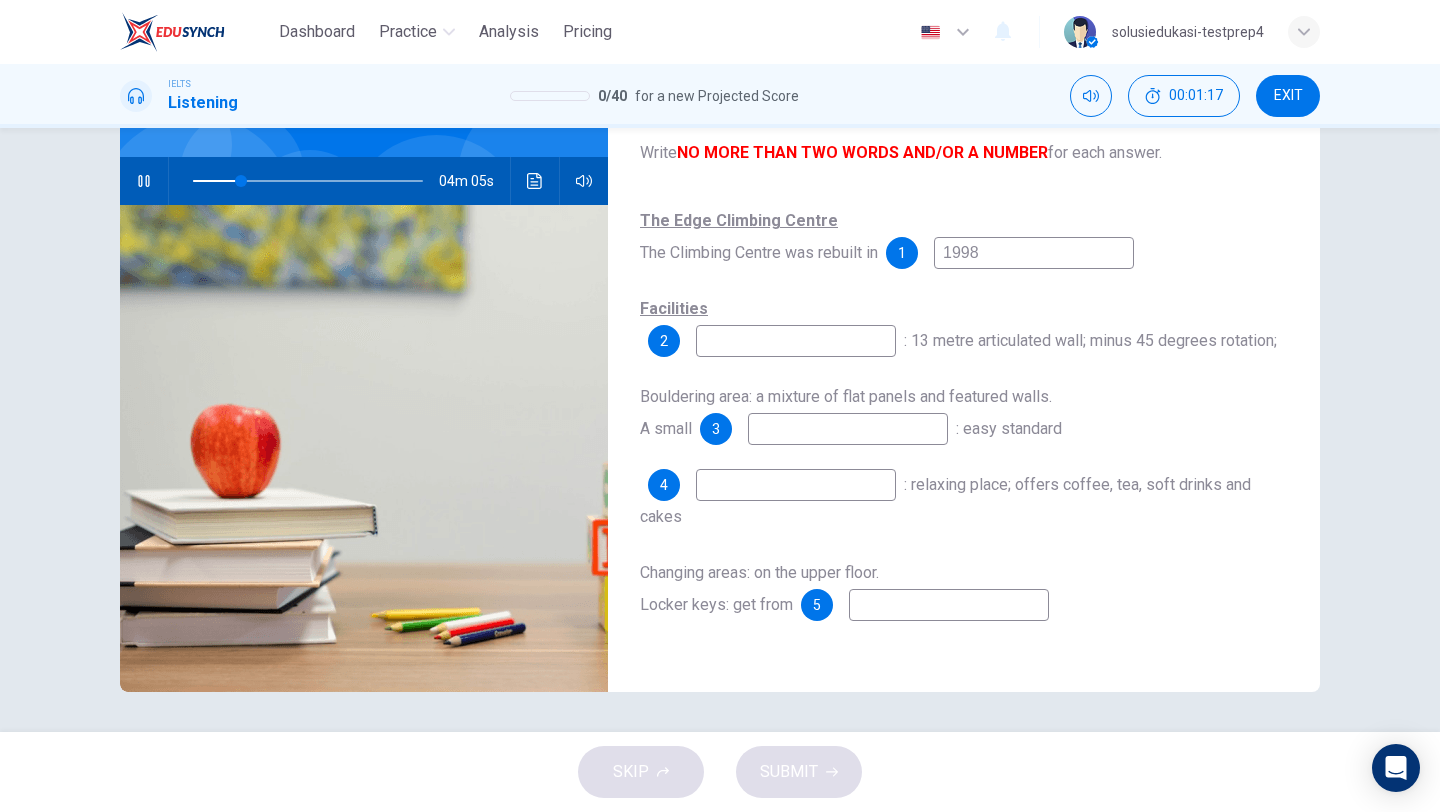 type on "M" 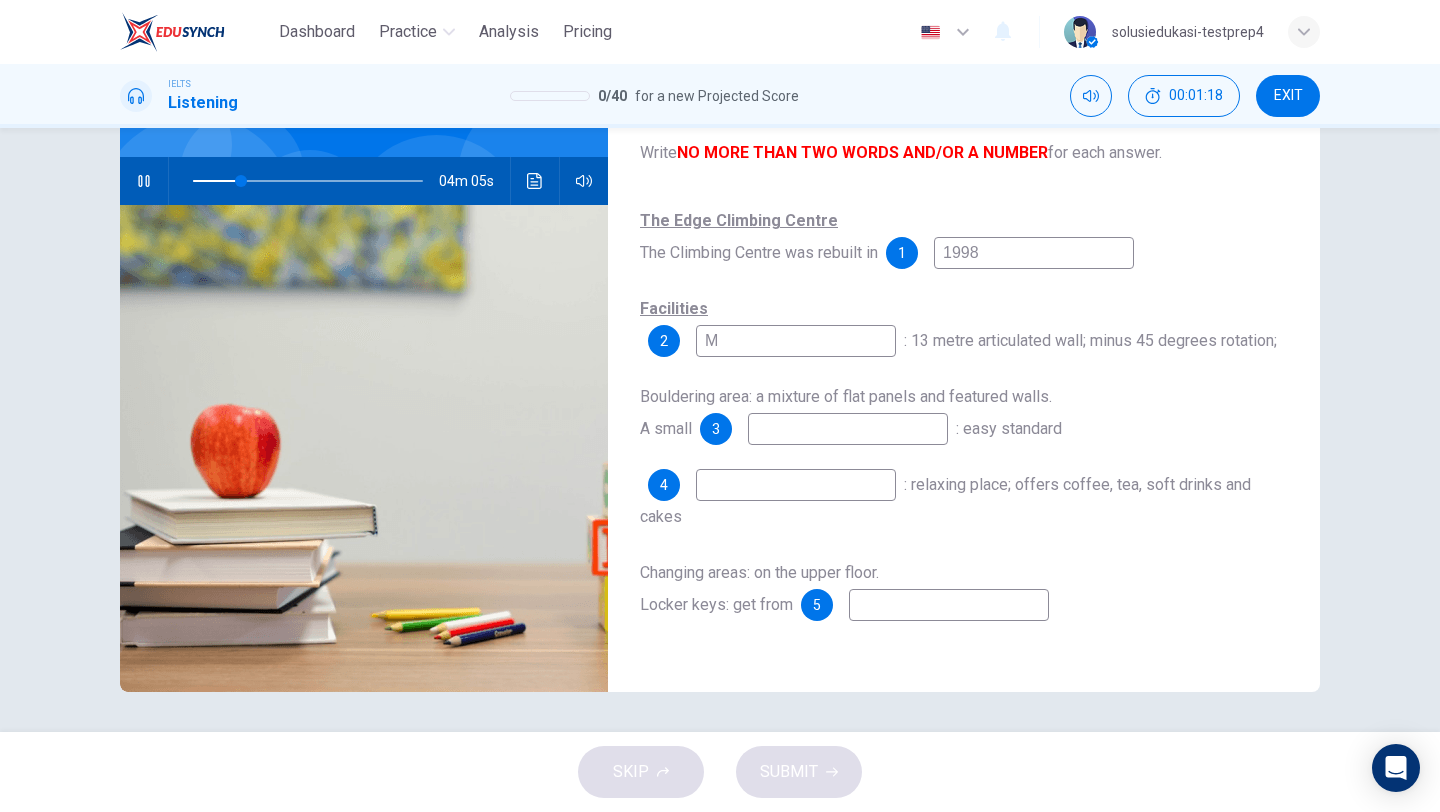 type on "21" 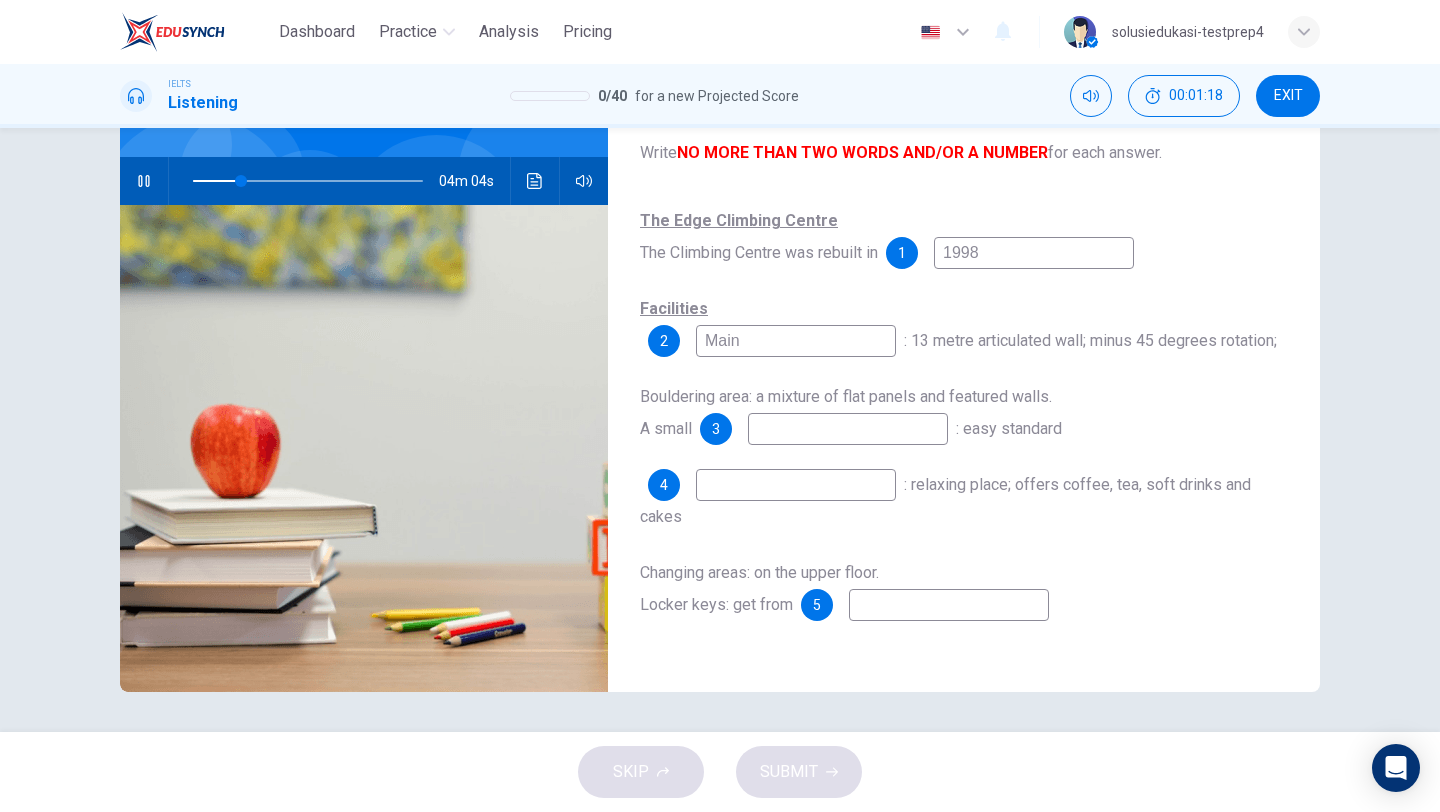 type on "Main" 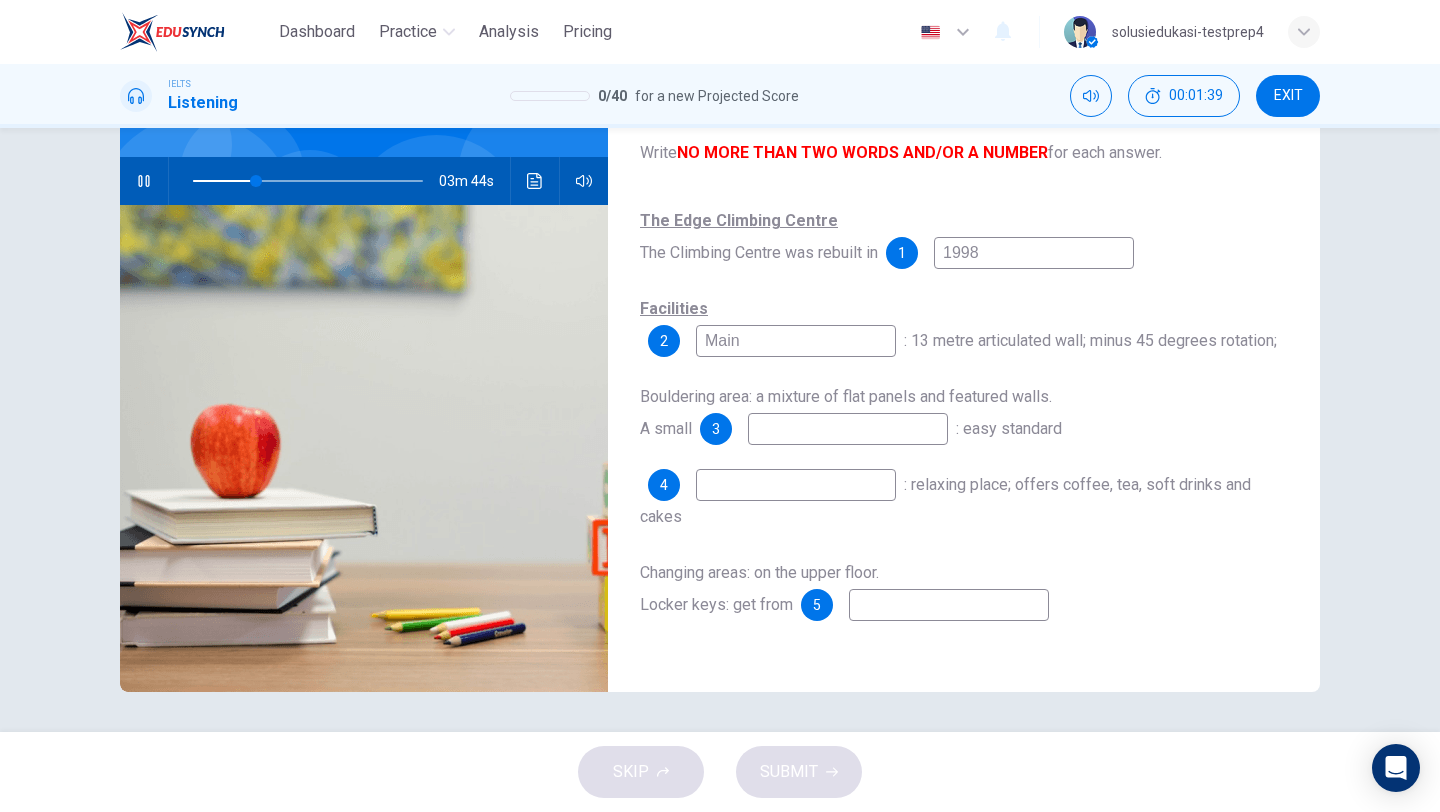 type on "28" 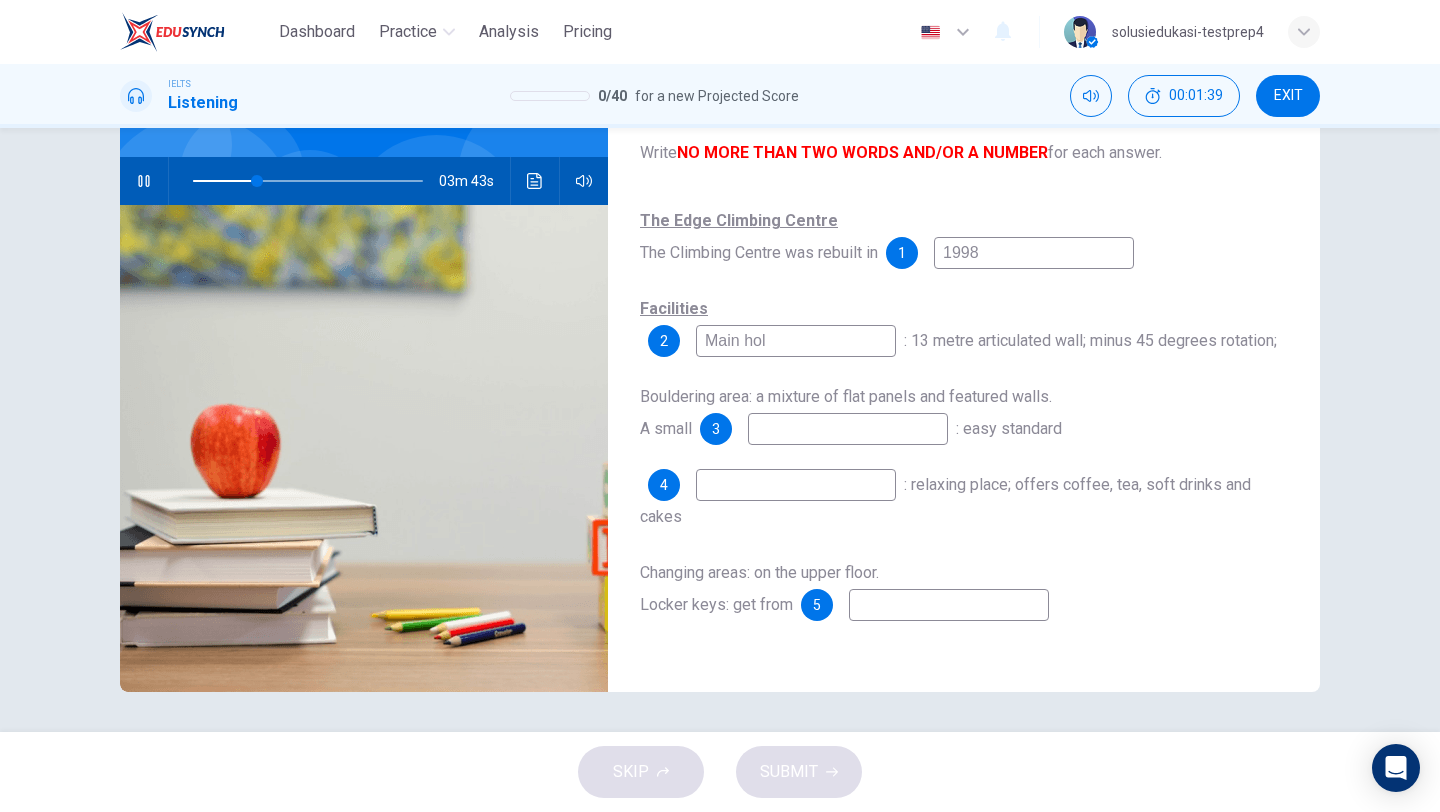 type on "Main hole" 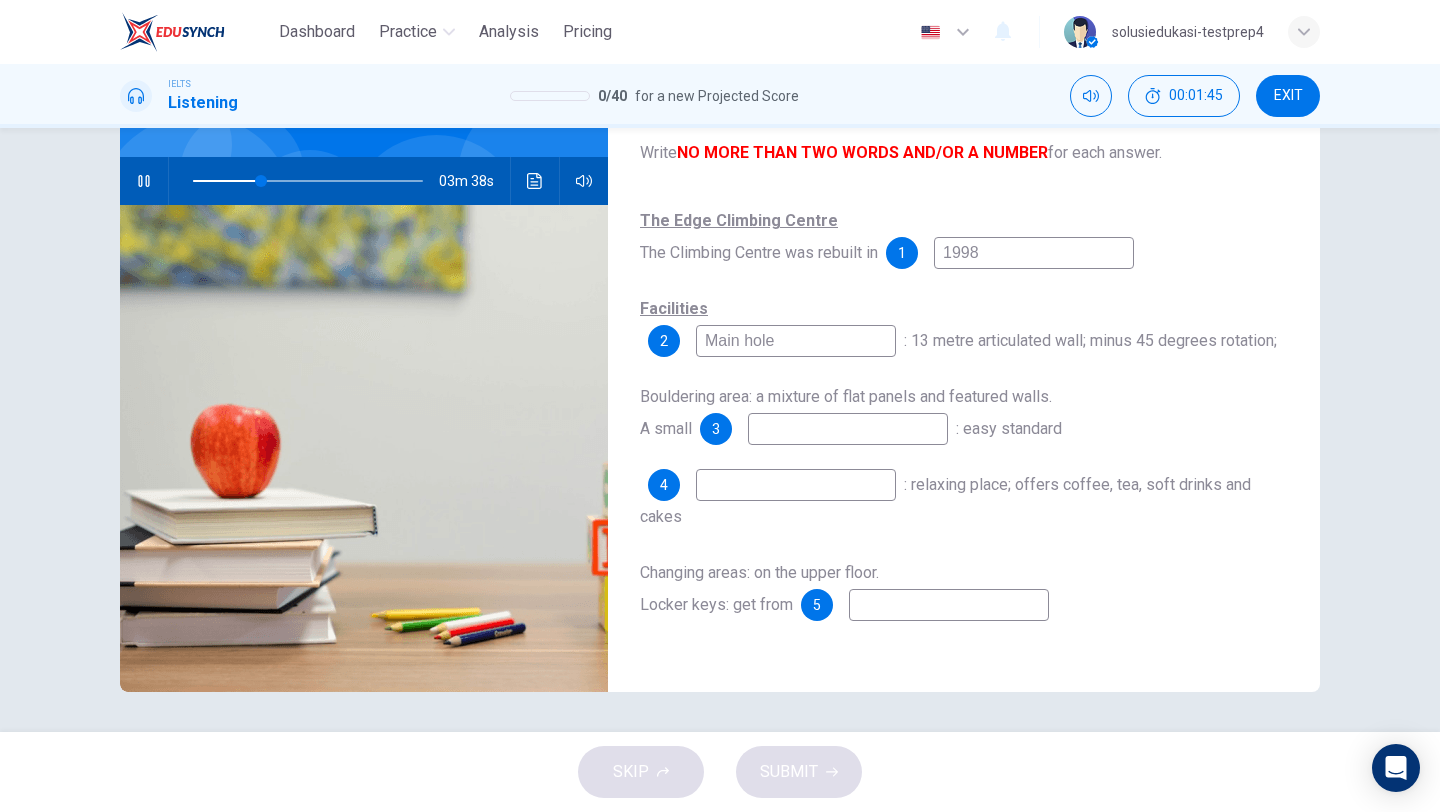type on "30" 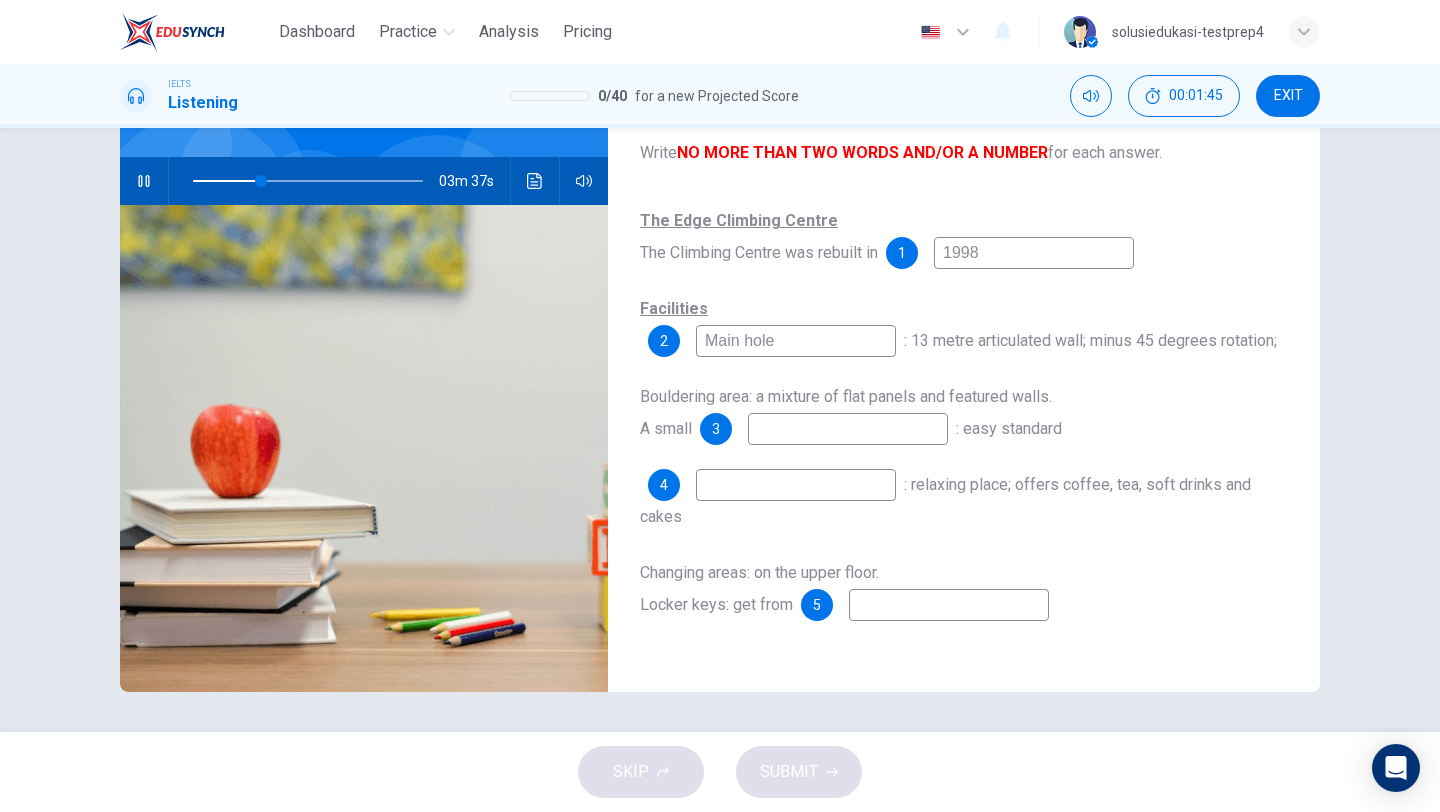 type on "Main hole" 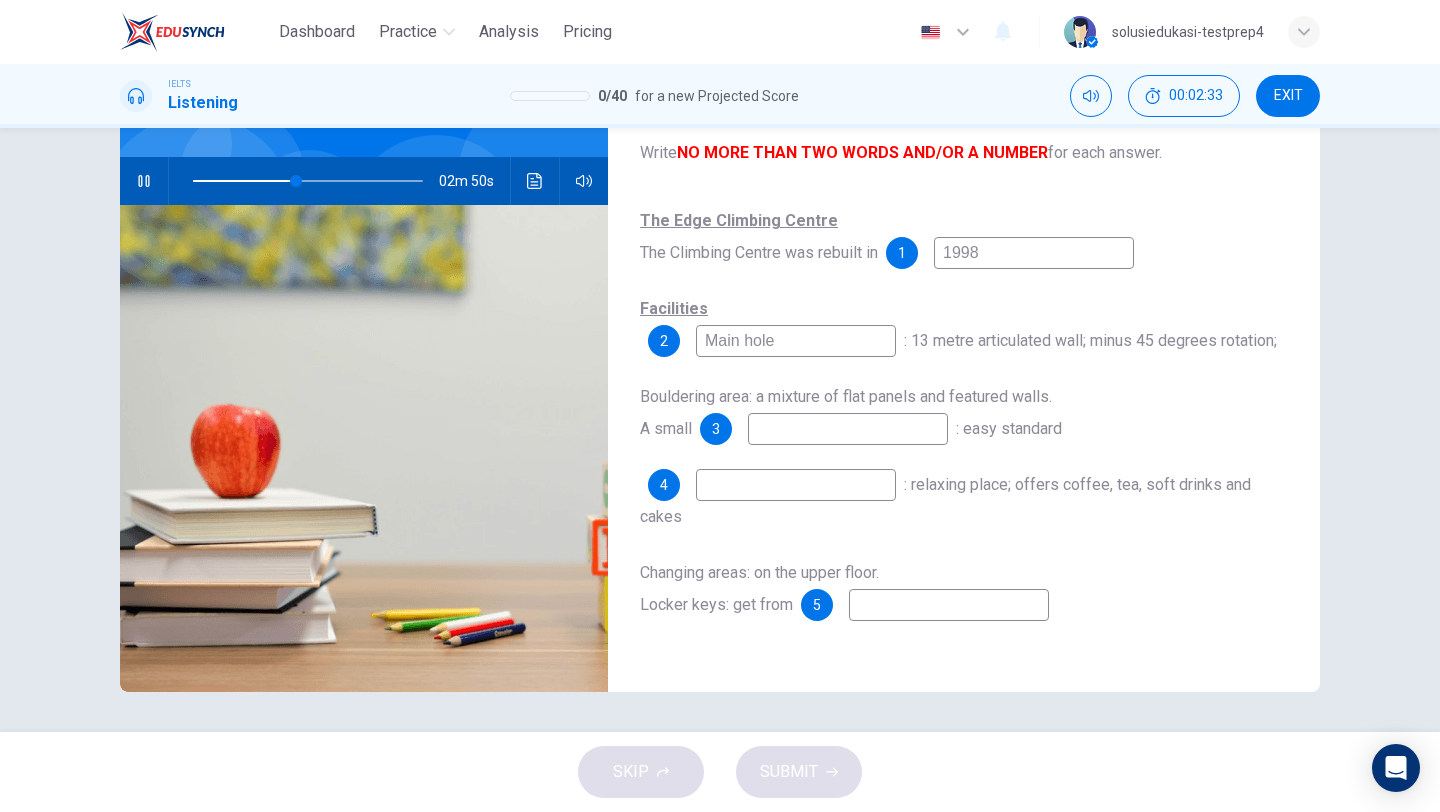 click on "Main hole" at bounding box center (796, 341) 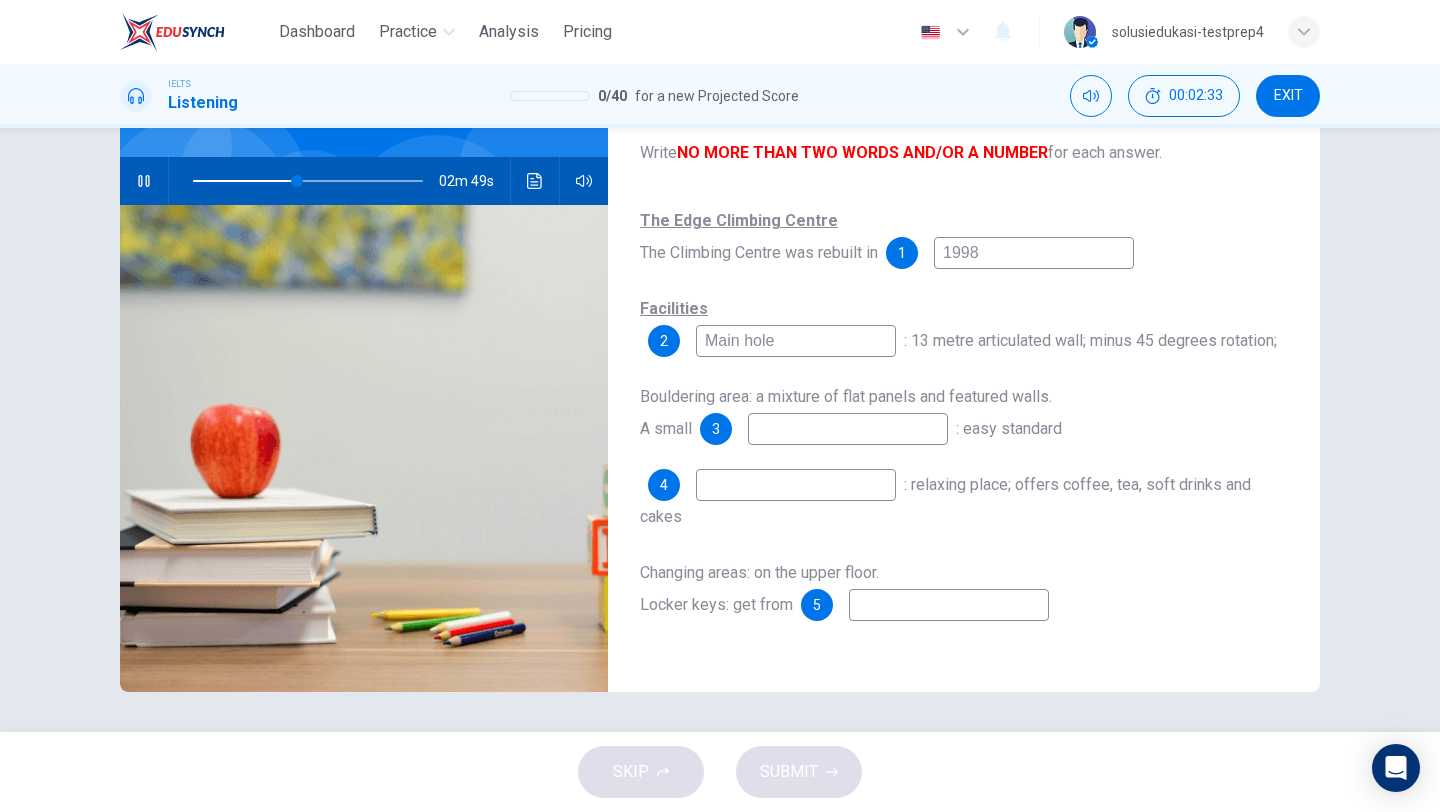 click on "Main hole" at bounding box center [796, 341] 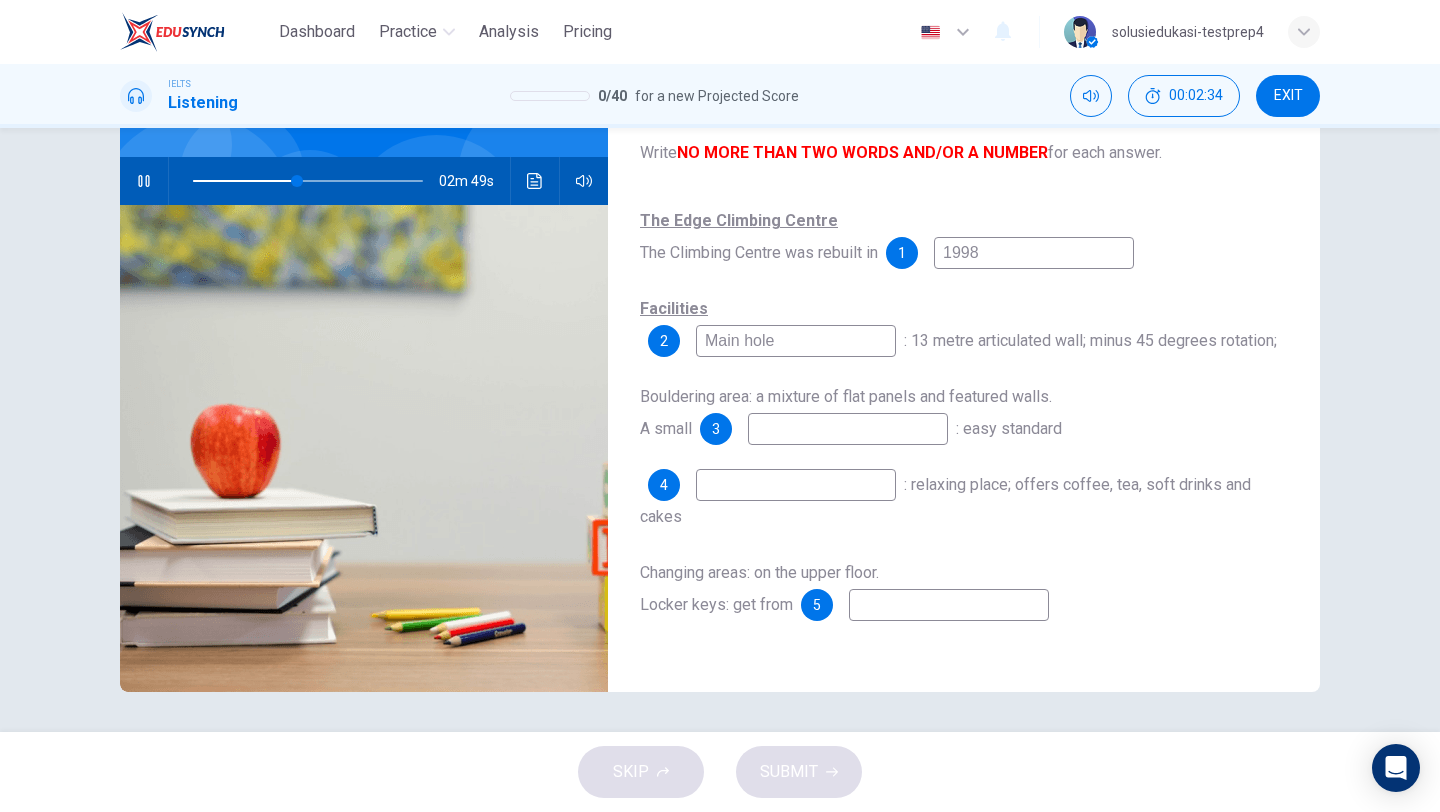 type on "46" 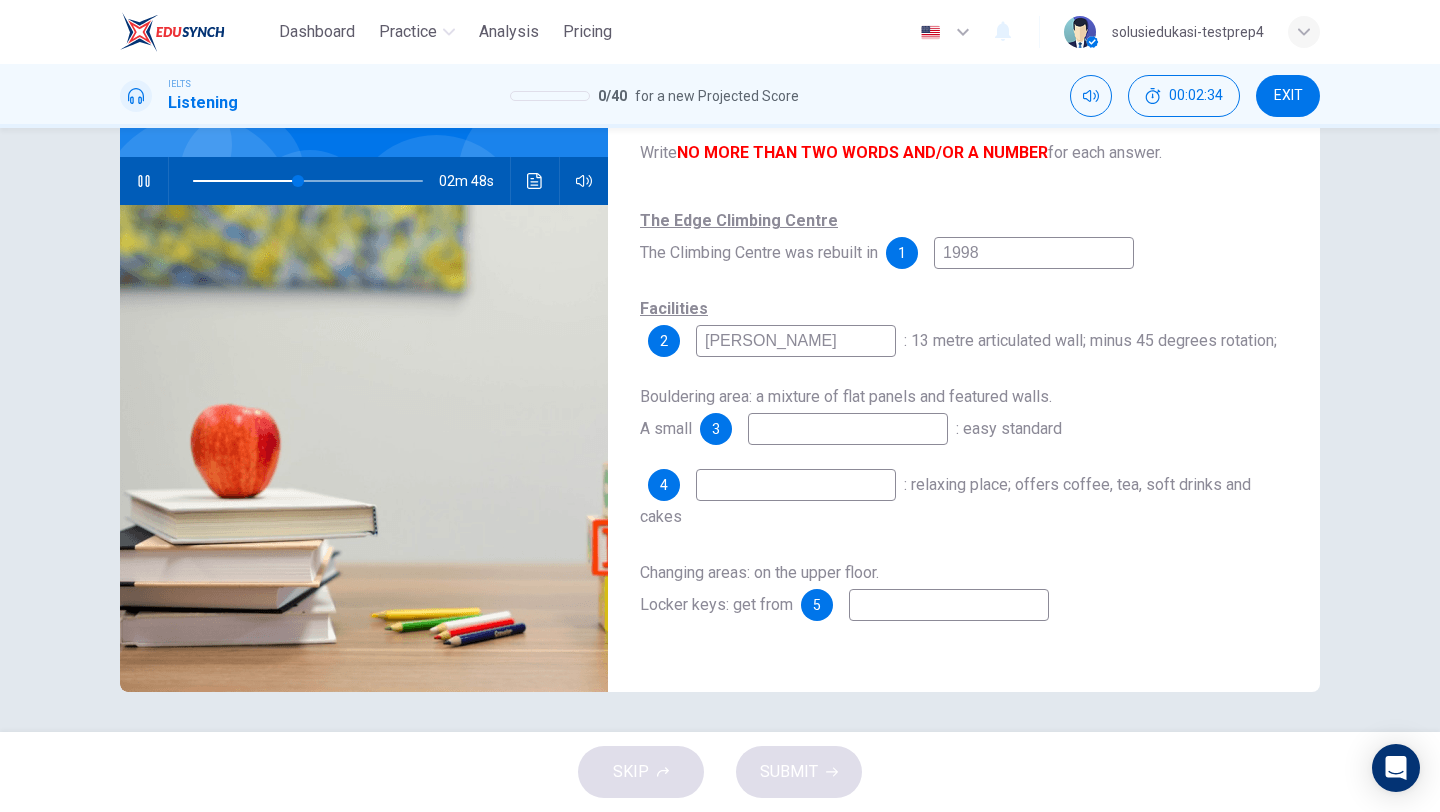 type on "Manho" 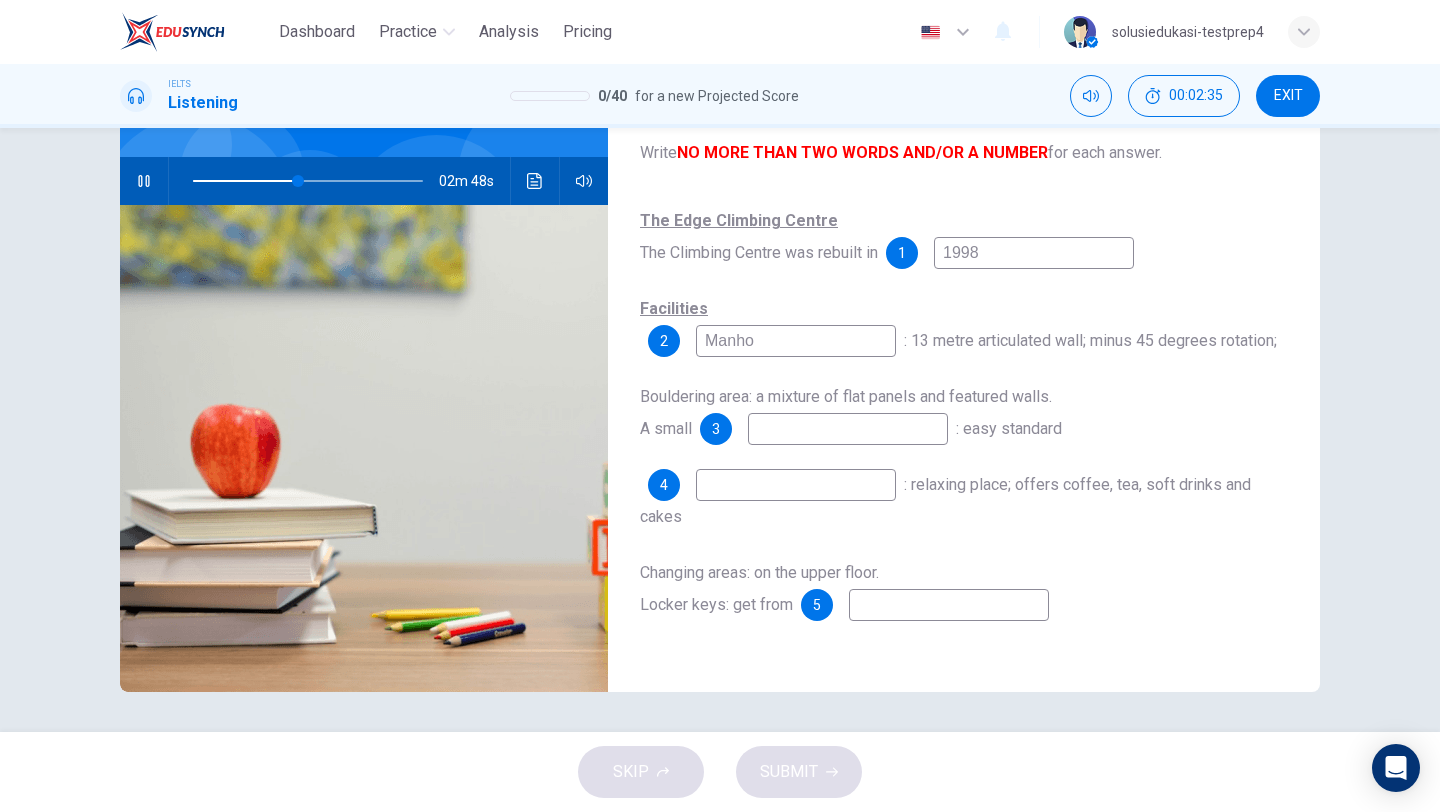 type on "46" 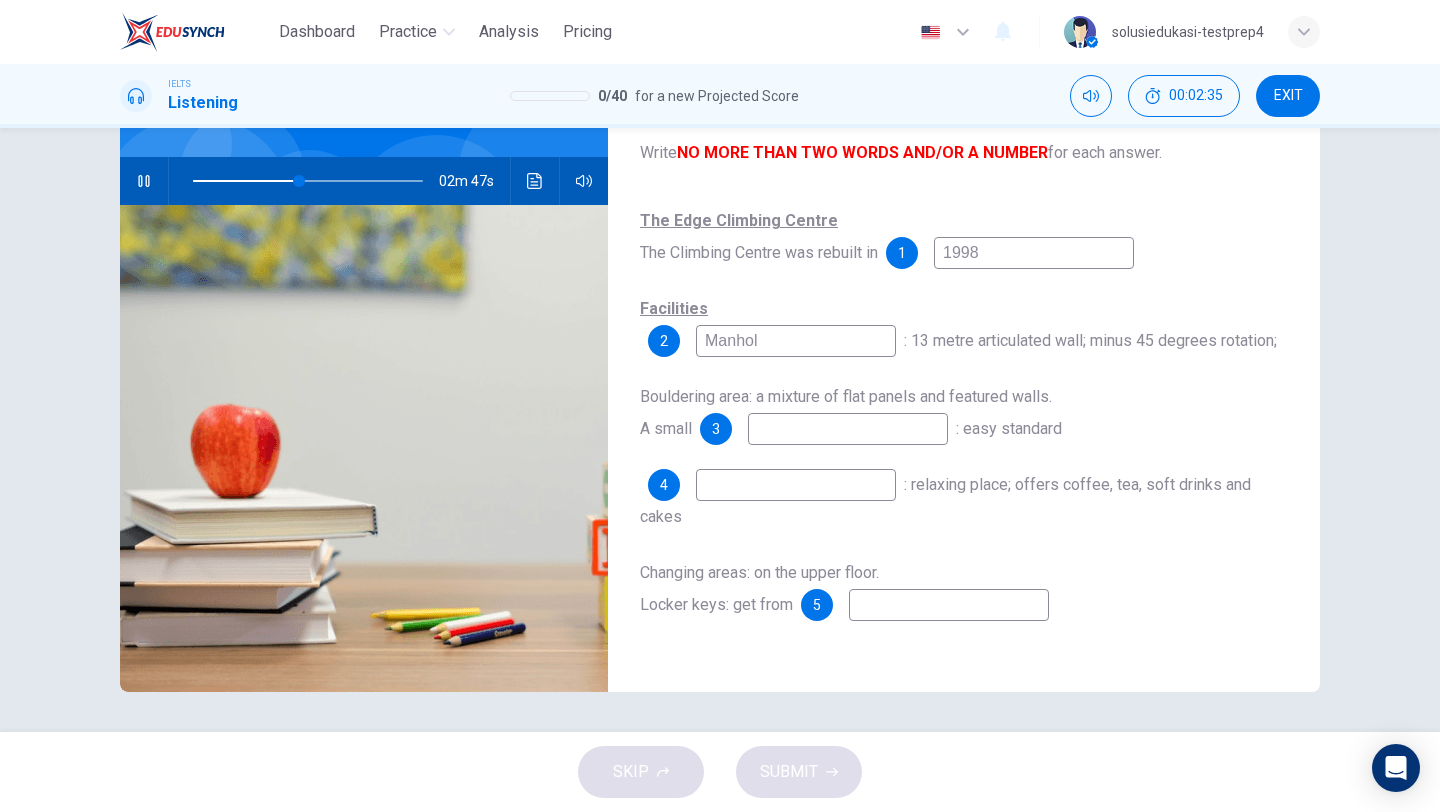 type on "Manhole" 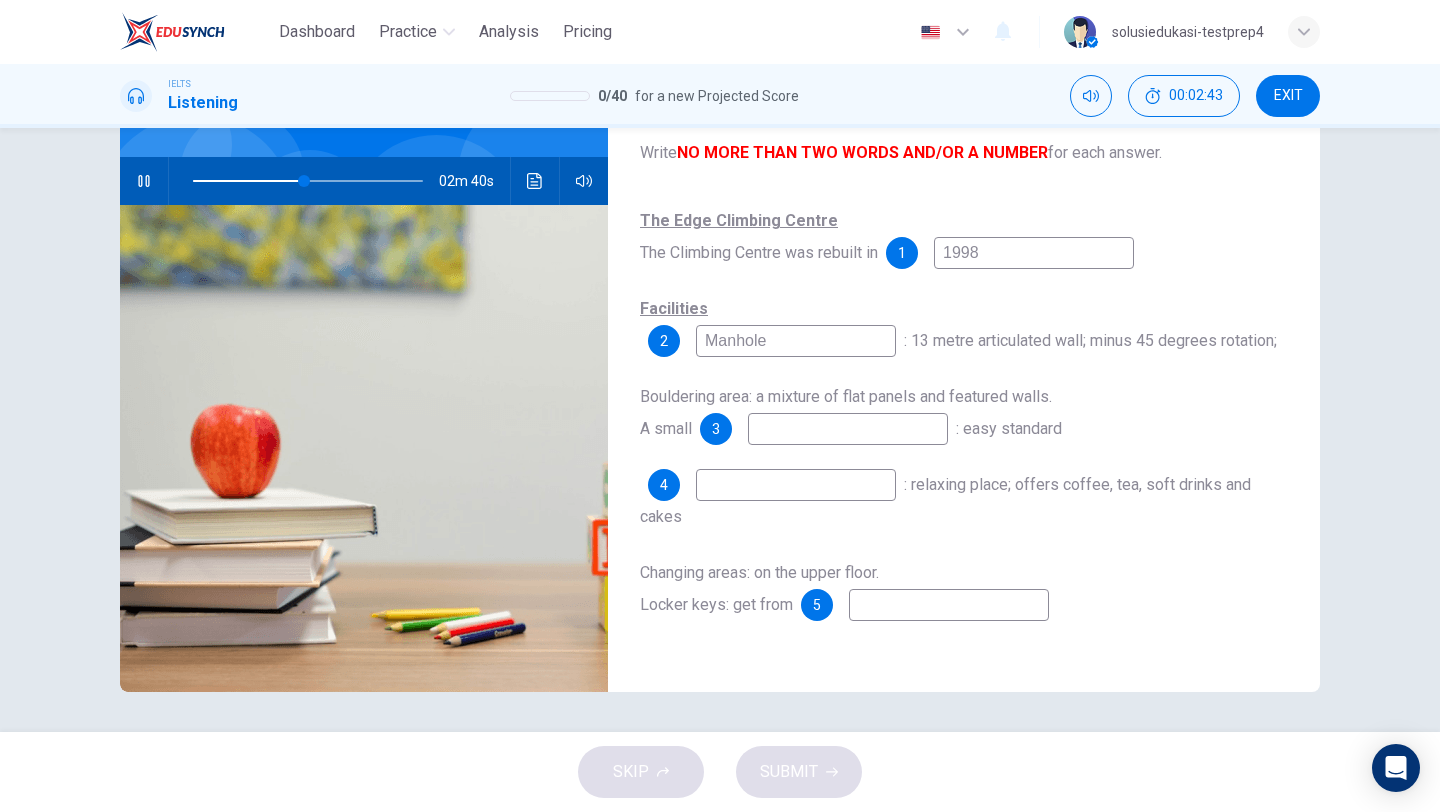 type on "48" 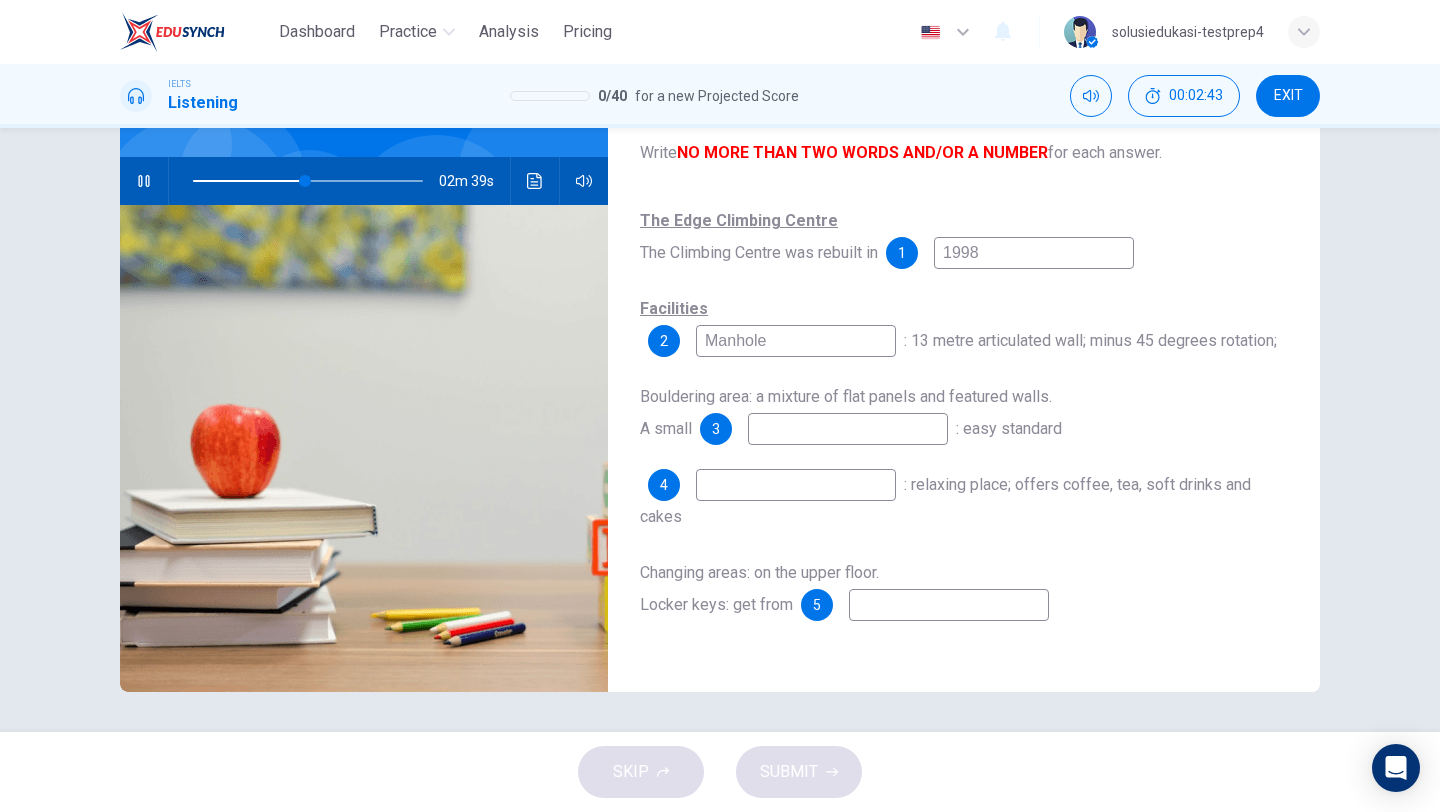 click at bounding box center (796, 485) 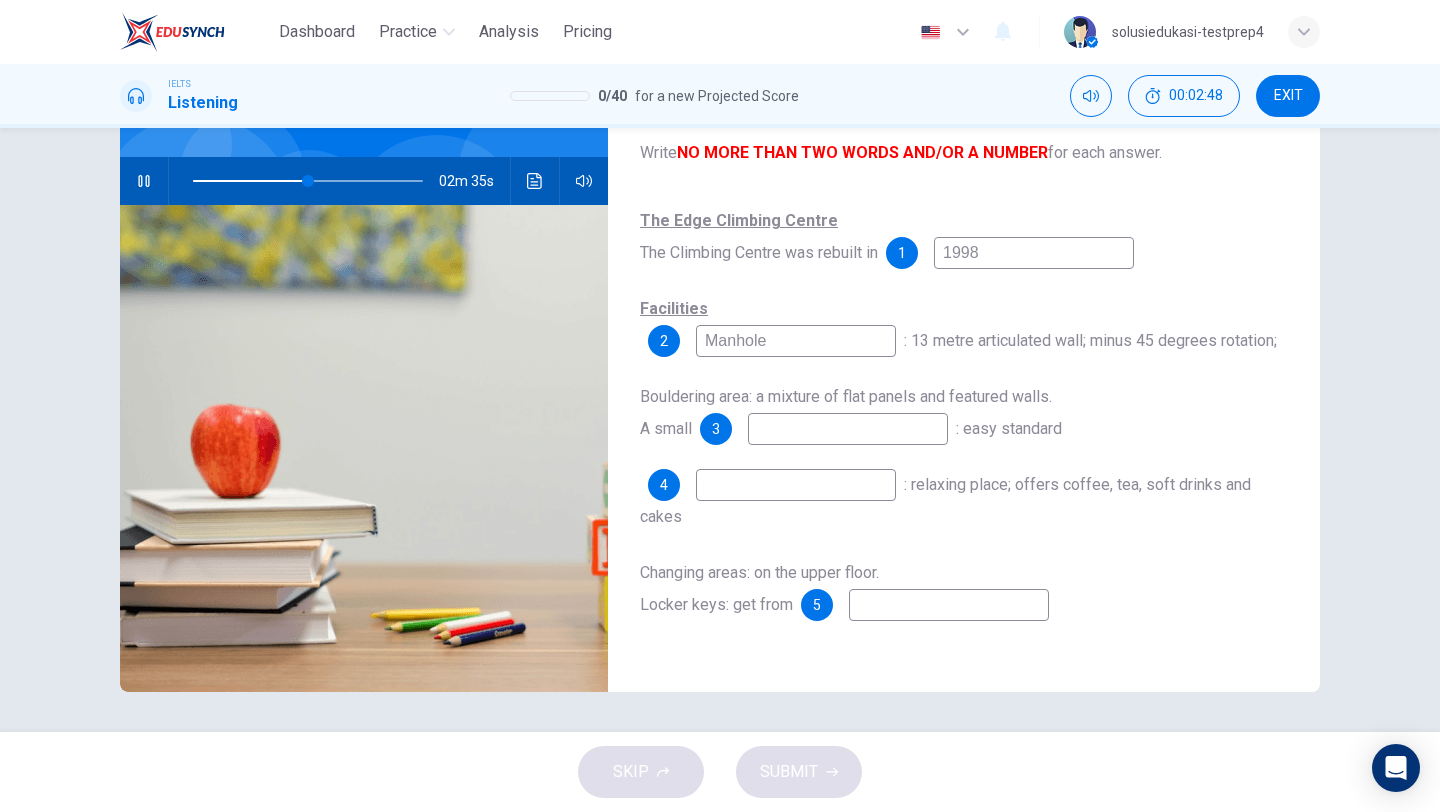 type on "50" 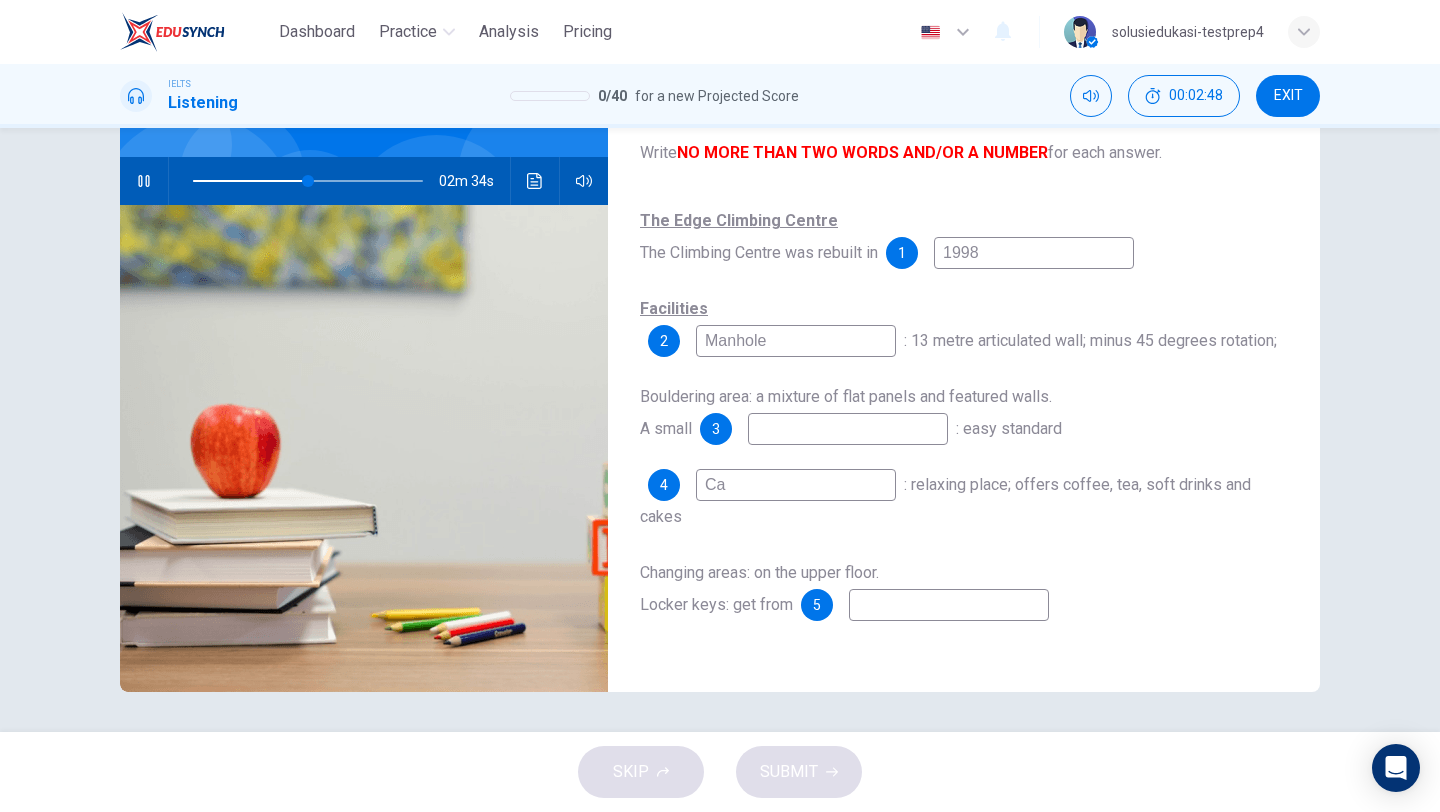 type on "Caf" 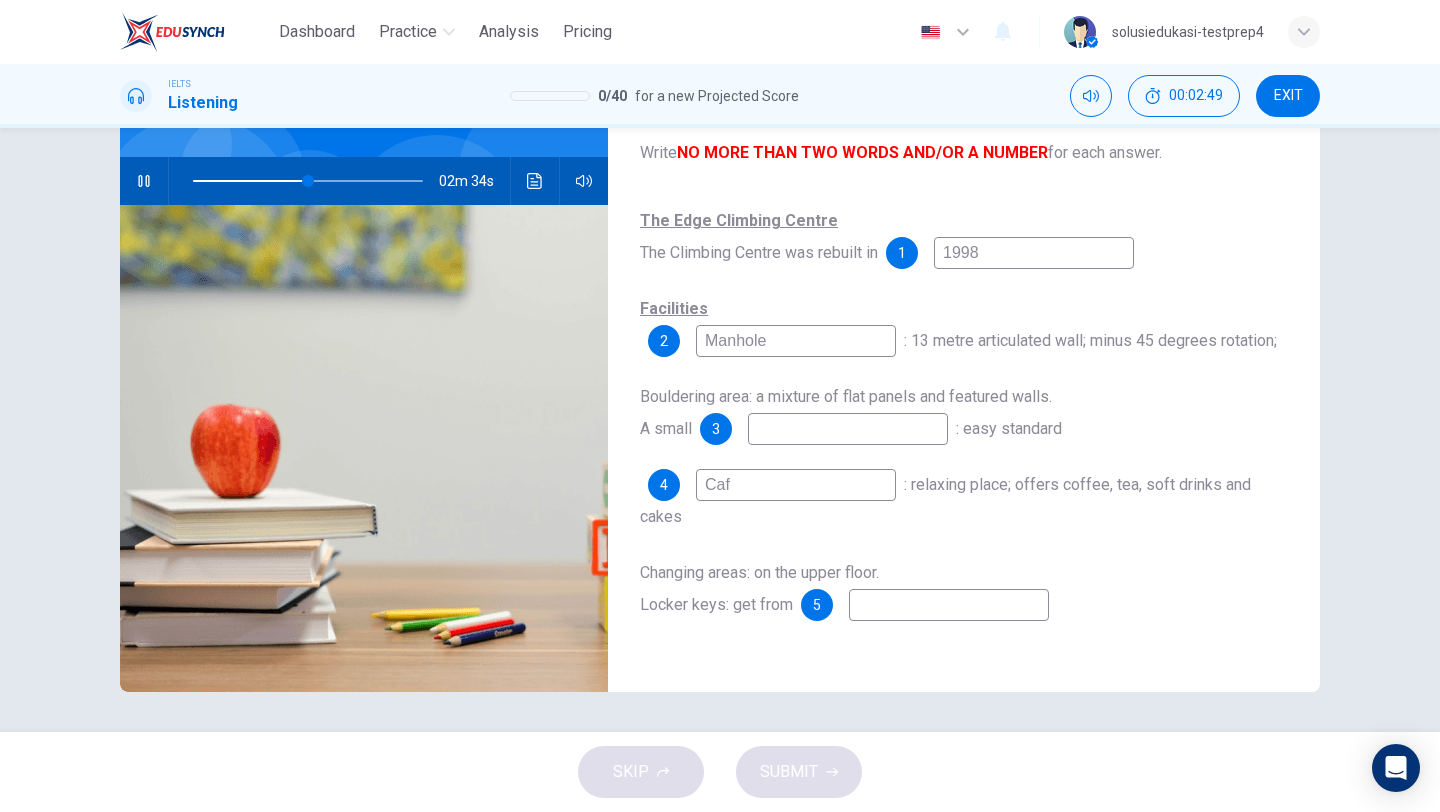 type on "50" 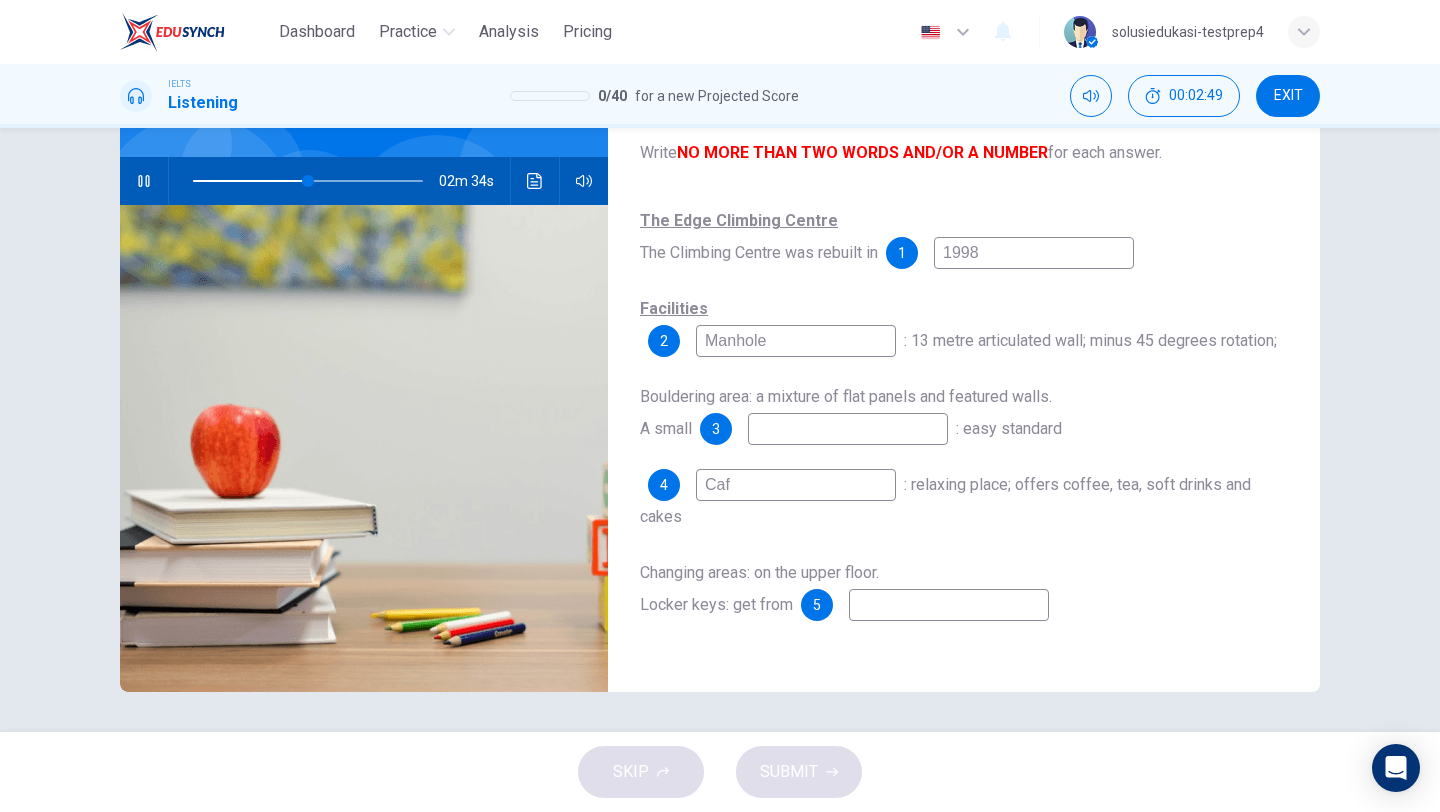 type on "Cafe" 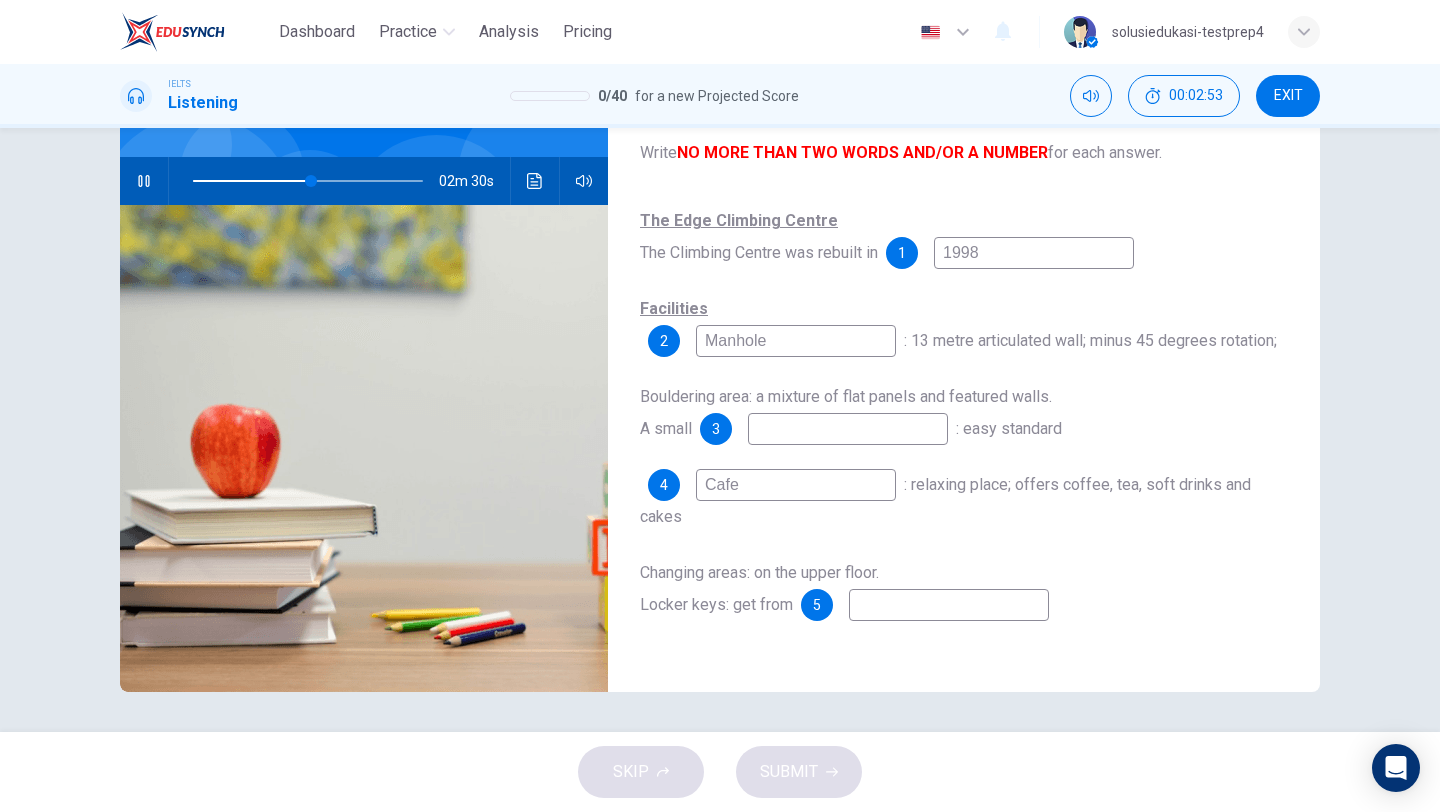 type on "52" 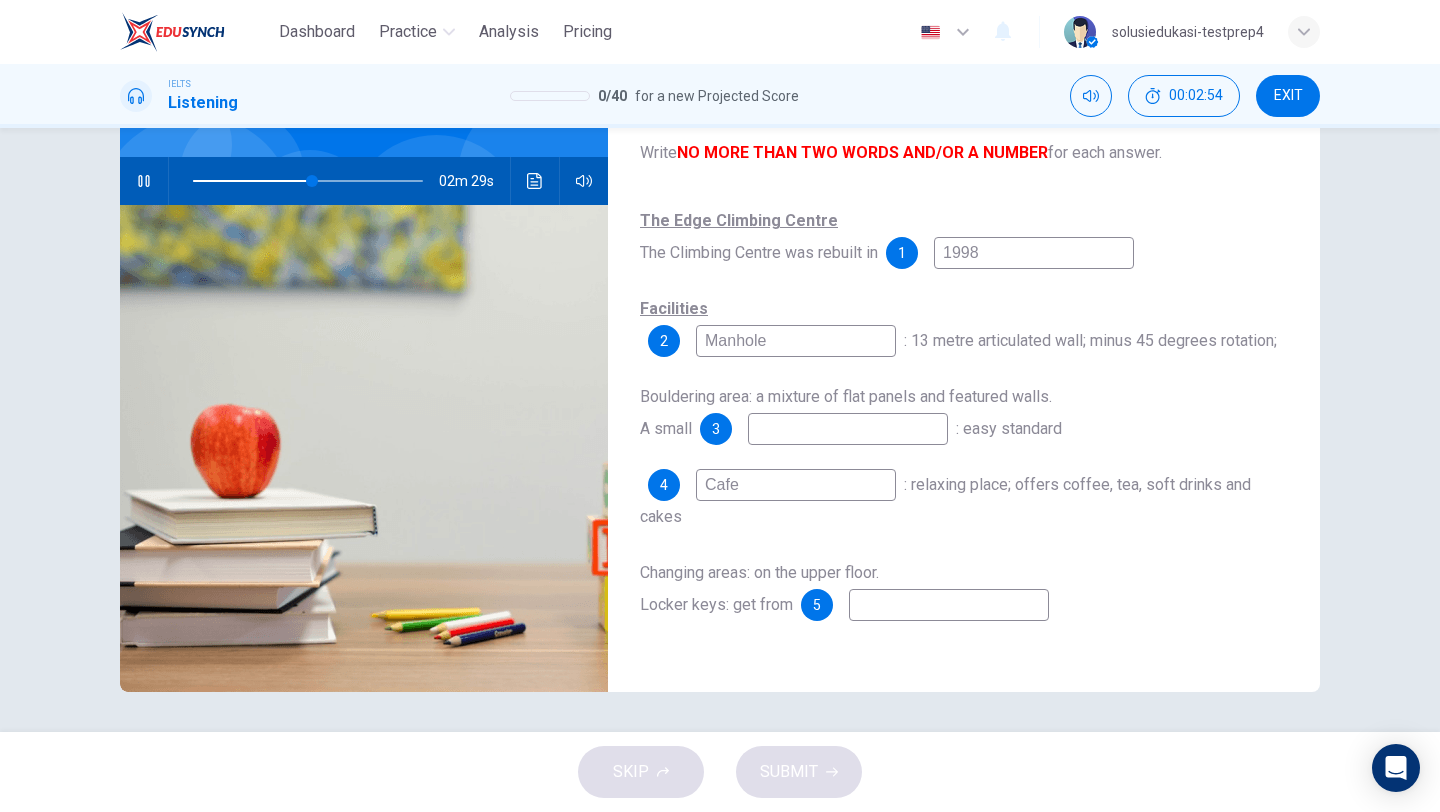 type on "Cafe" 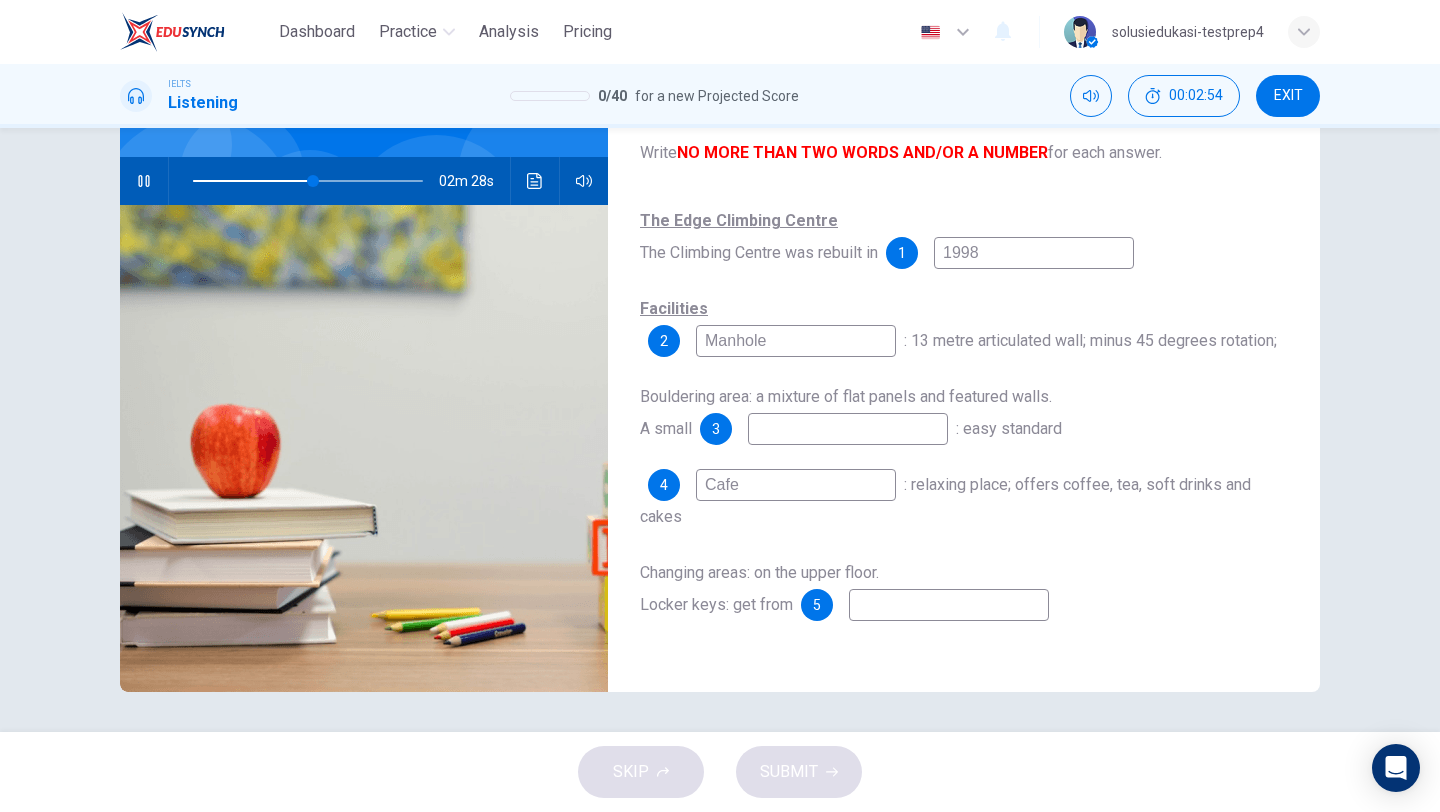 click at bounding box center (949, 605) 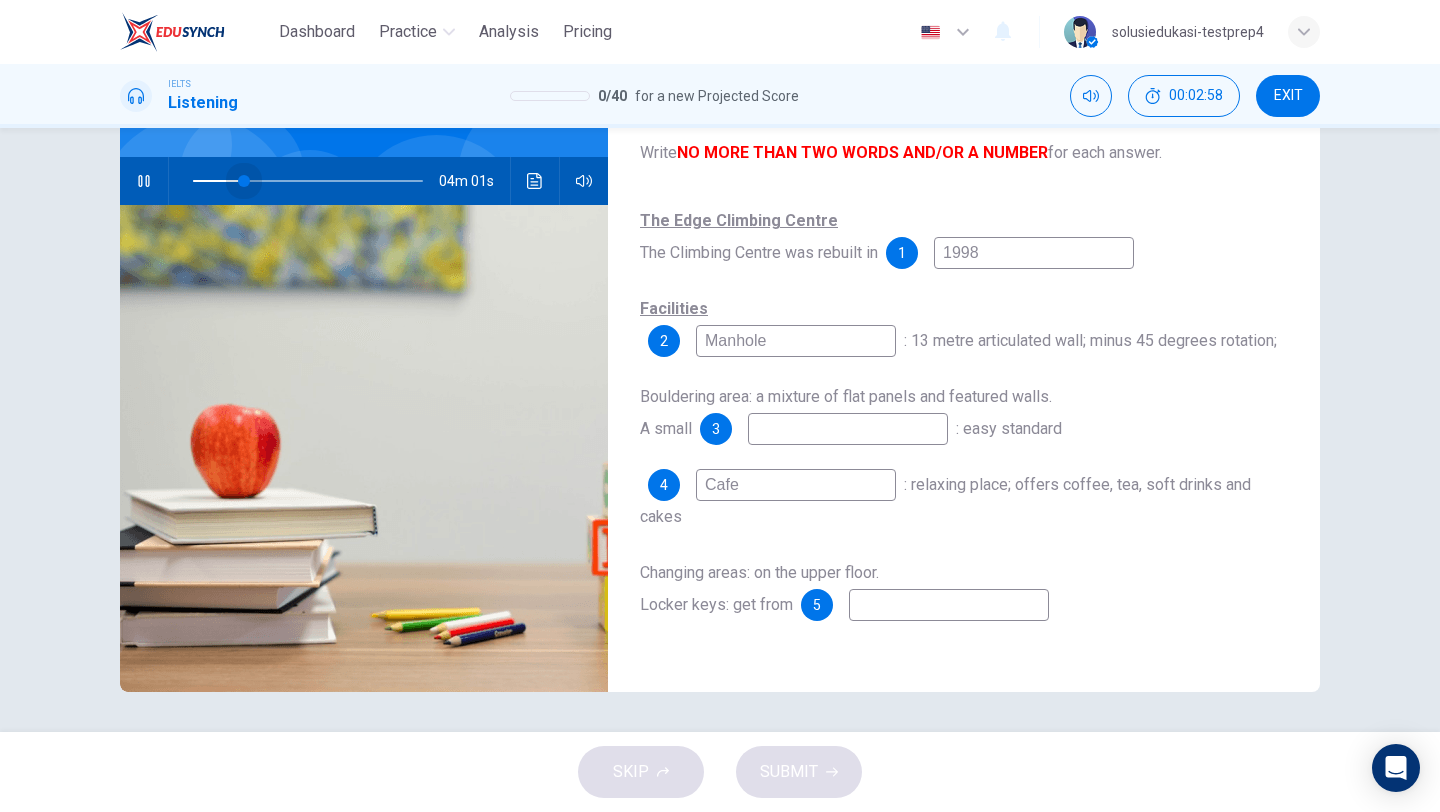drag, startPoint x: 316, startPoint y: 183, endPoint x: 241, endPoint y: 185, distance: 75.026665 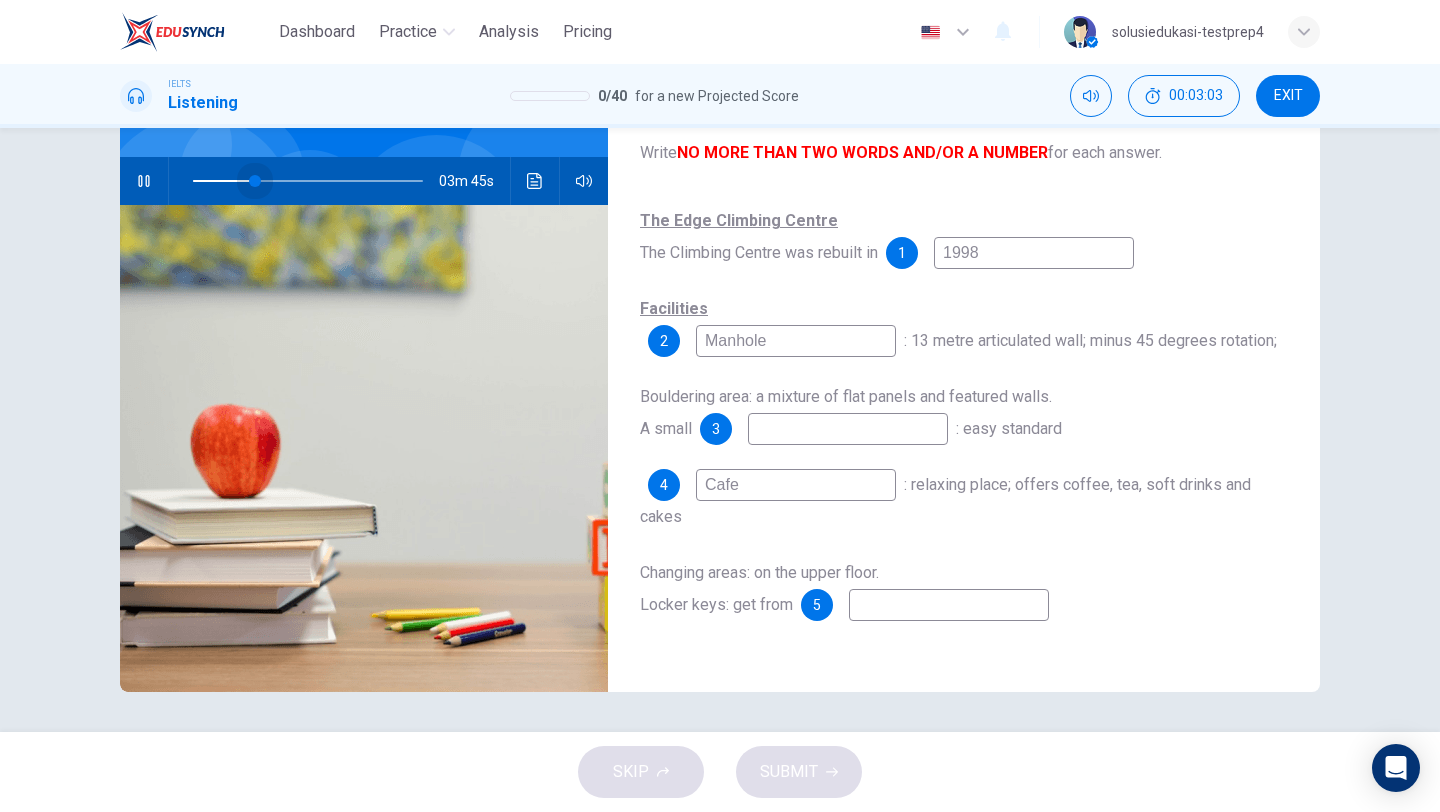 drag, startPoint x: 241, startPoint y: 185, endPoint x: 256, endPoint y: 188, distance: 15.297058 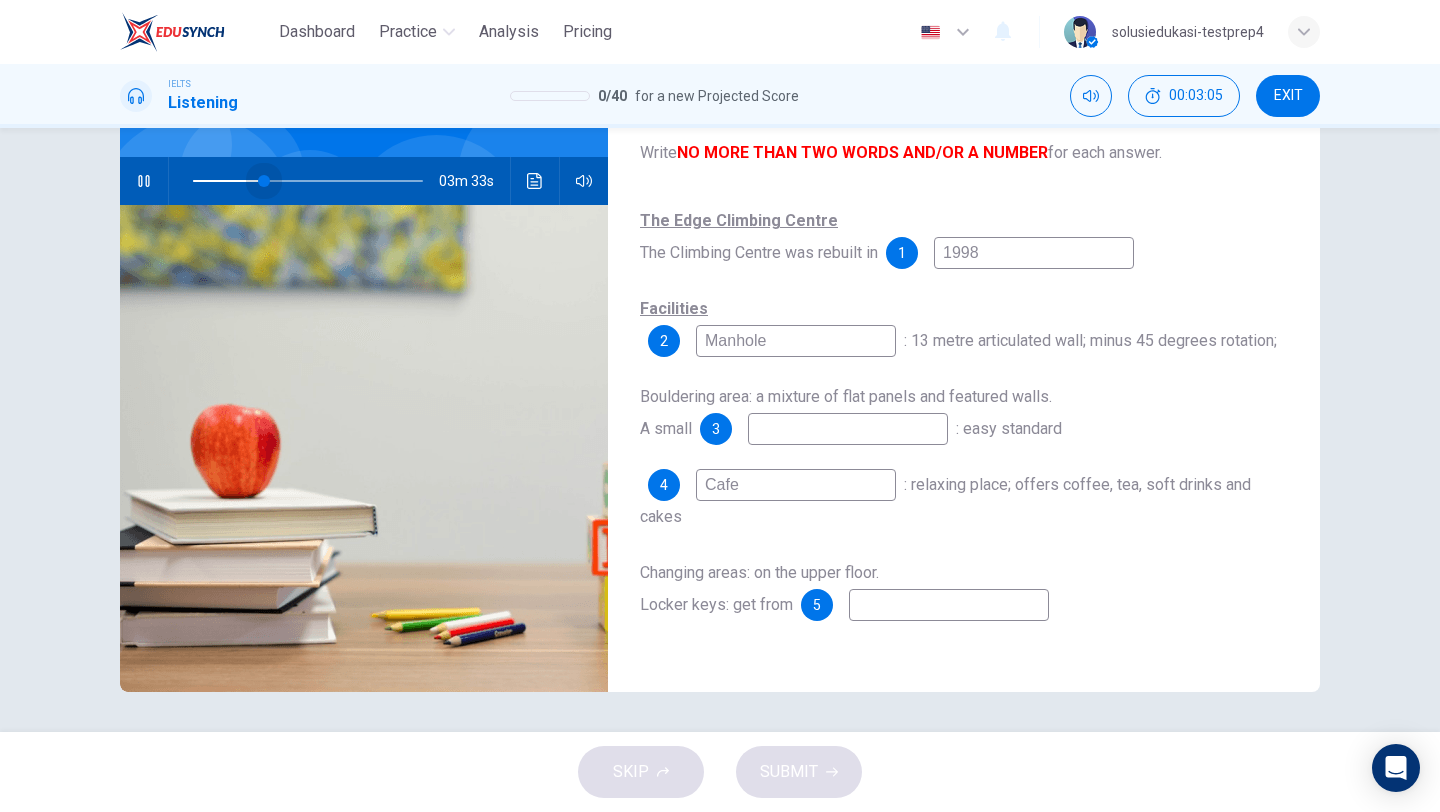 click at bounding box center [264, 181] 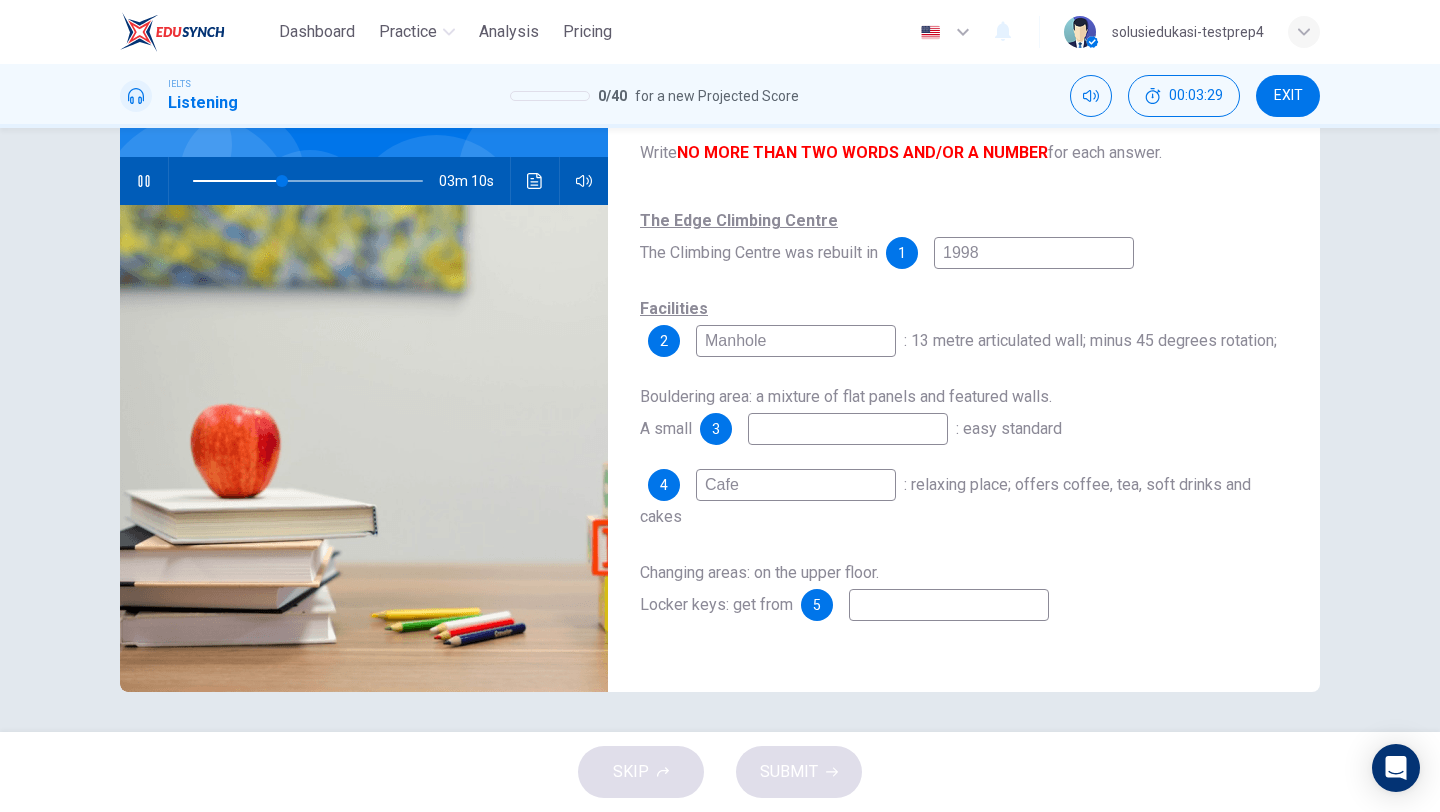 click at bounding box center [848, 429] 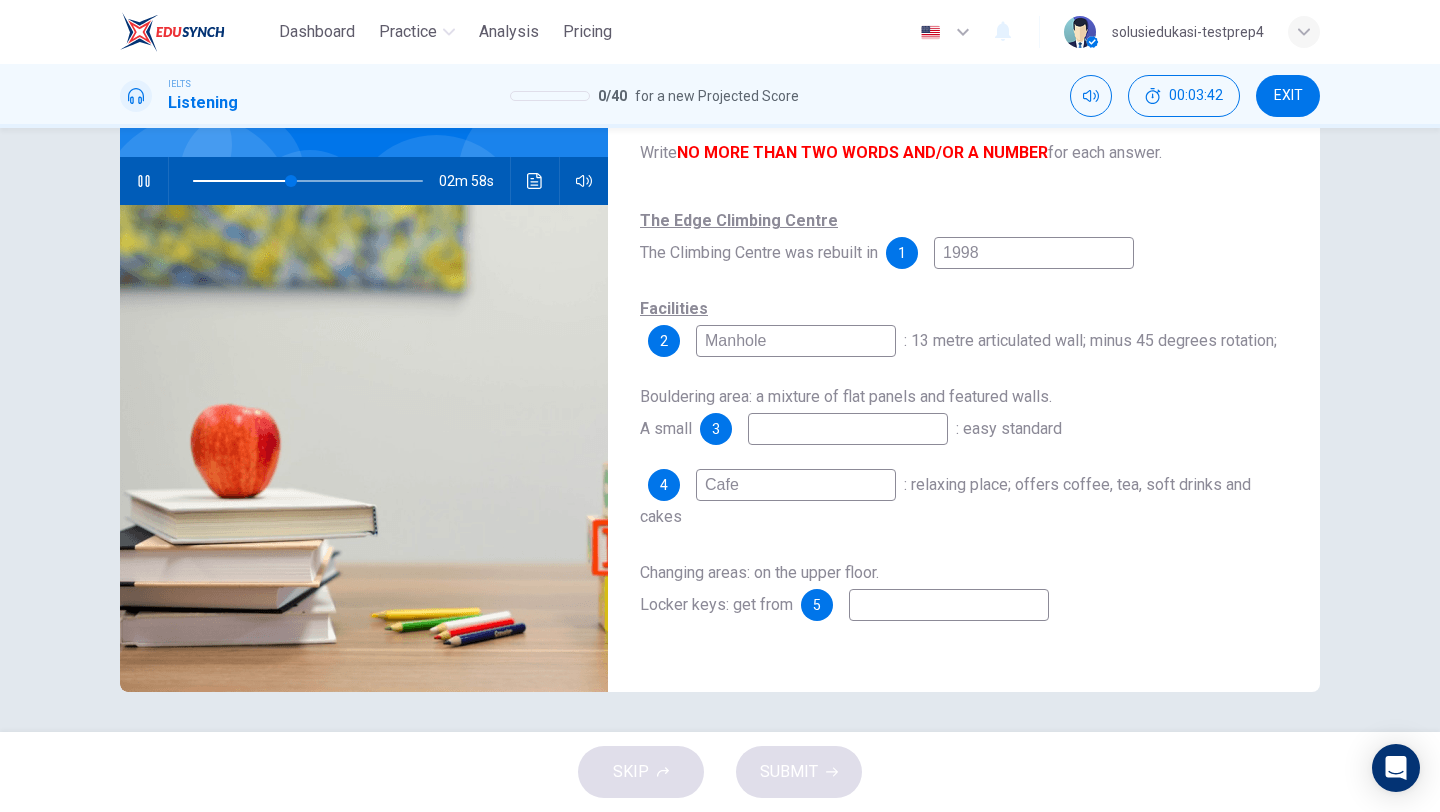 type on "43" 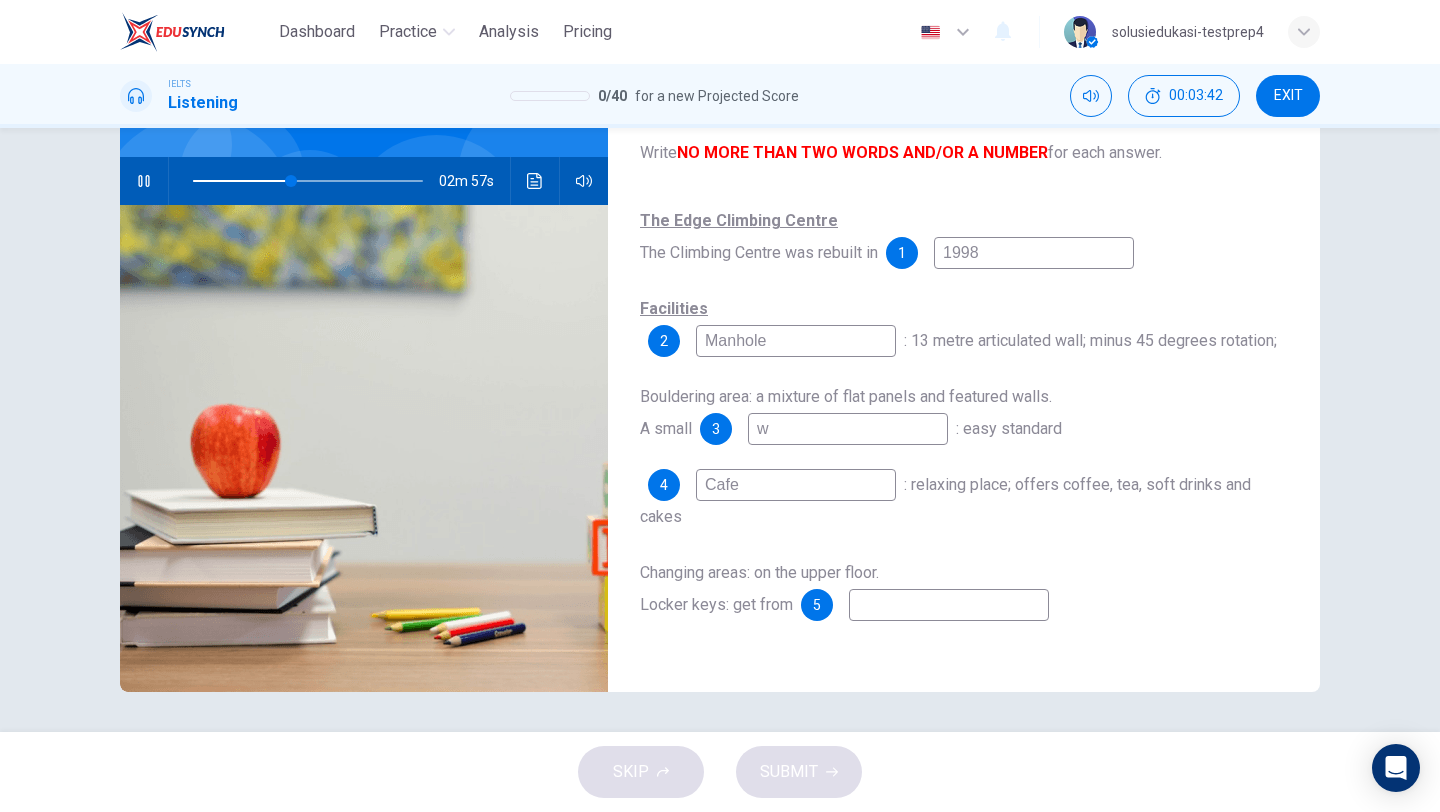 type on "wa" 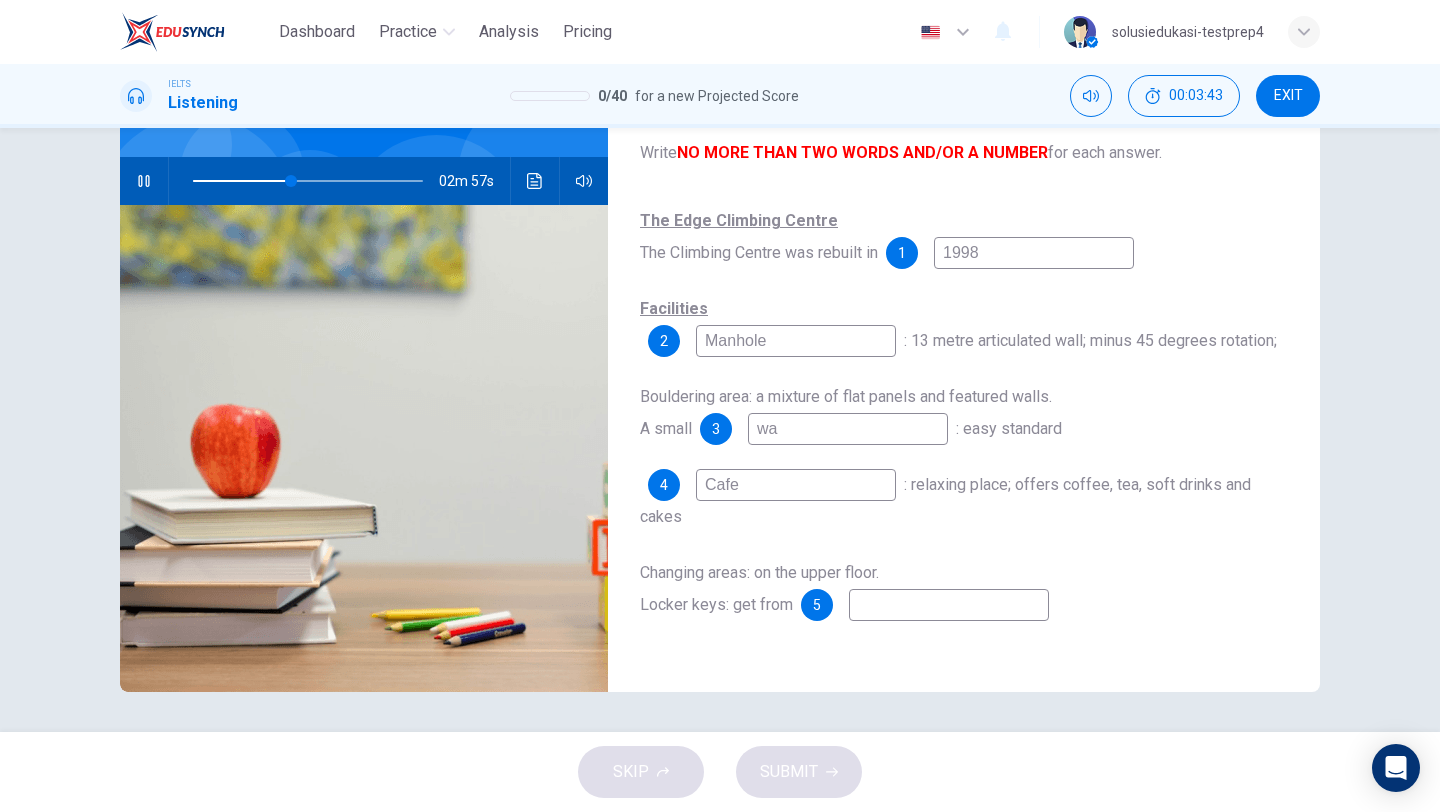 type on "43" 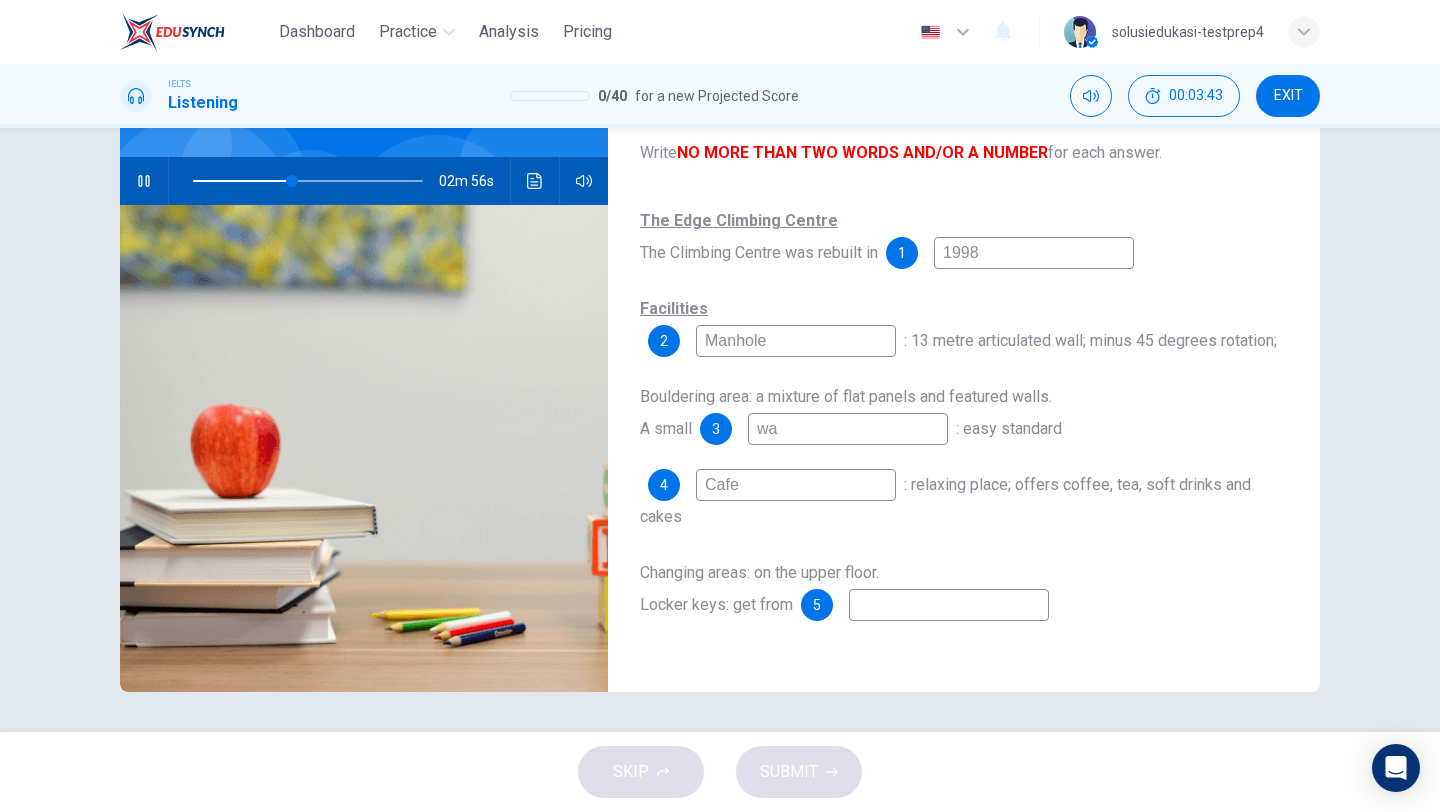 type on "war" 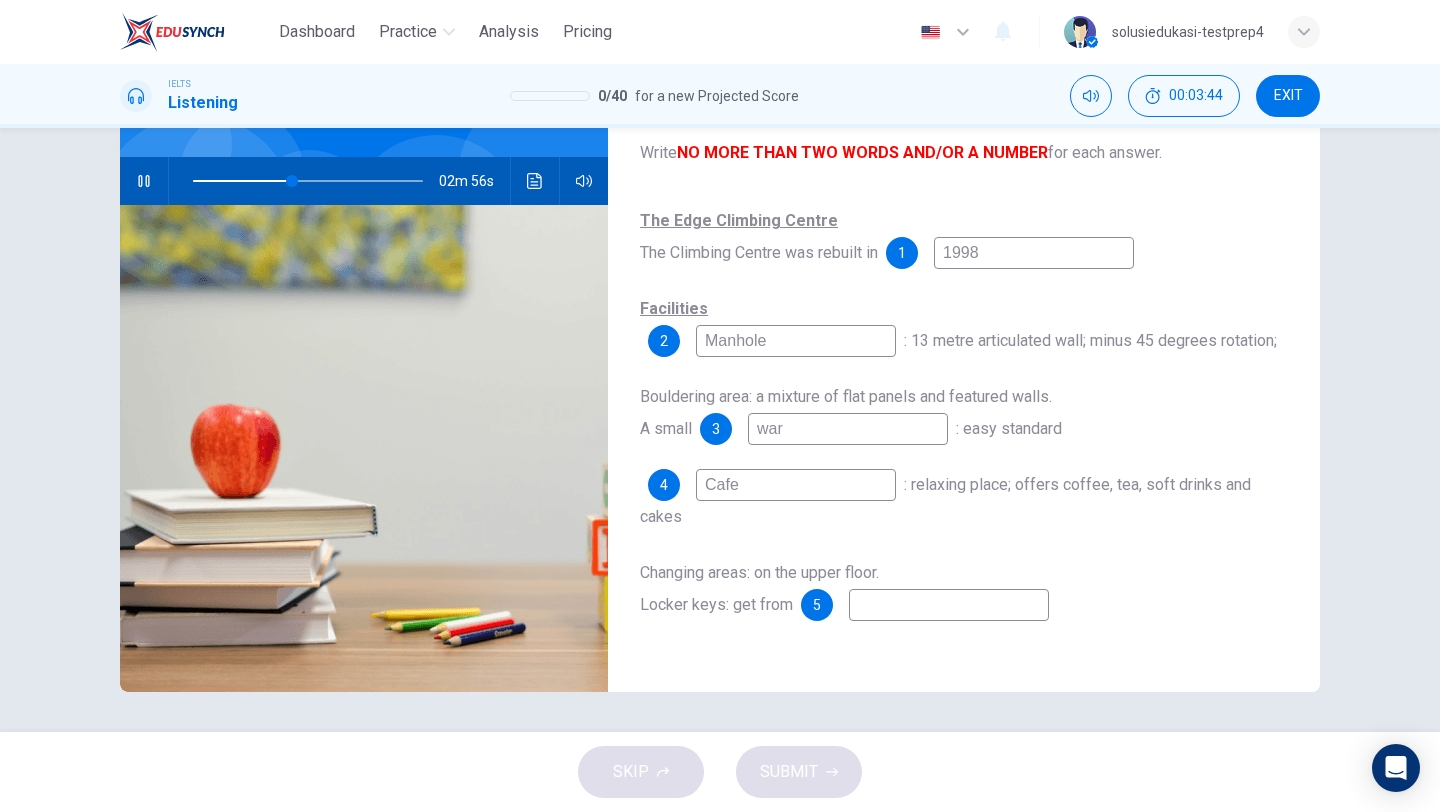 type on "43" 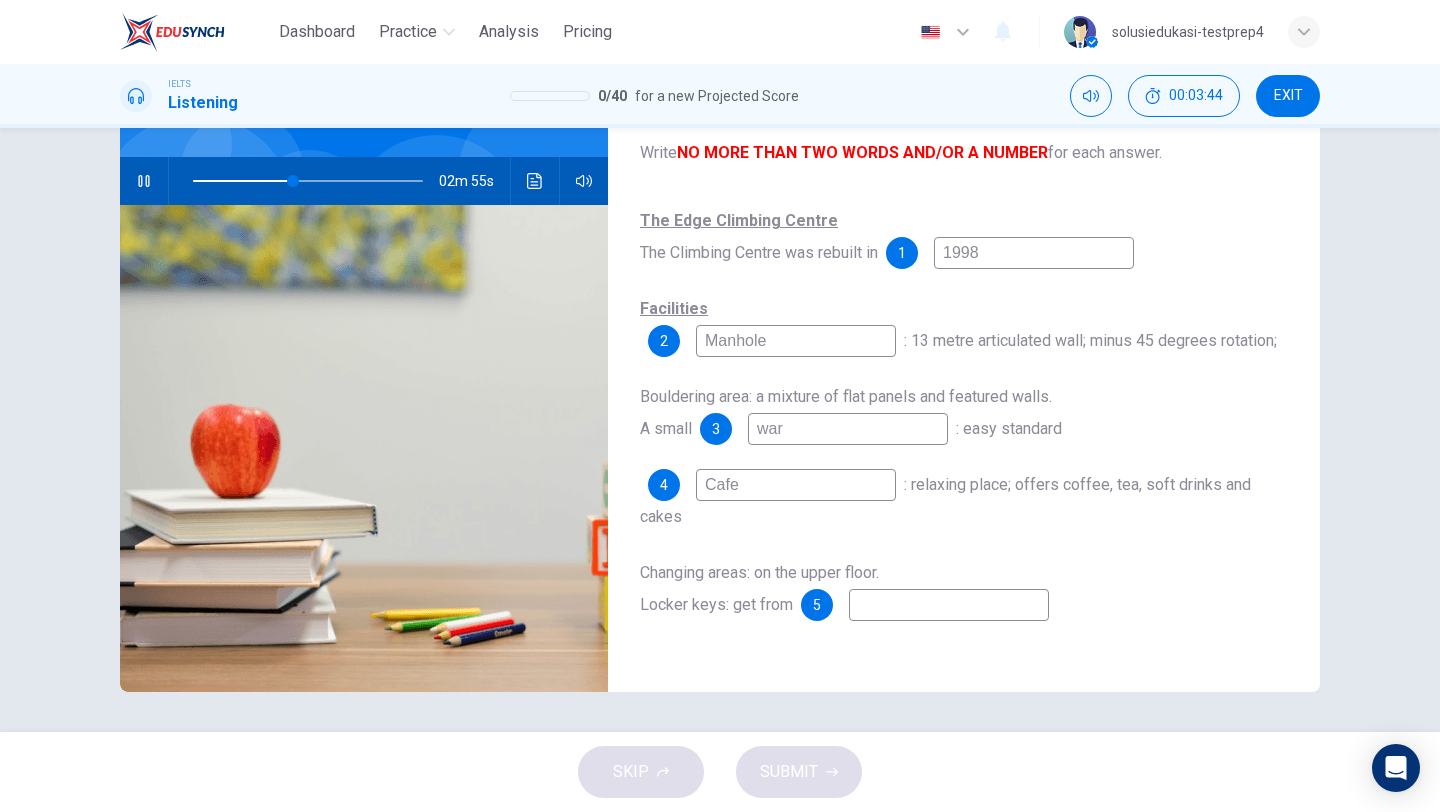 type on "warm" 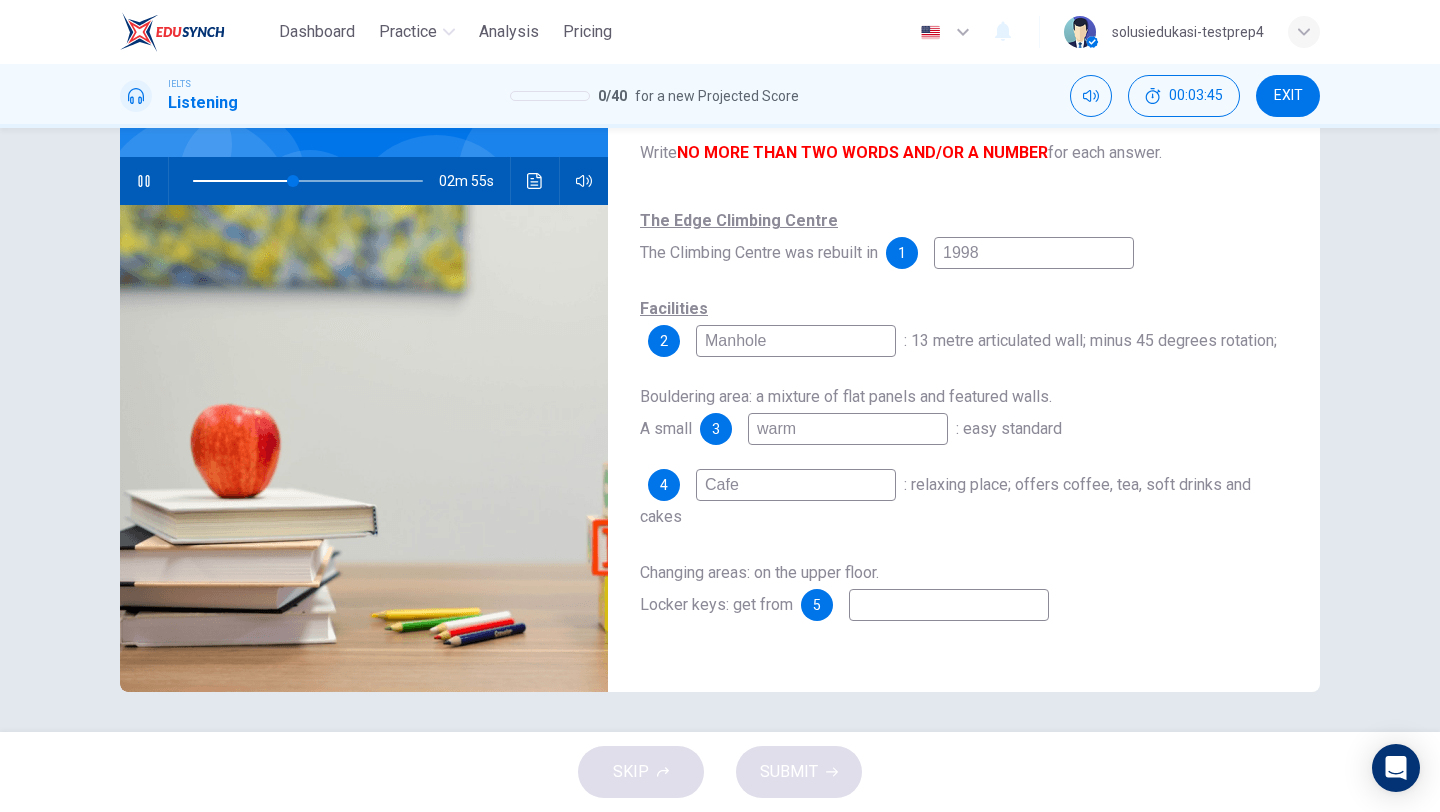 type on "44" 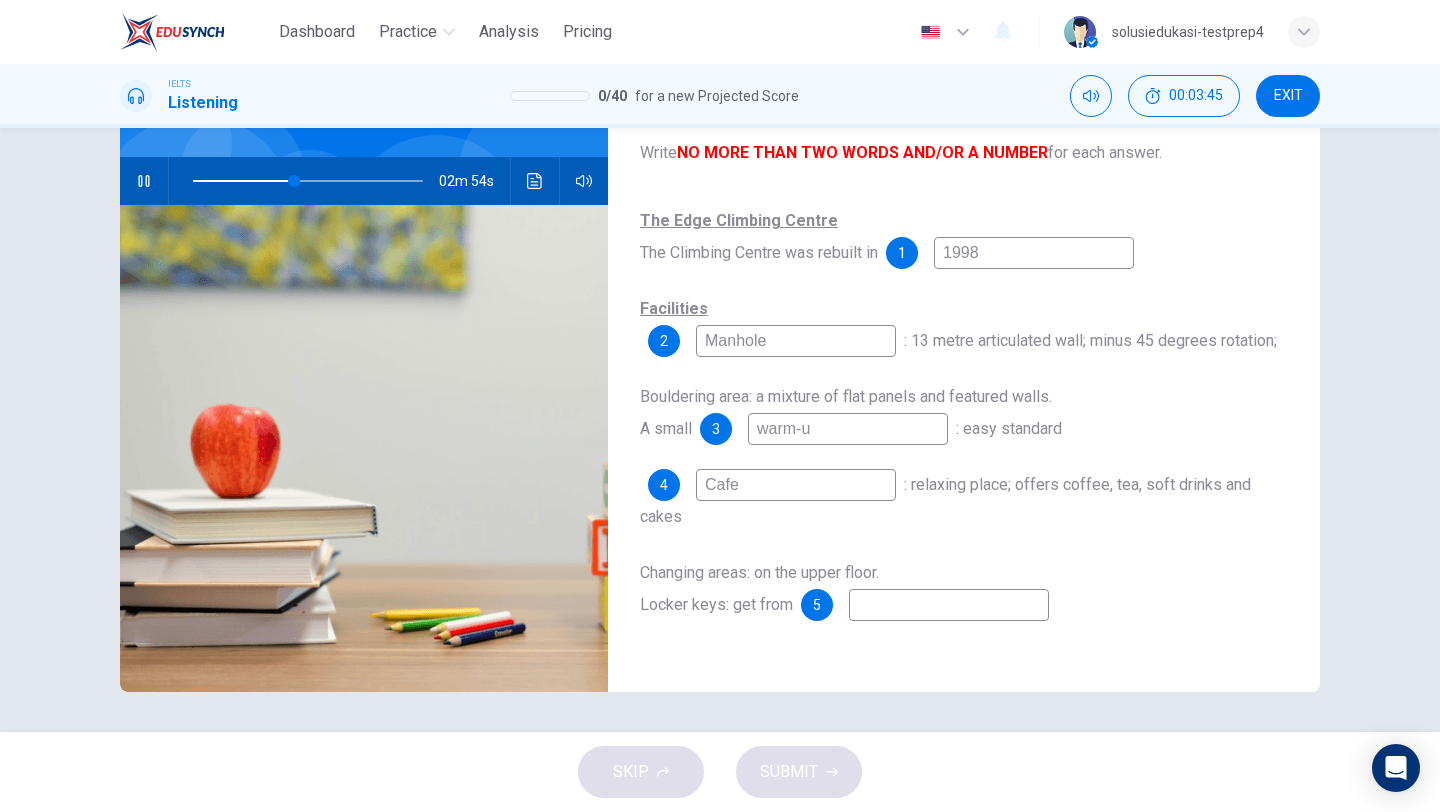 type on "warm-up" 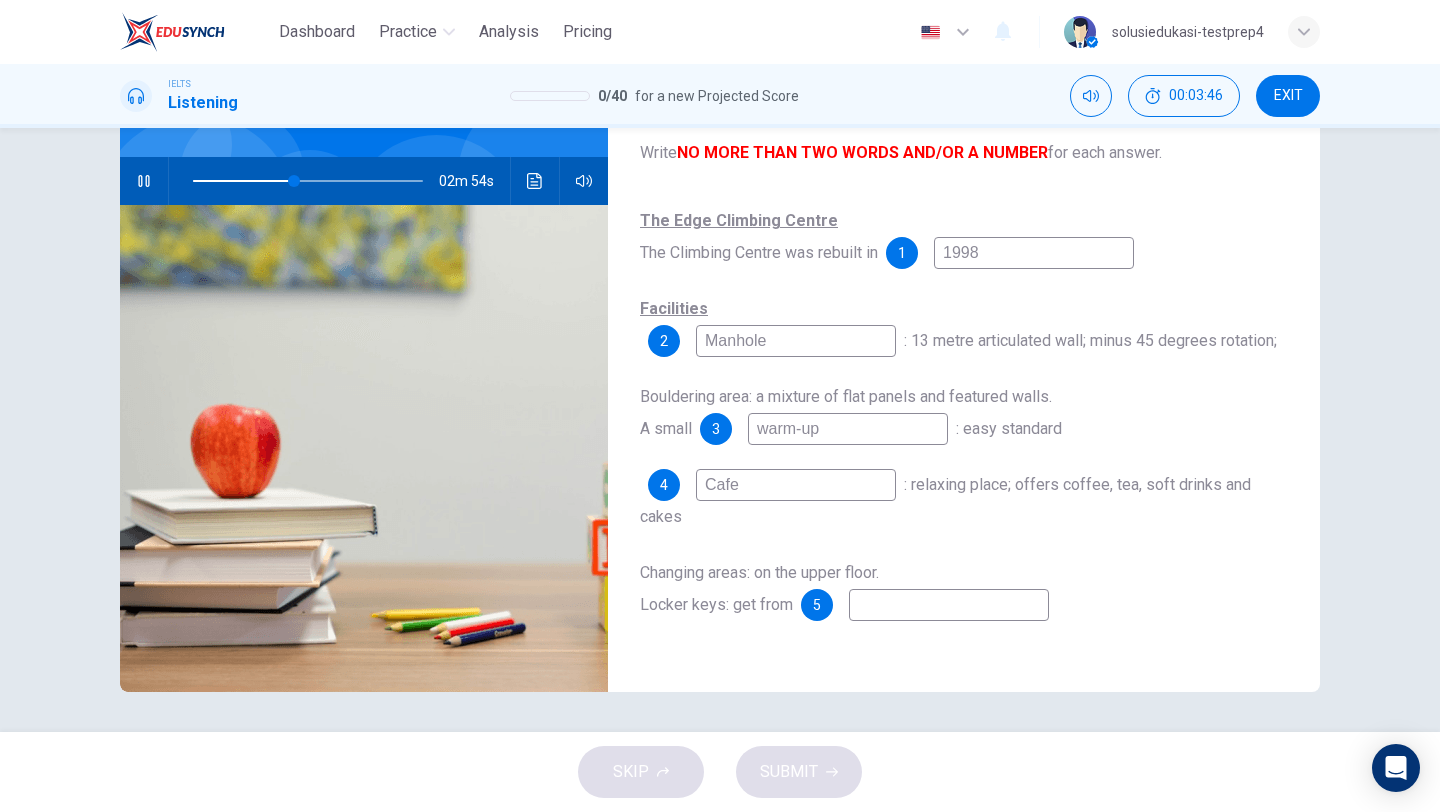 type on "44" 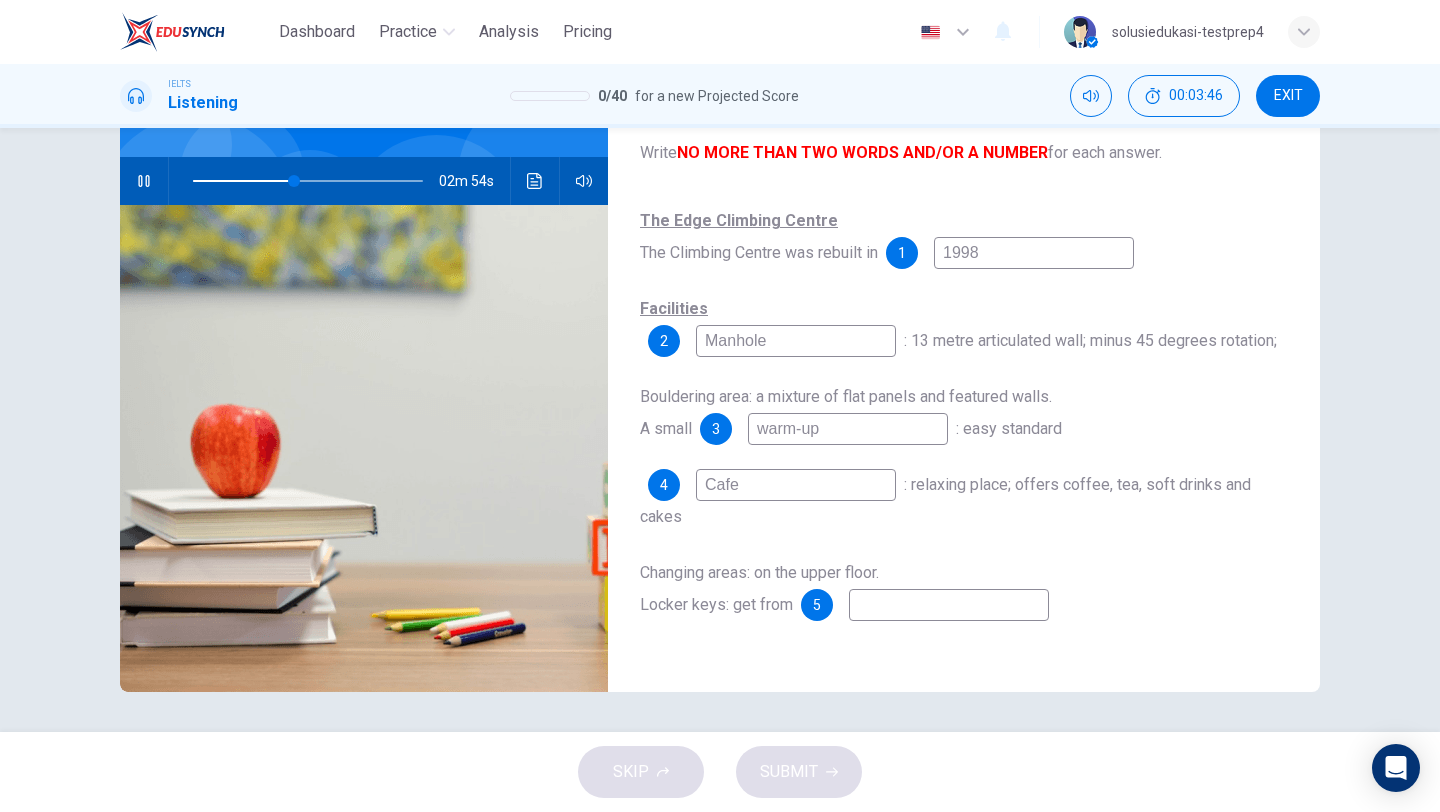 type on "warm-up" 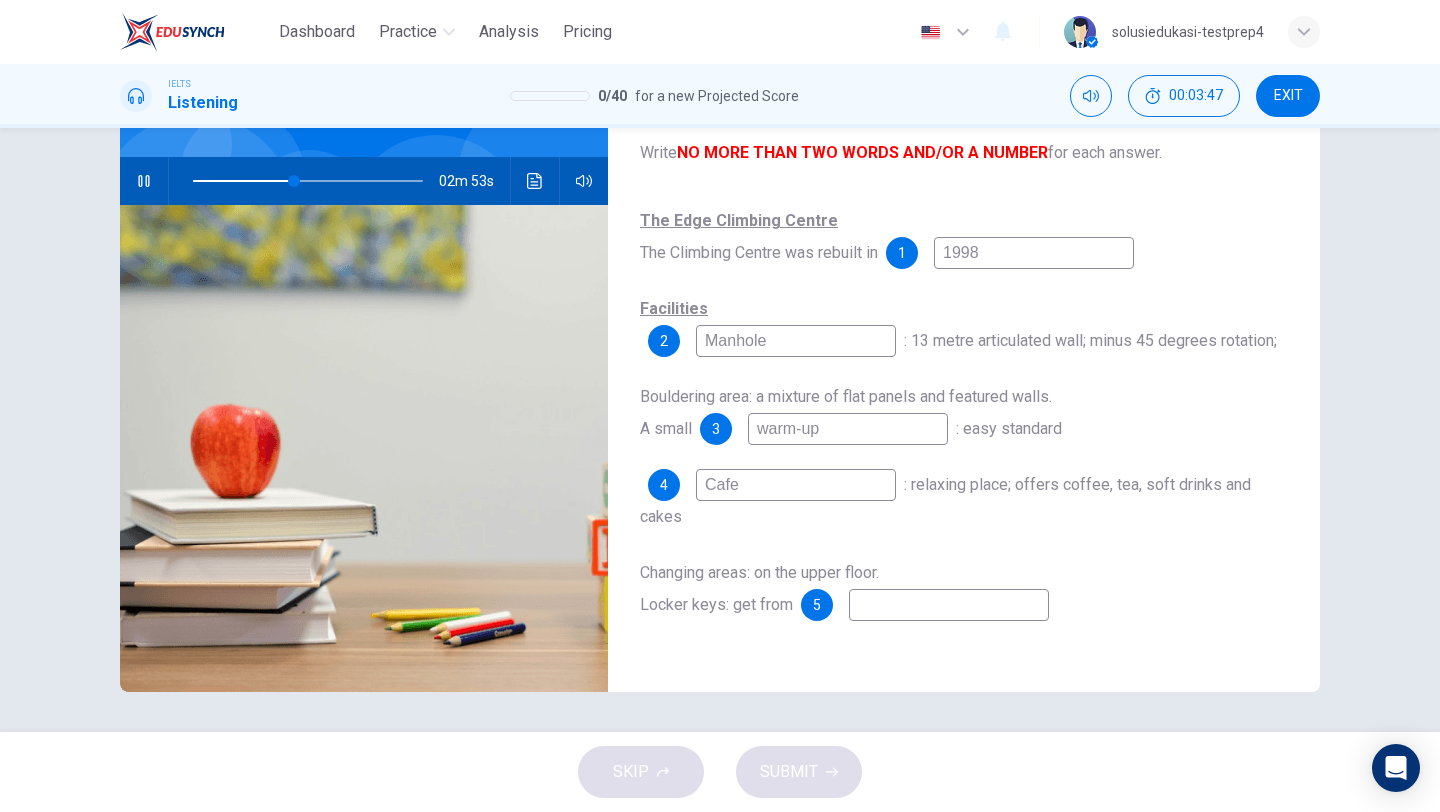 type on "44" 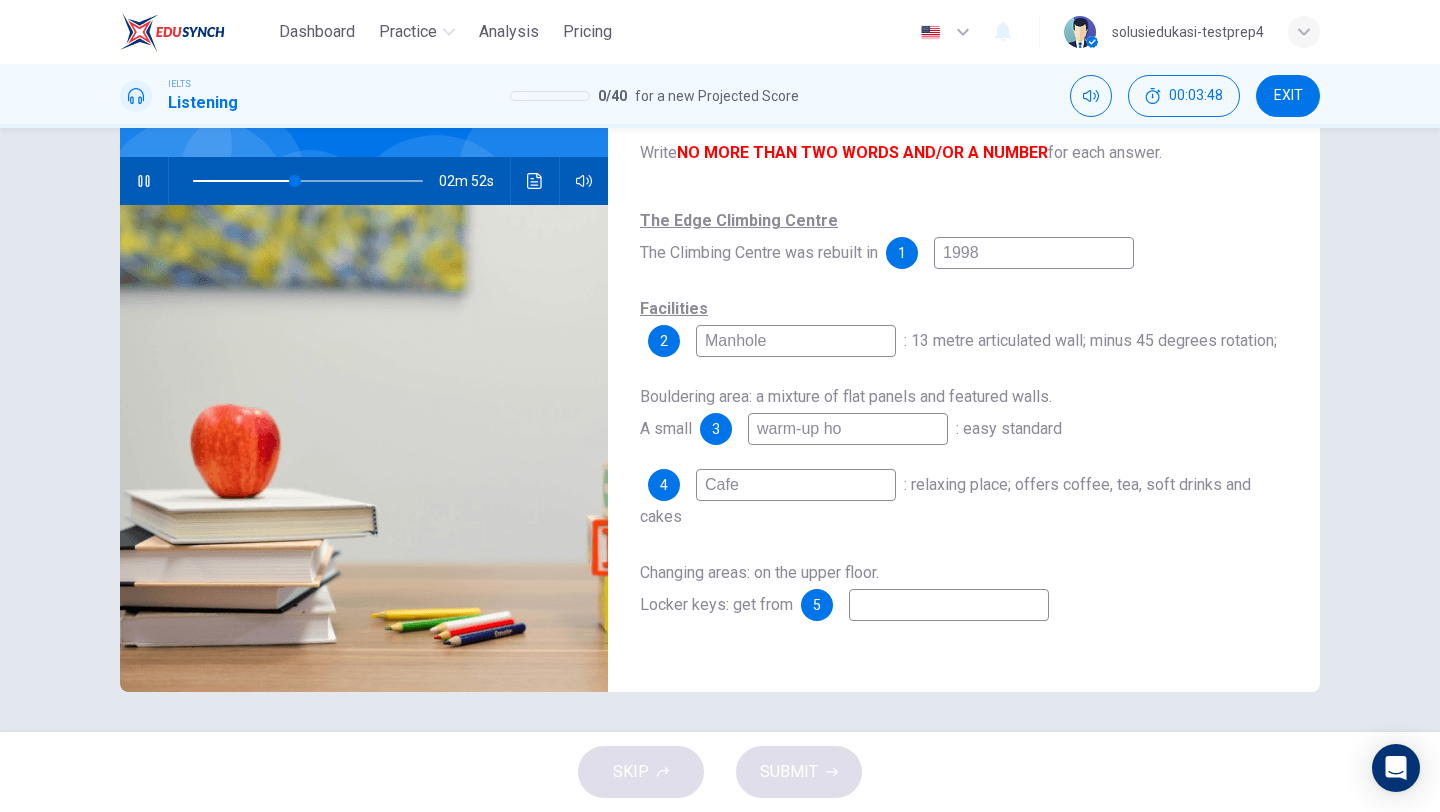 type on "warm-up hol" 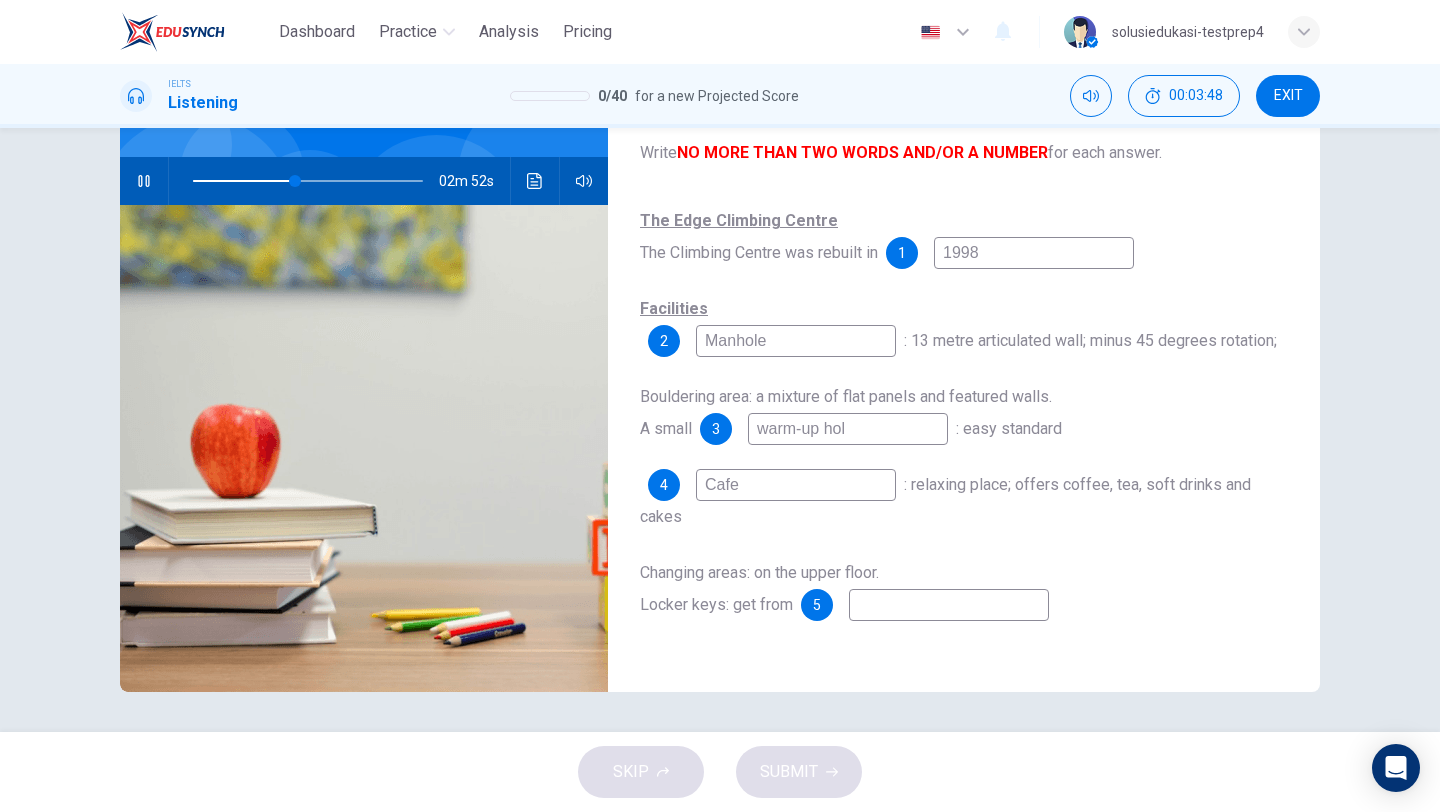 type on "45" 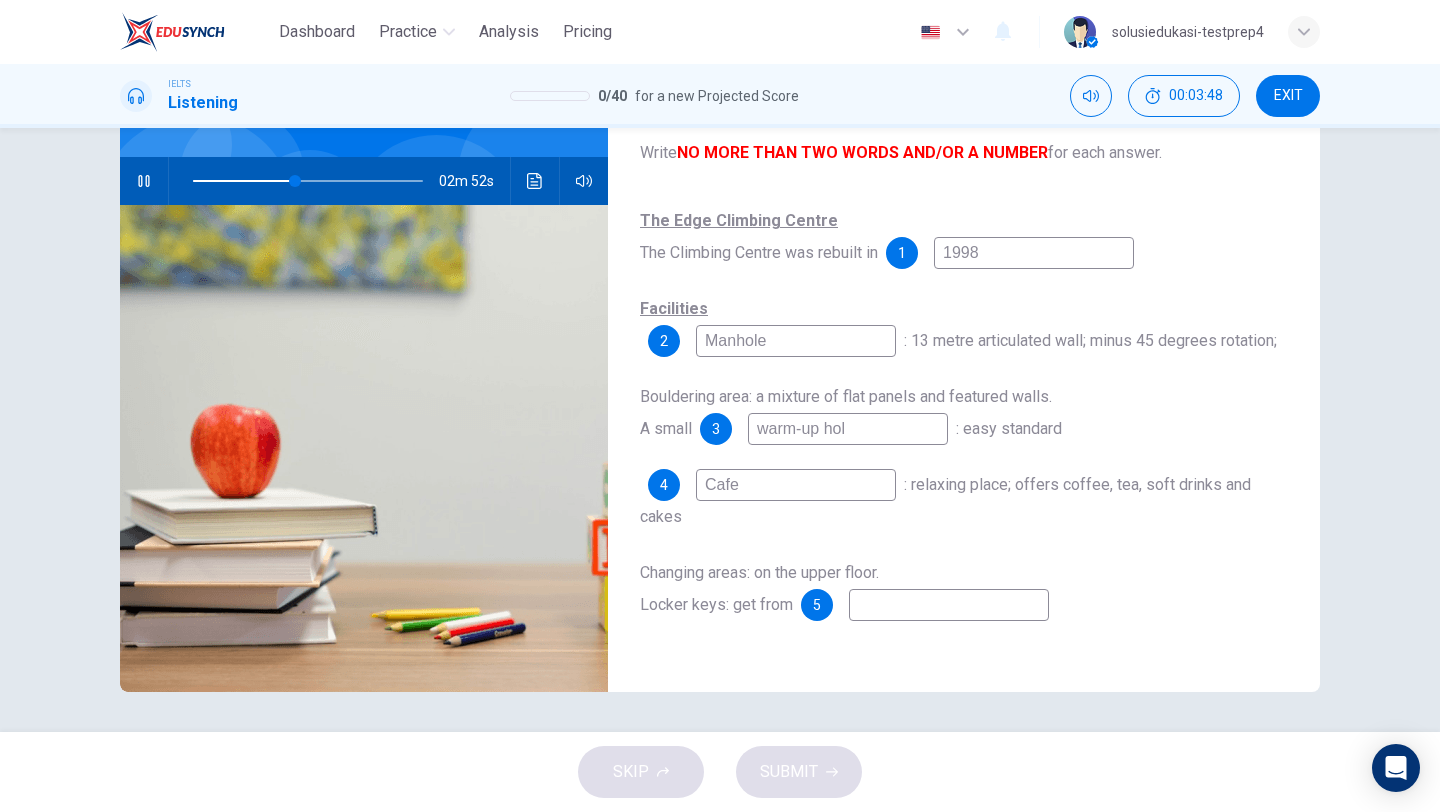 type on "warm-up hole" 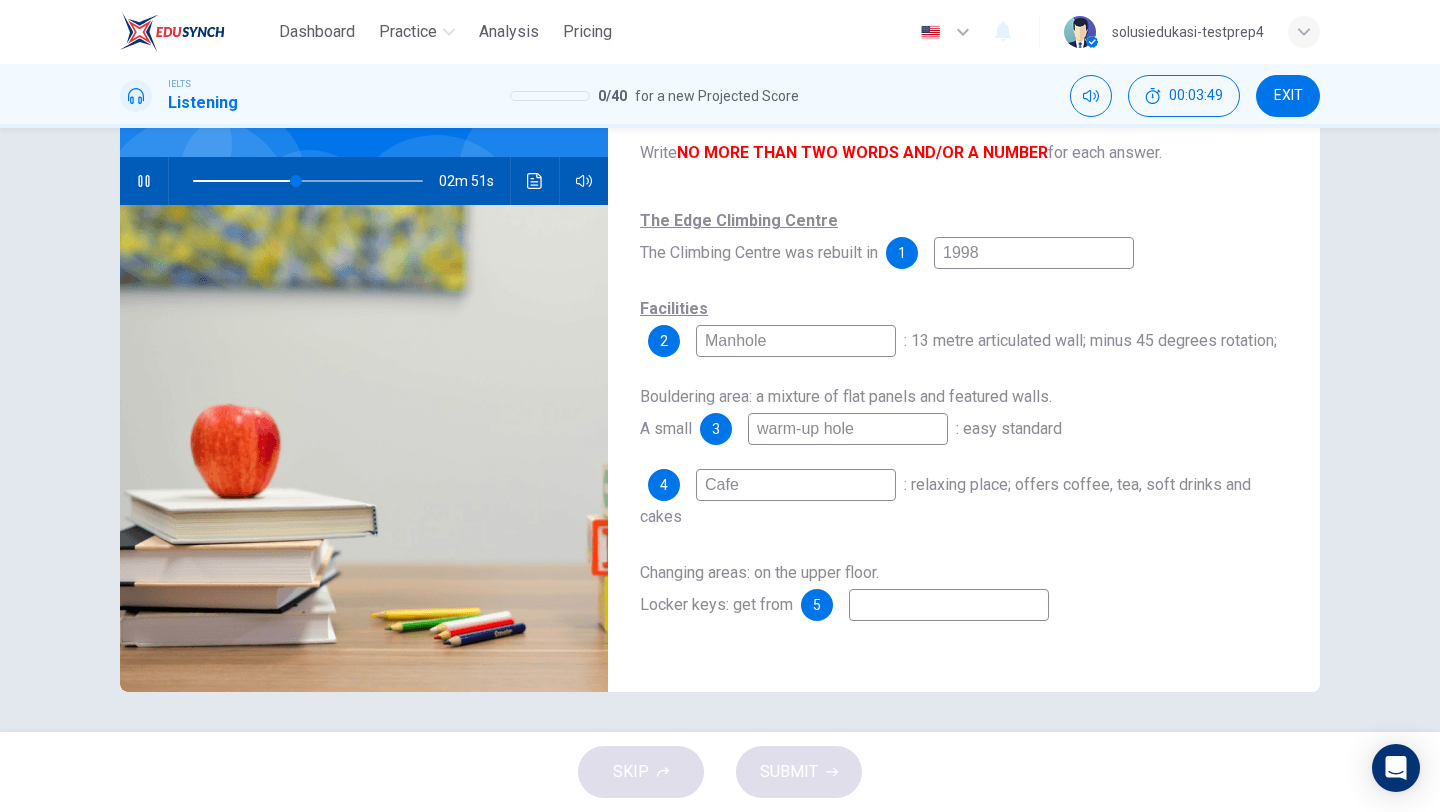 type on "45" 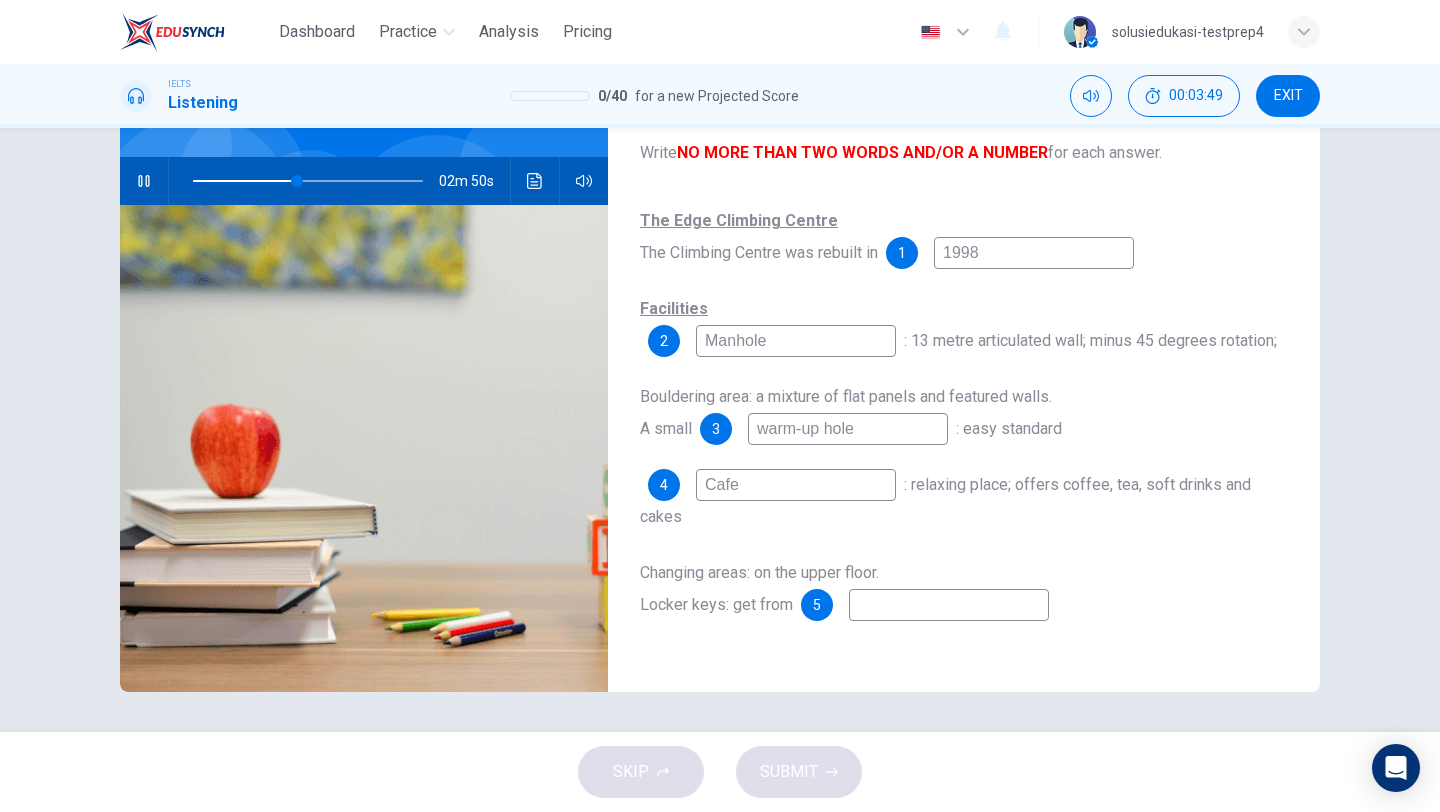 type on "warm-up hole" 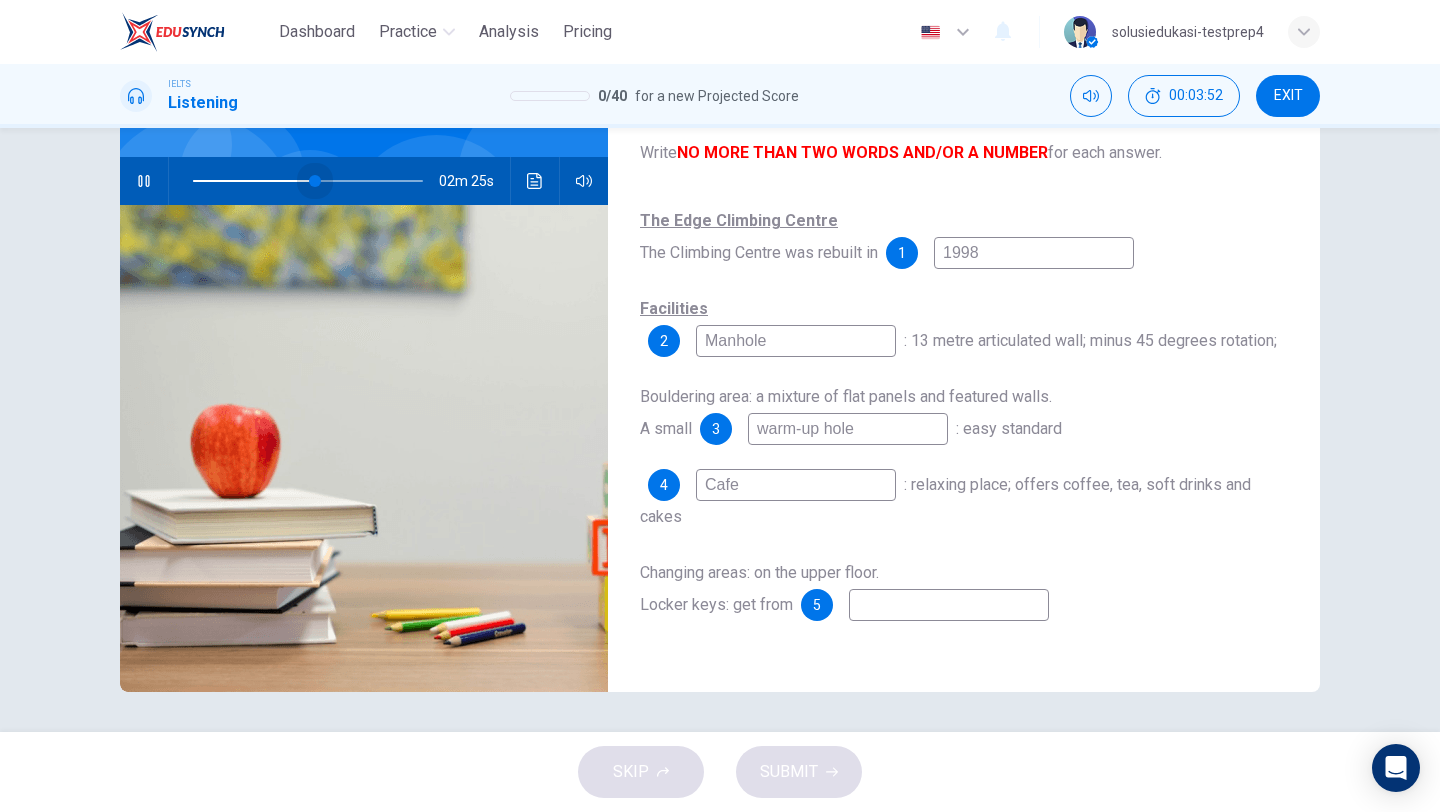 drag, startPoint x: 300, startPoint y: 182, endPoint x: 316, endPoint y: 184, distance: 16.124516 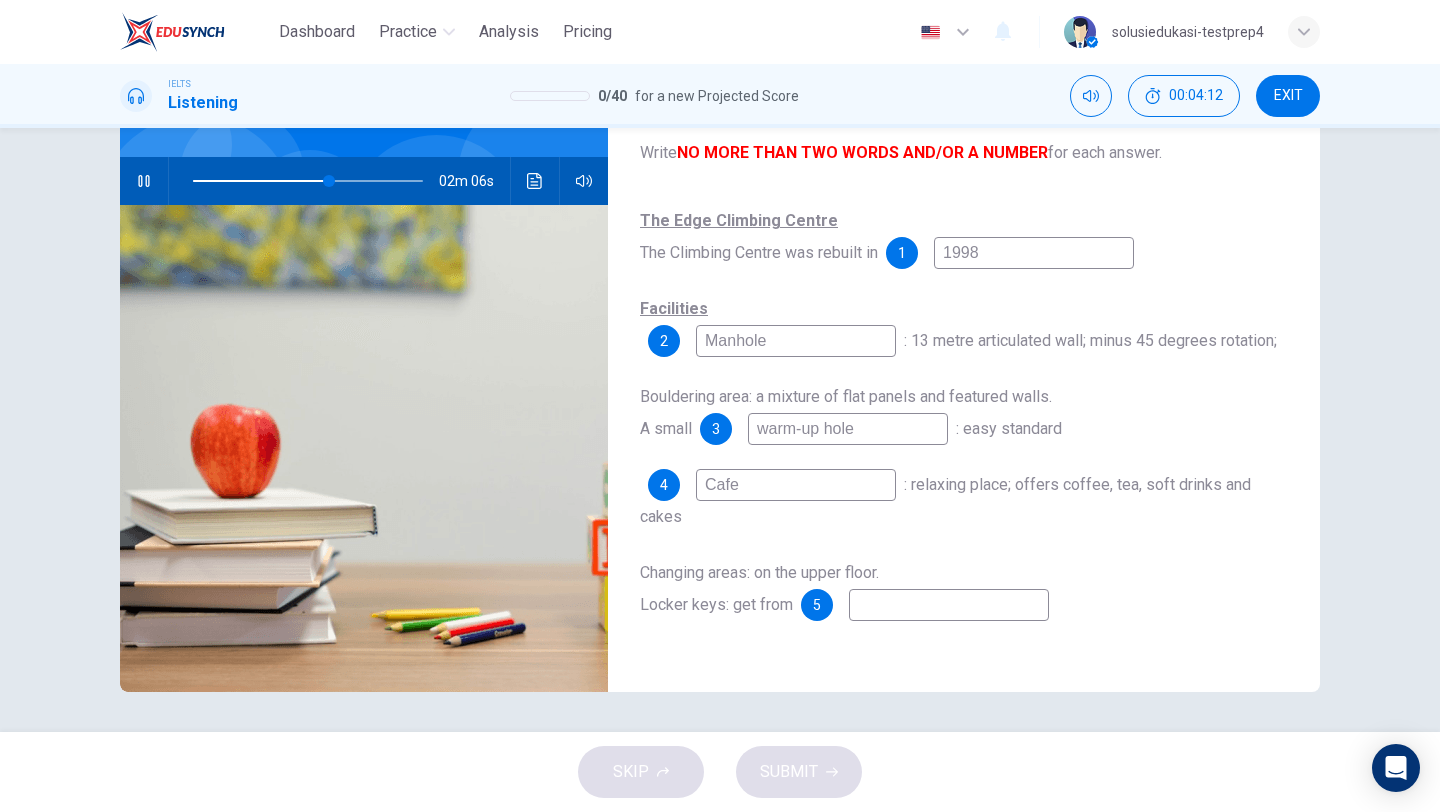 type on "59" 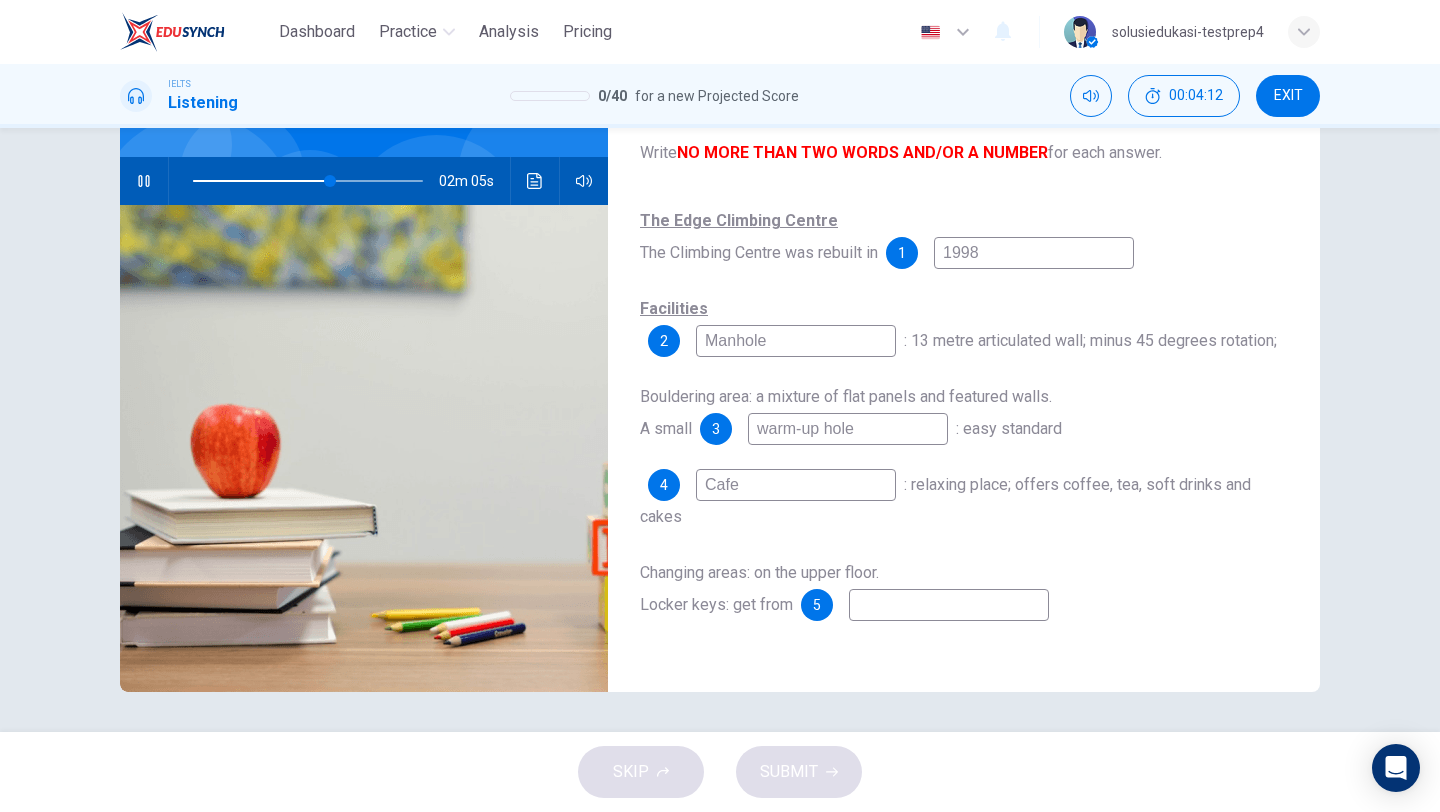 click at bounding box center [949, 605] 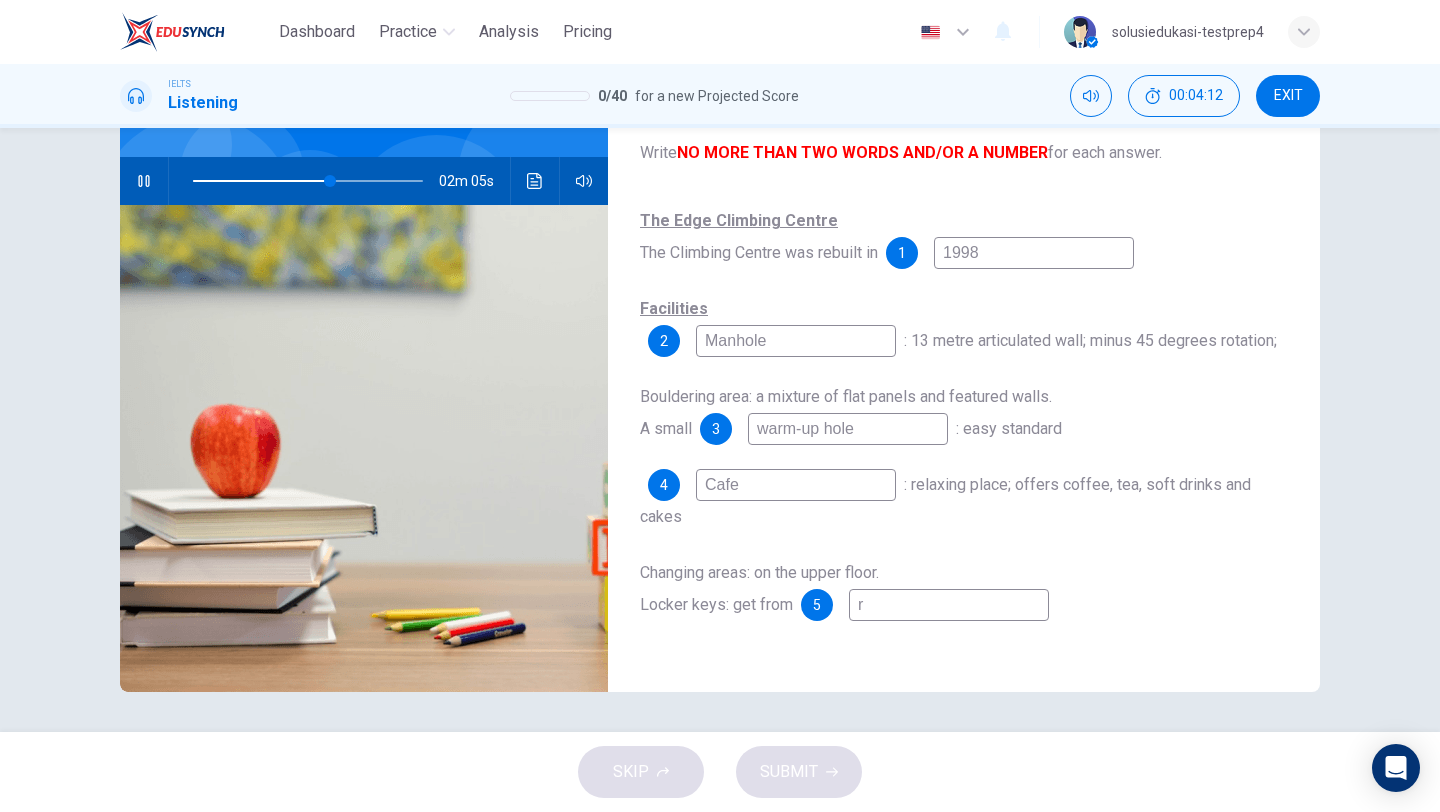 type on "59" 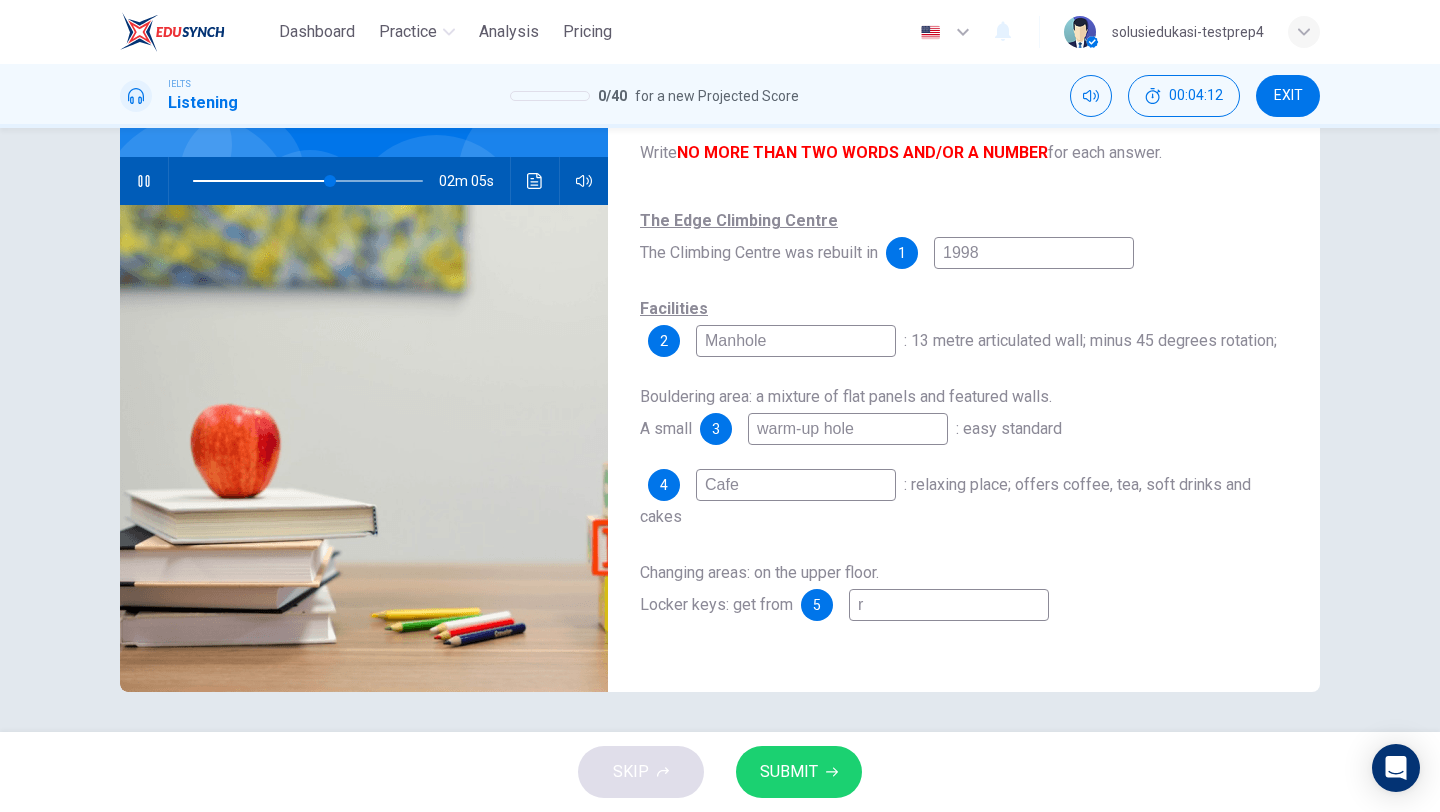 type on "re" 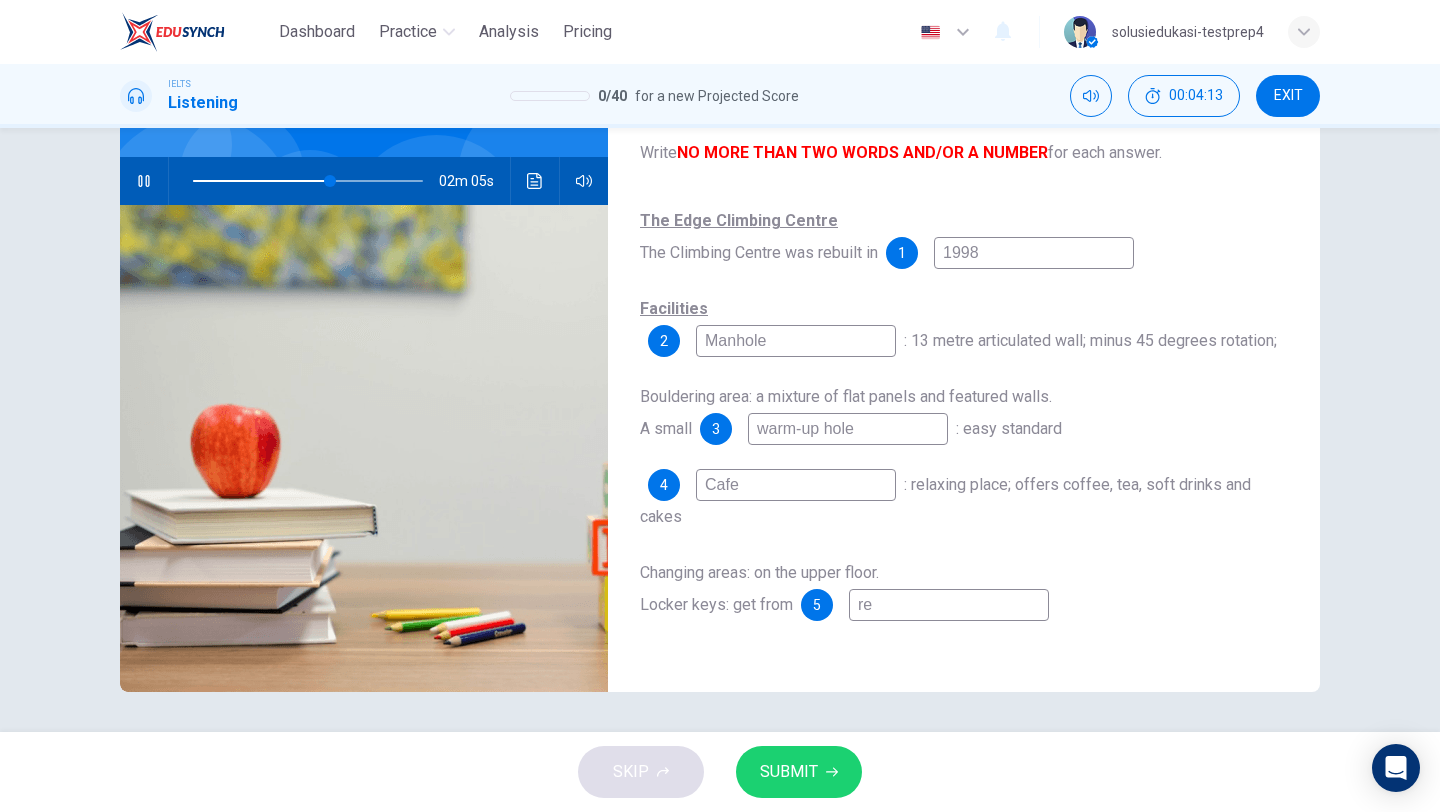 type on "60" 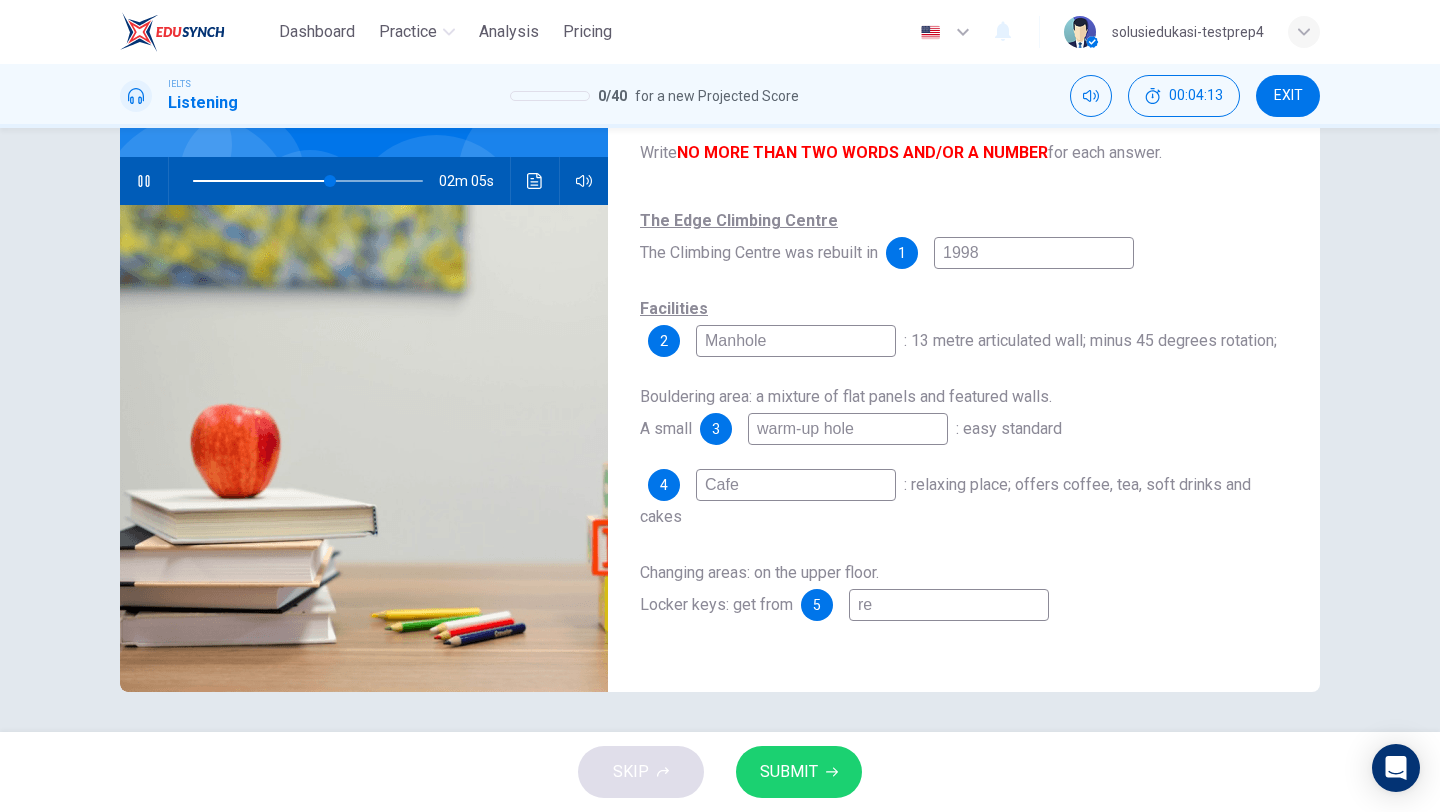 type on "rec" 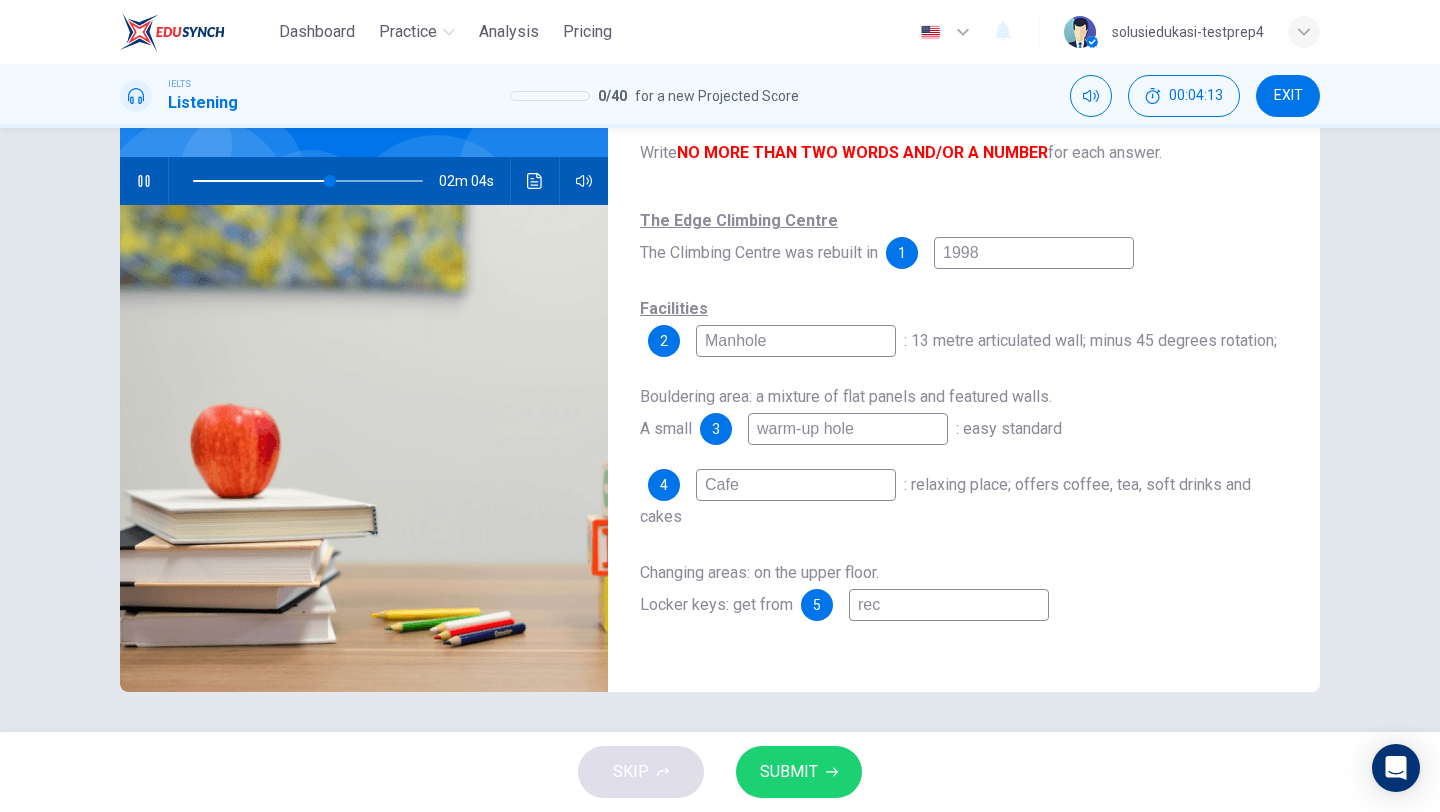 type on "rece" 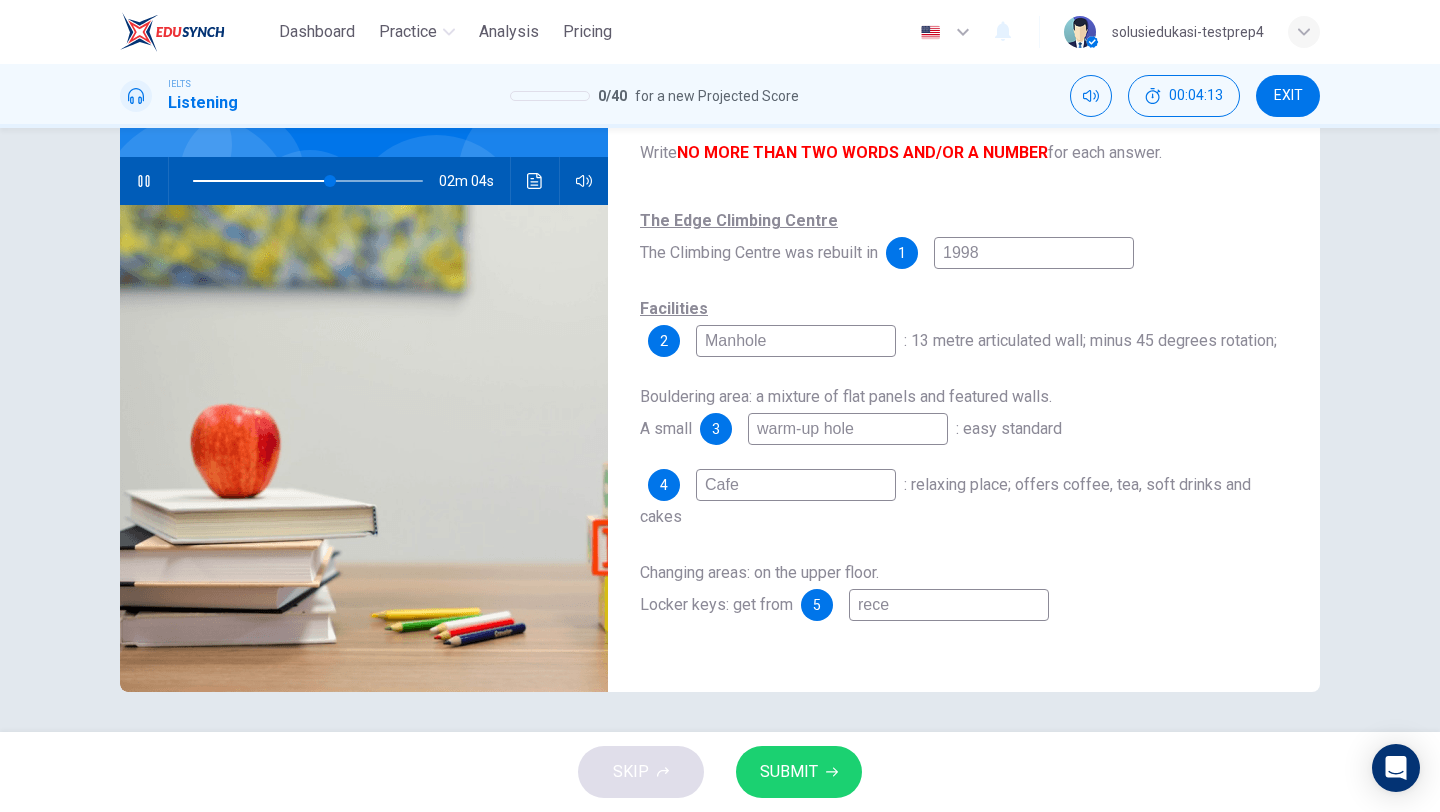 type on "60" 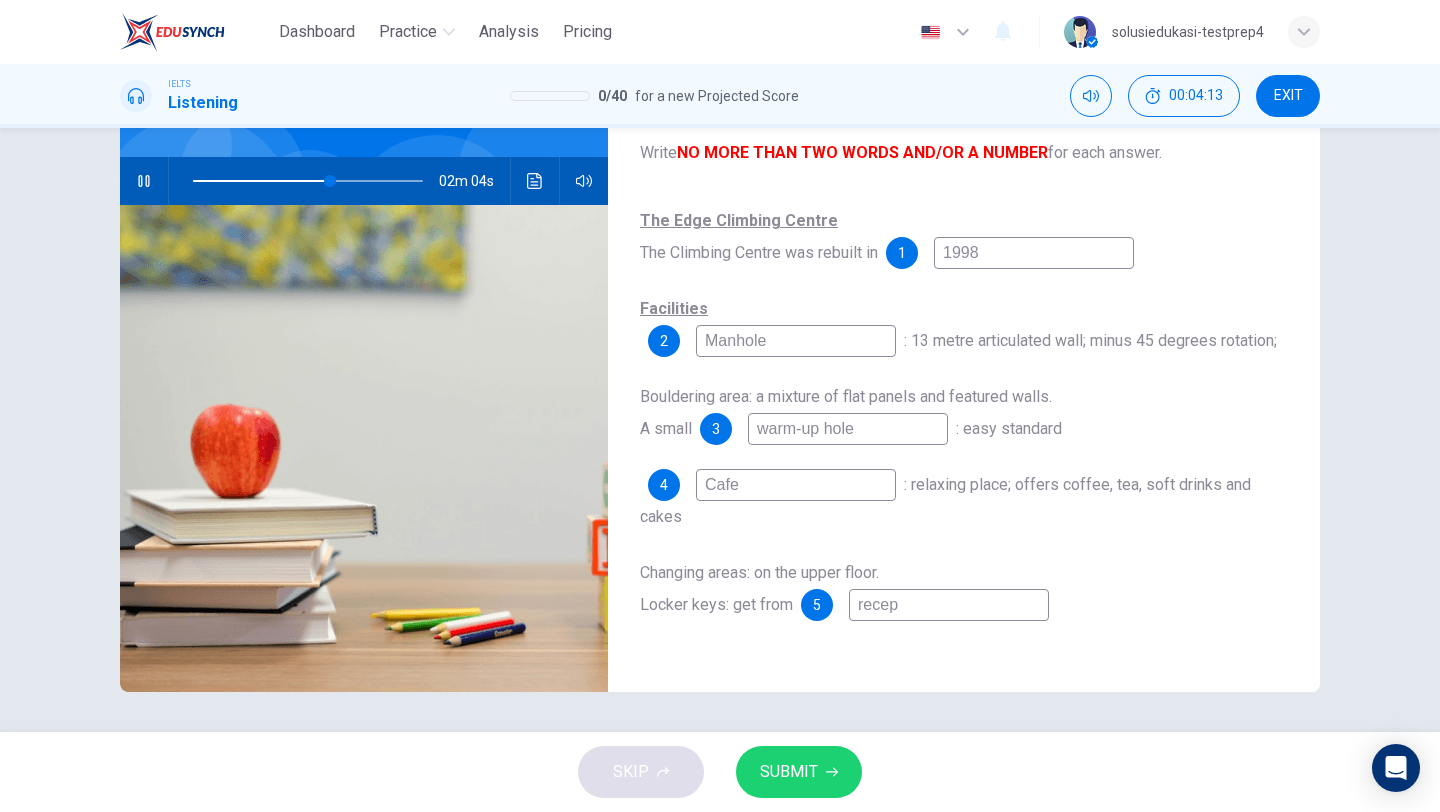type on "60" 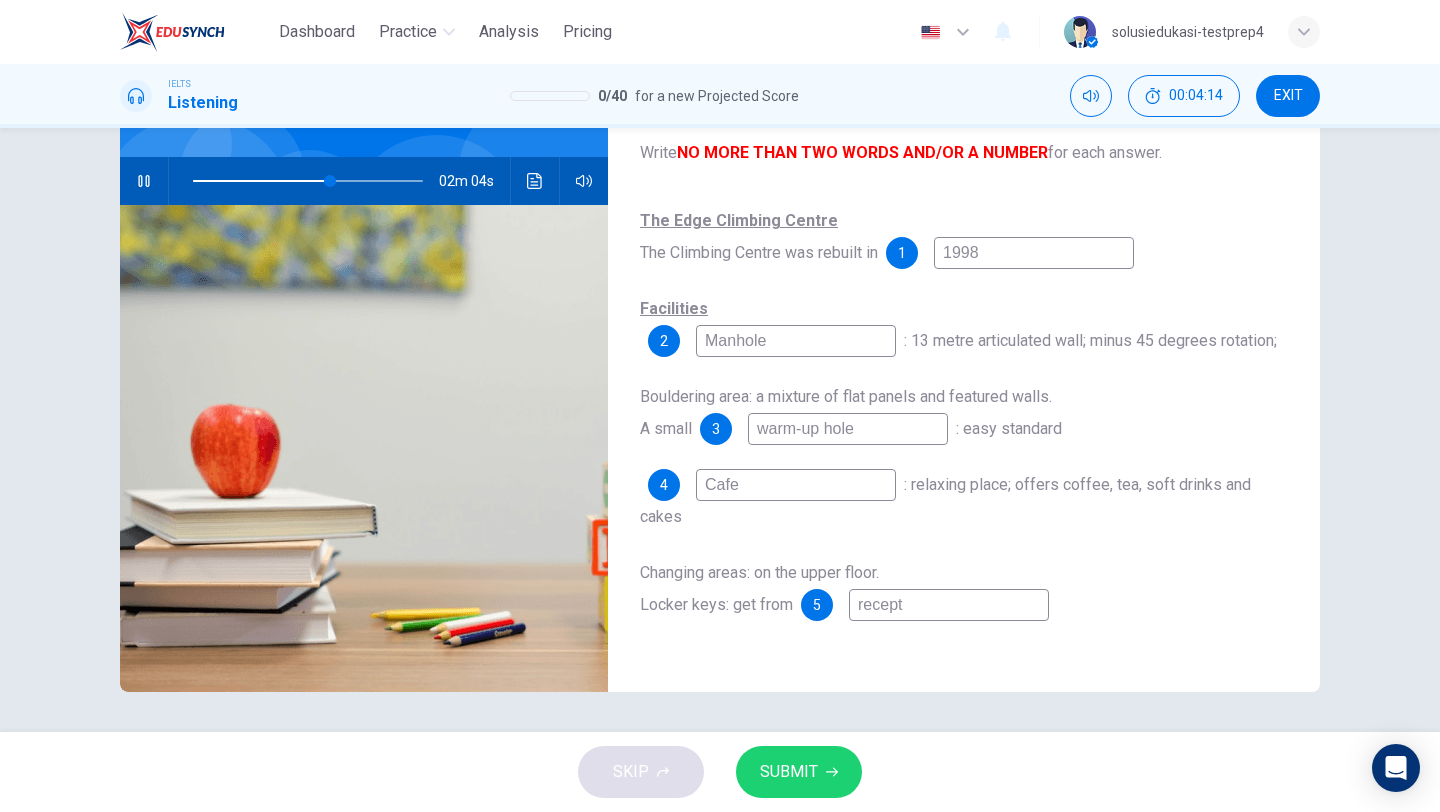 type on "60" 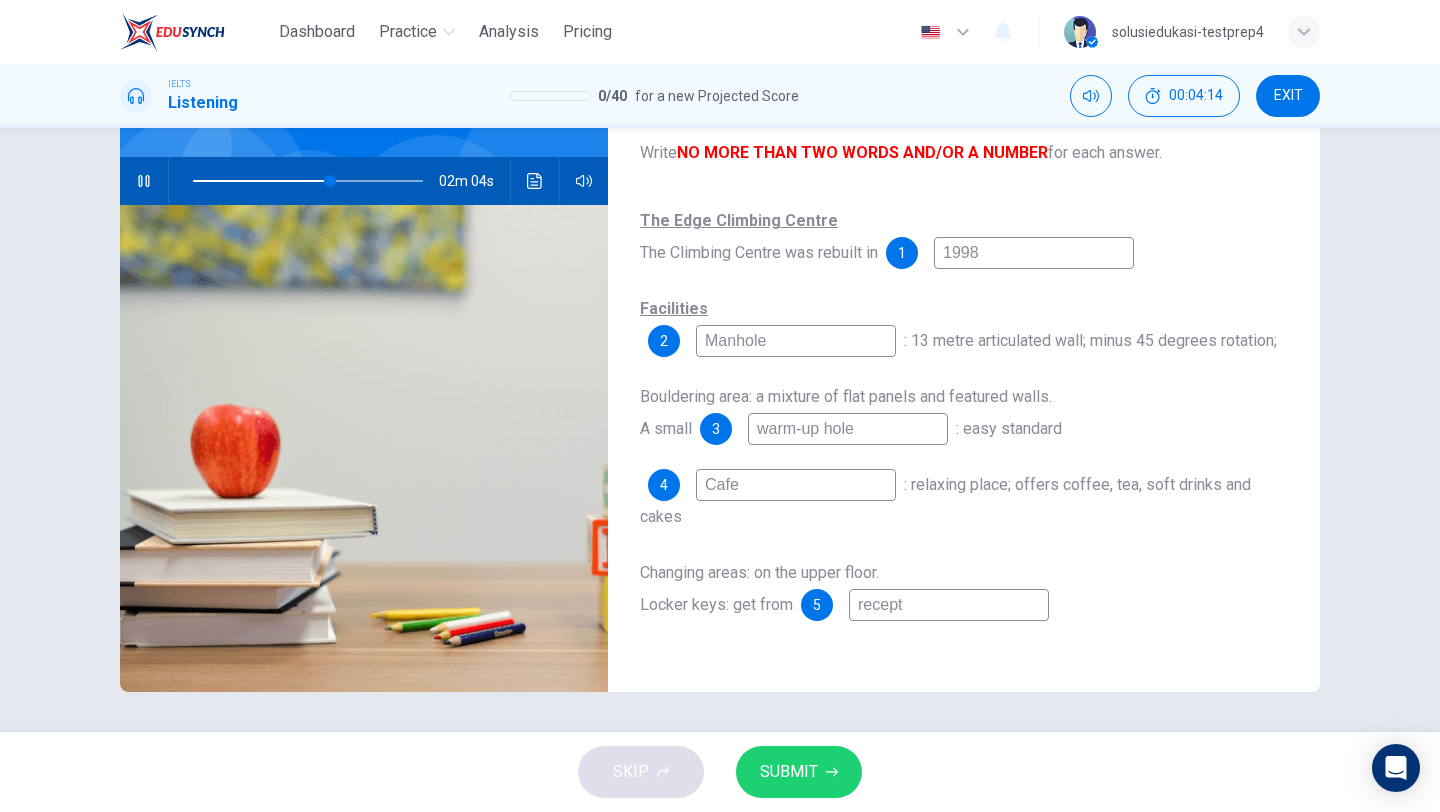 type on "recepti" 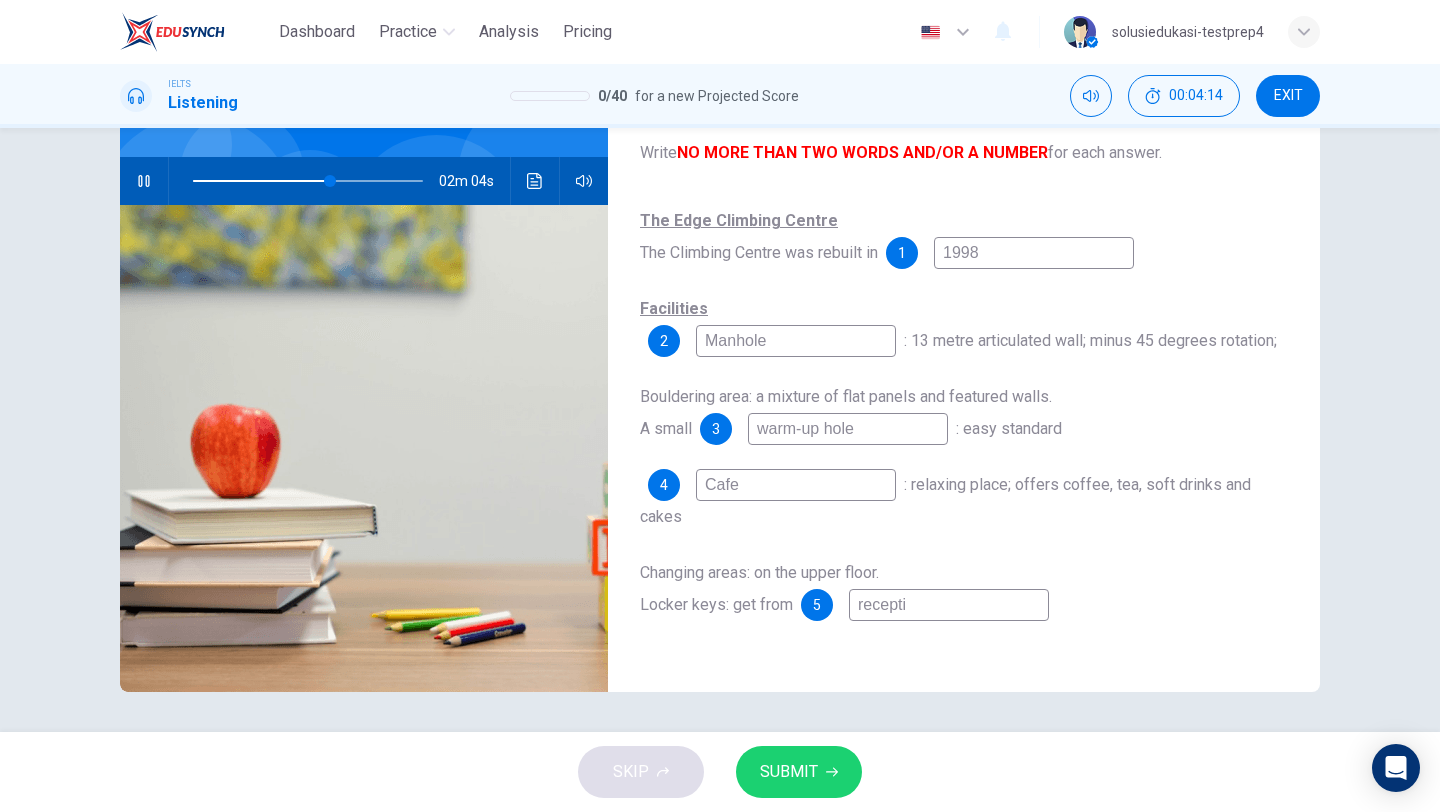 type on "60" 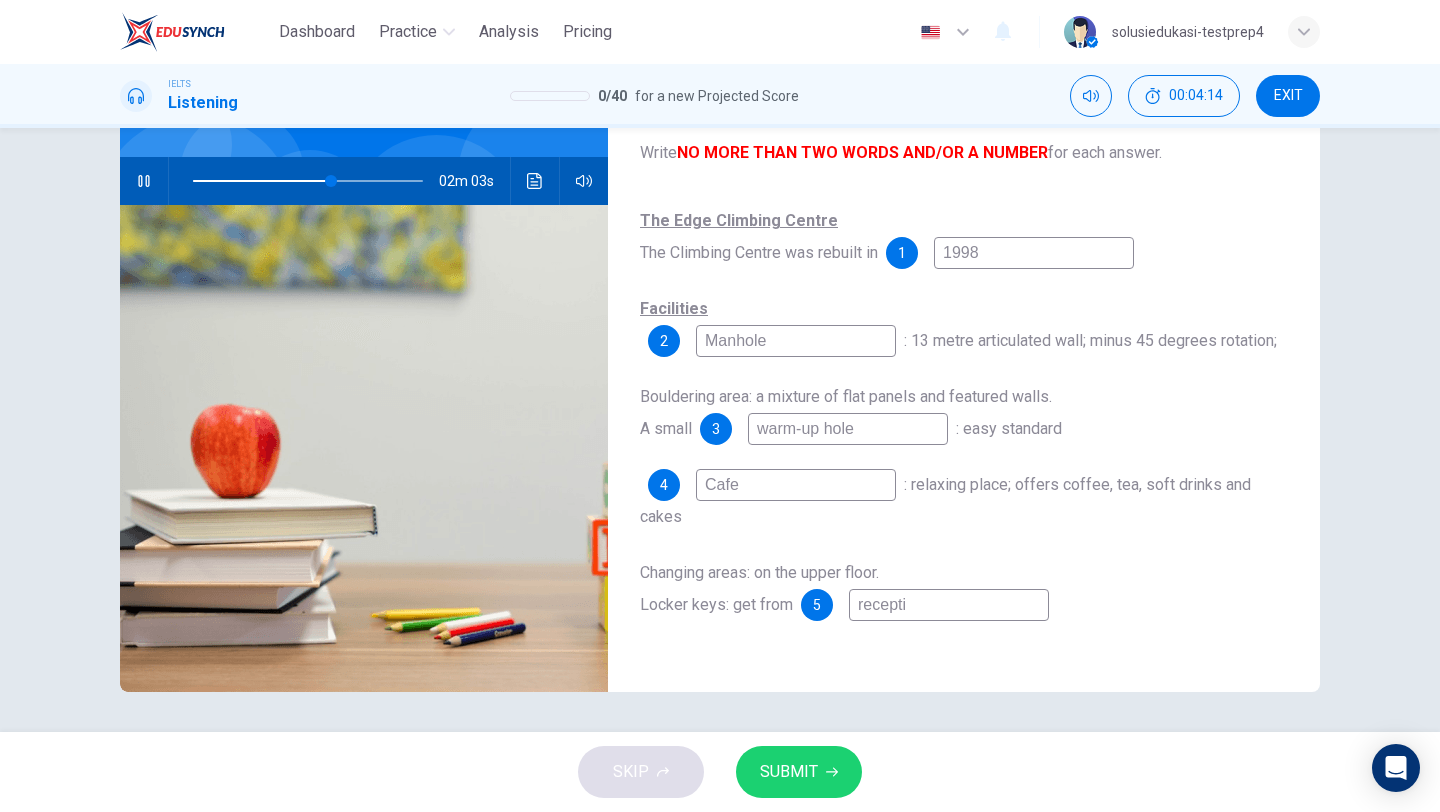 type on "receptio" 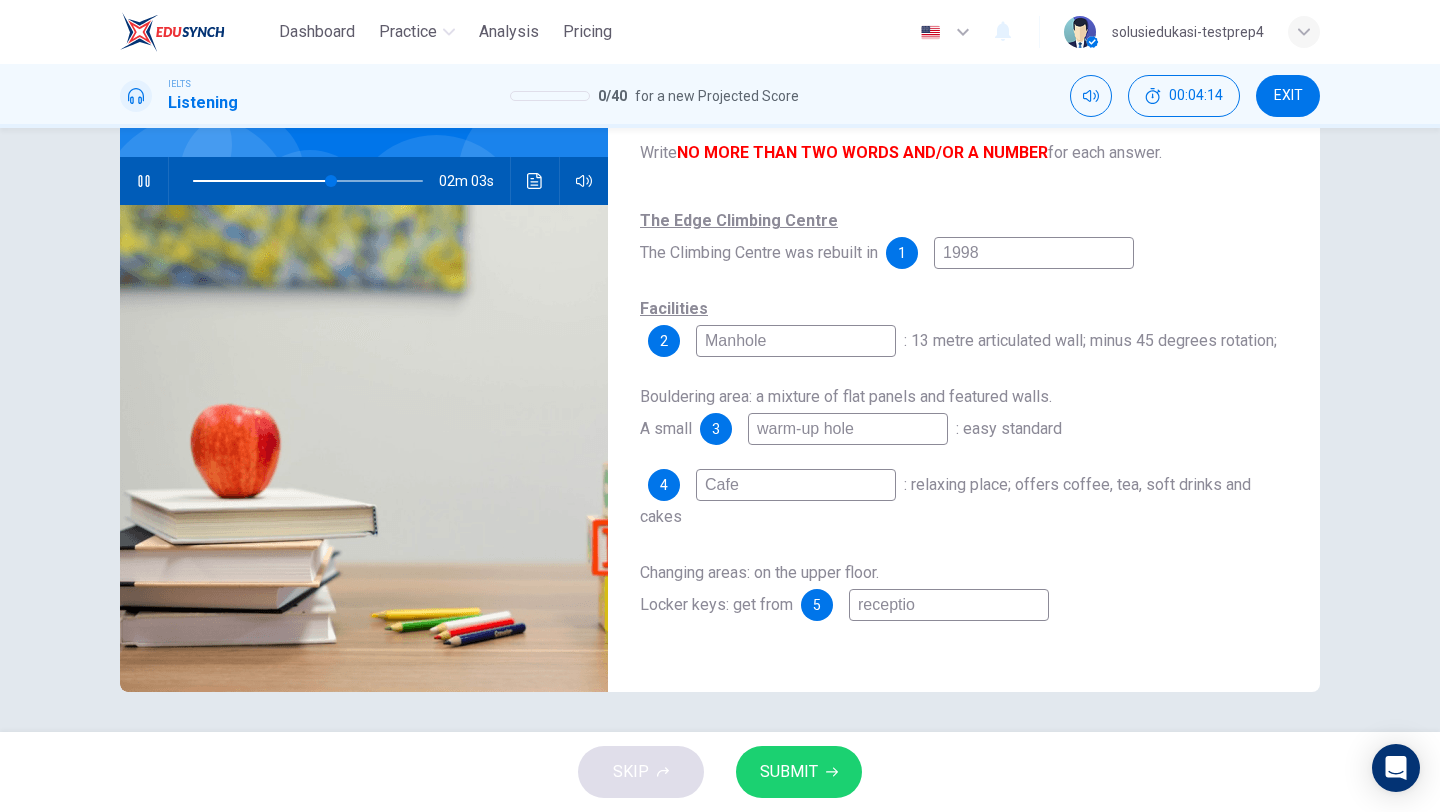 type on "60" 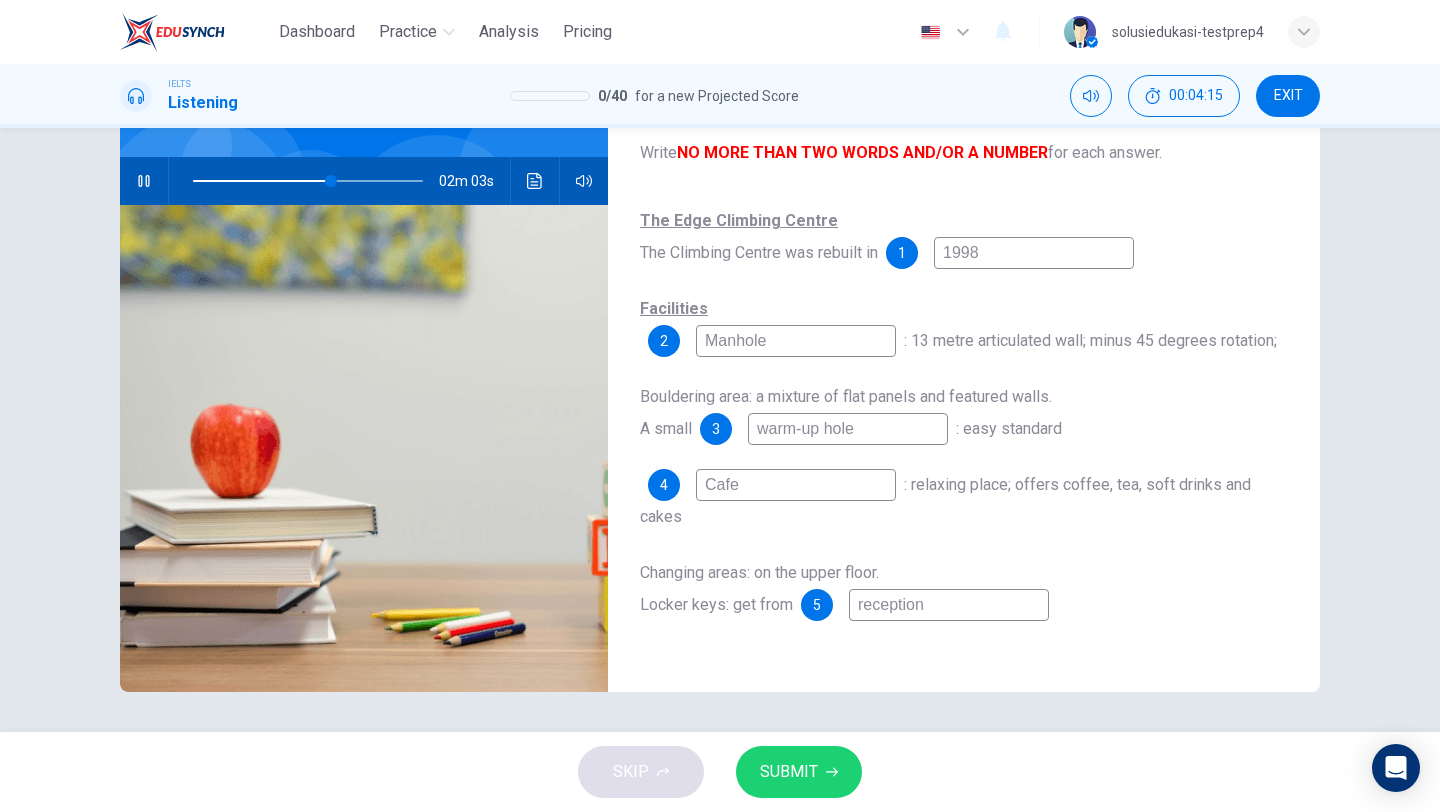 type on "60" 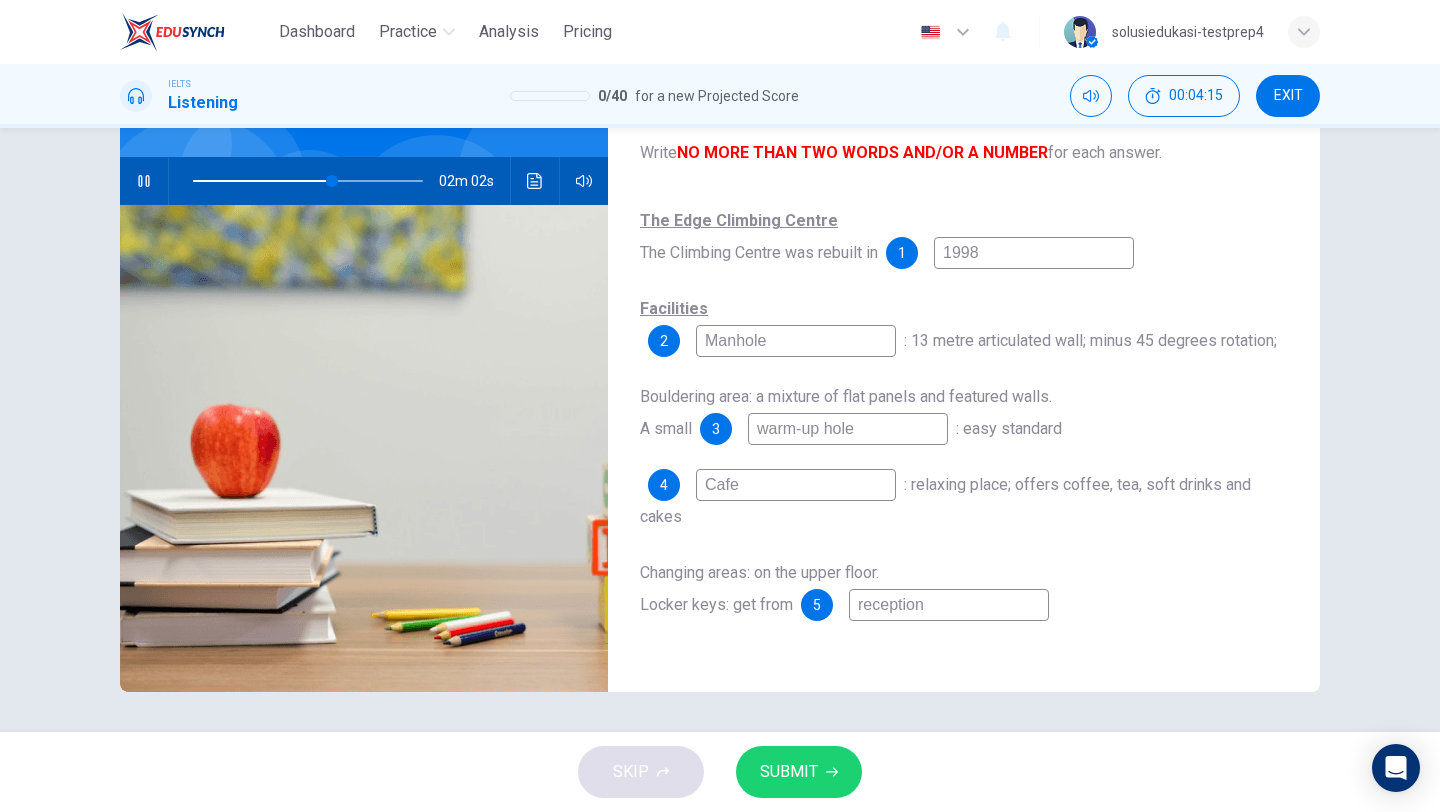 type on "reception" 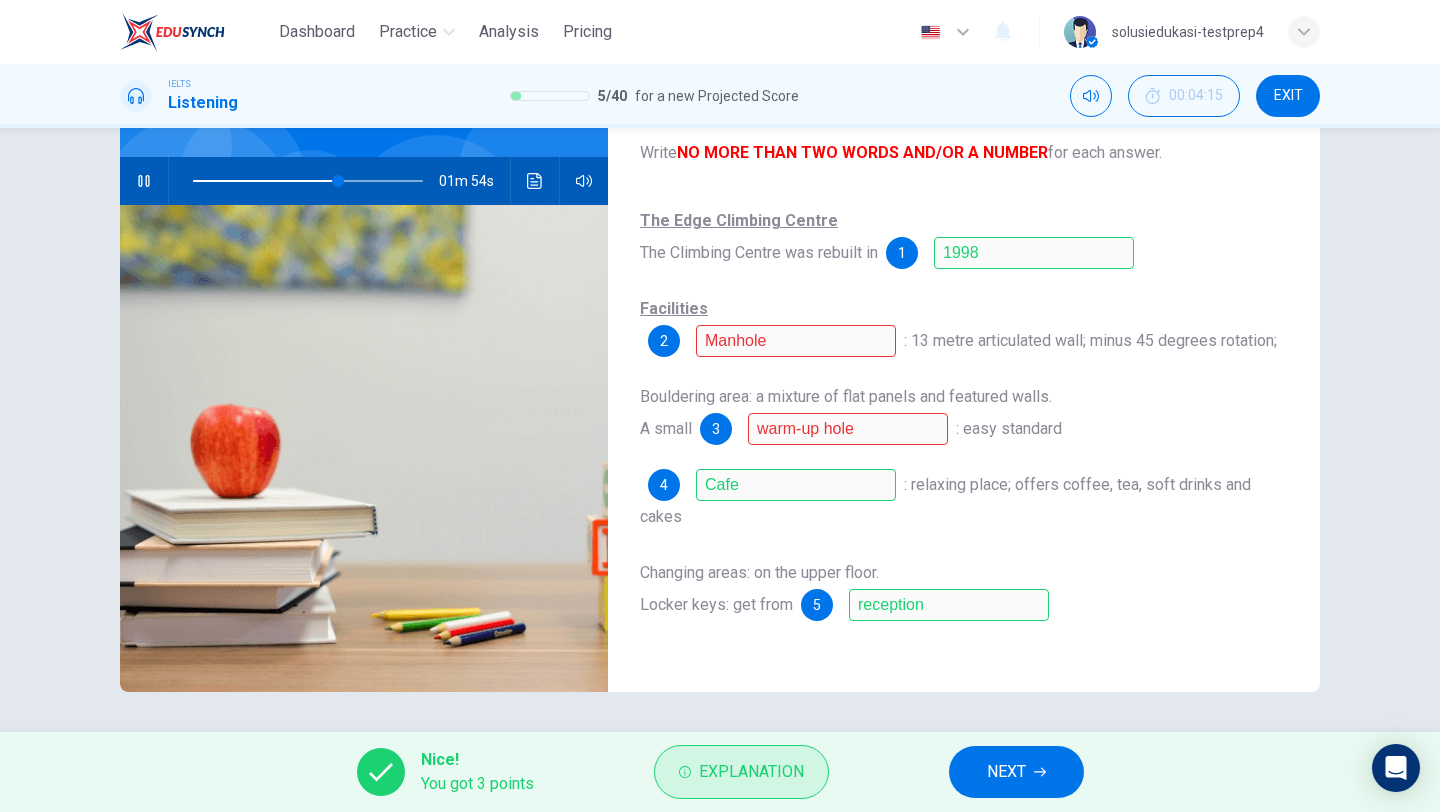 click on "Explanation" at bounding box center [751, 772] 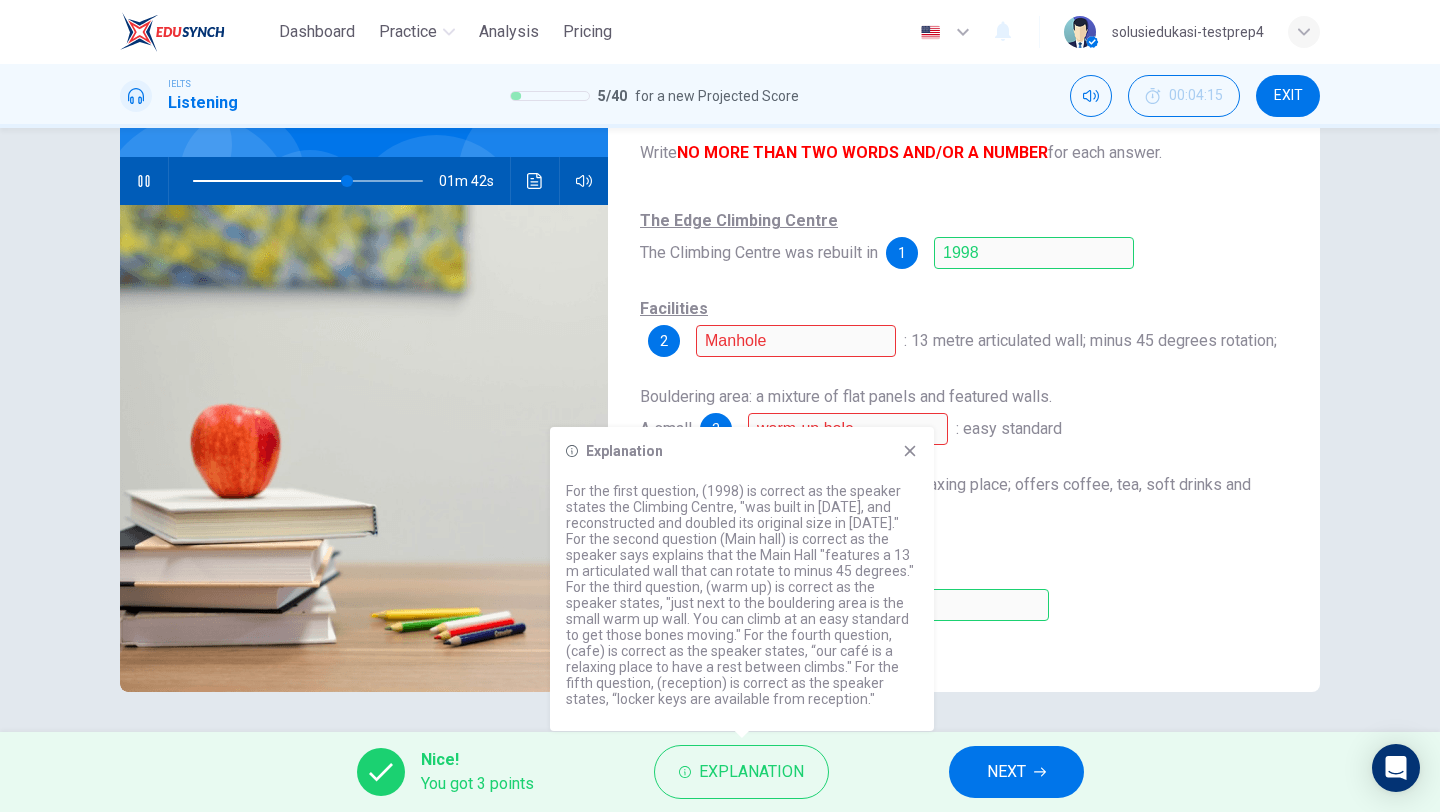 click 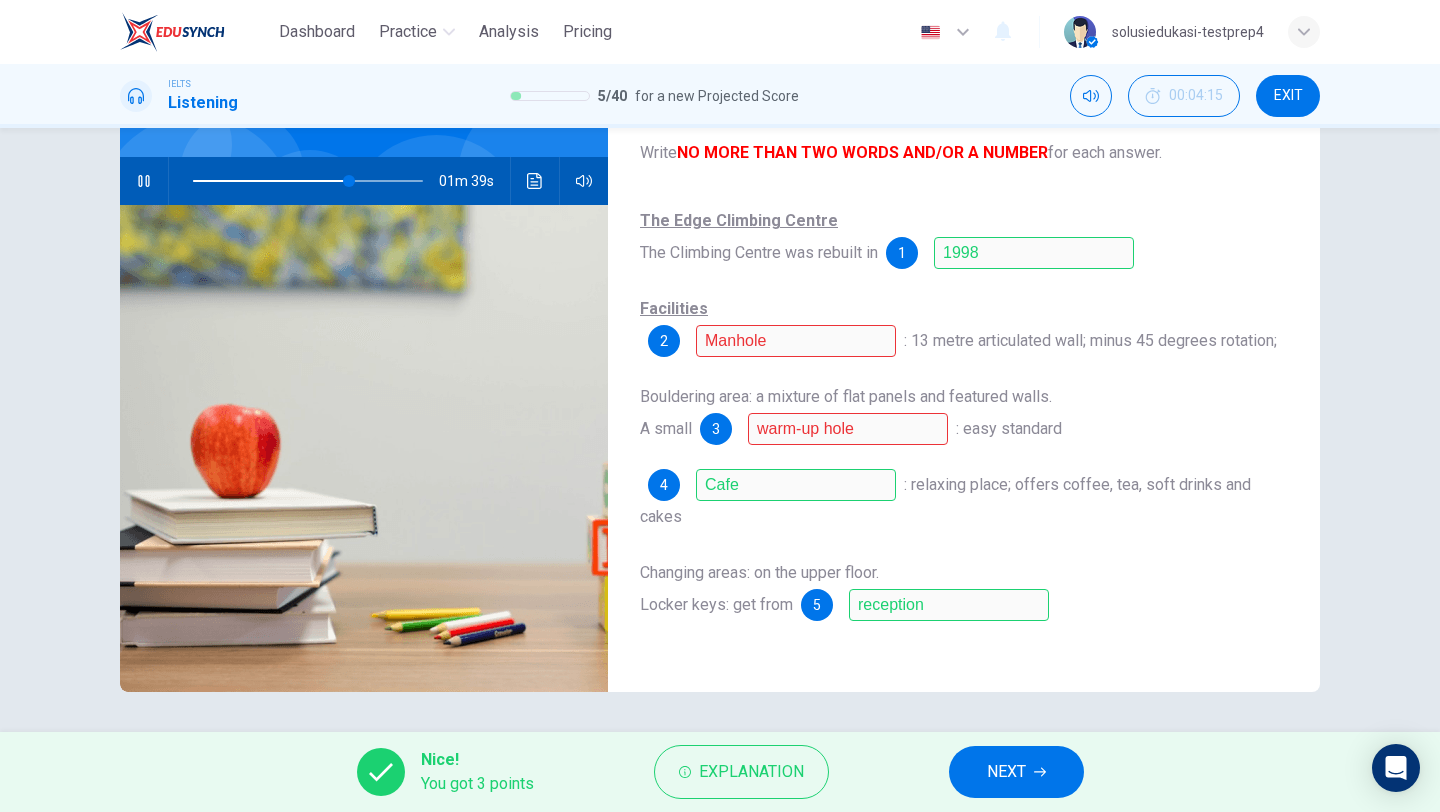 click on "4 Cafe : relaxing place; offers coffee, tea, soft drinks and cakes" at bounding box center [964, 501] 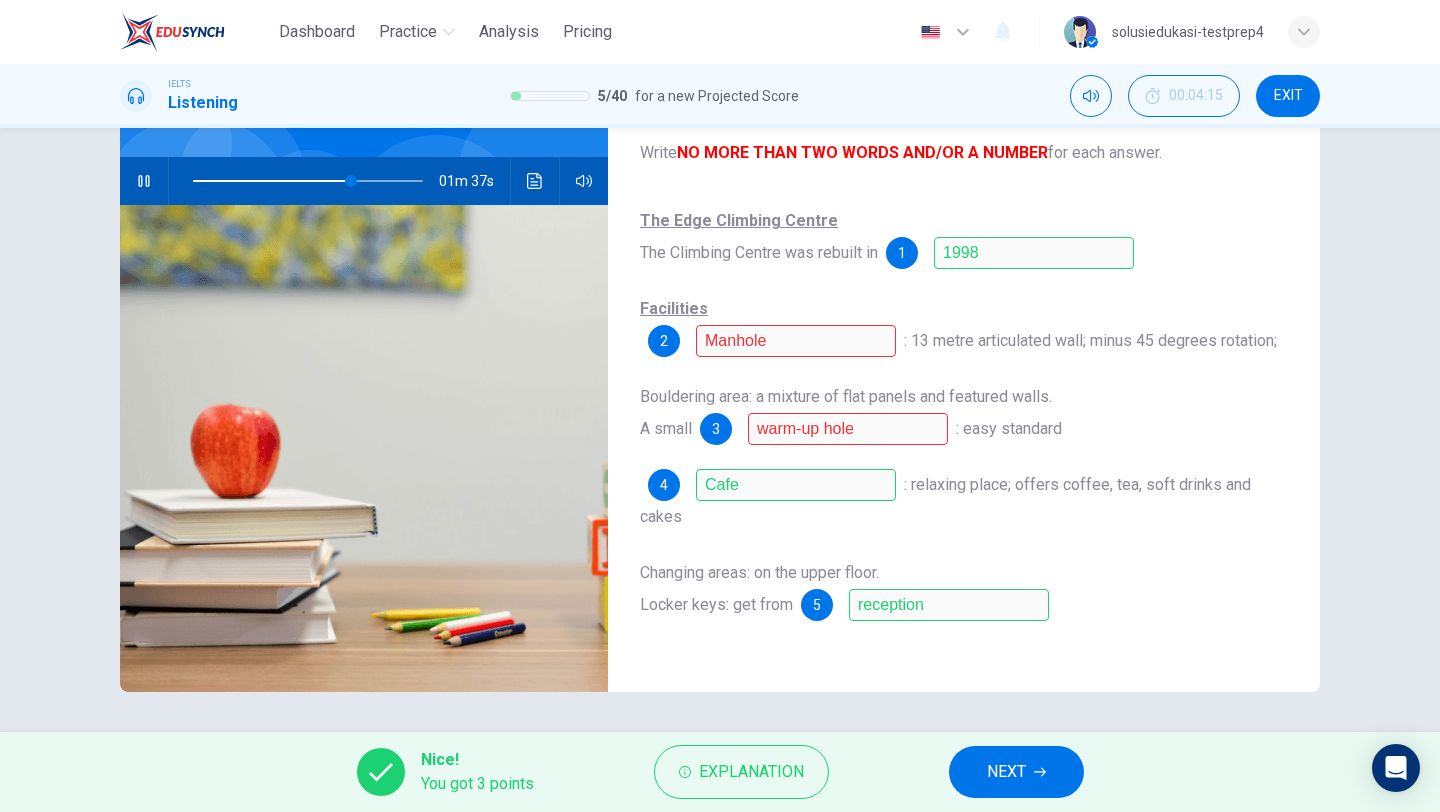 click on "NEXT" at bounding box center (1006, 772) 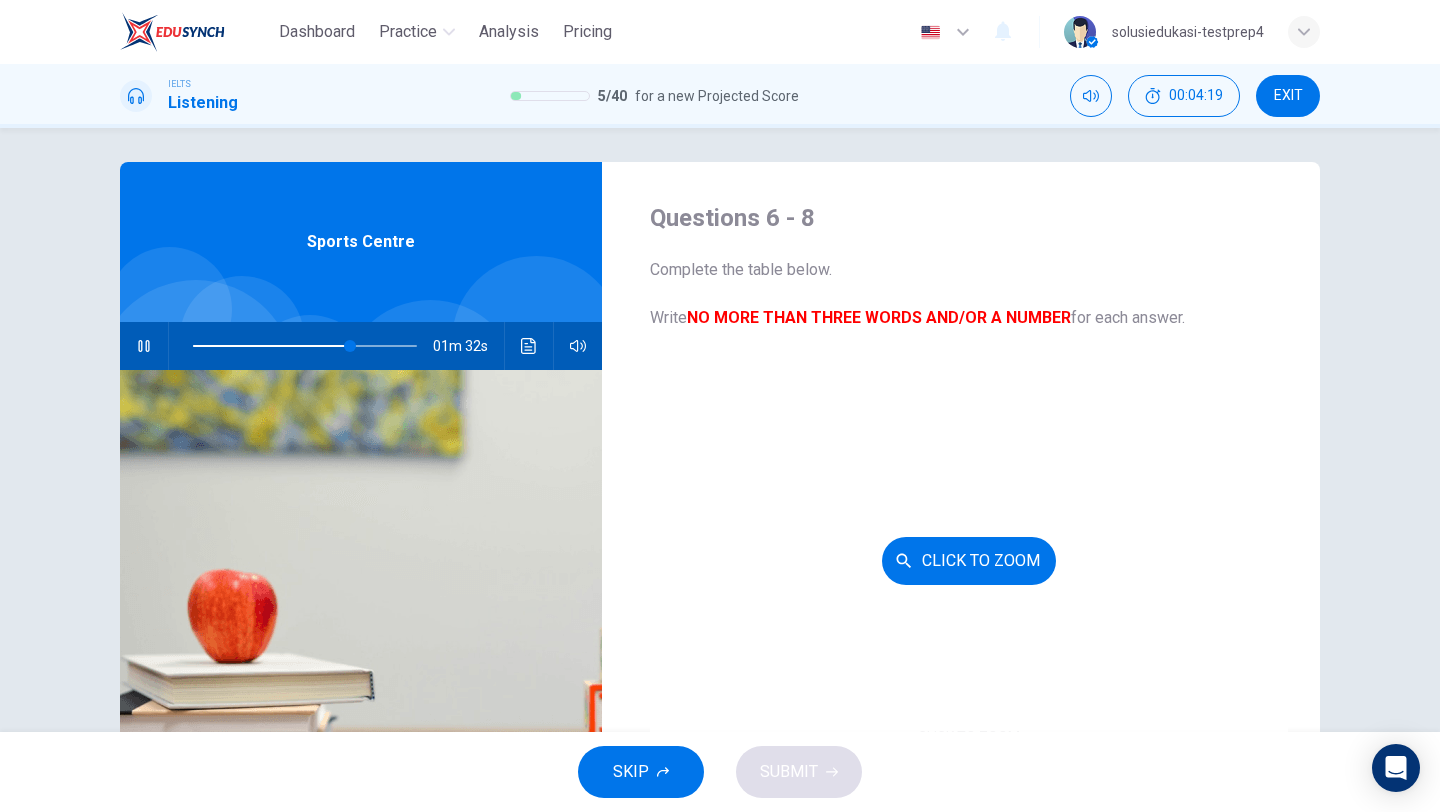 scroll, scrollTop: 9, scrollLeft: 0, axis: vertical 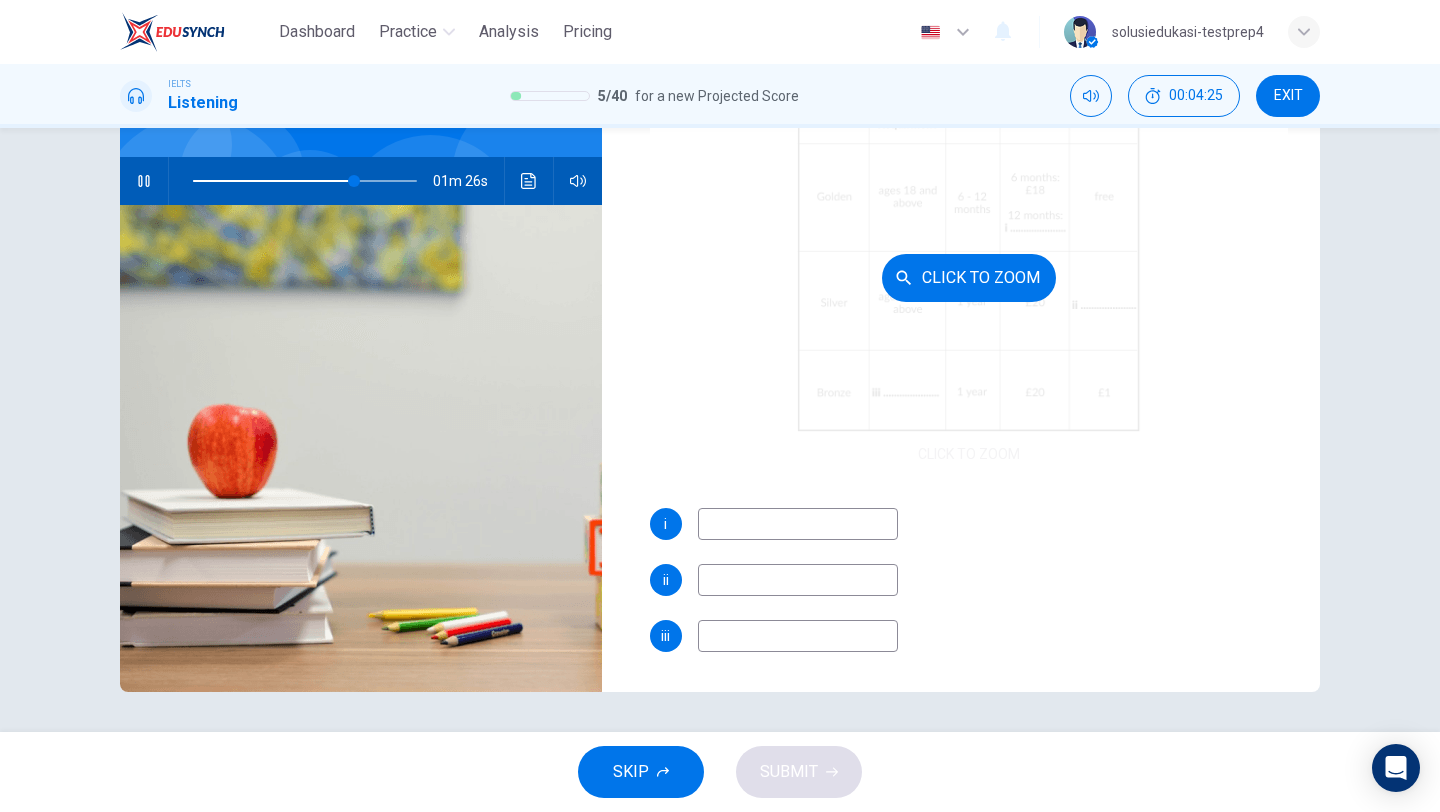 click on "Click to Zoom" at bounding box center [969, 278] 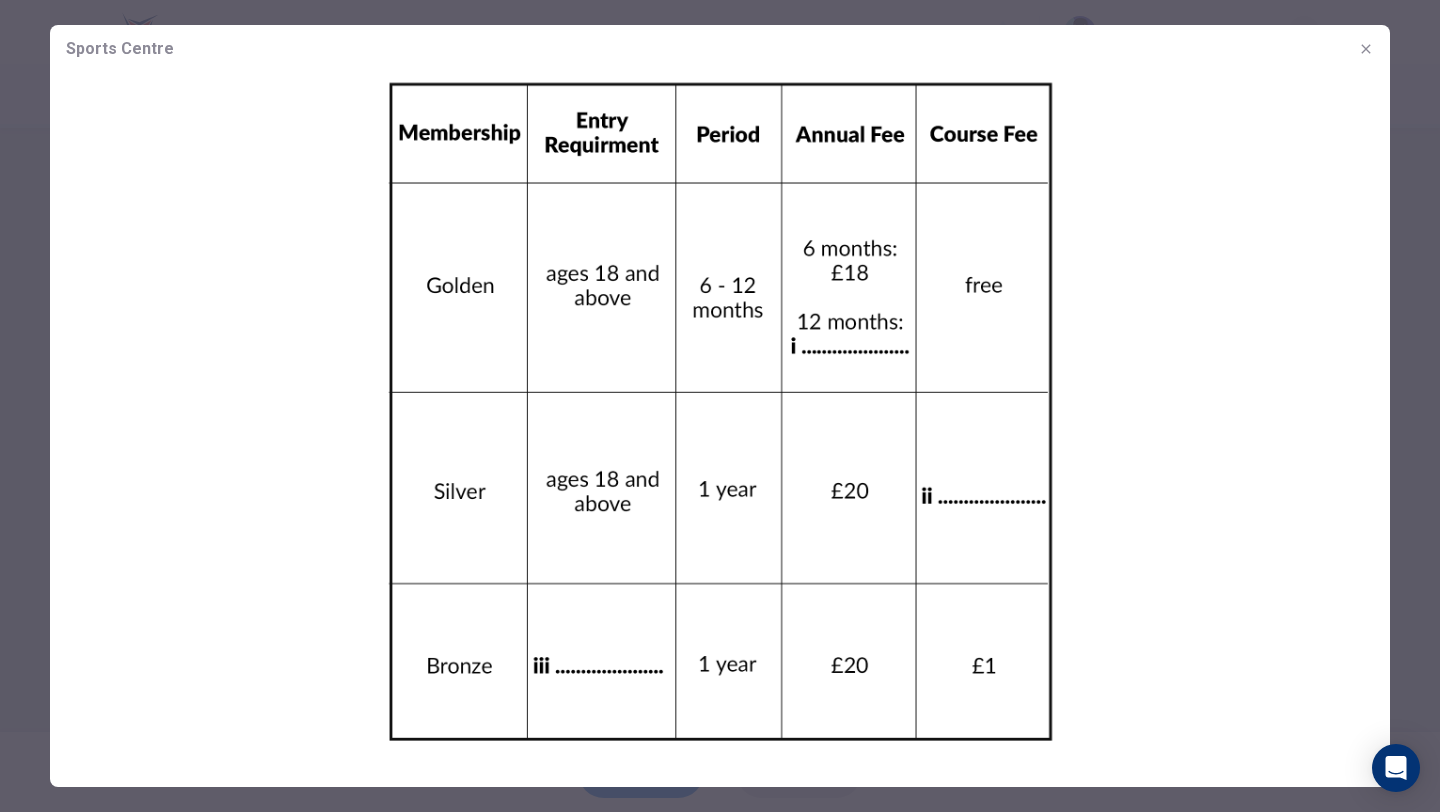 click 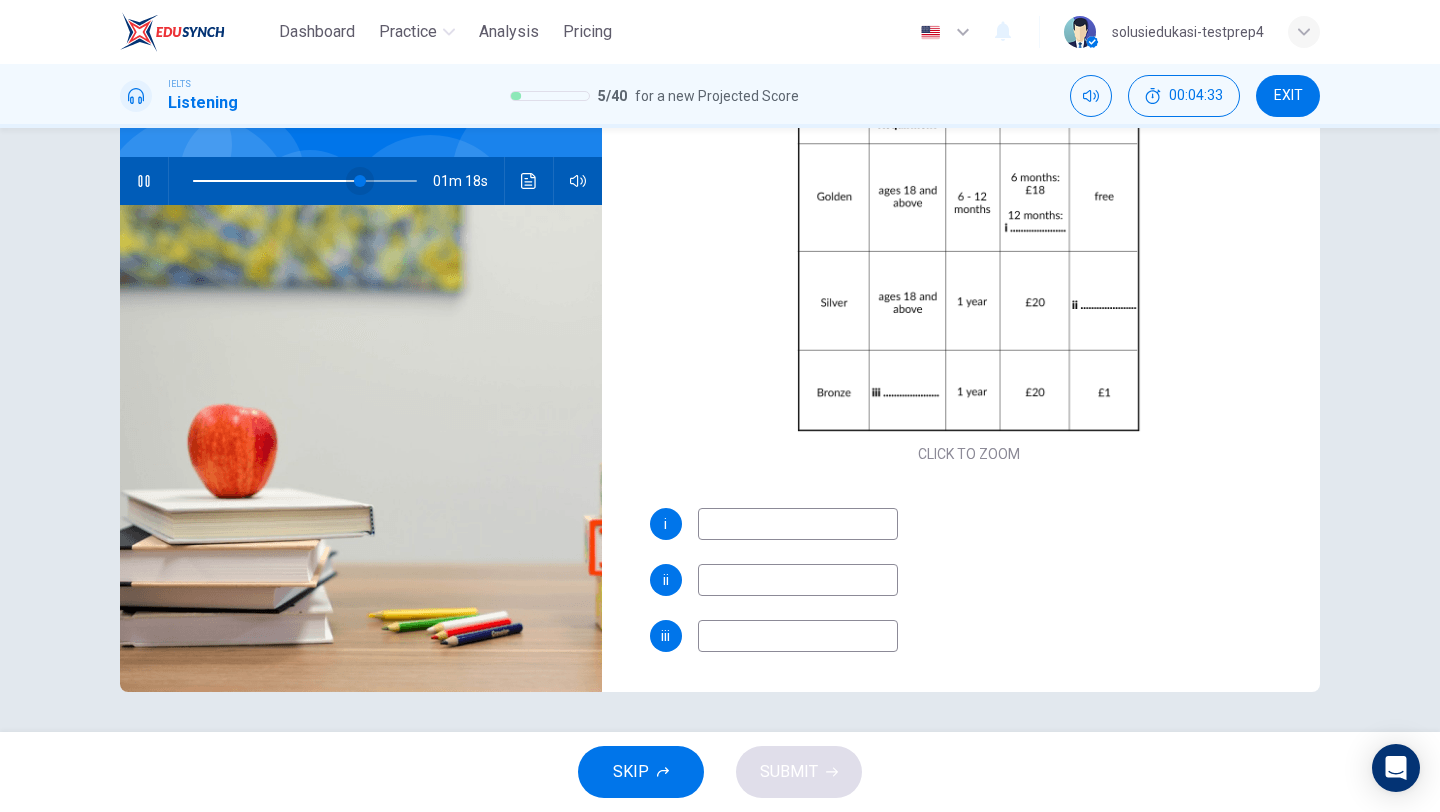 click at bounding box center [305, 181] 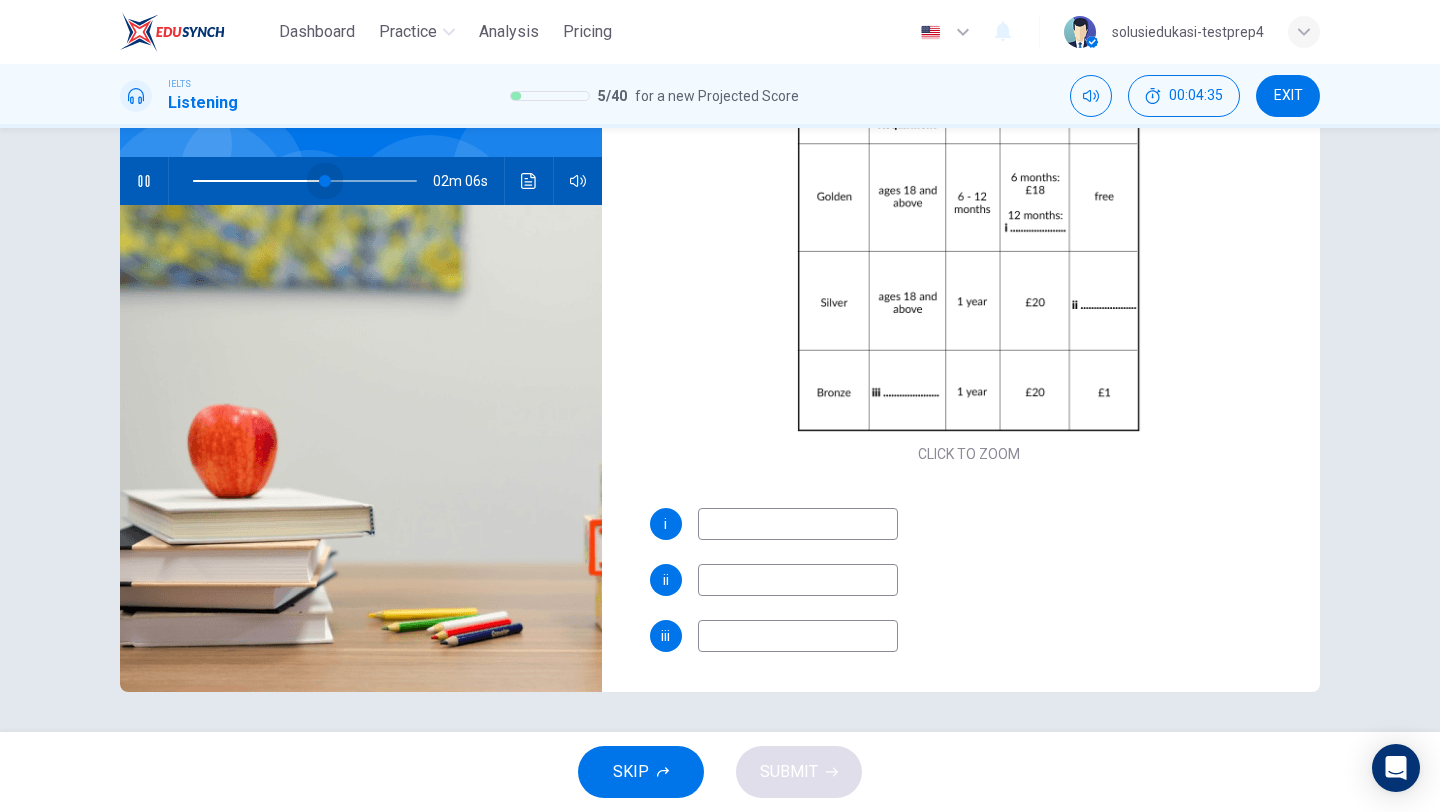 click at bounding box center [325, 181] 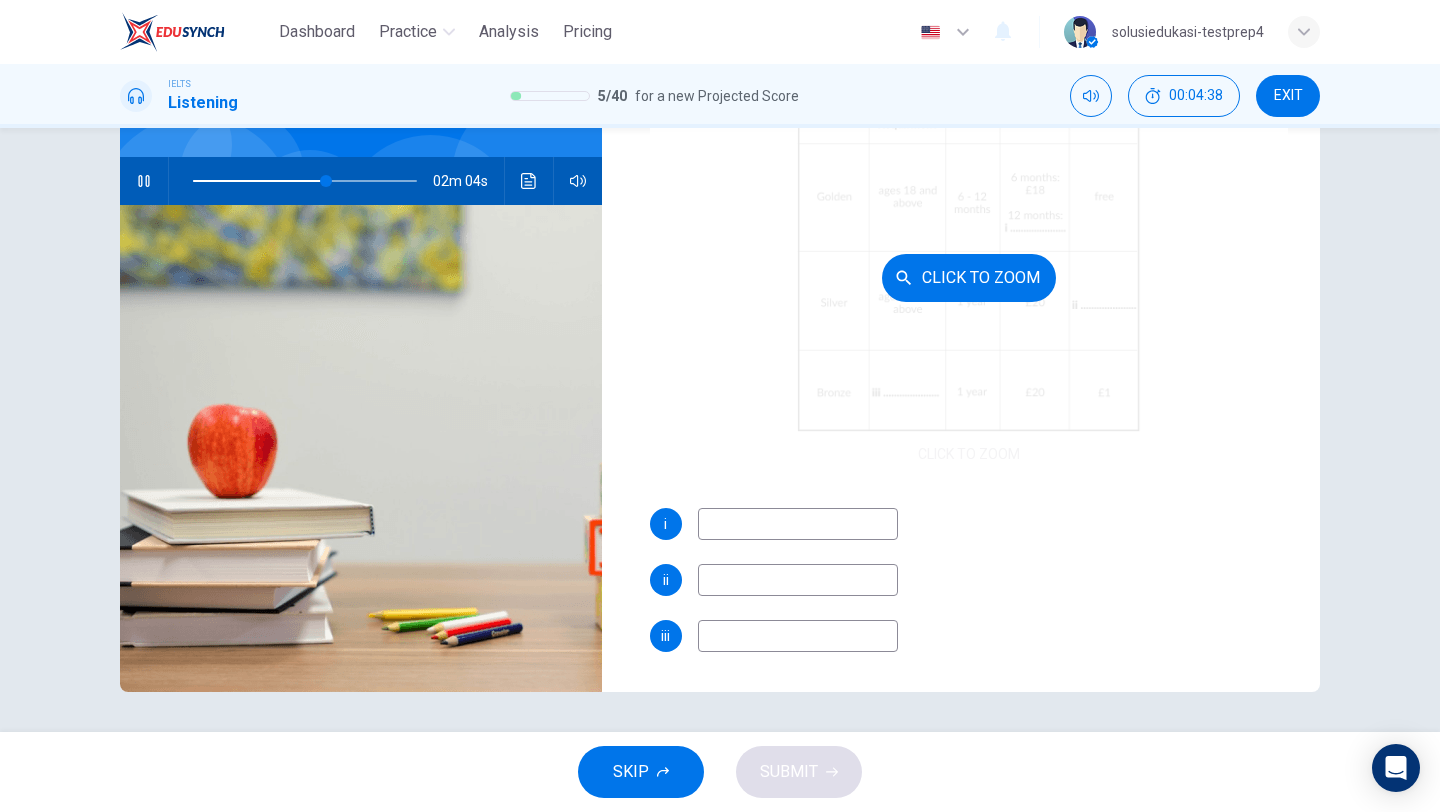 click on "Click to Zoom" at bounding box center [969, 277] 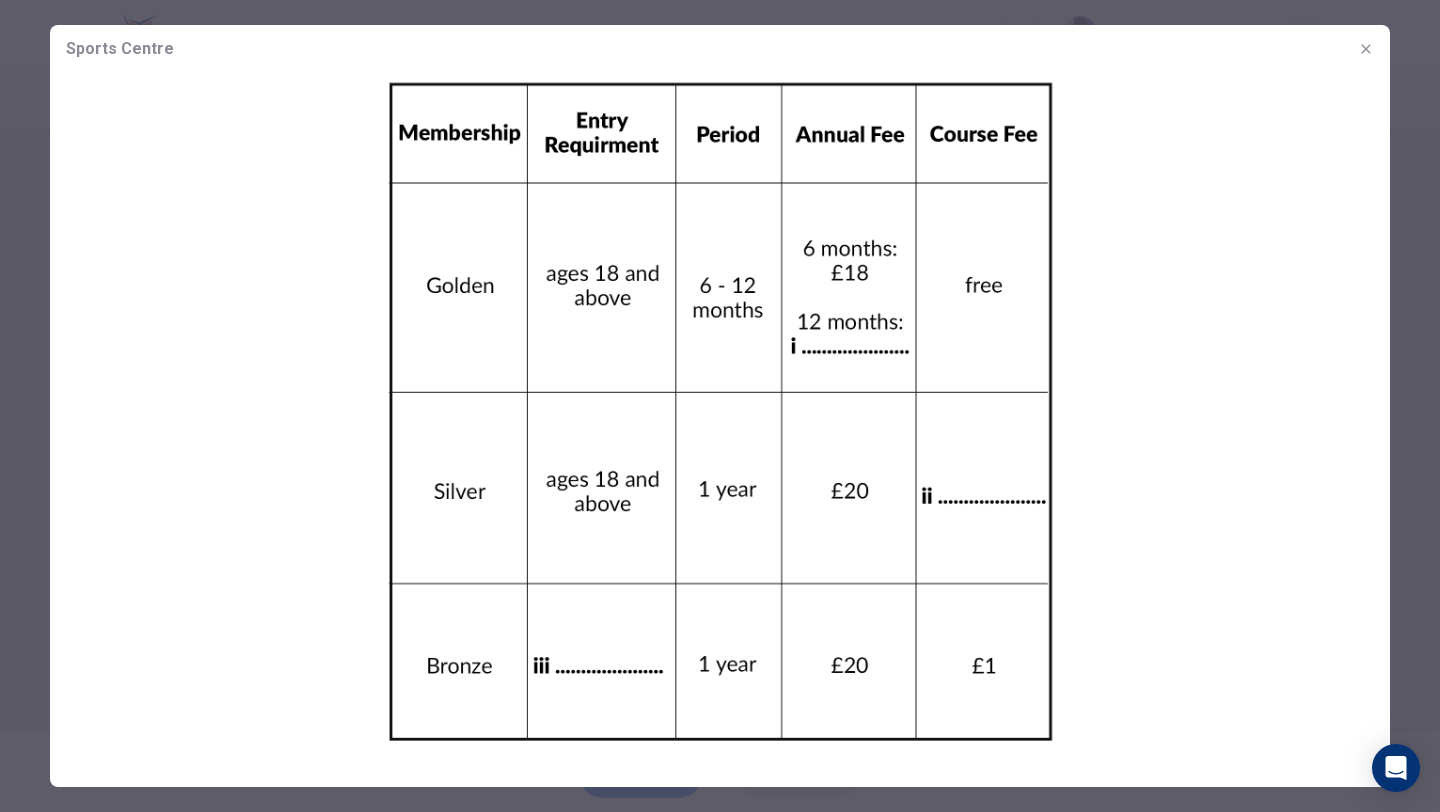 click at bounding box center [720, 406] 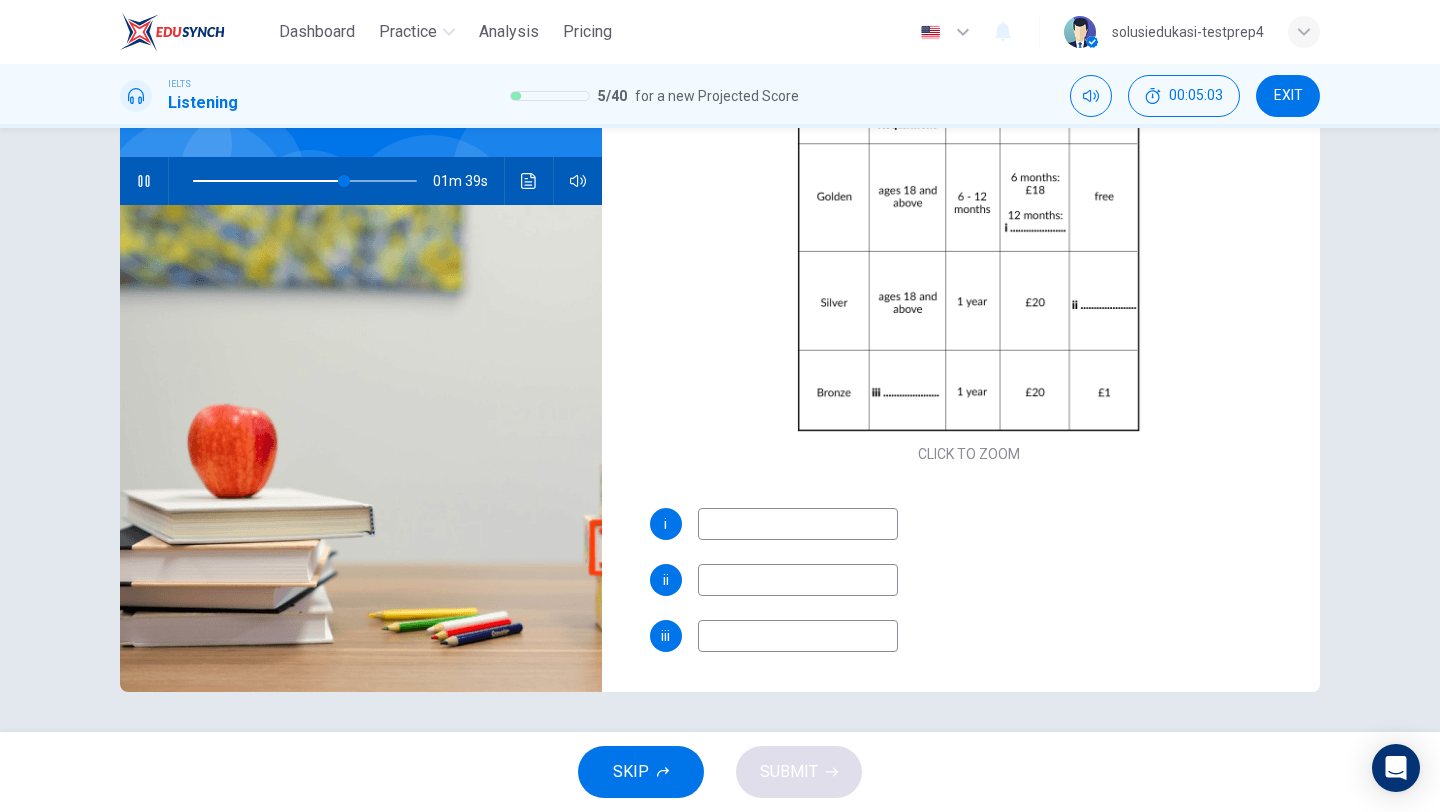 type on "68" 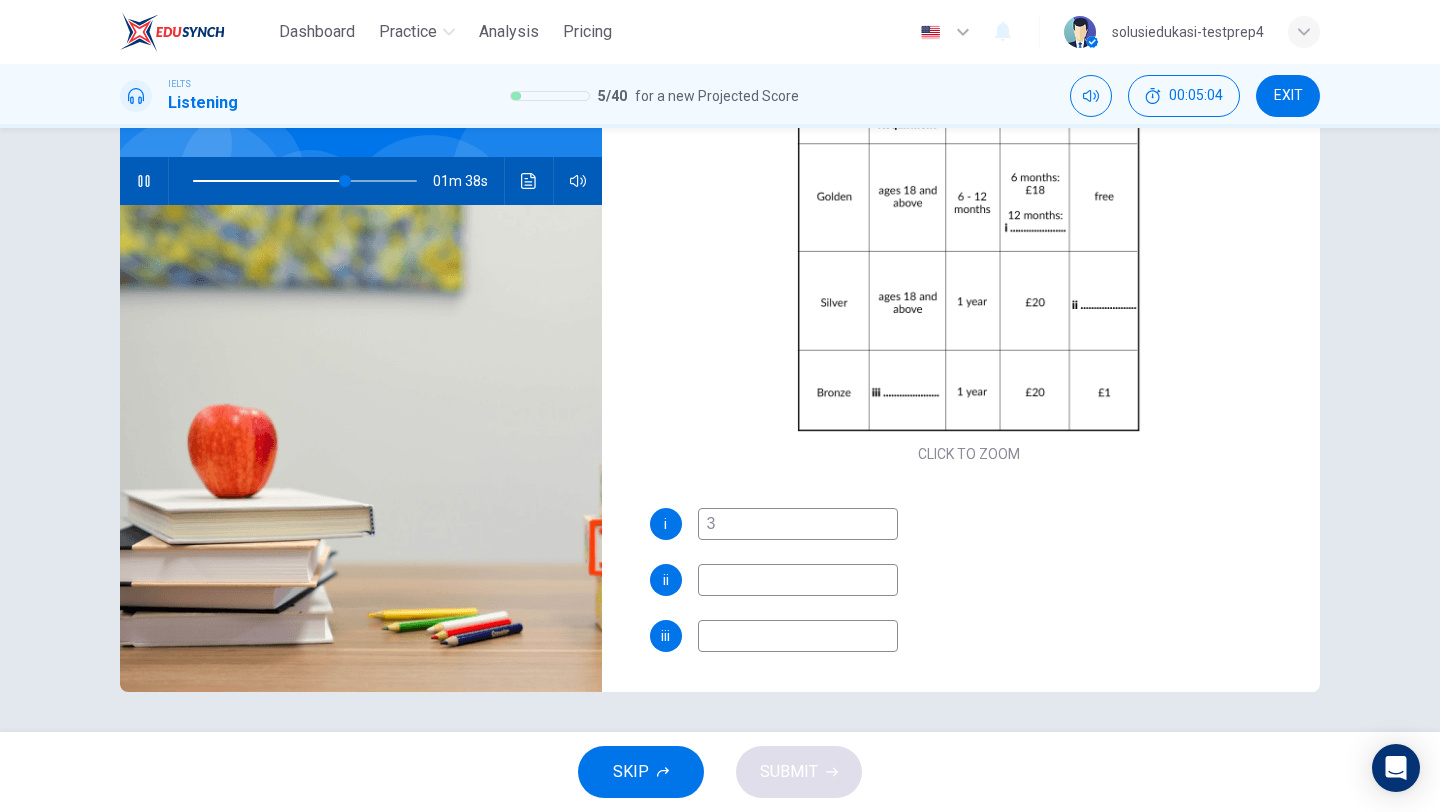 type on "30" 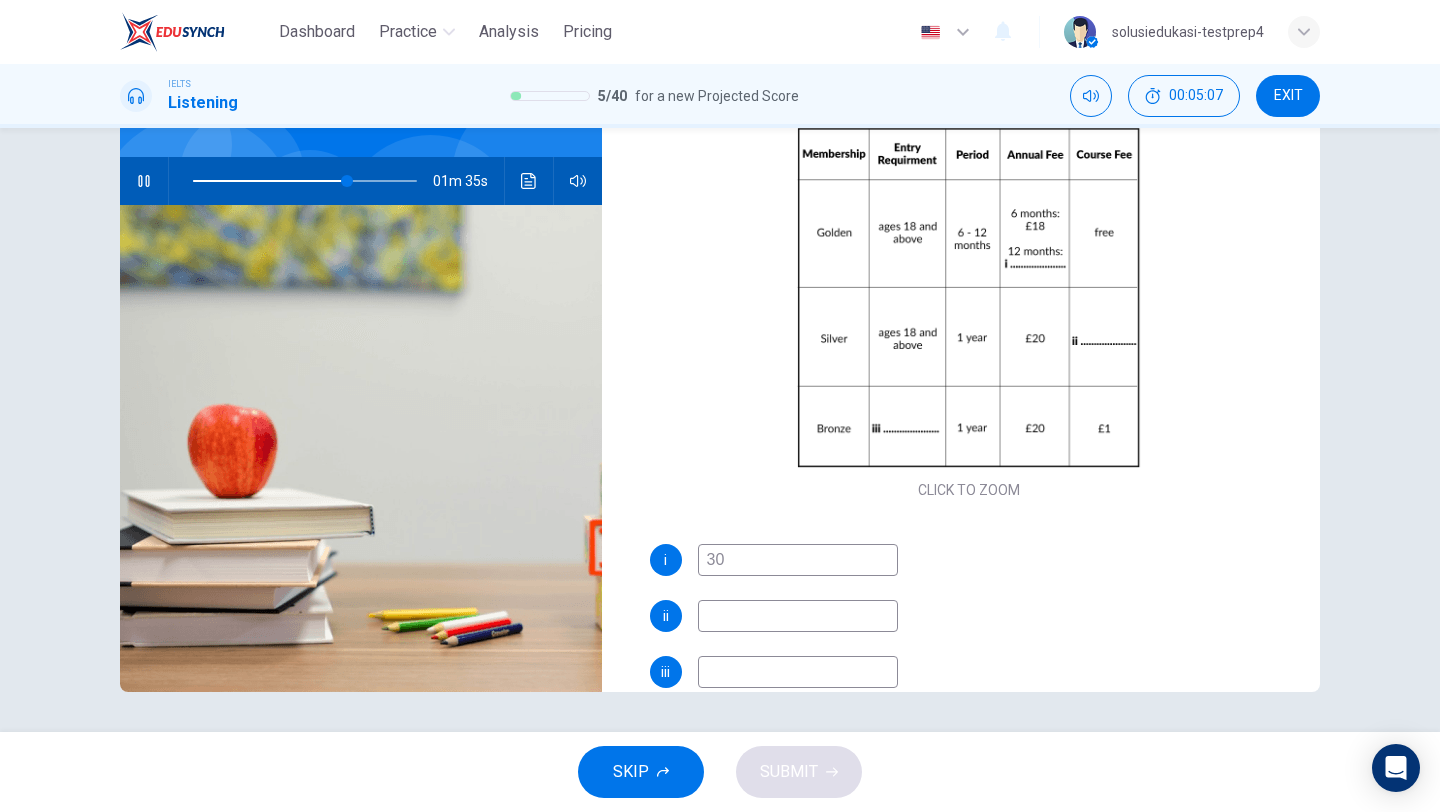 scroll, scrollTop: 118, scrollLeft: 0, axis: vertical 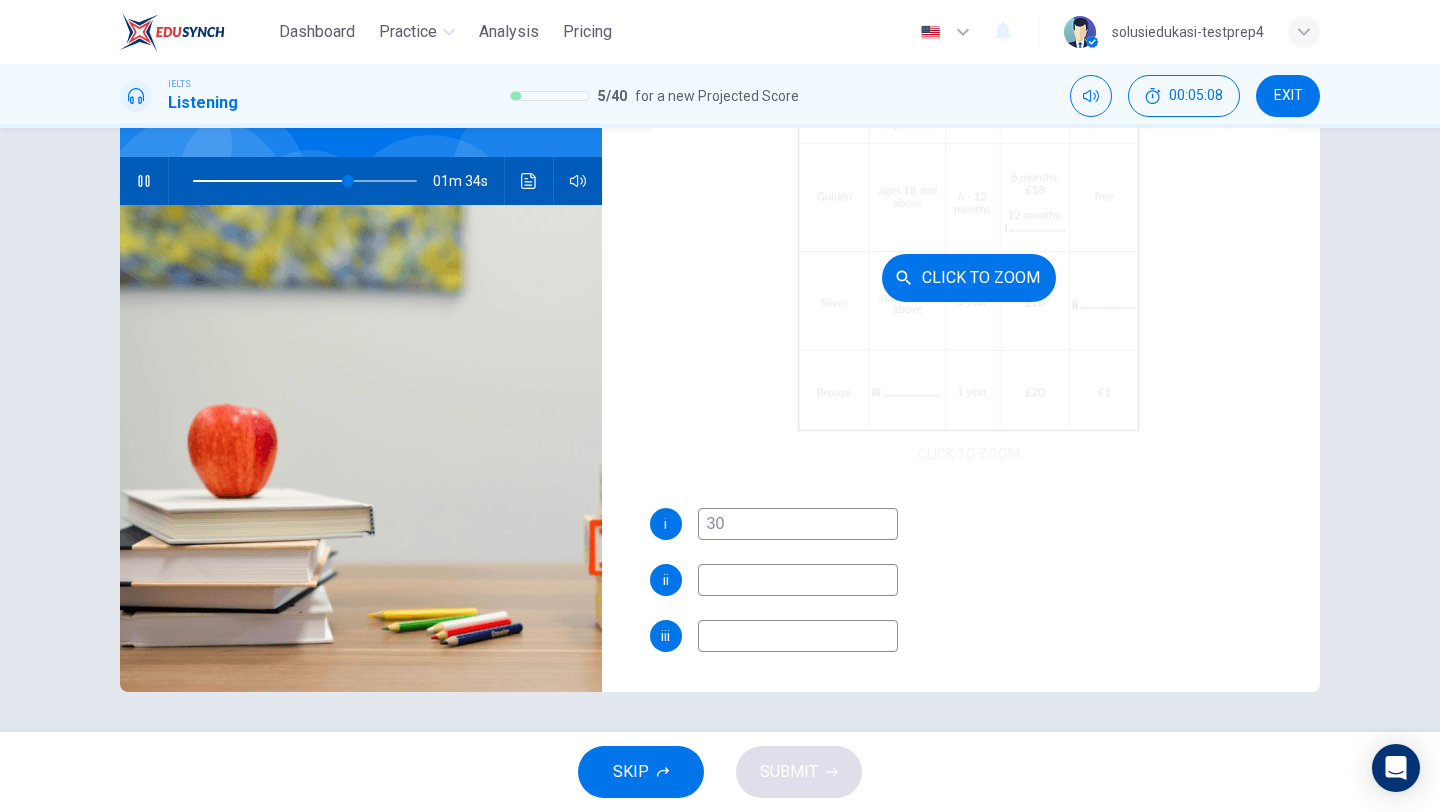 type on "70" 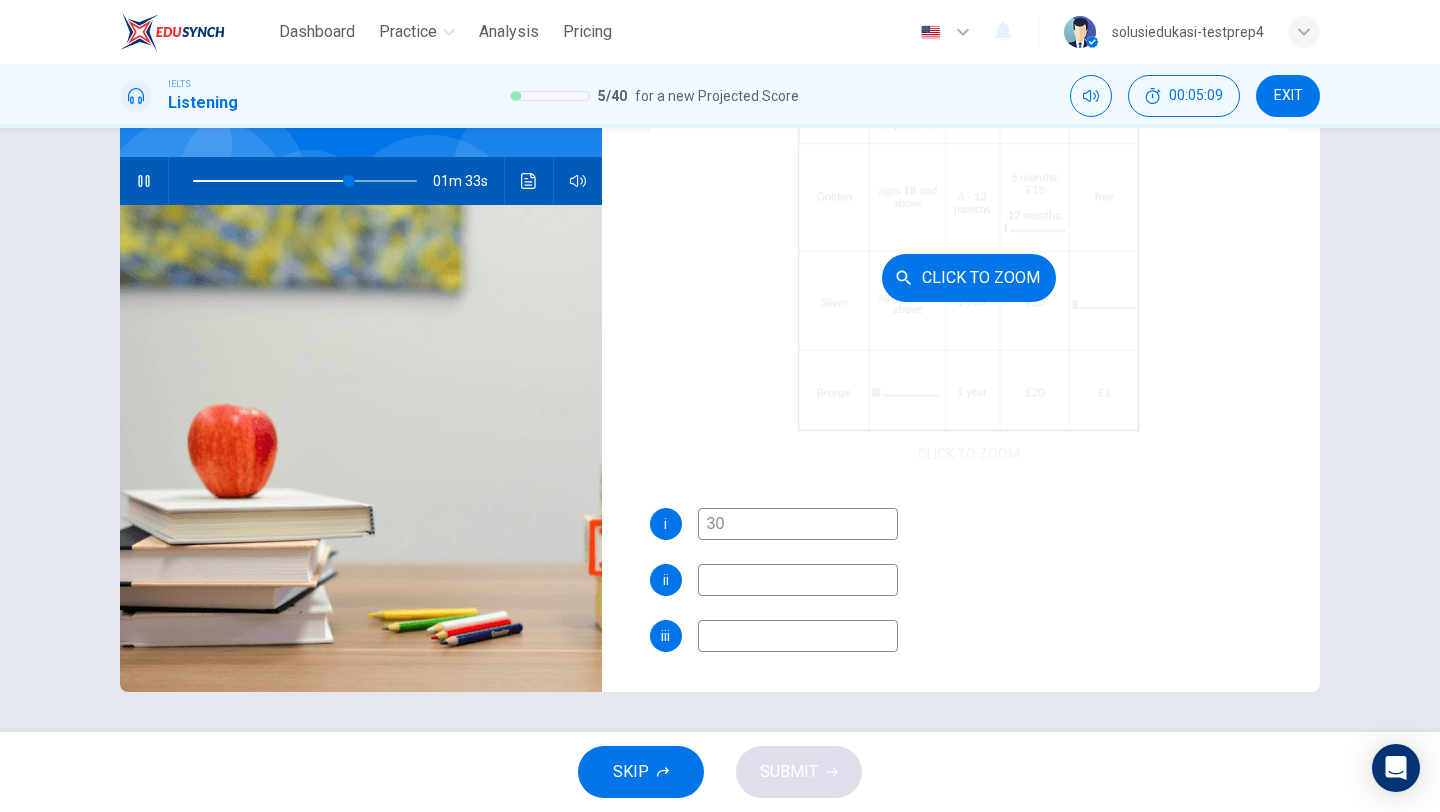 type on "30" 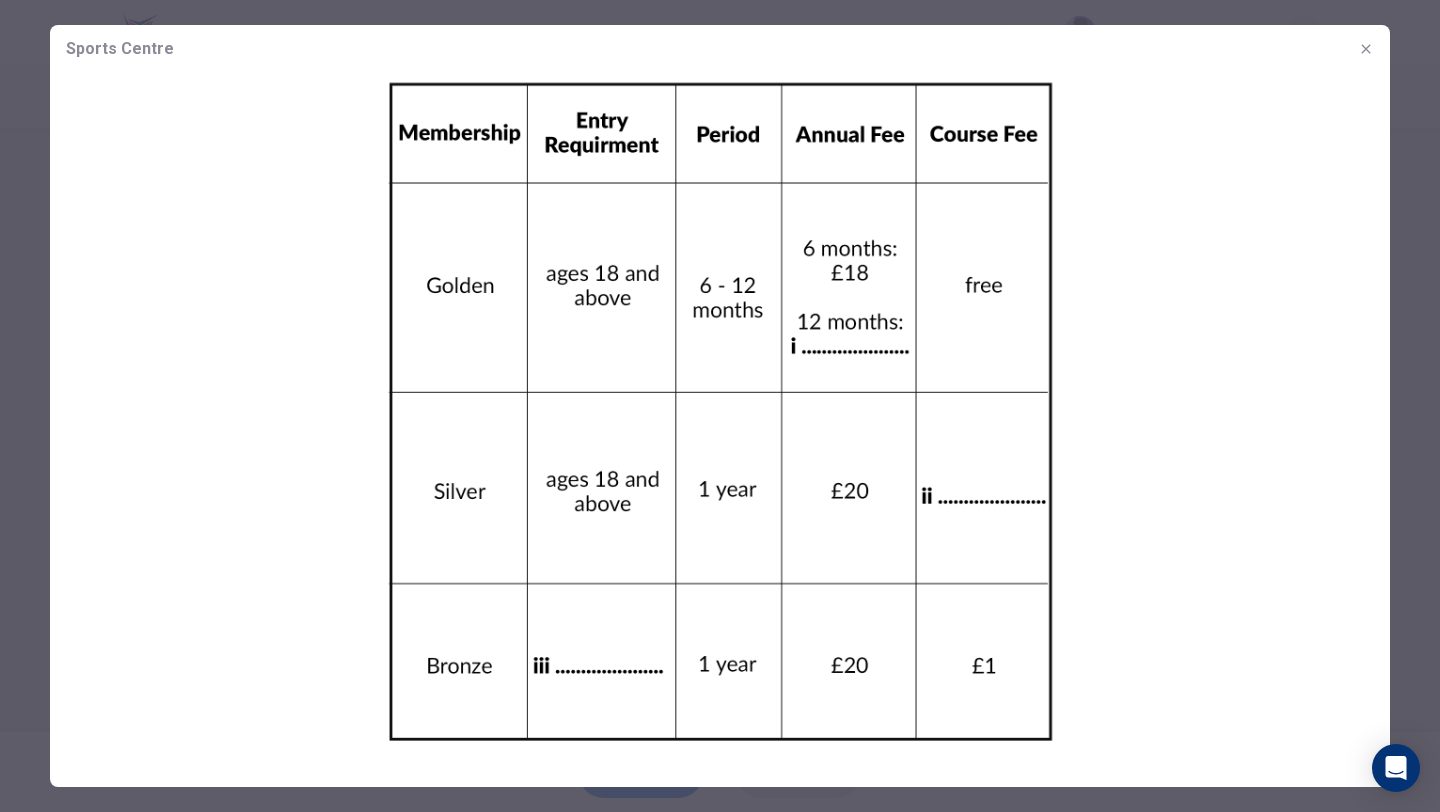 click at bounding box center (720, 411) 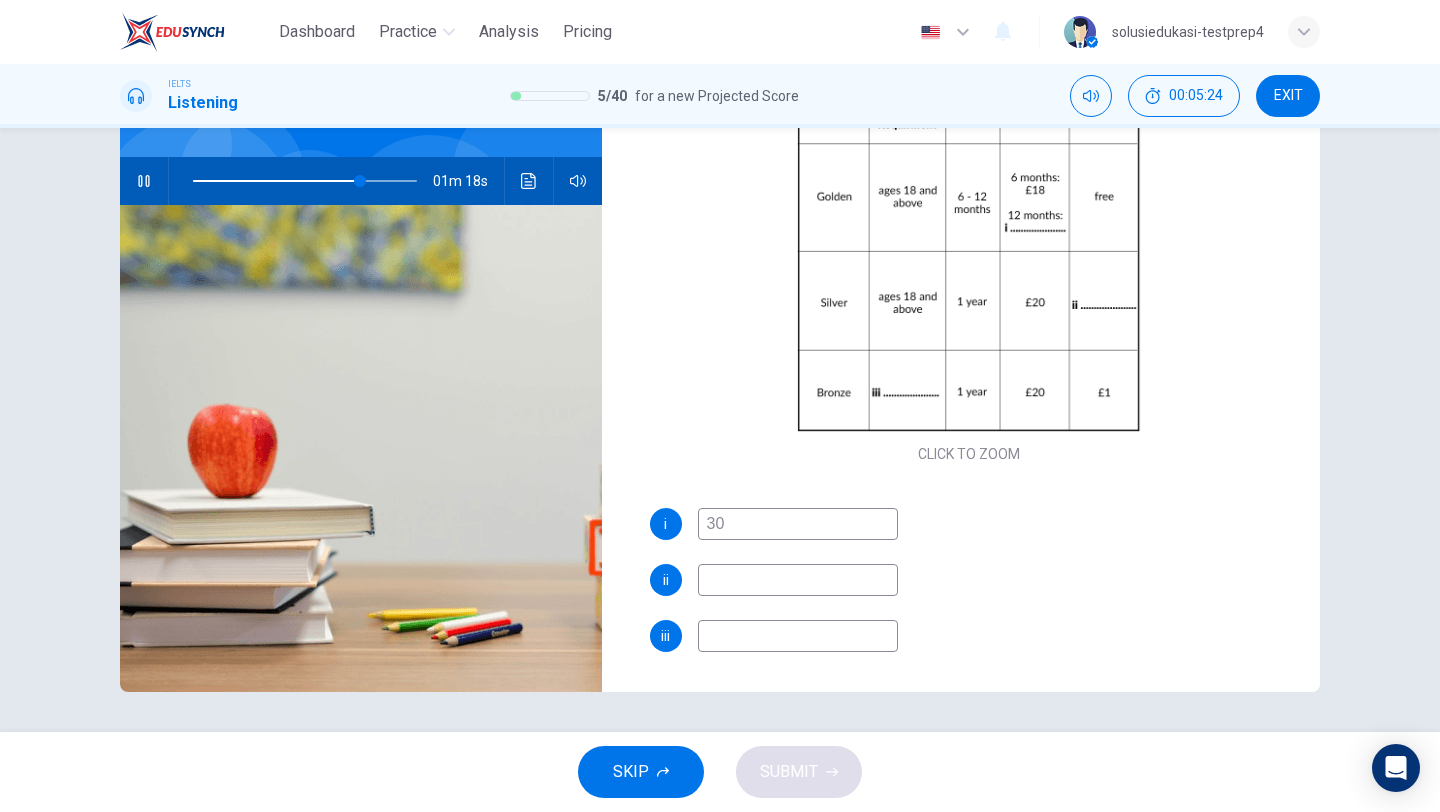 click on "30" at bounding box center (798, 524) 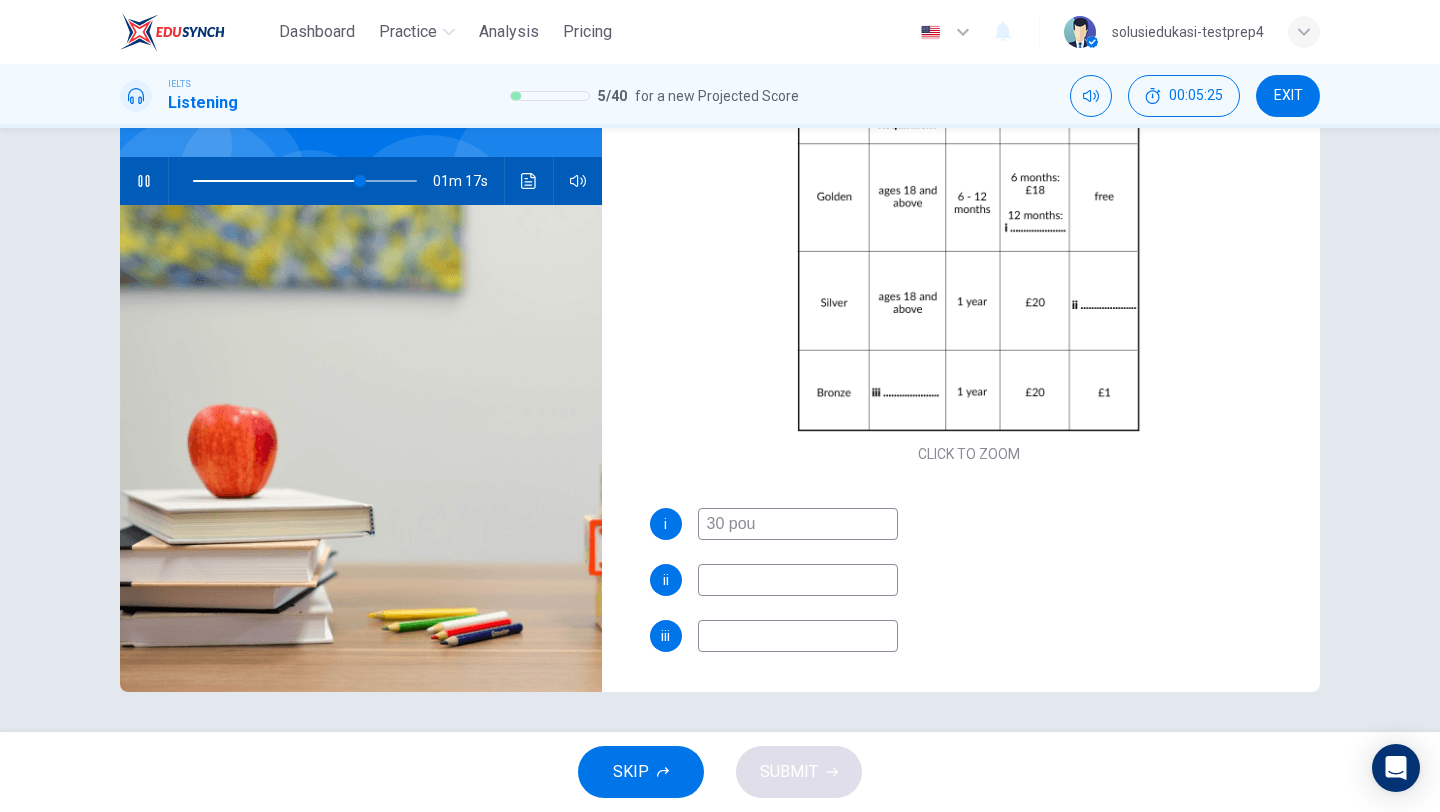 type on "30 poun" 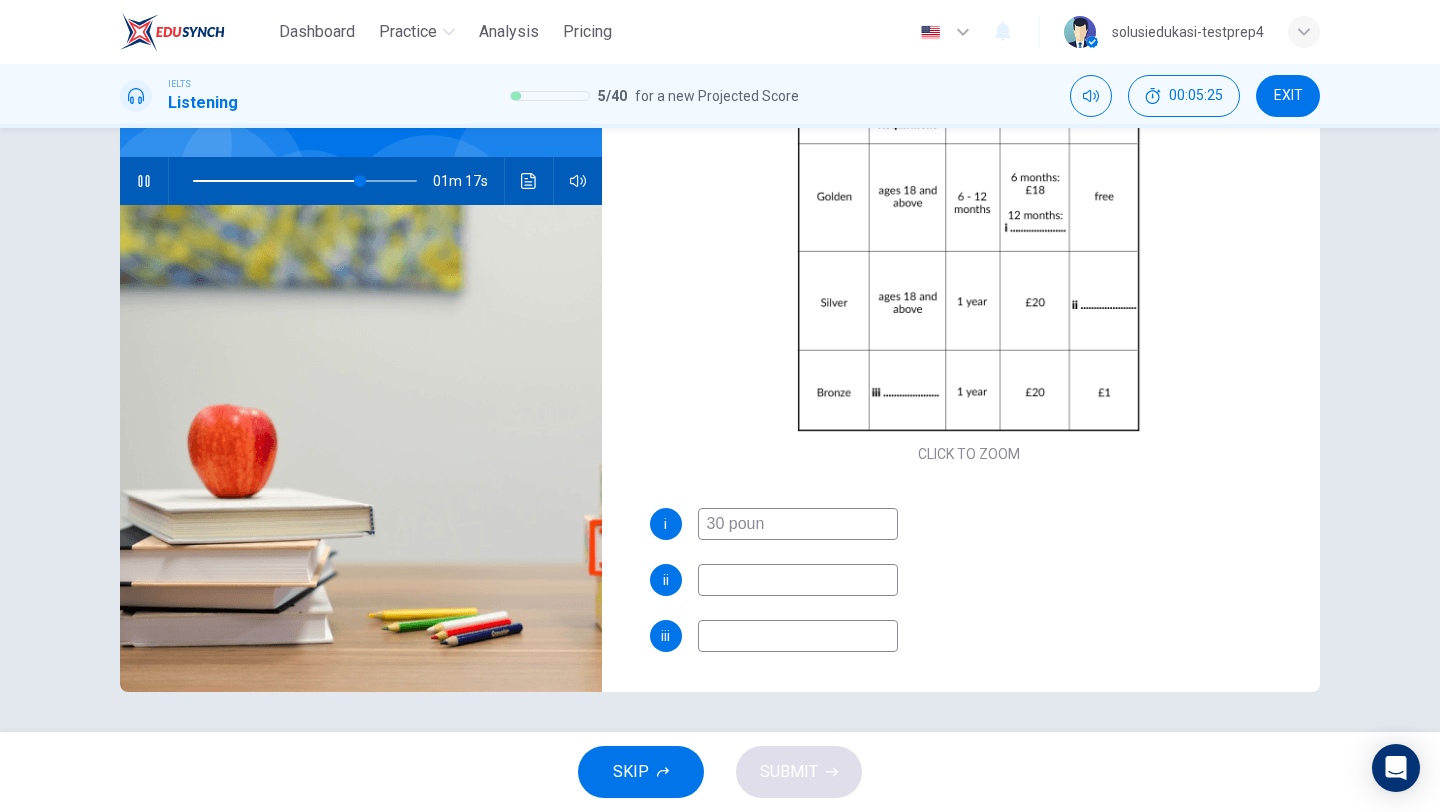 type on "75" 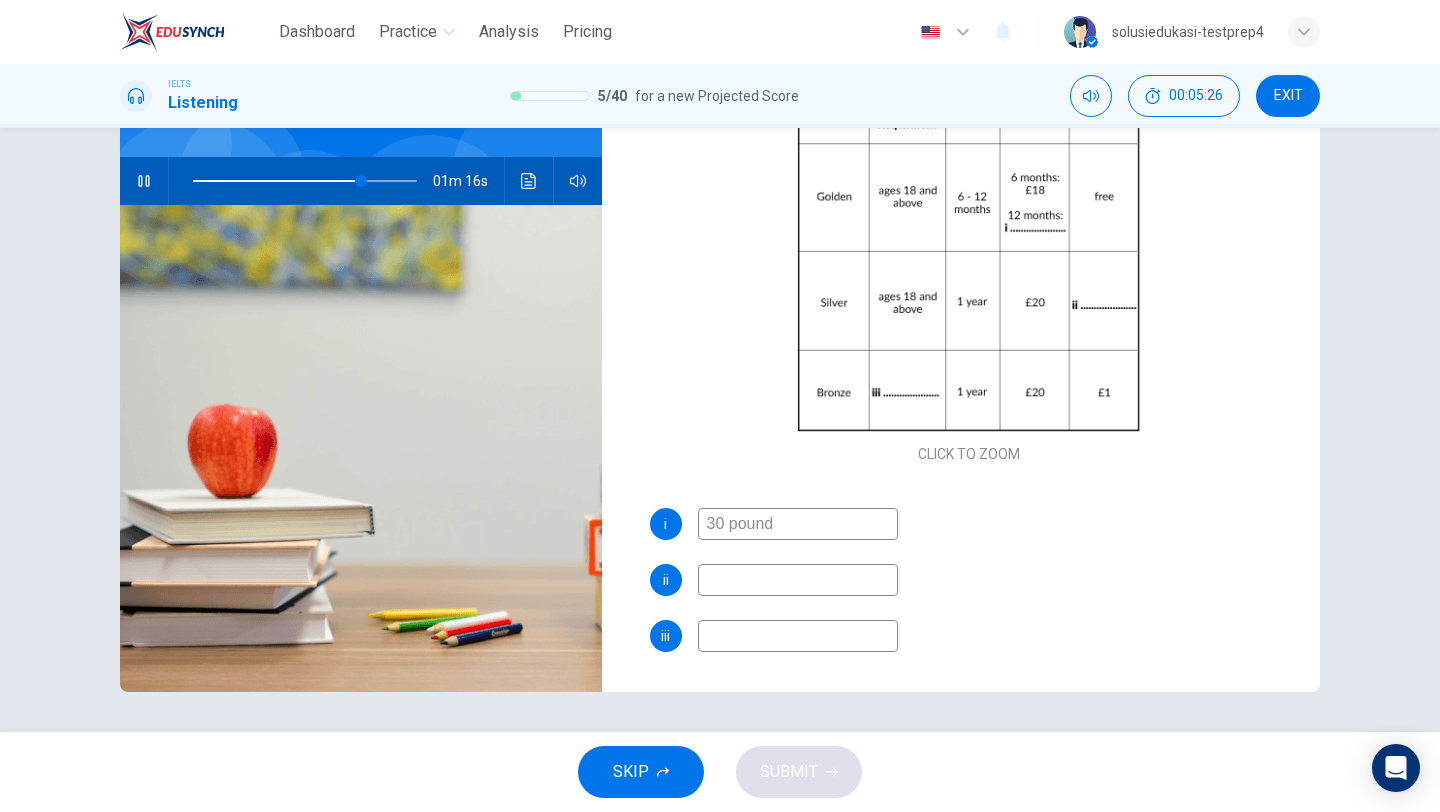 type on "30 pound" 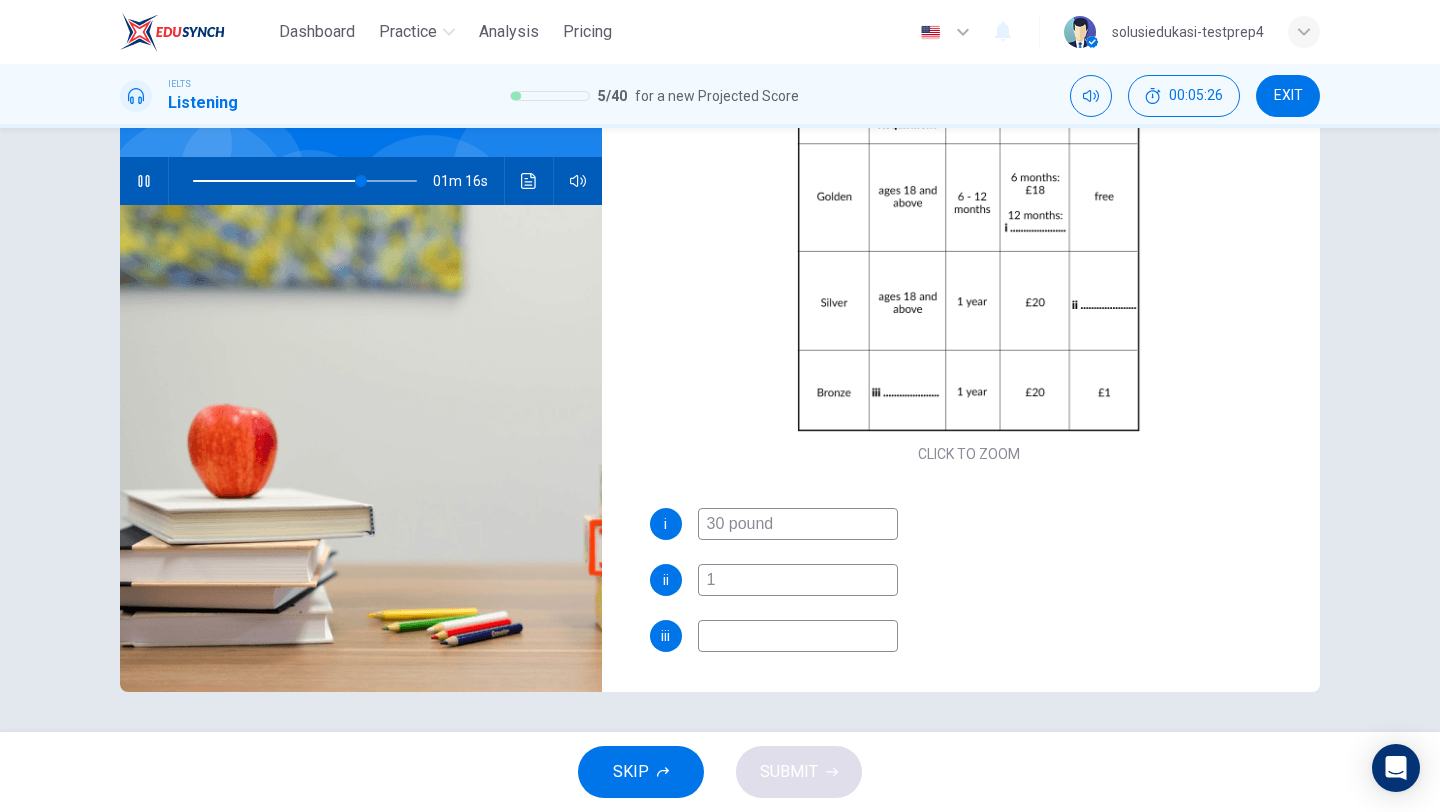 type on "76" 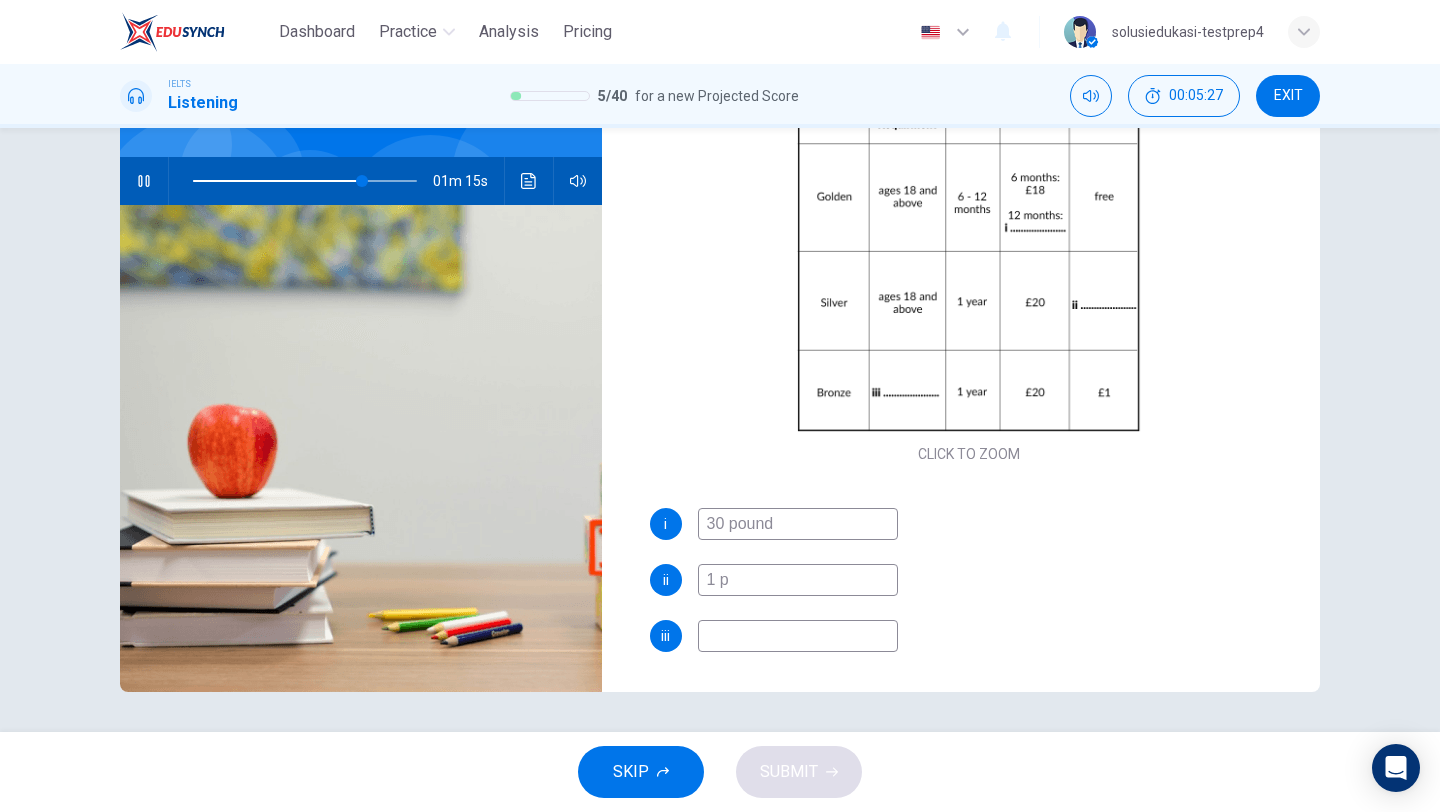 type on "1 po" 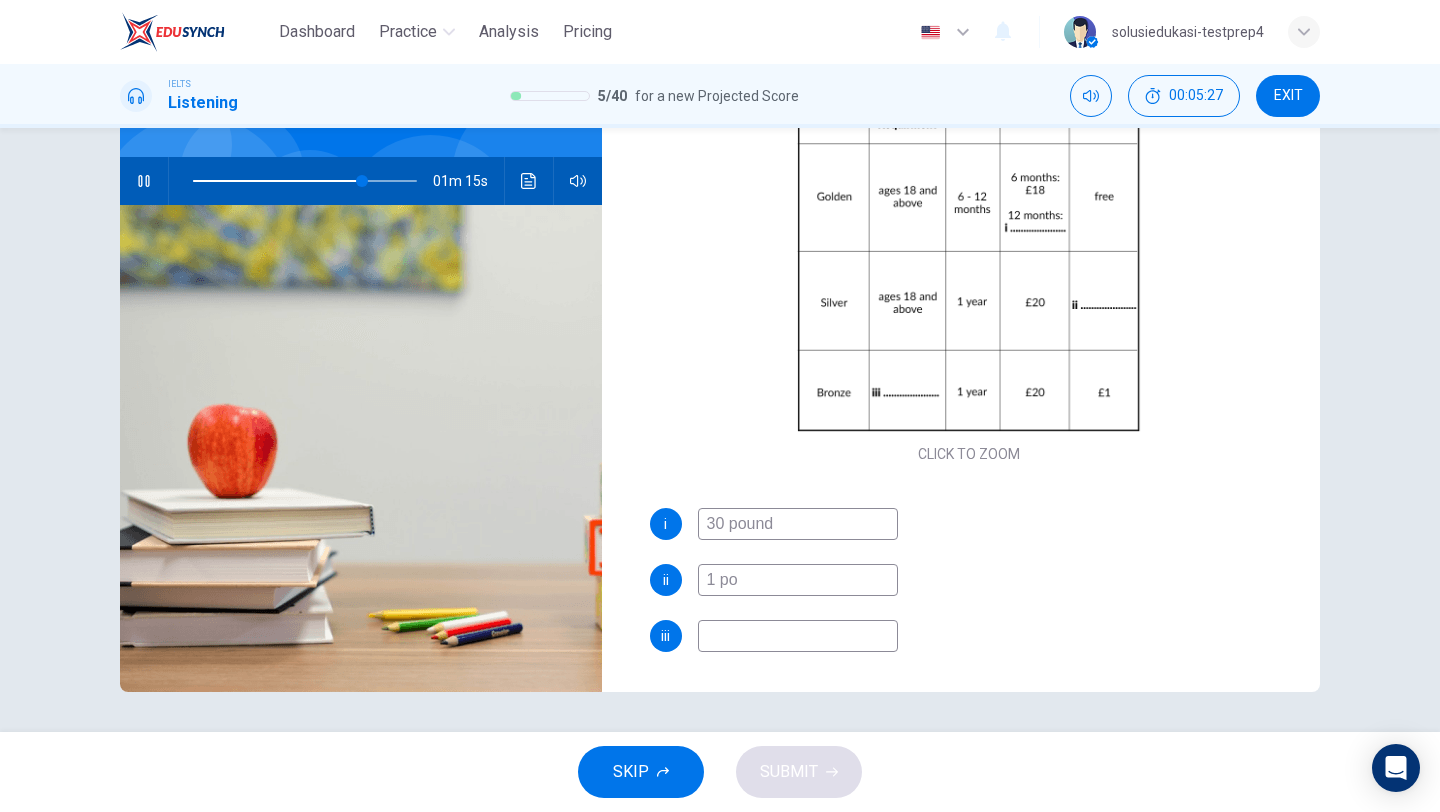 type on "76" 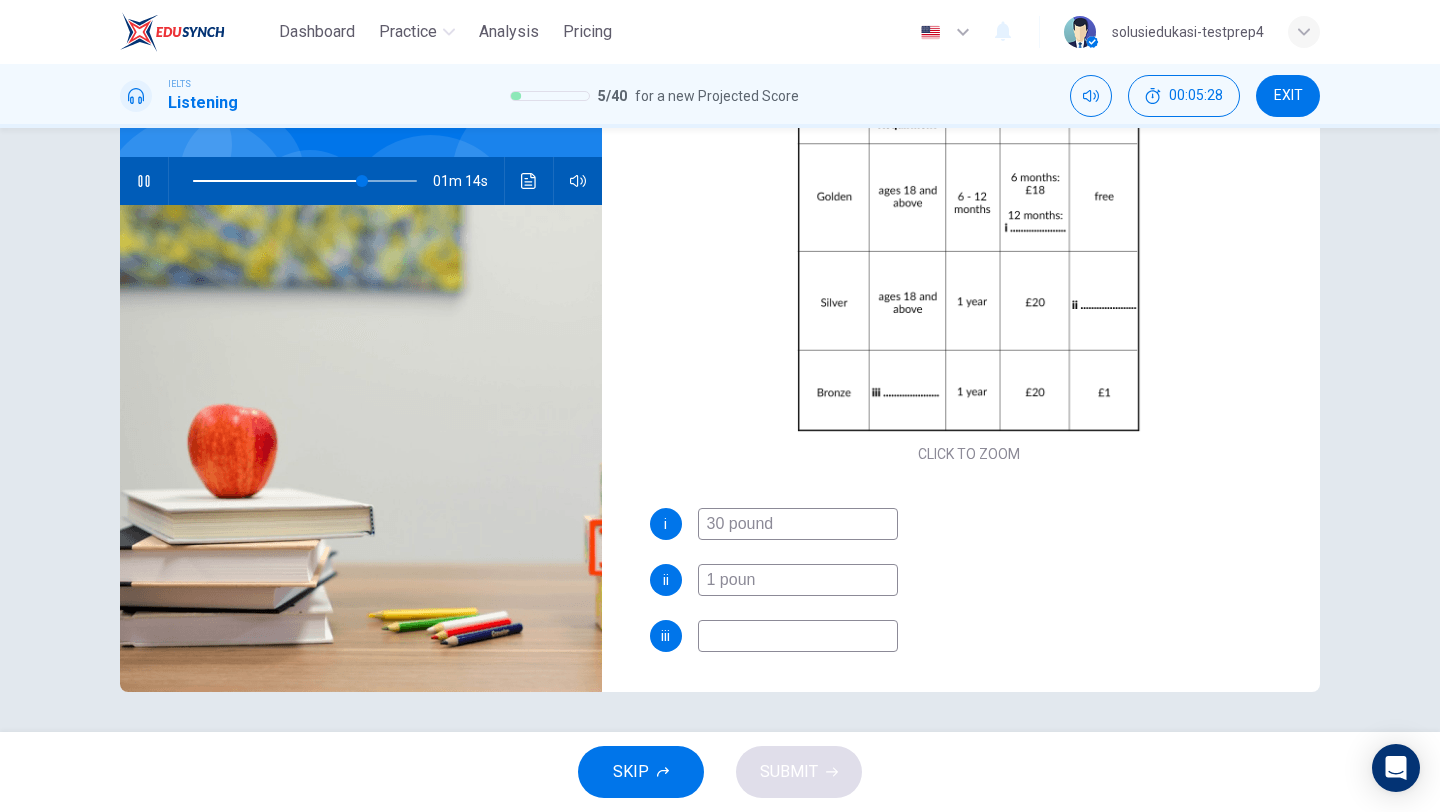 type on "1 pound" 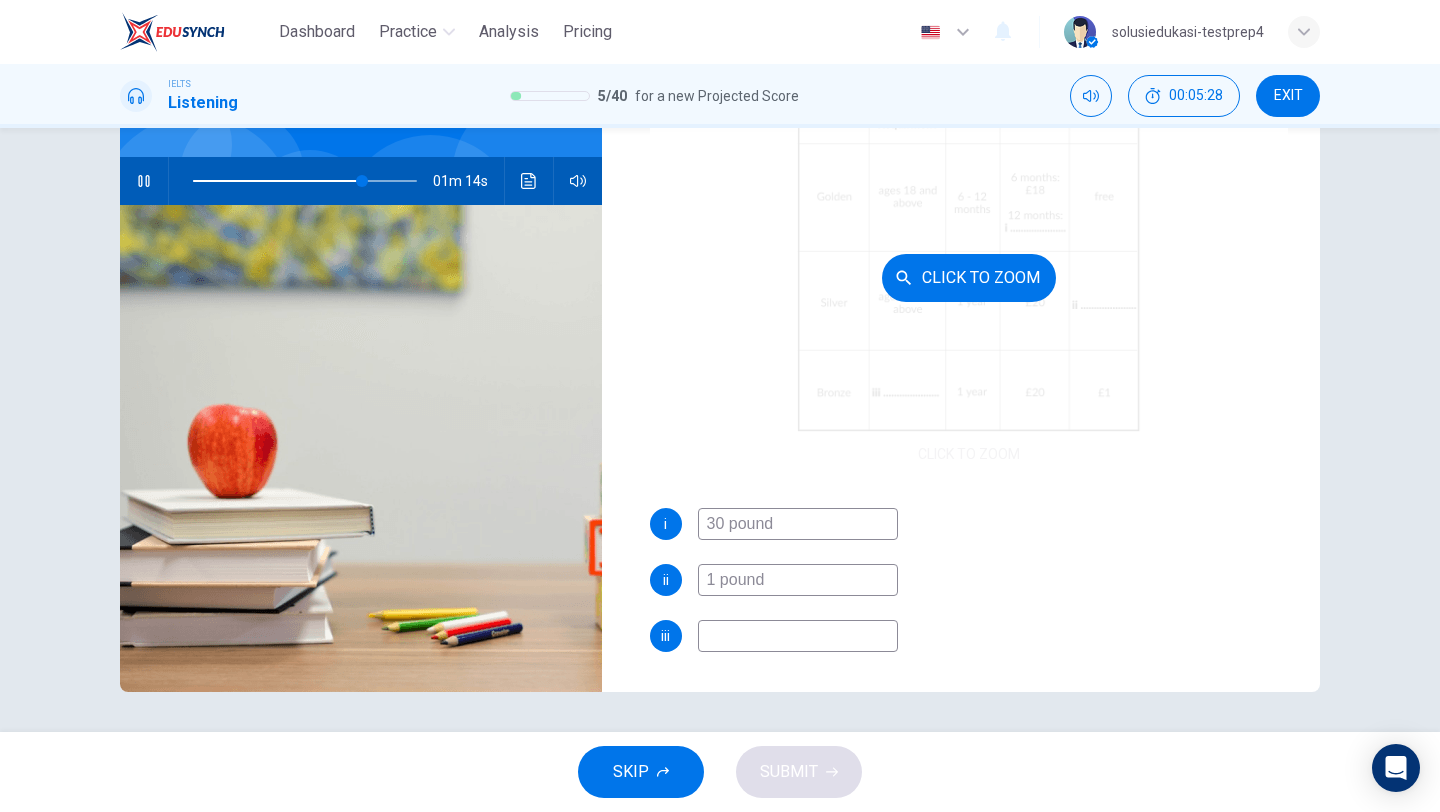 type on "76" 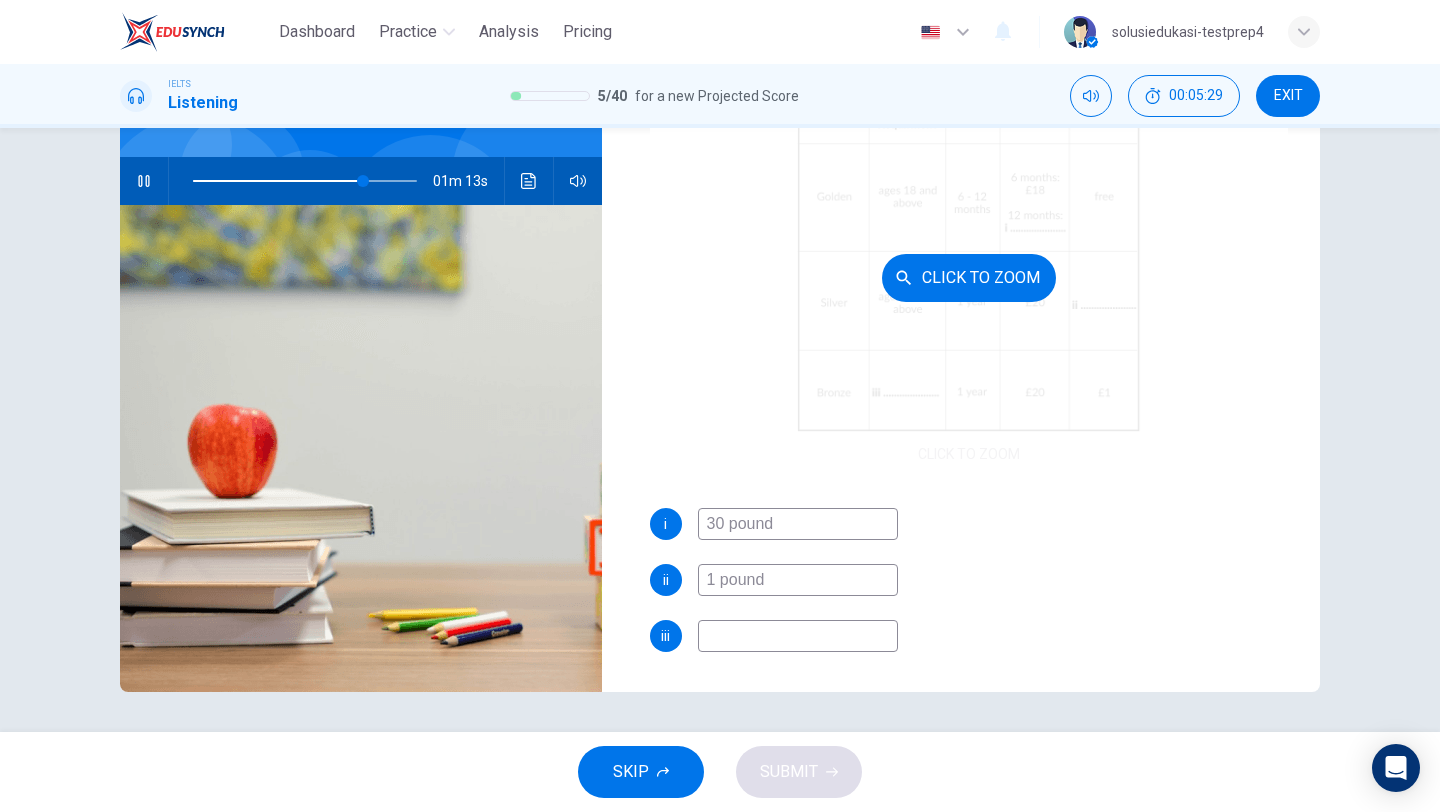 type on "1 pound" 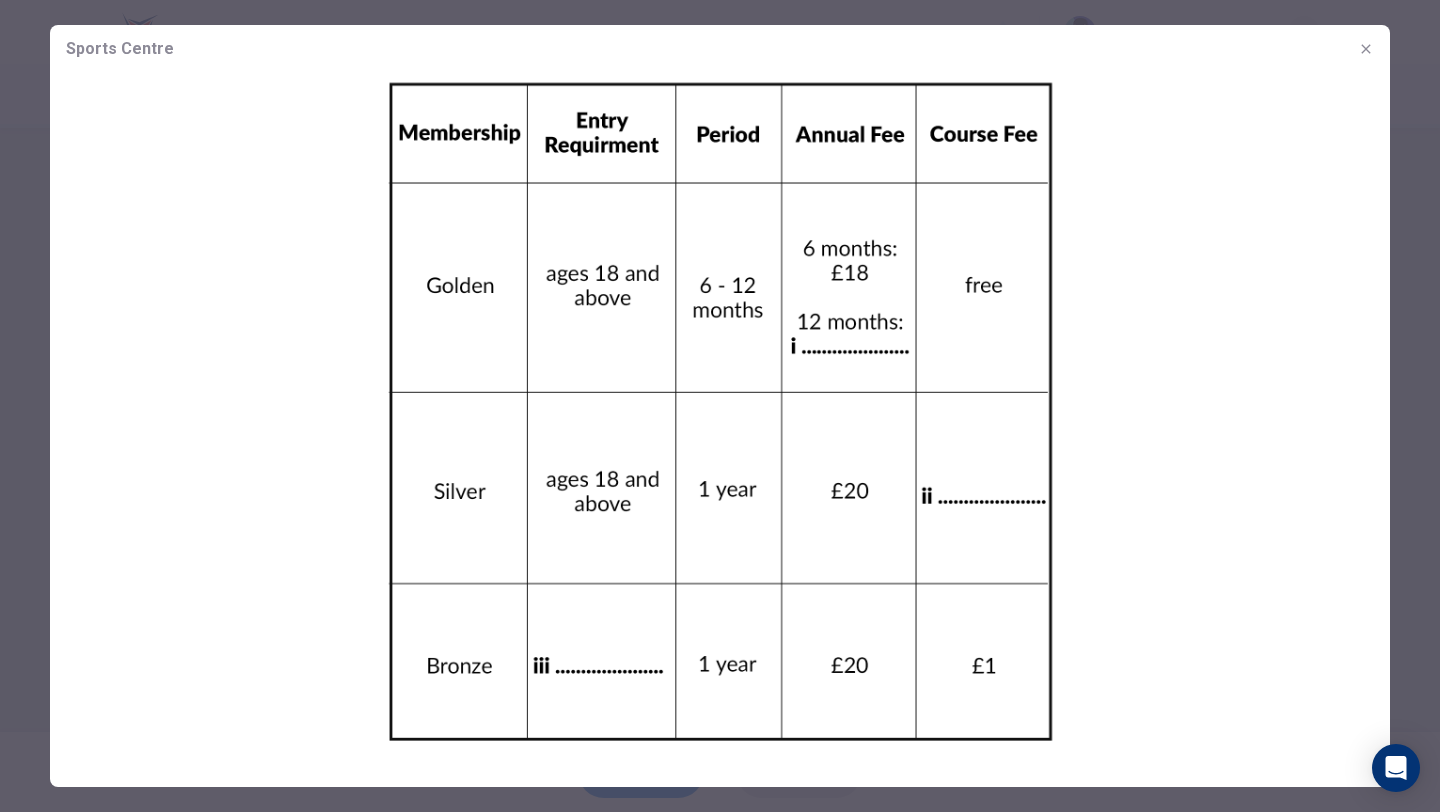 click 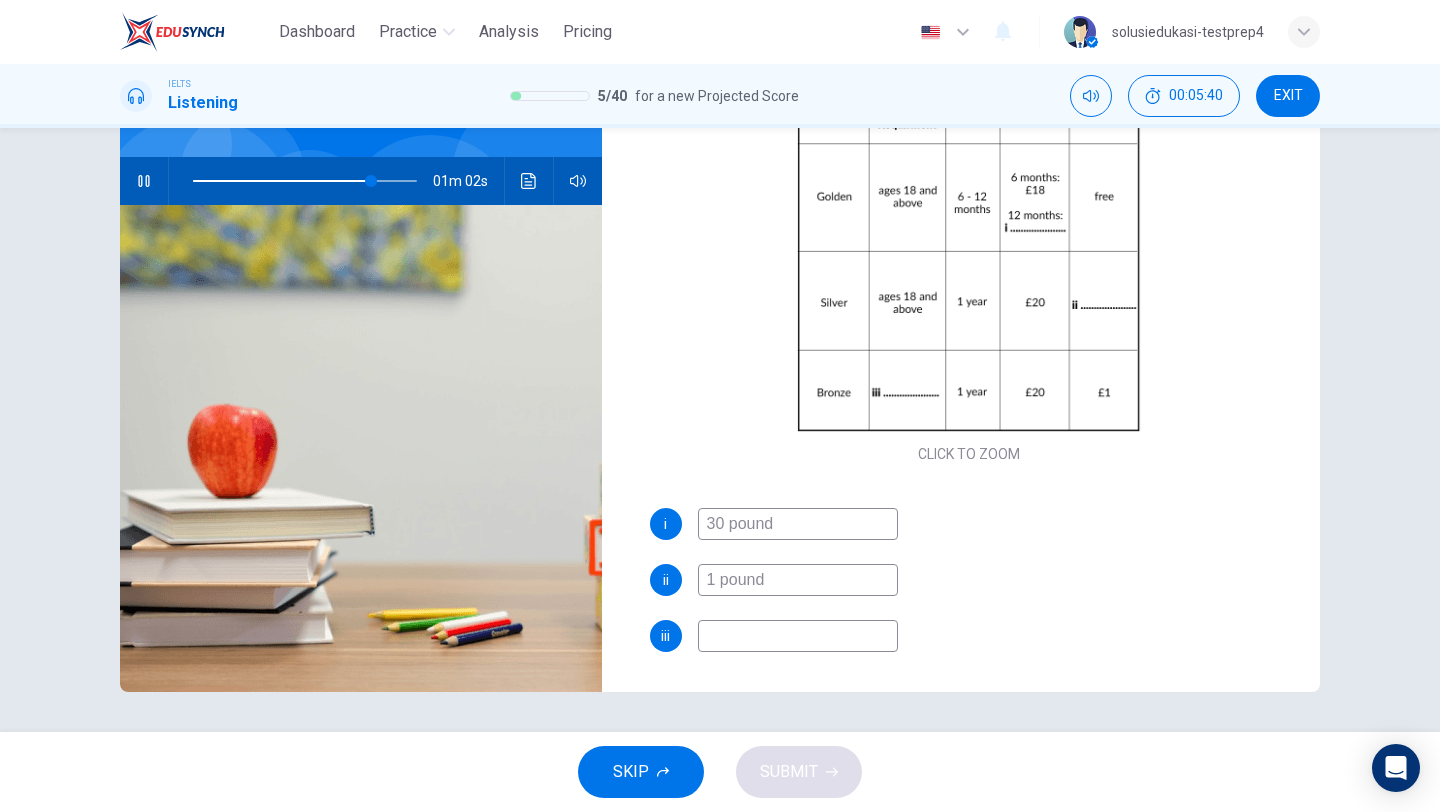 click at bounding box center [798, 636] 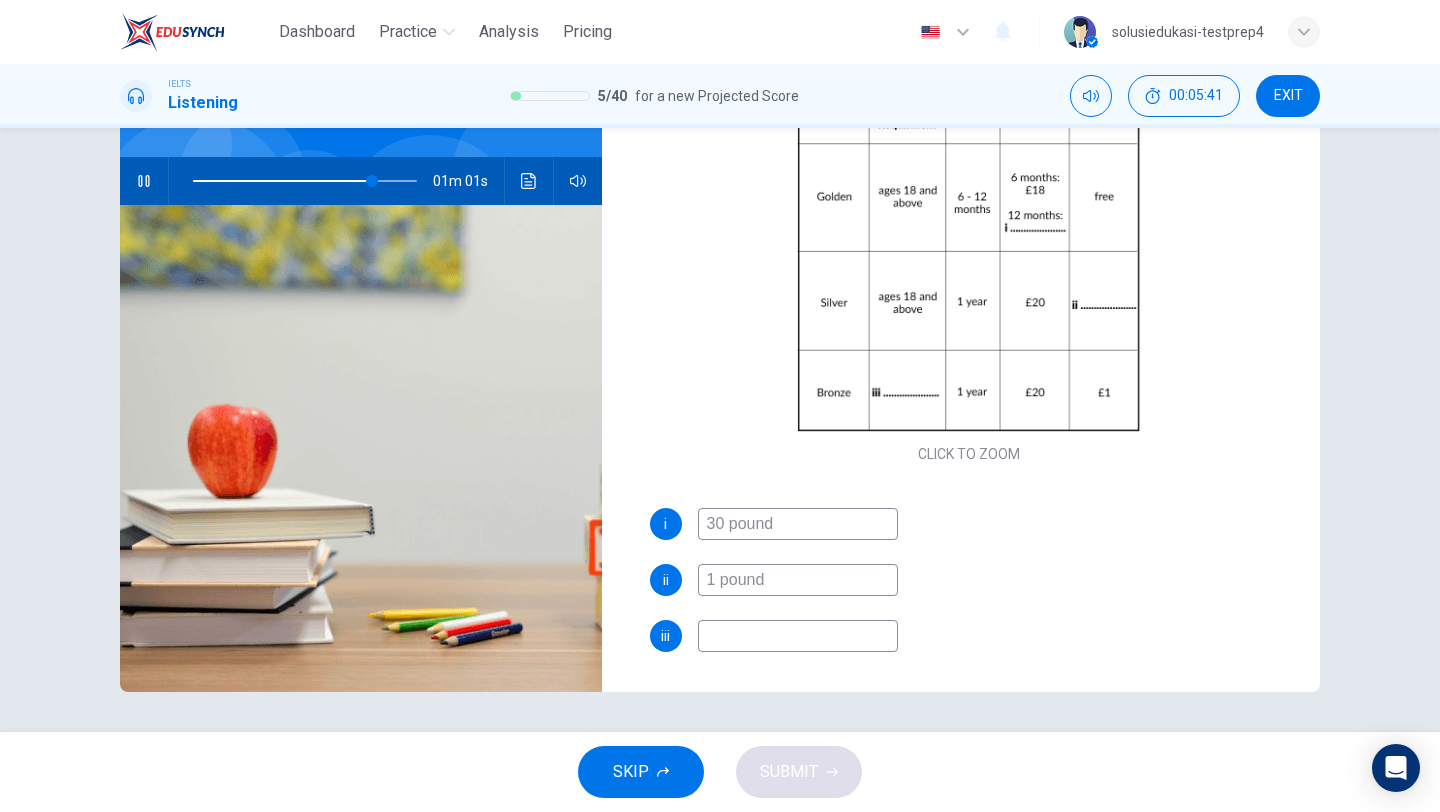 type on "80" 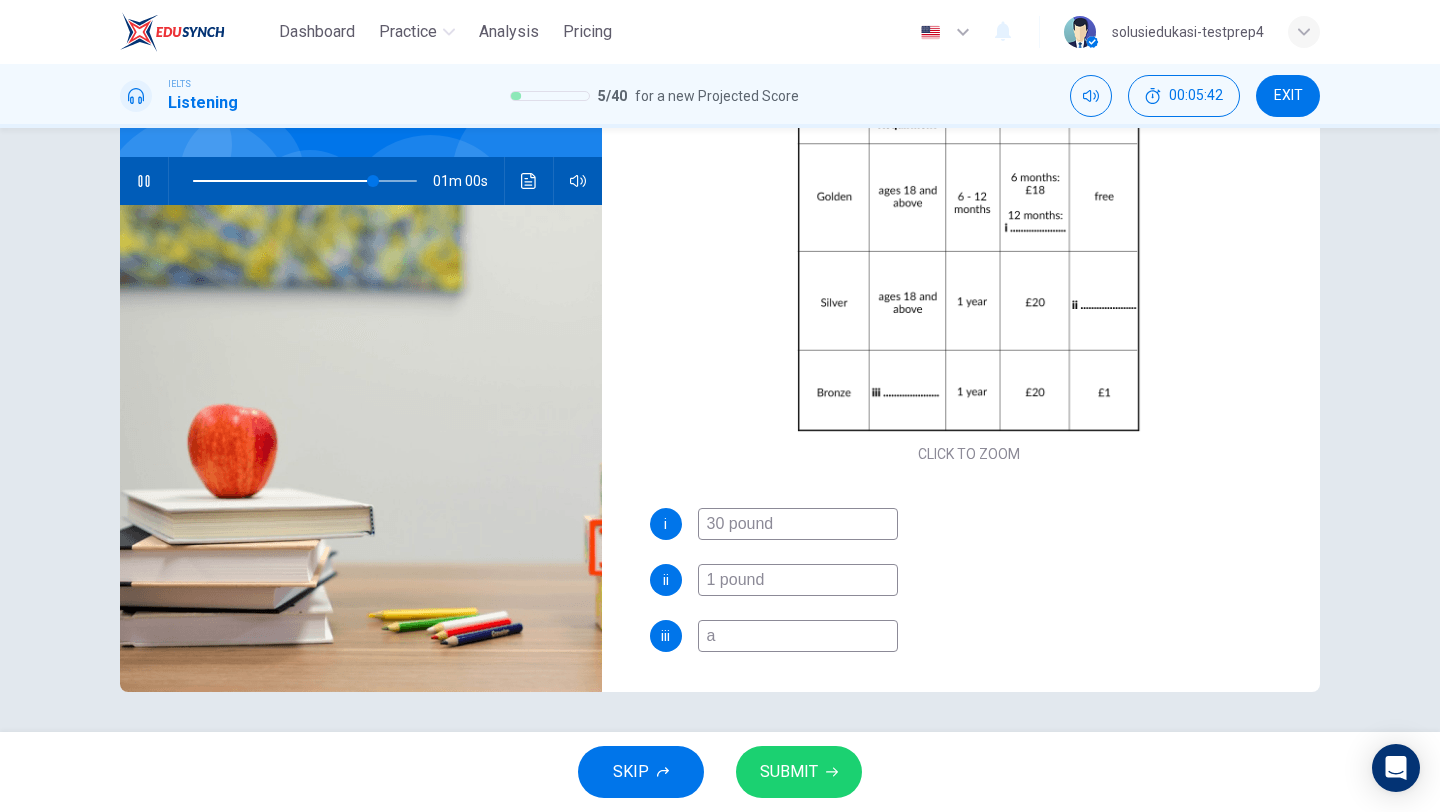type on "ag" 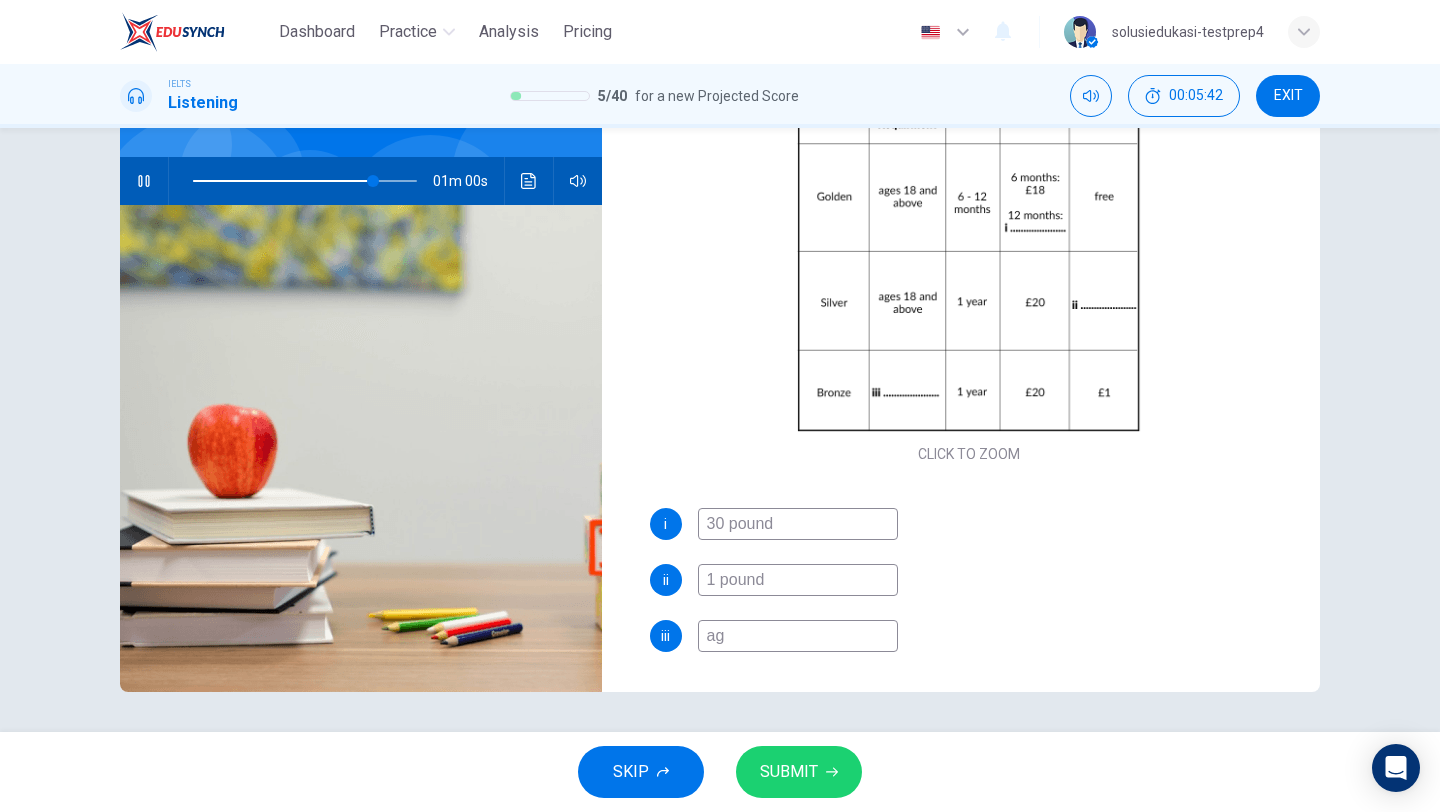 type on "80" 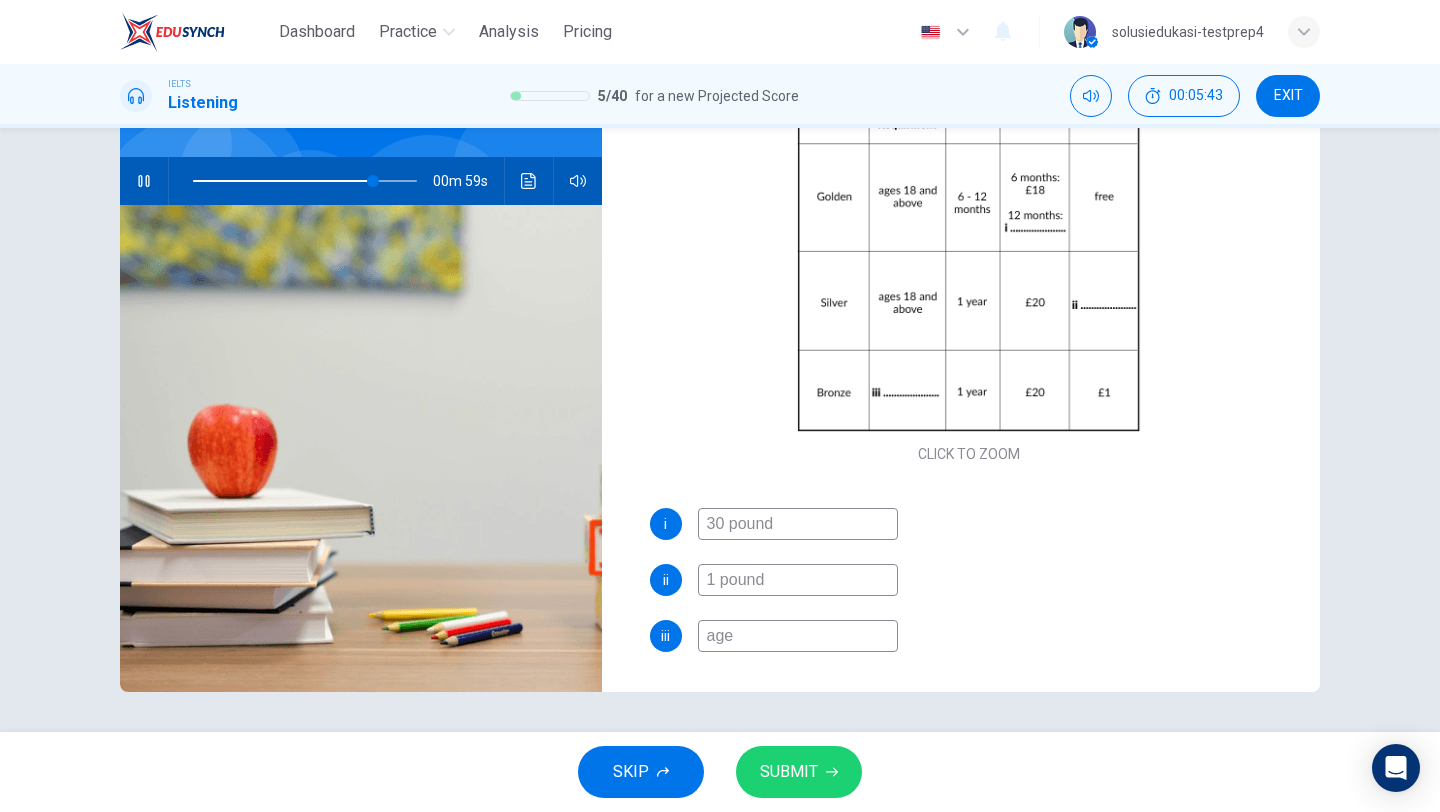 type on "81" 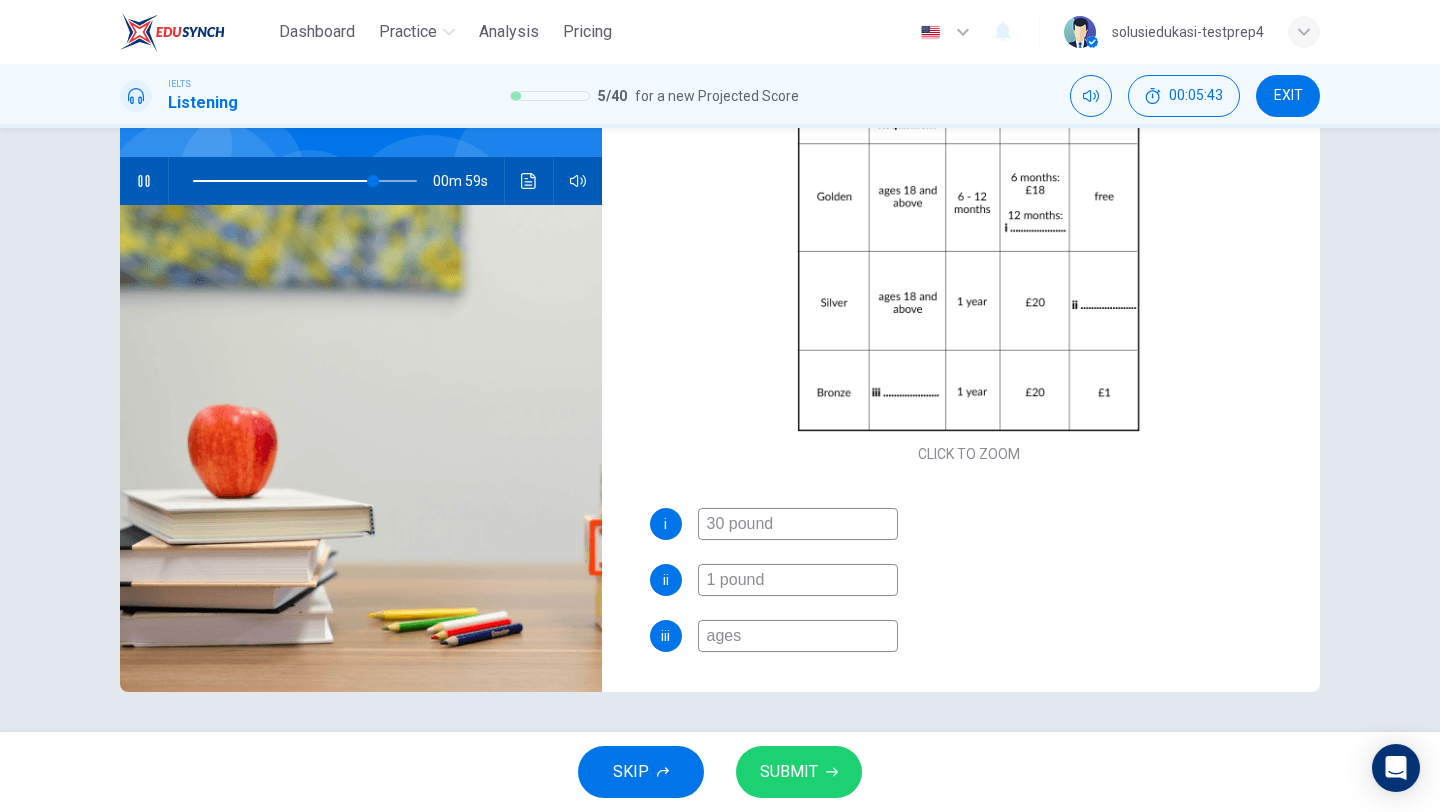 type on "ages" 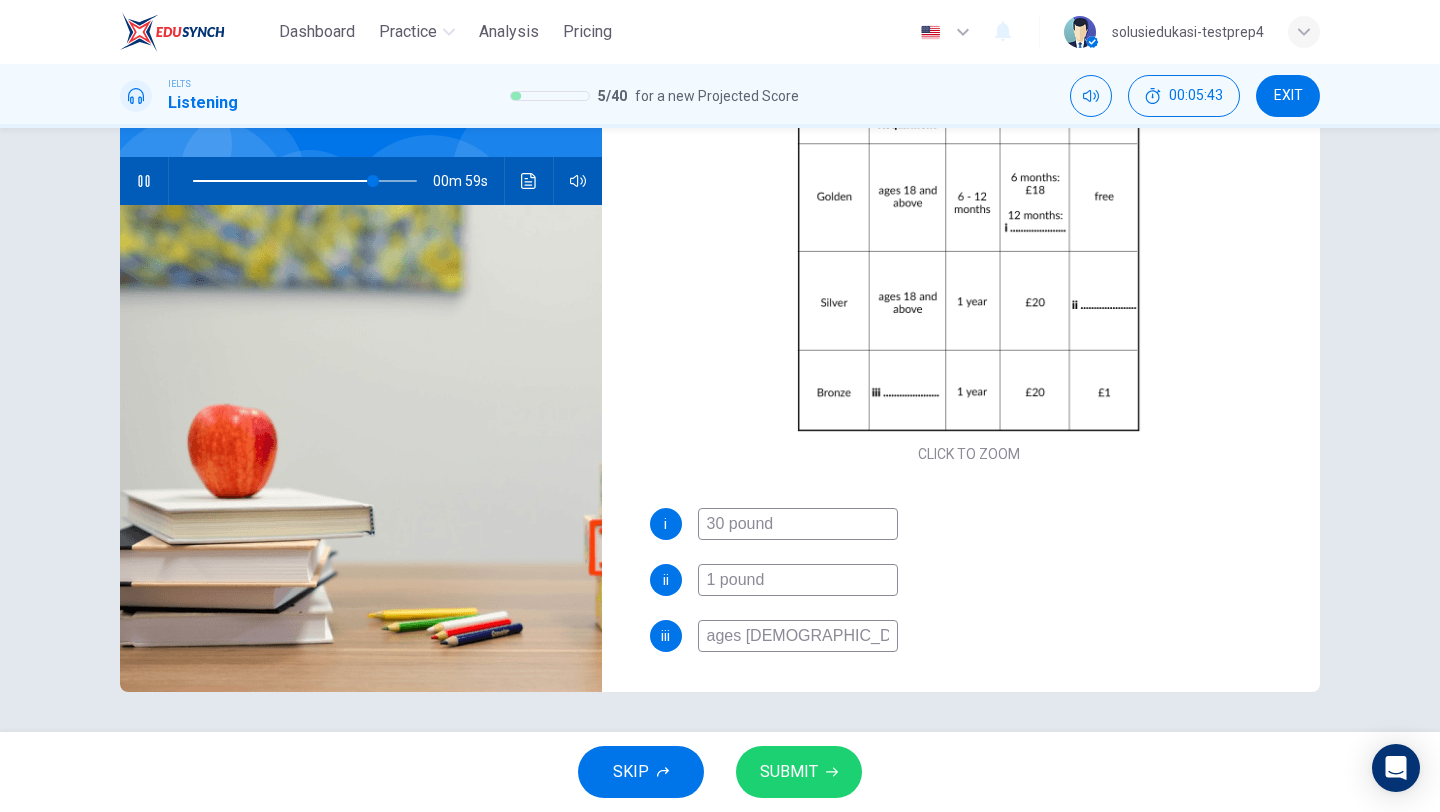 type on "81" 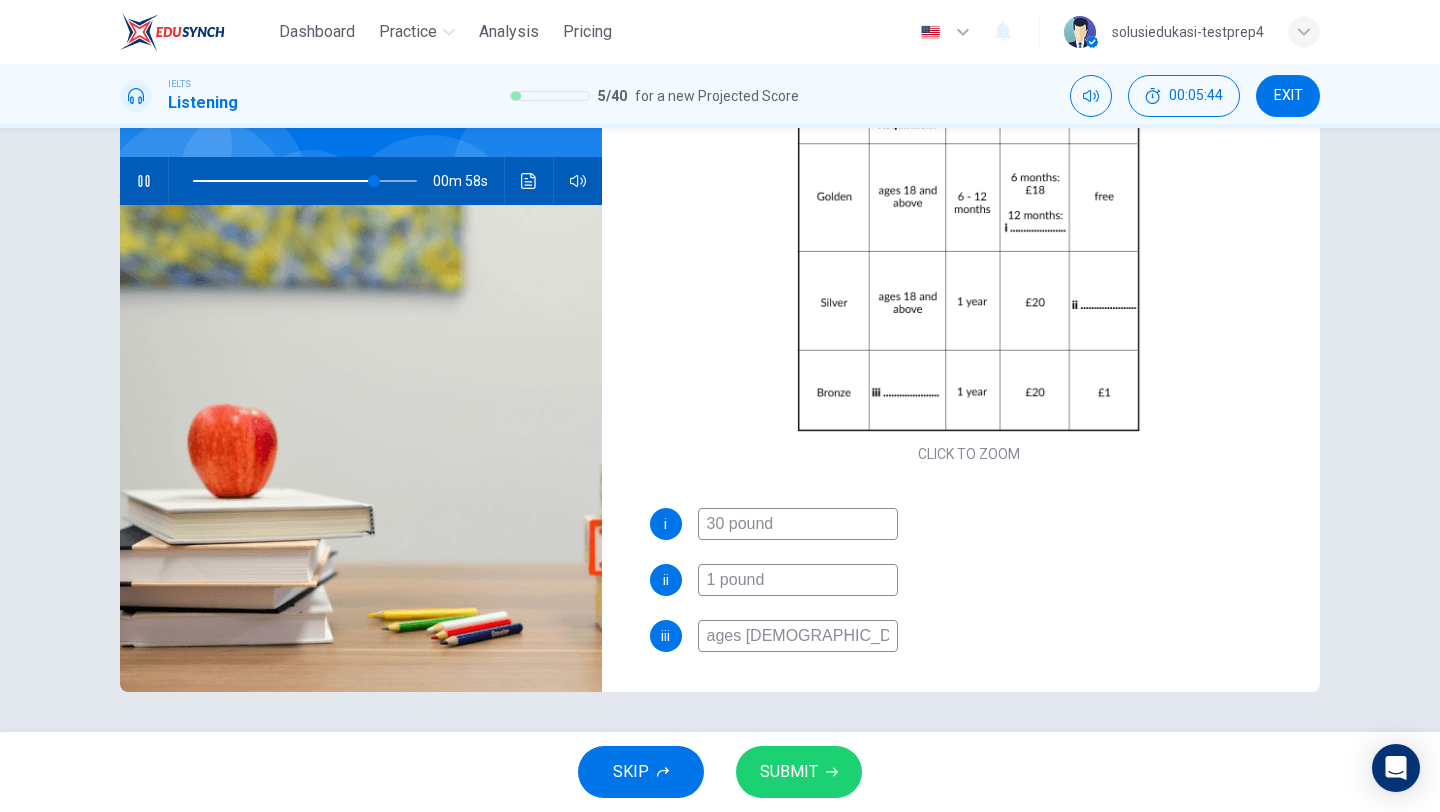 type on "81" 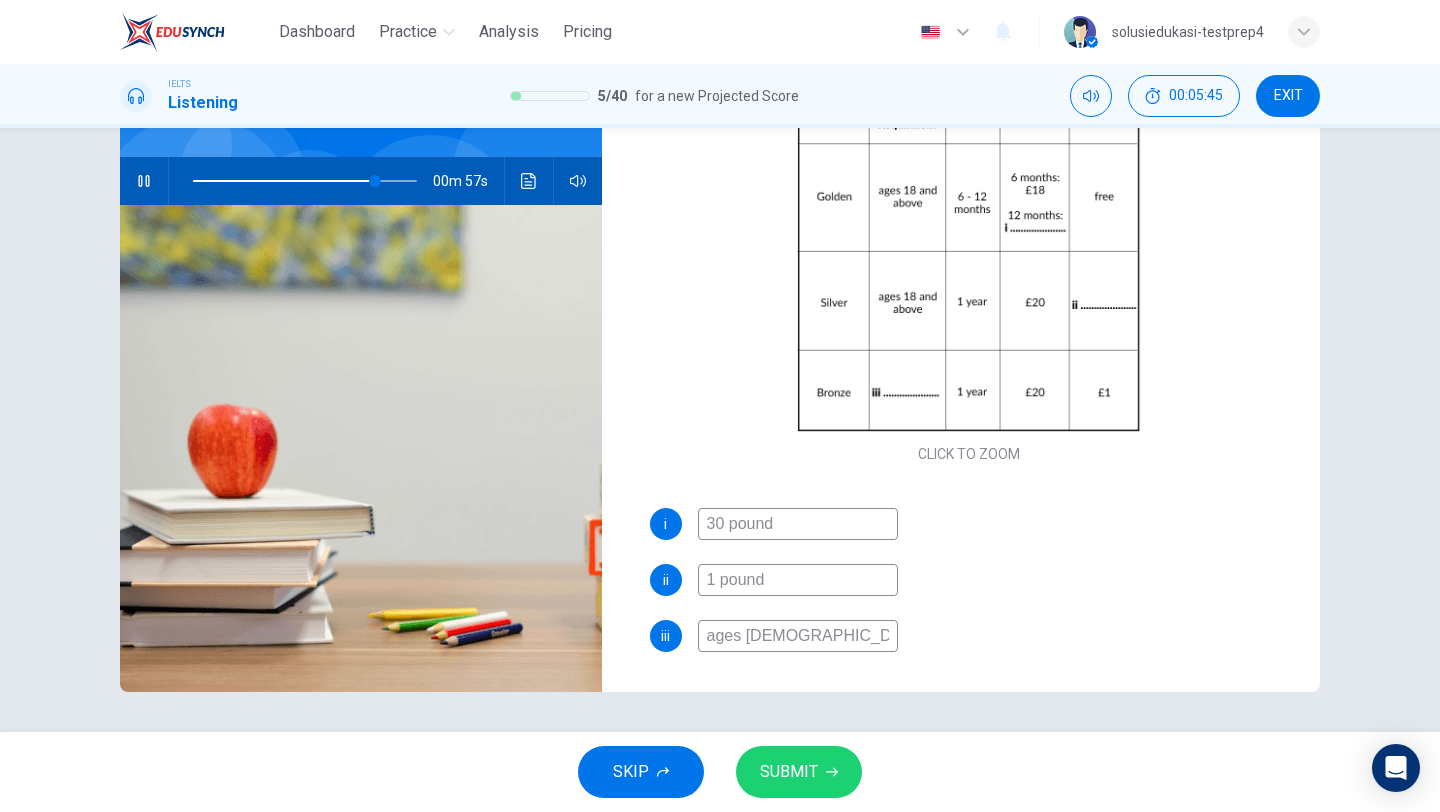 type on "81" 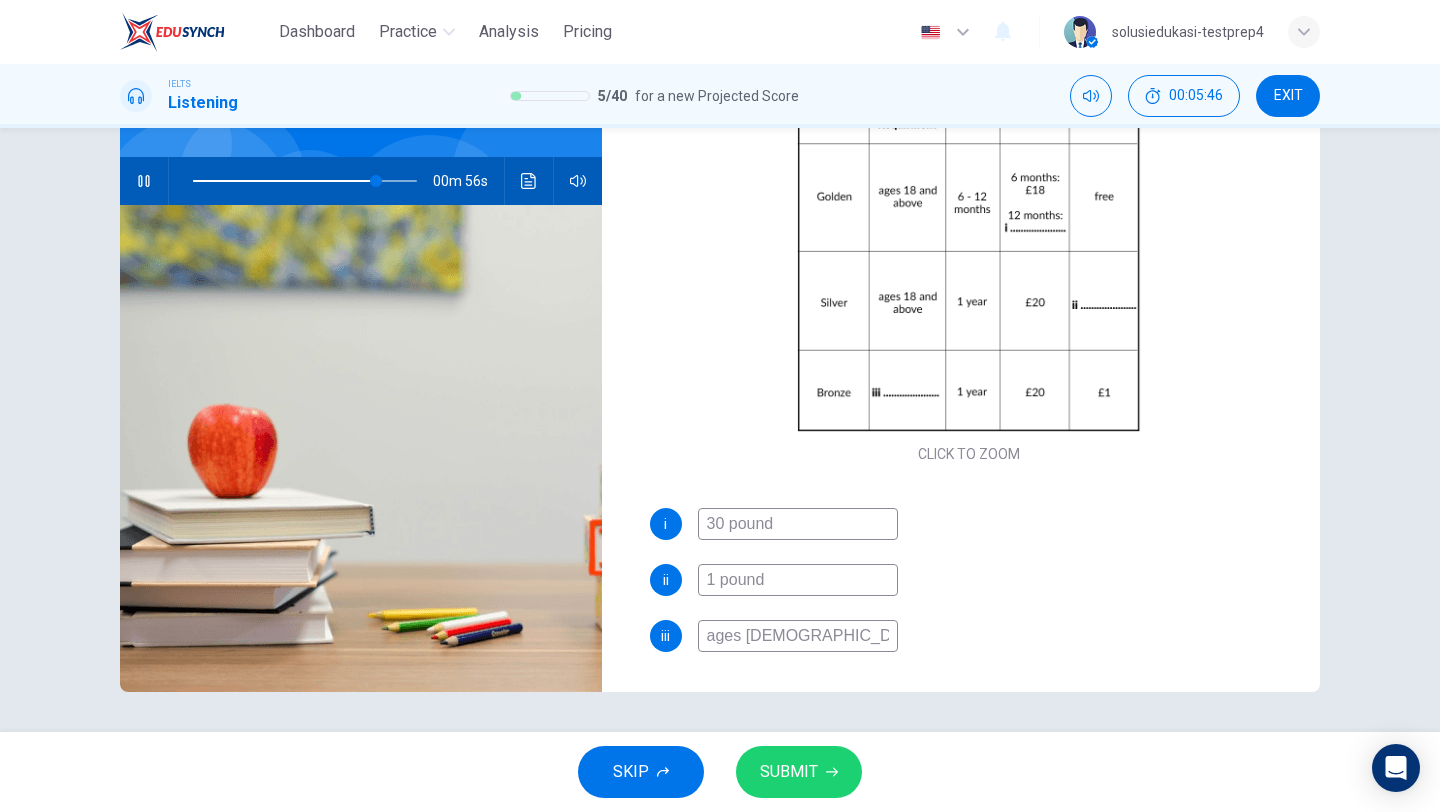 type on "ages 14" 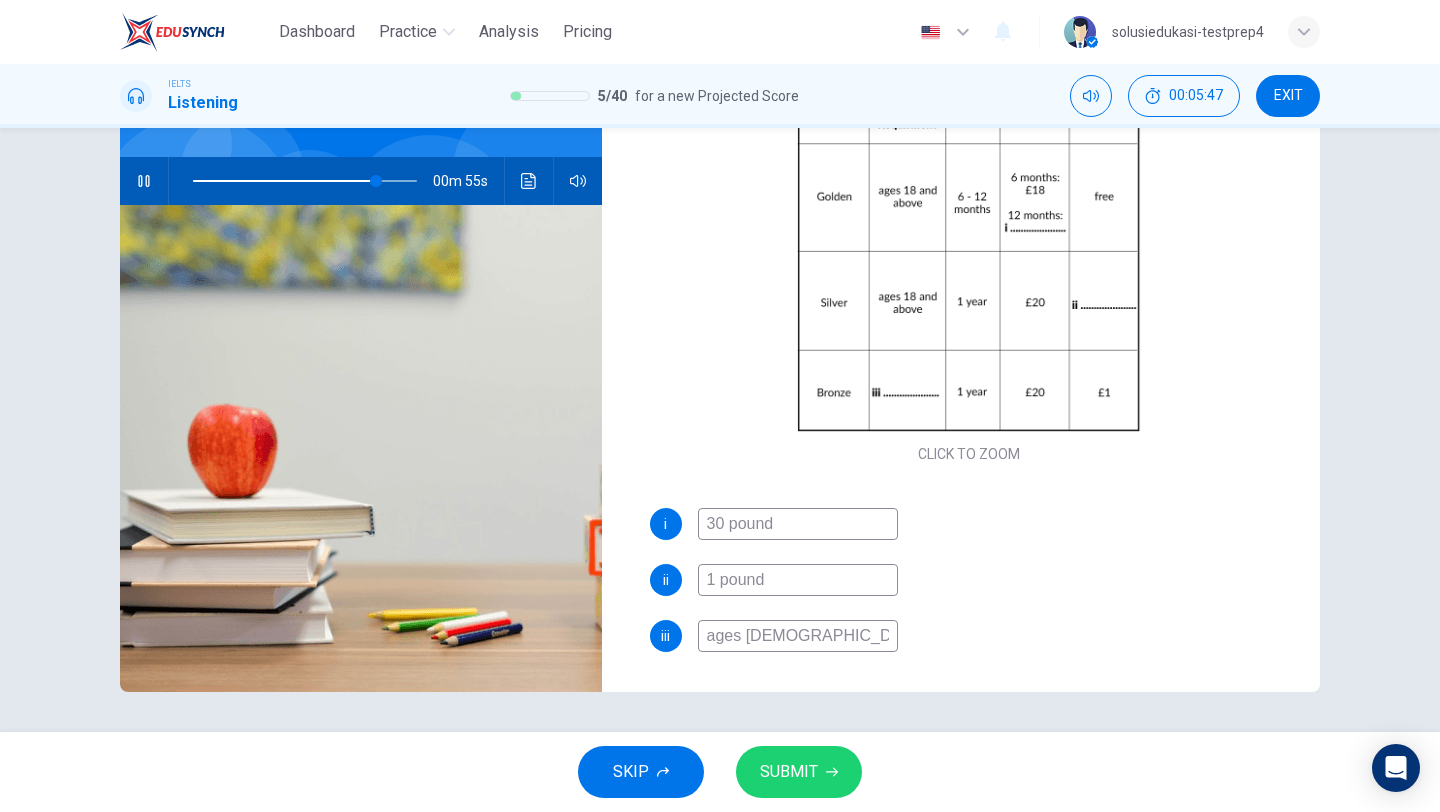type on "ages 14-1" 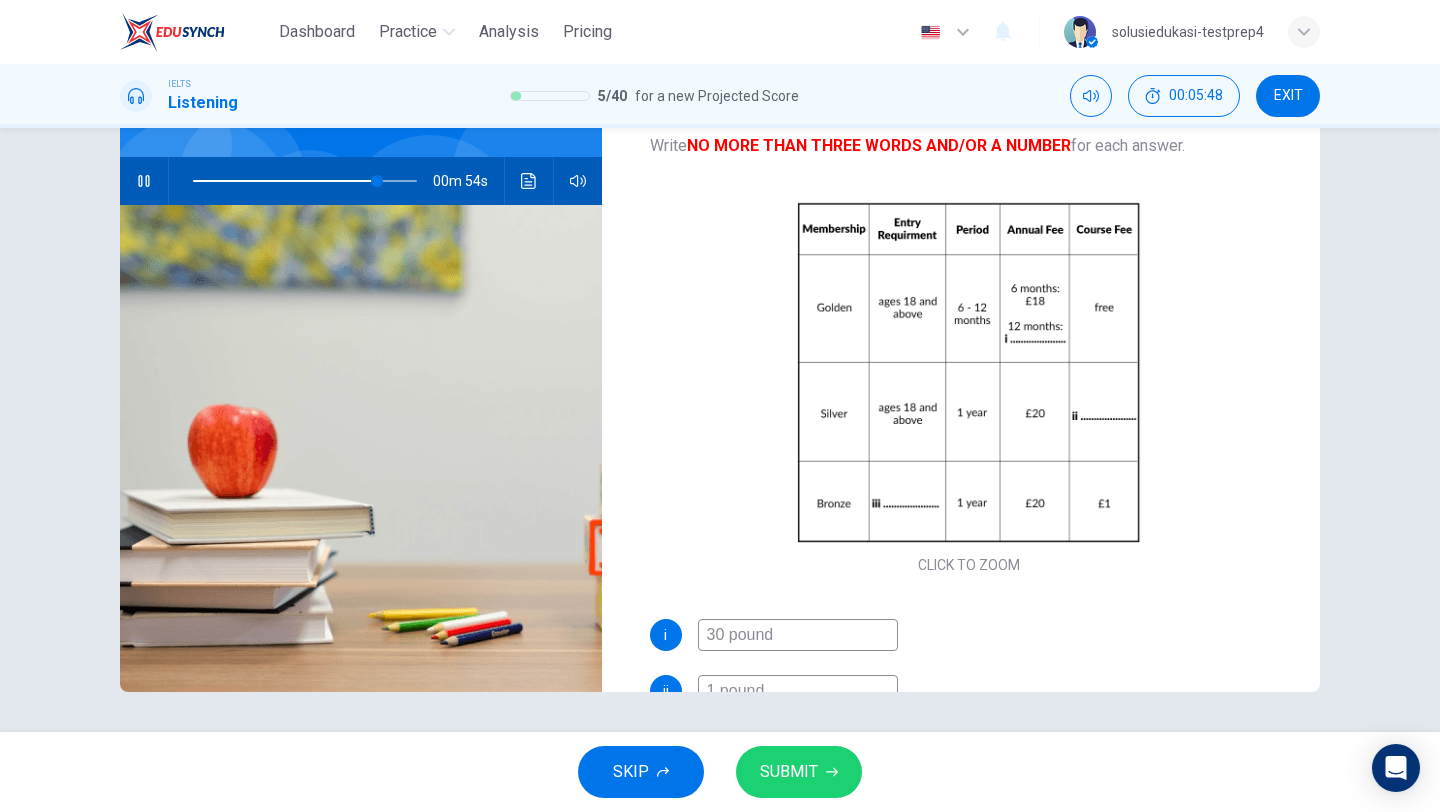 scroll, scrollTop: 0, scrollLeft: 0, axis: both 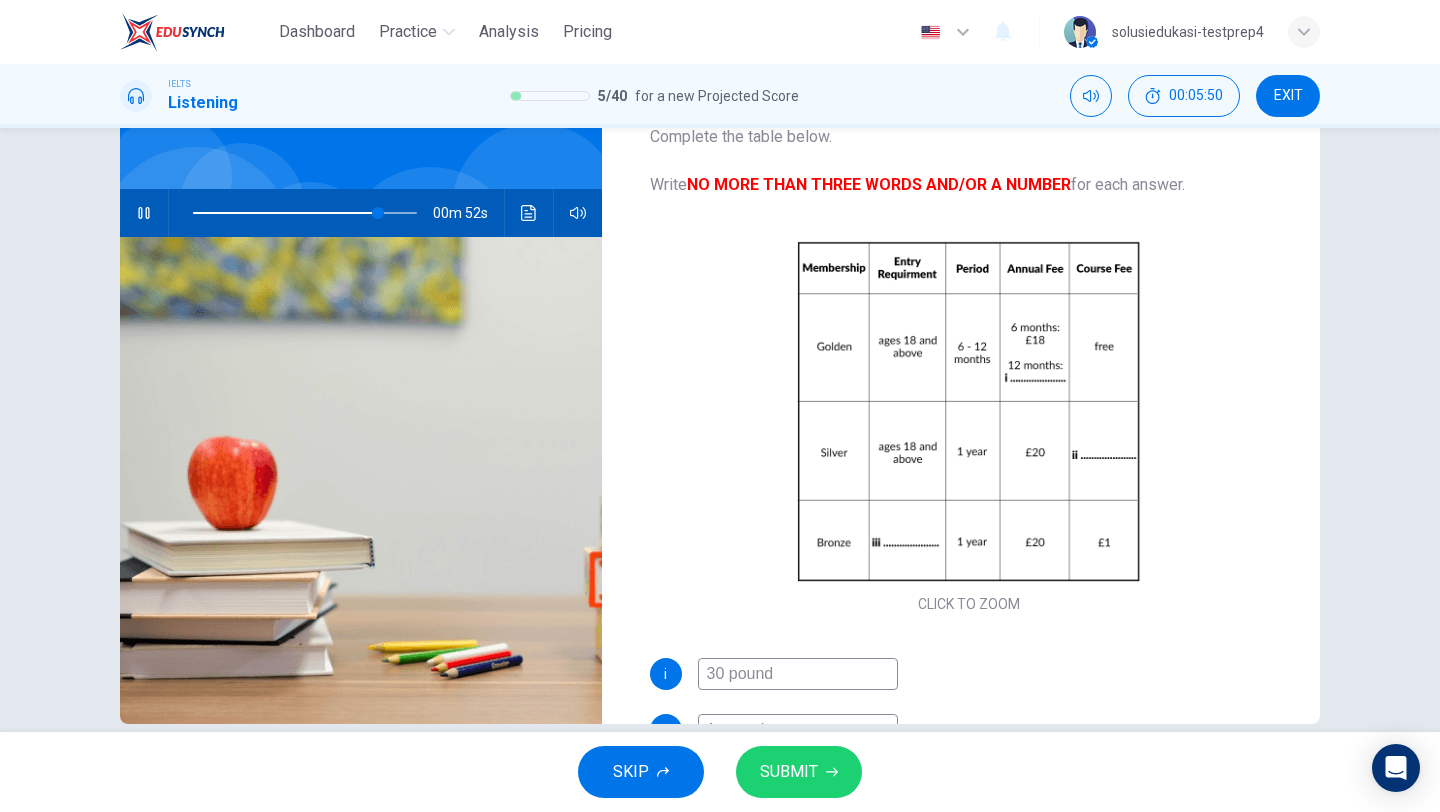 type on "83" 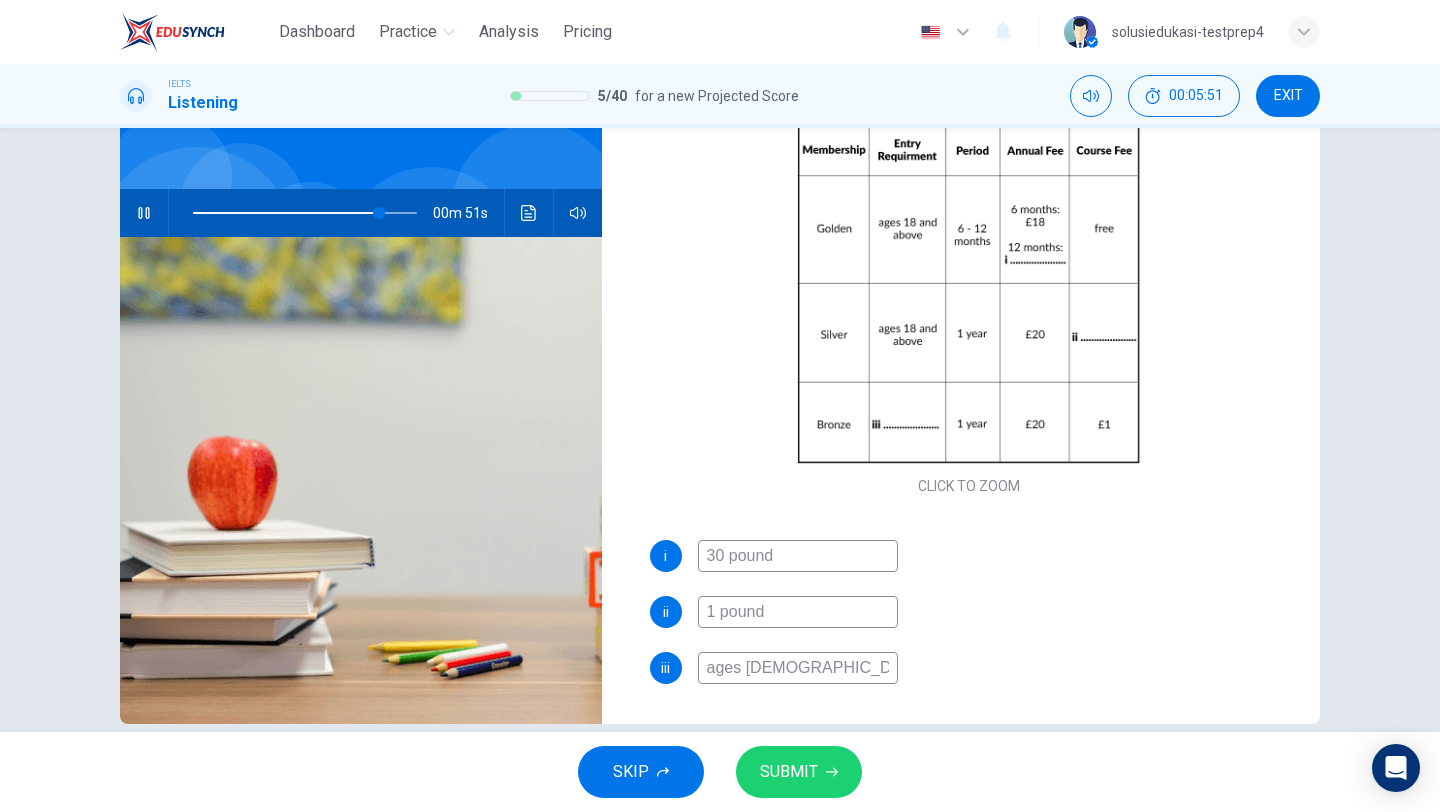 type on "ages 14-17" 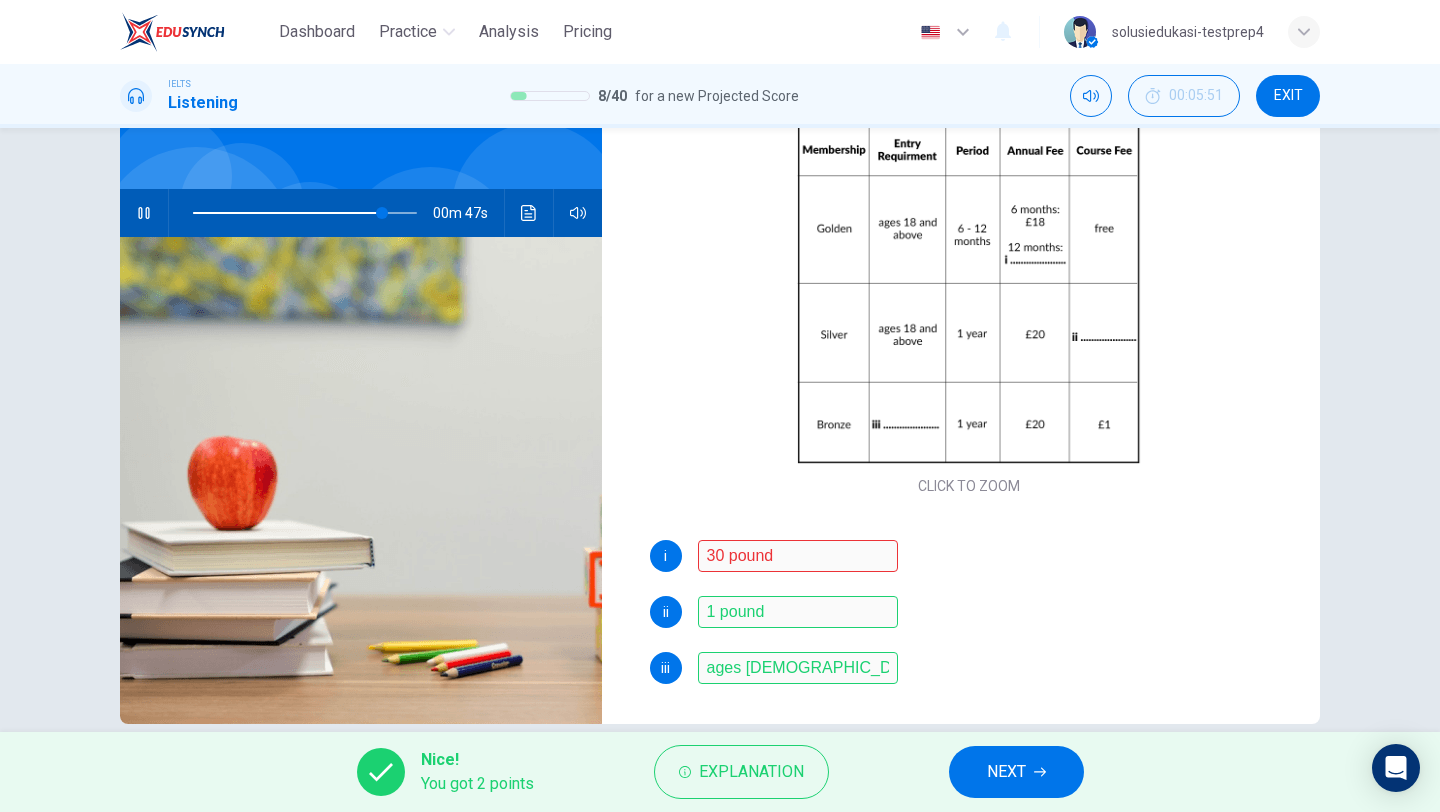 click 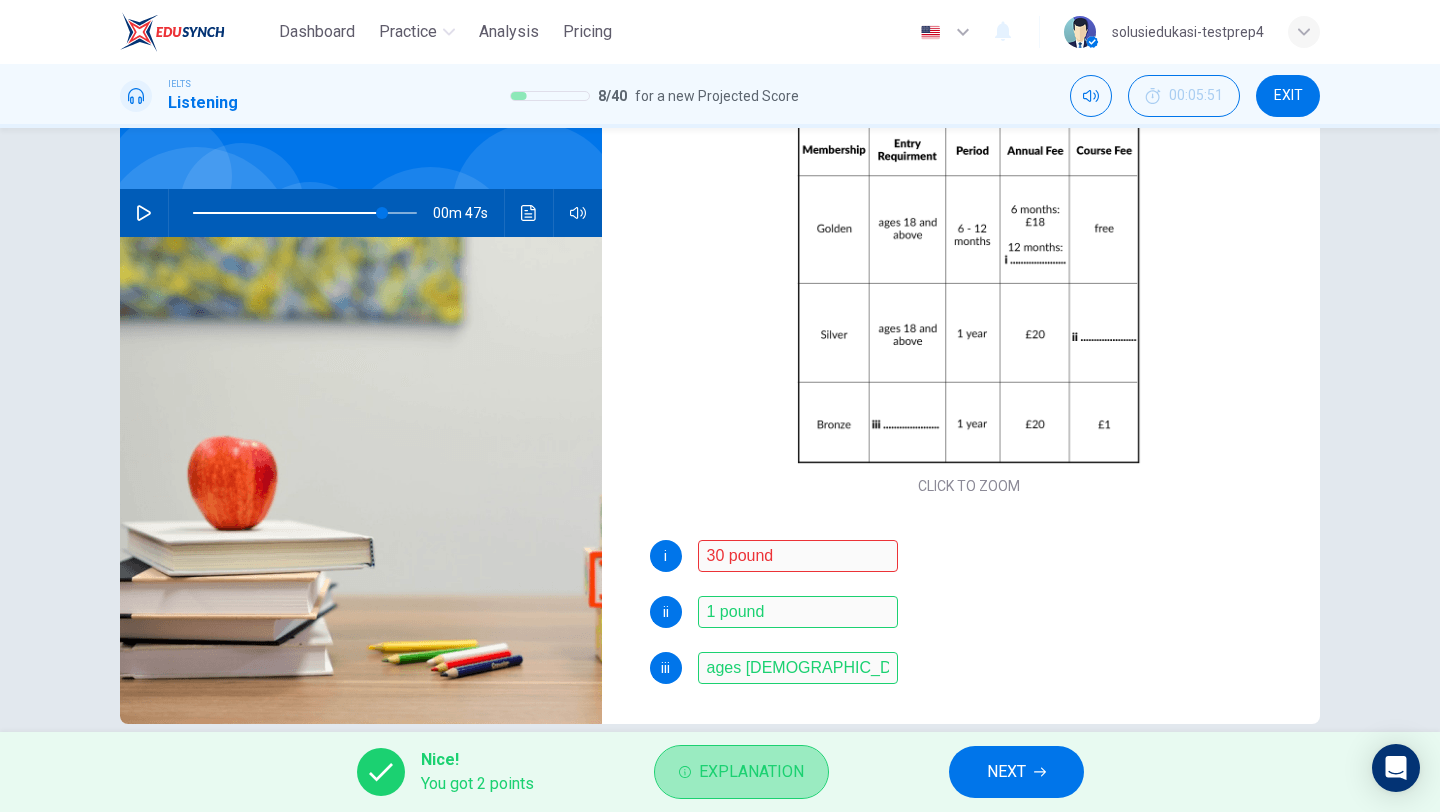 click on "Explanation" at bounding box center (751, 772) 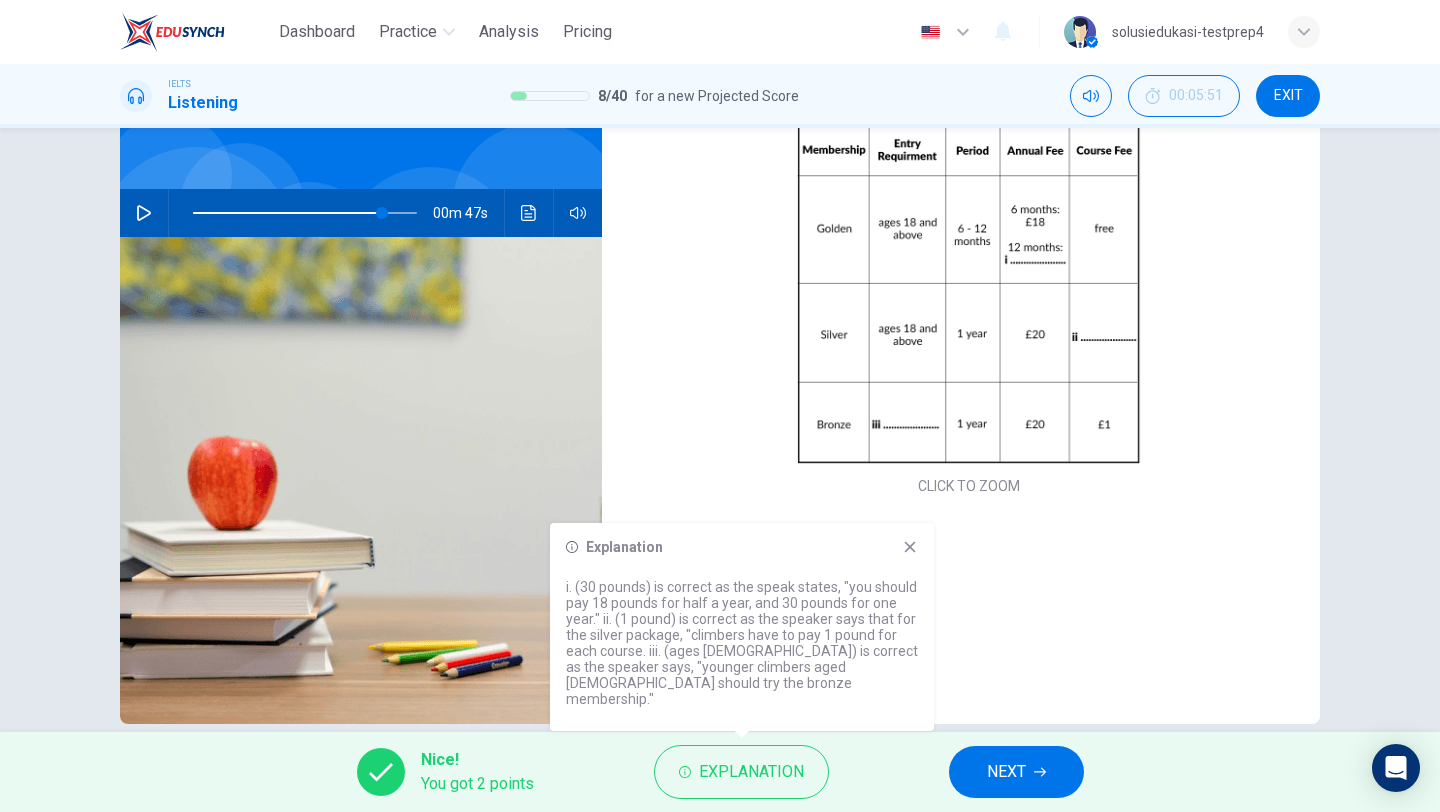 click 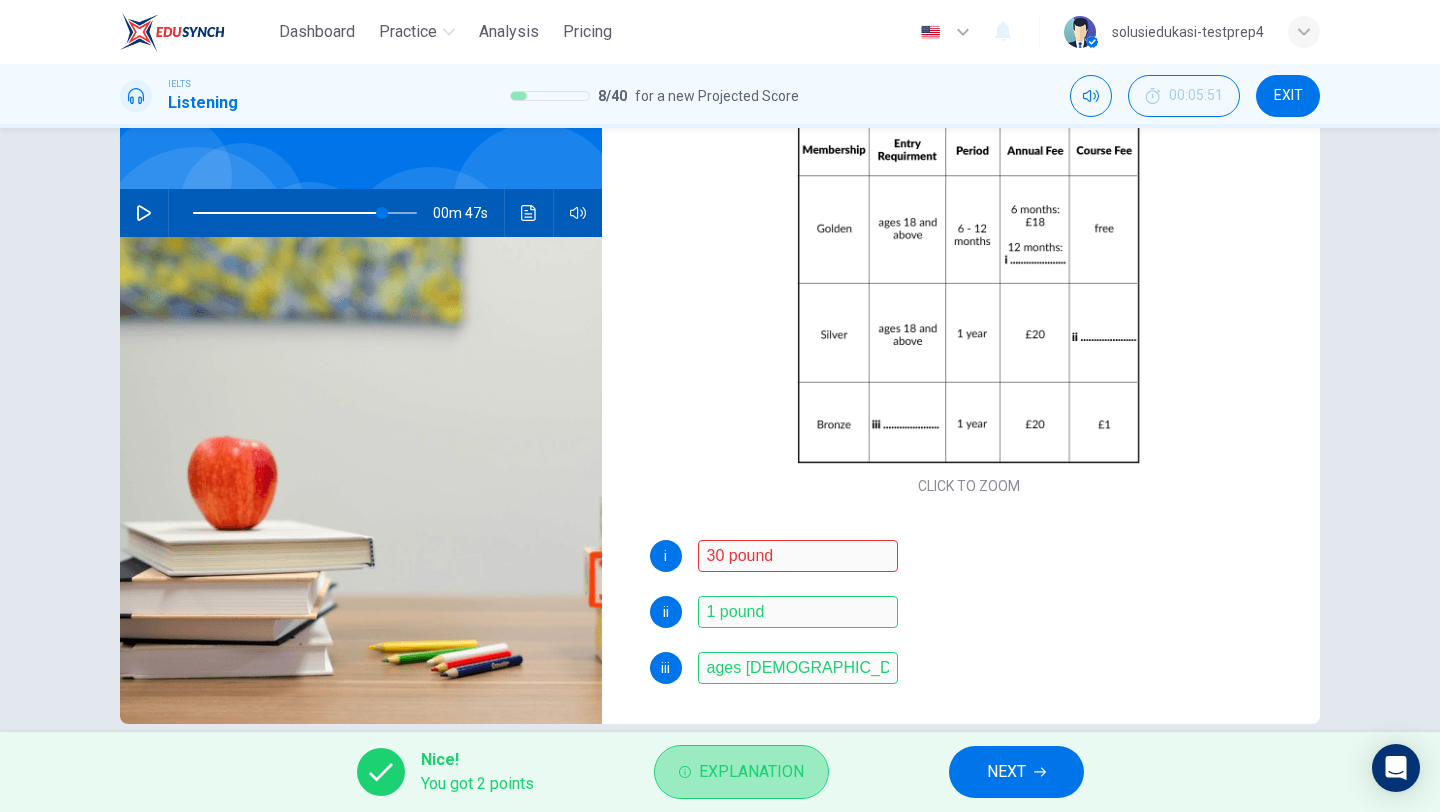 click on "Explanation" at bounding box center [751, 772] 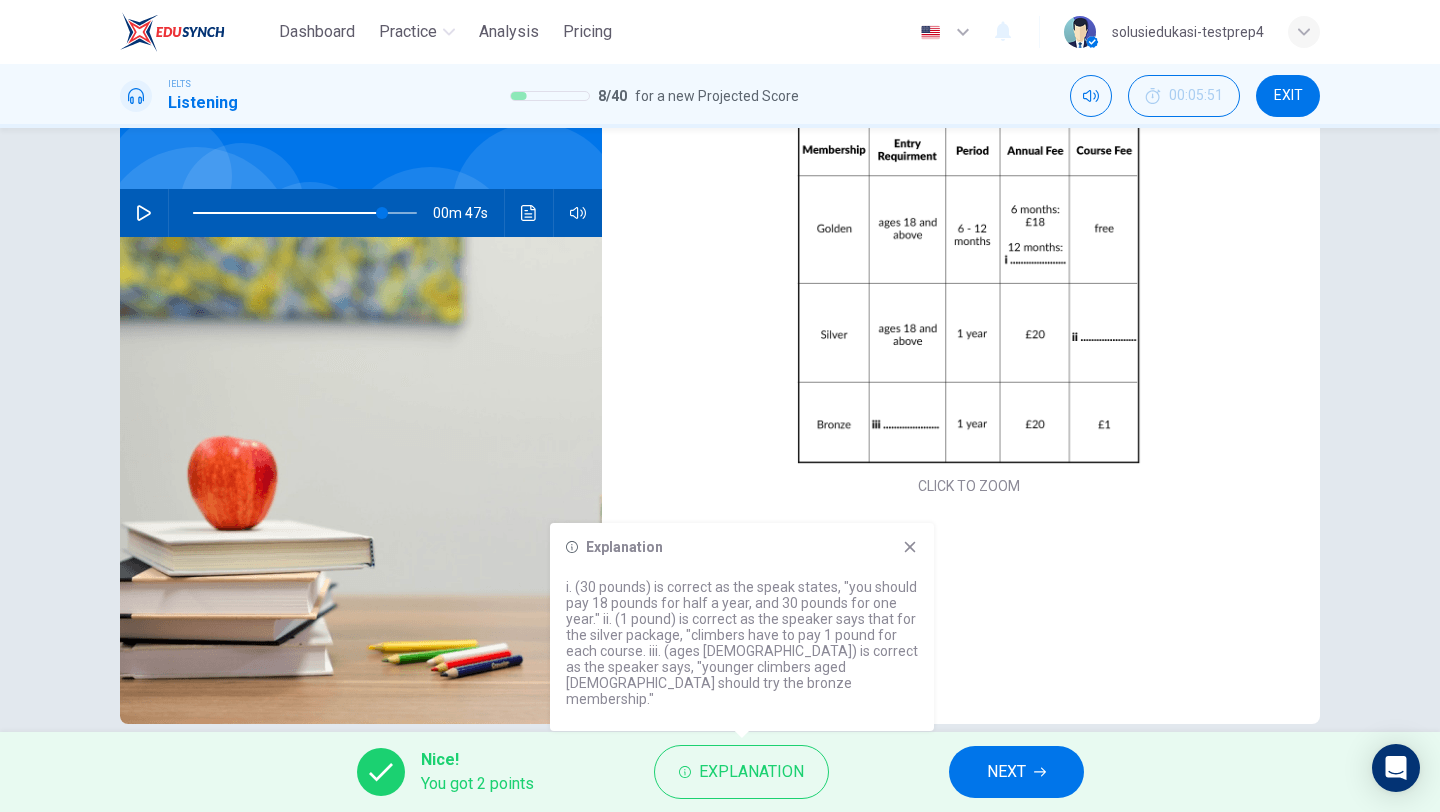 click 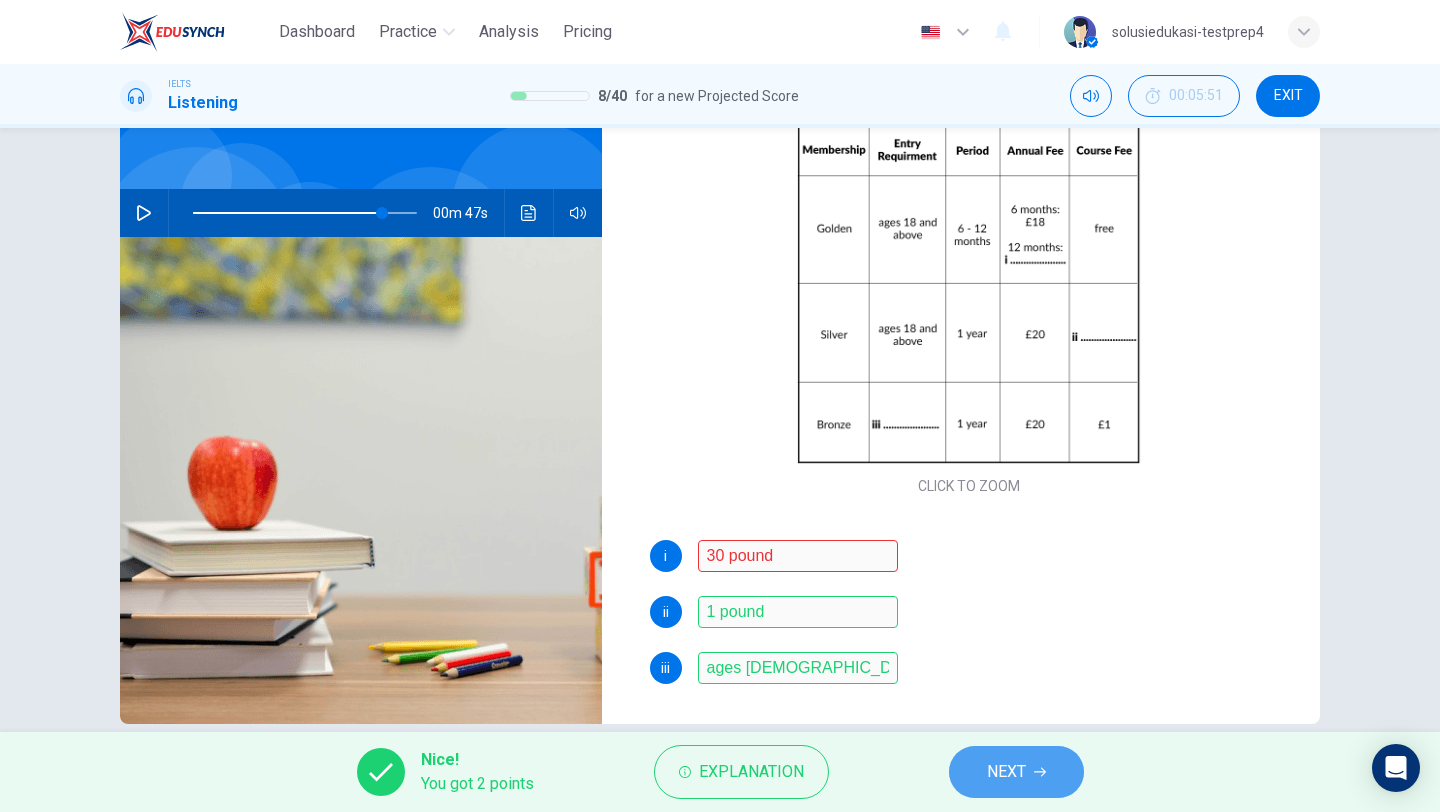 click on "NEXT" at bounding box center [1016, 772] 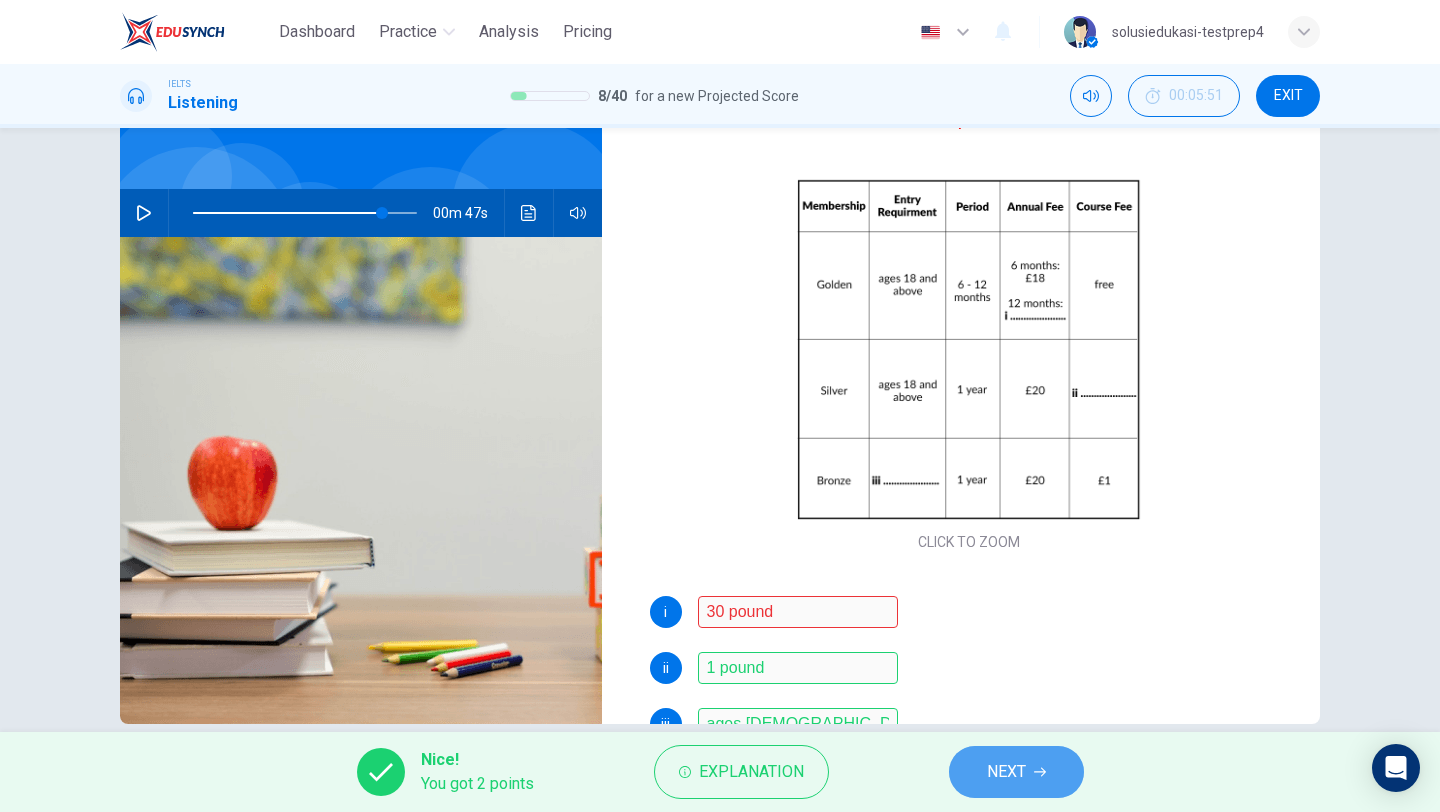 scroll, scrollTop: 171, scrollLeft: 0, axis: vertical 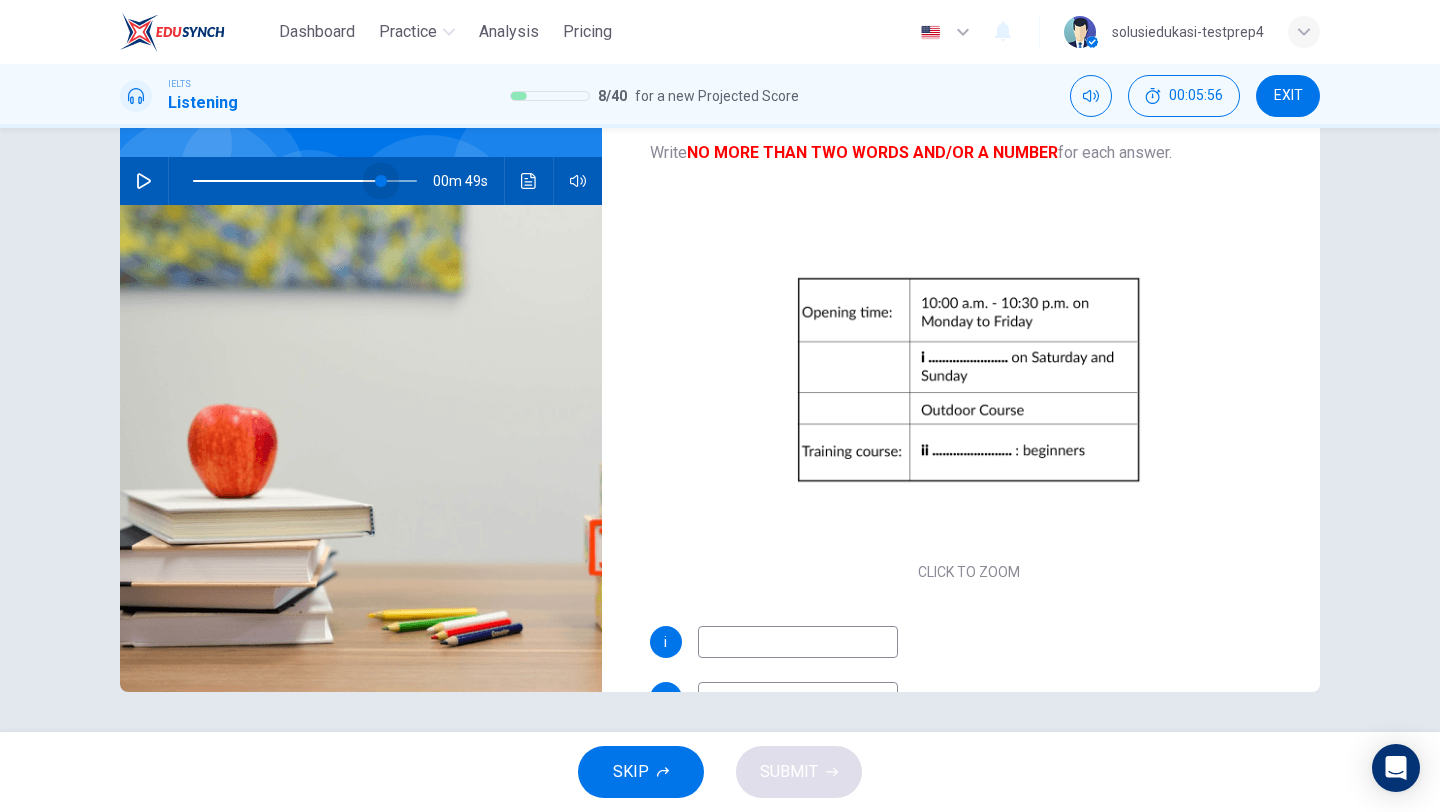 click at bounding box center [381, 181] 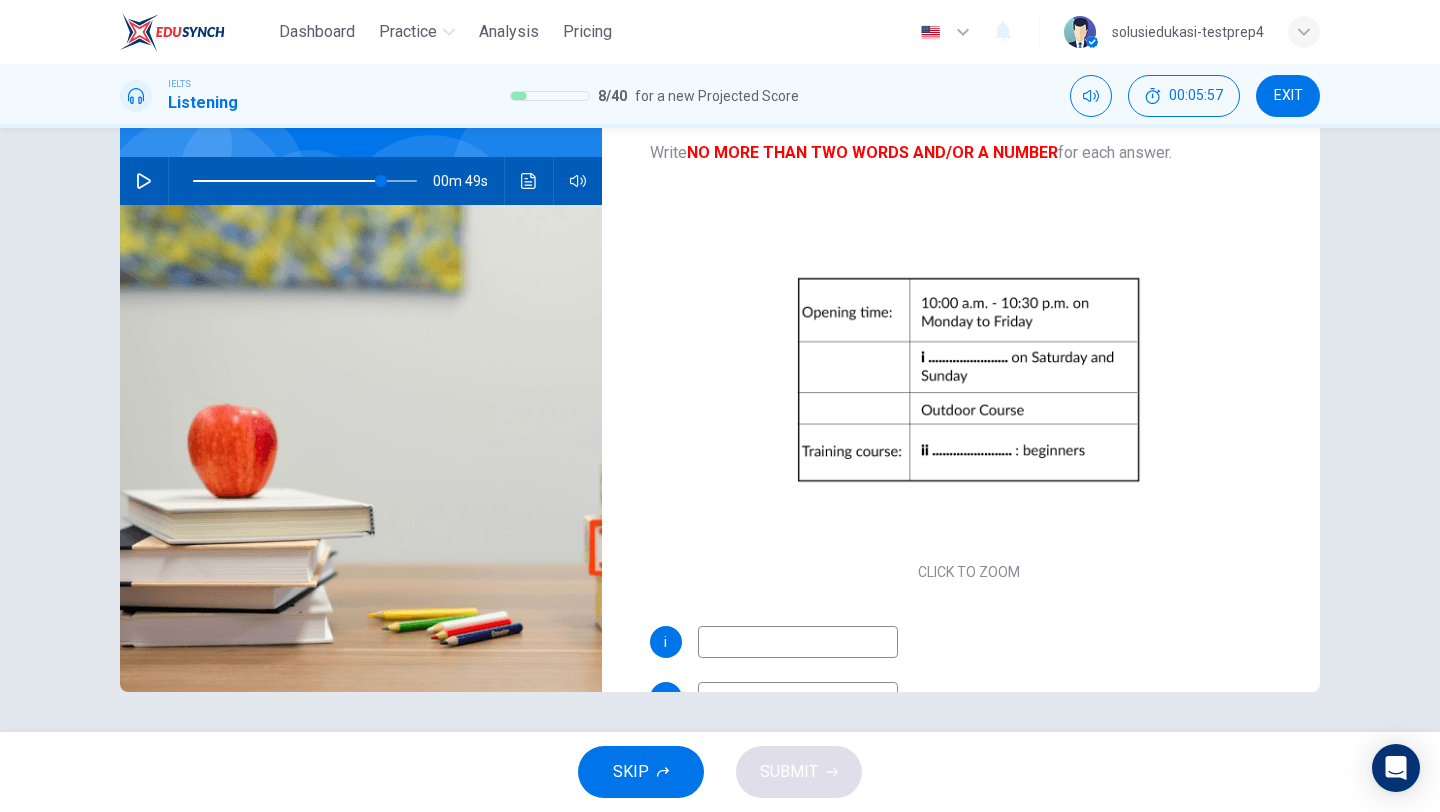 click 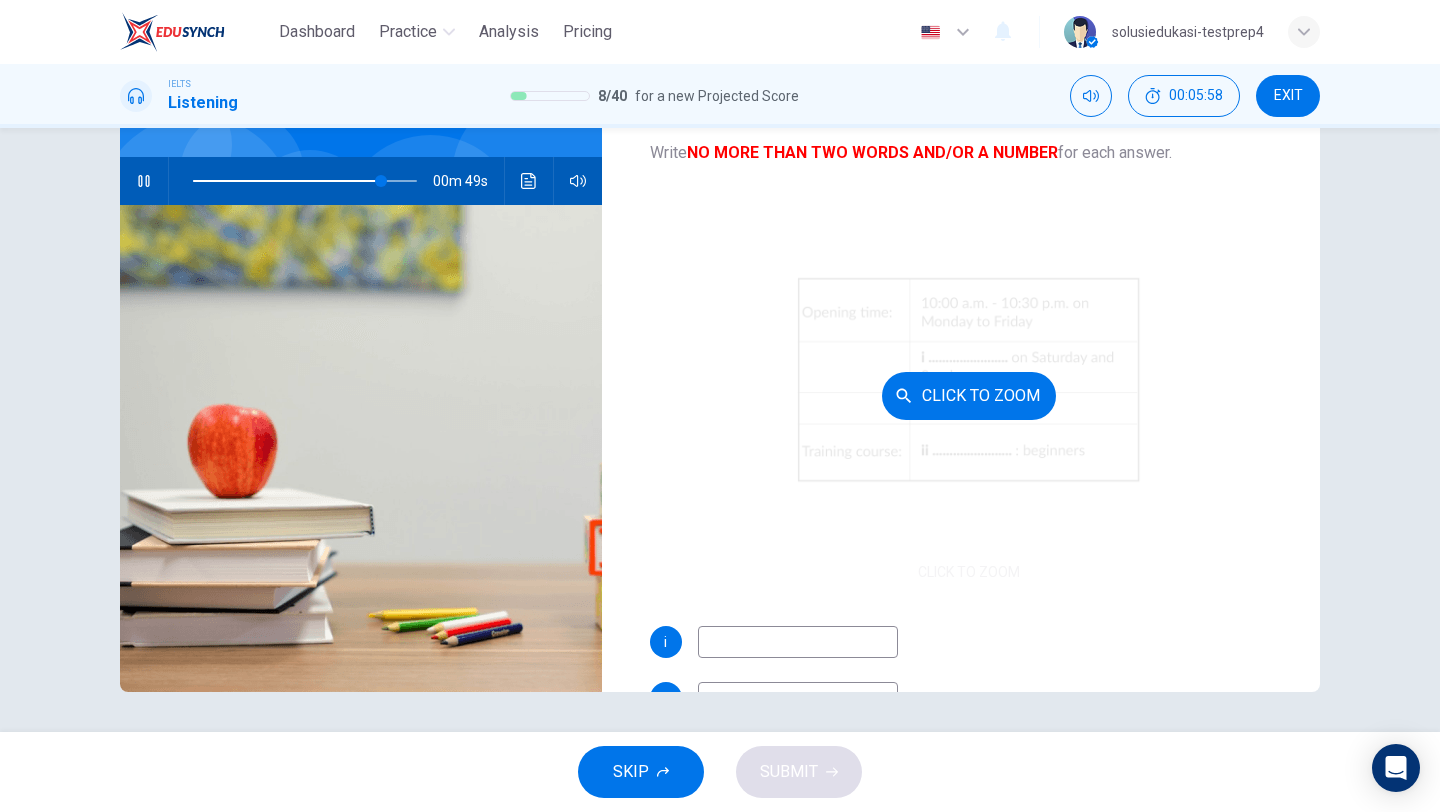 click on "Click to Zoom" at bounding box center (969, 396) 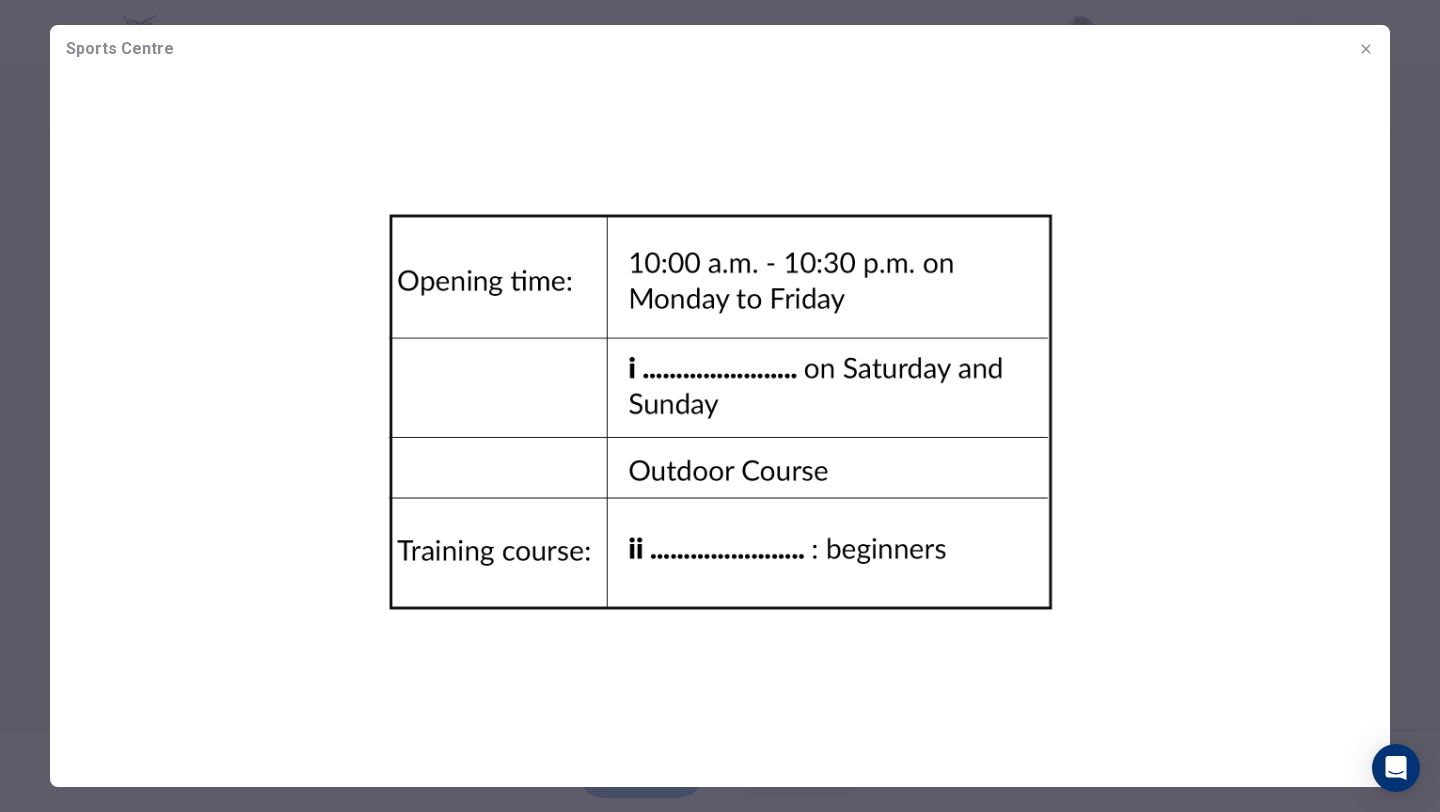 click at bounding box center (720, 411) 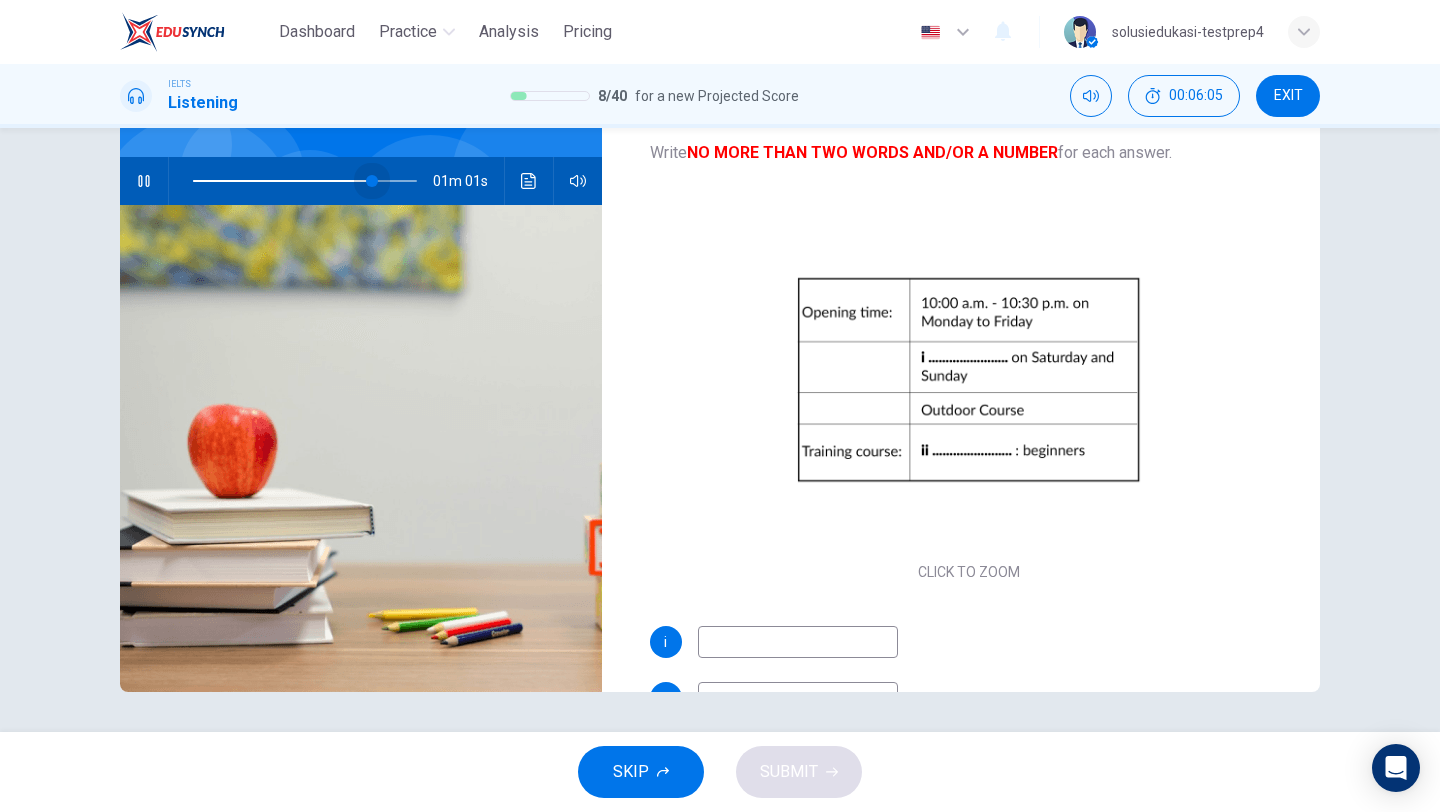 drag, startPoint x: 386, startPoint y: 187, endPoint x: 371, endPoint y: 189, distance: 15.132746 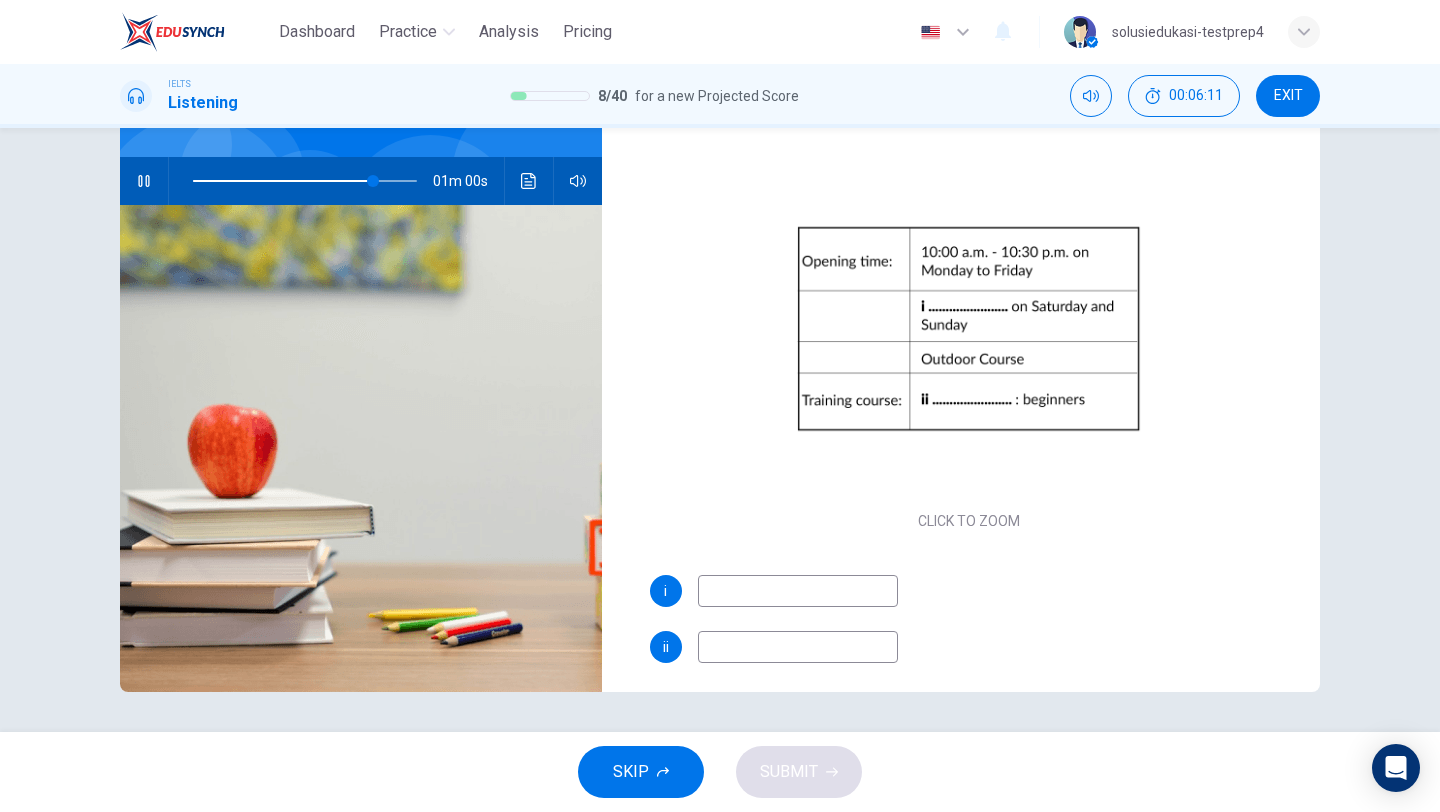 scroll, scrollTop: 52, scrollLeft: 0, axis: vertical 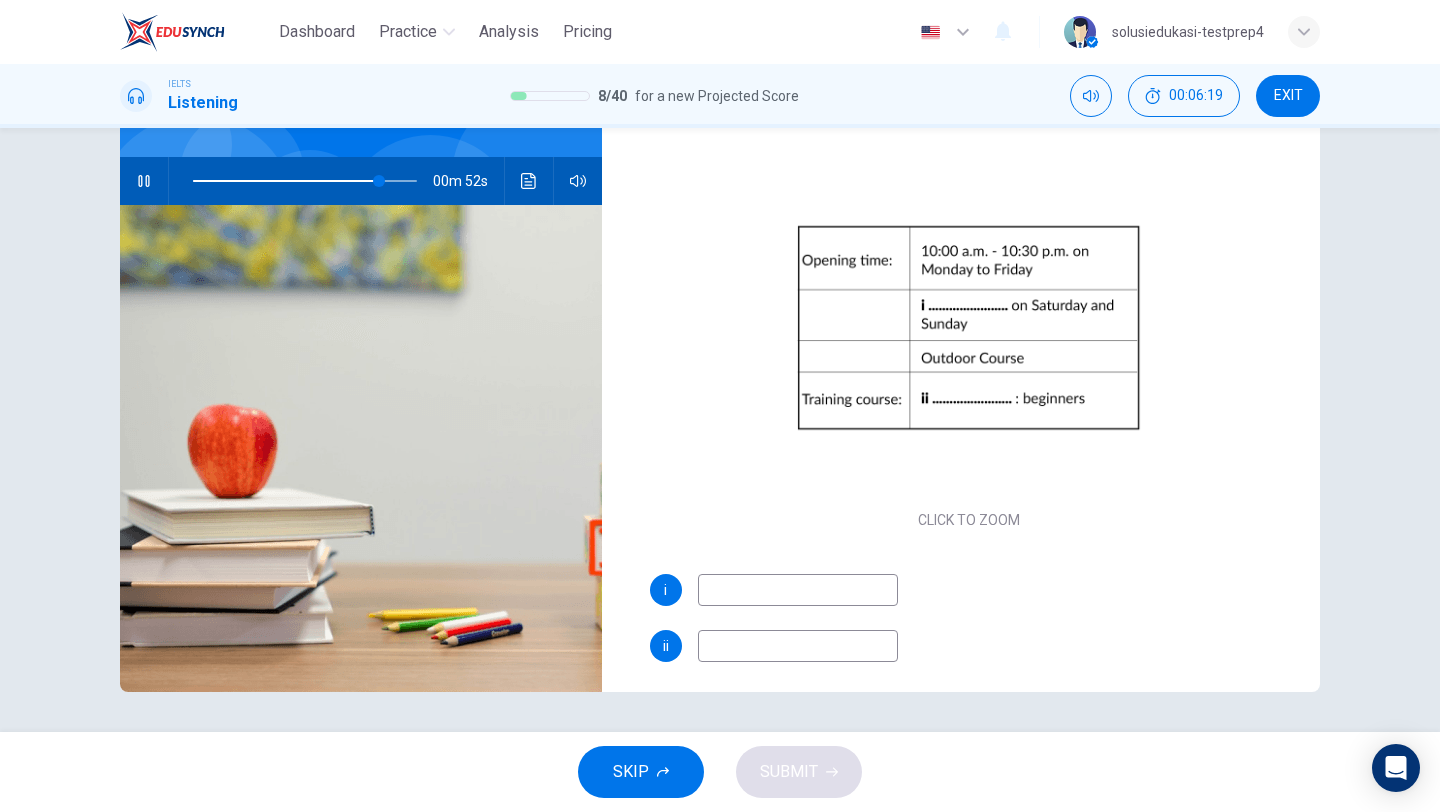 click at bounding box center (798, 590) 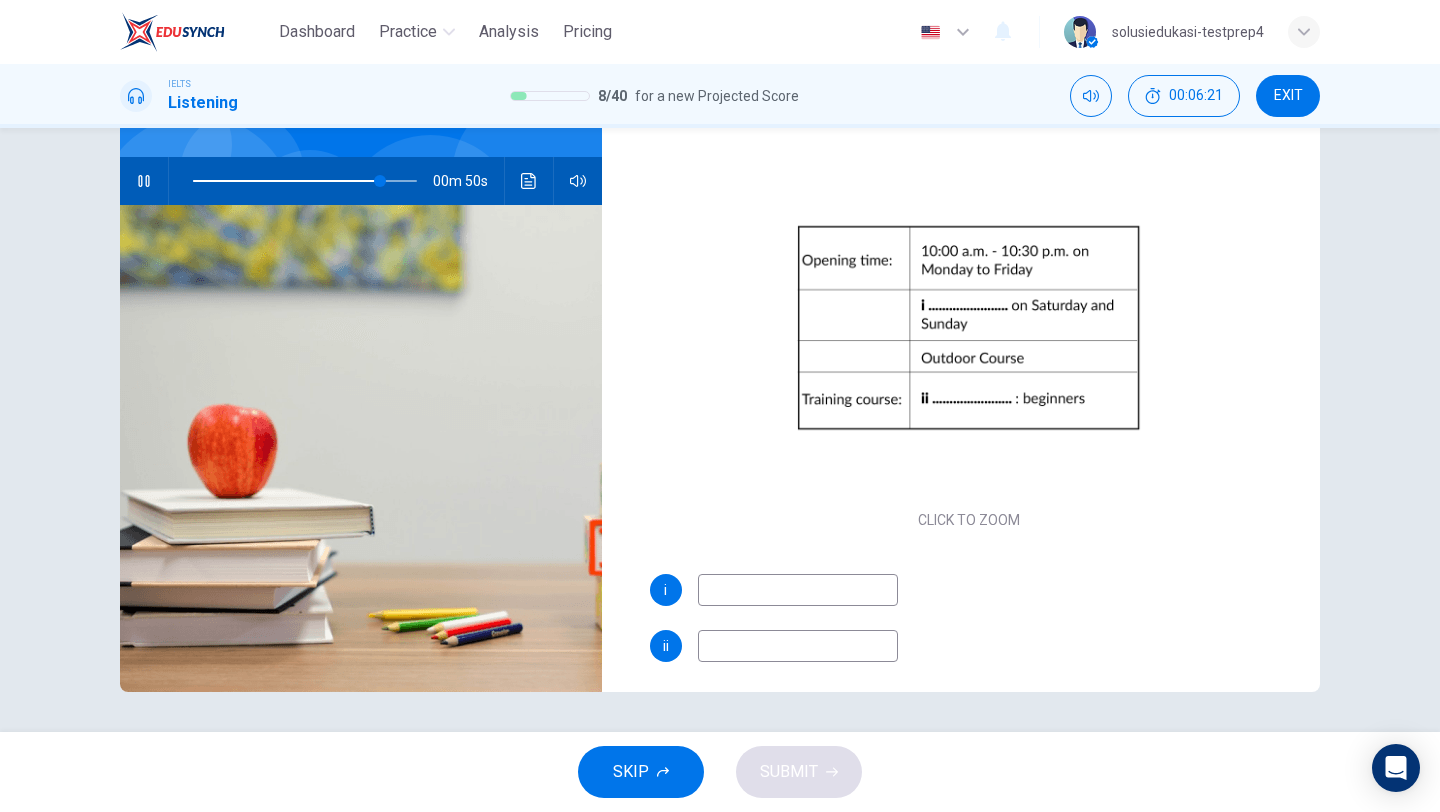 type on "84" 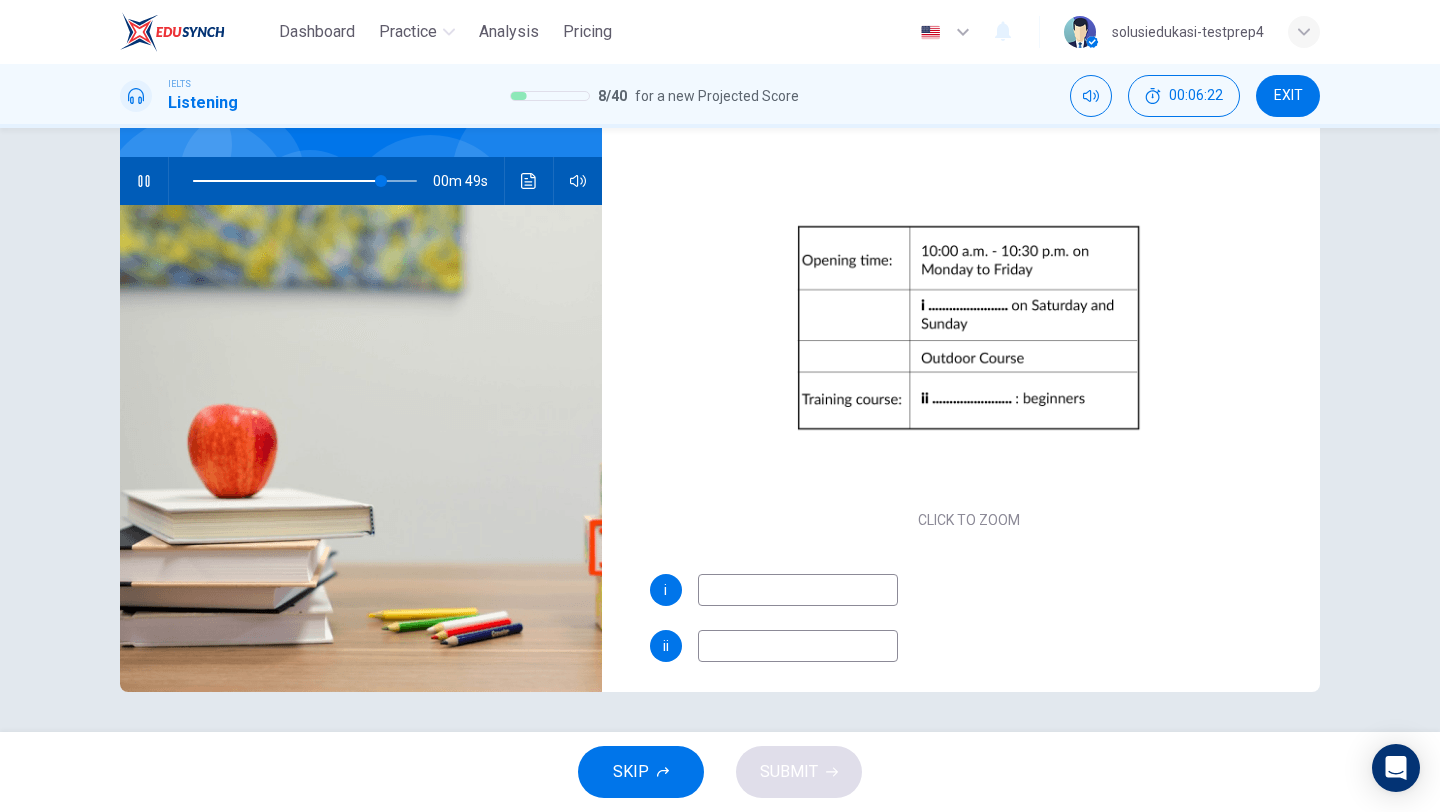 type on "1" 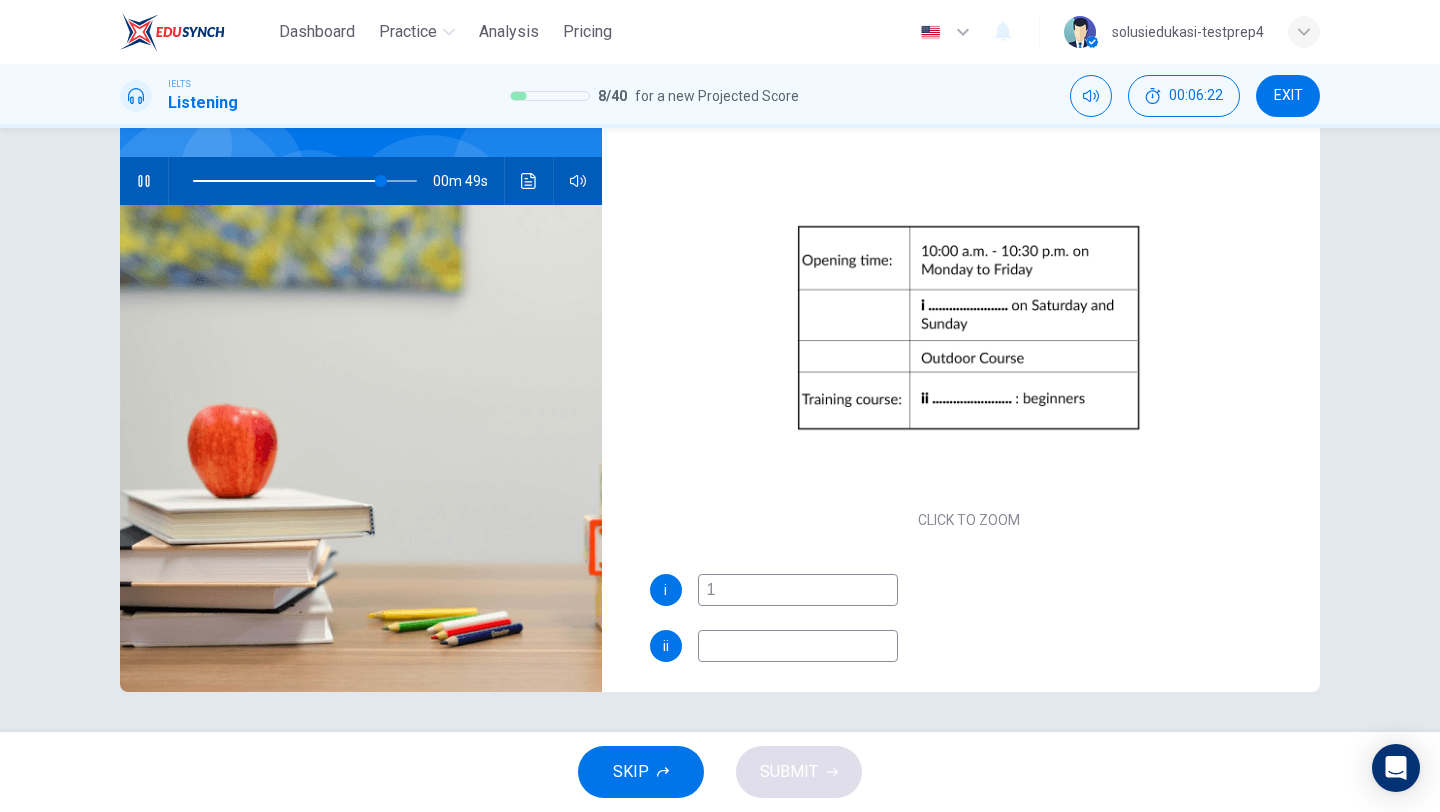type on "84" 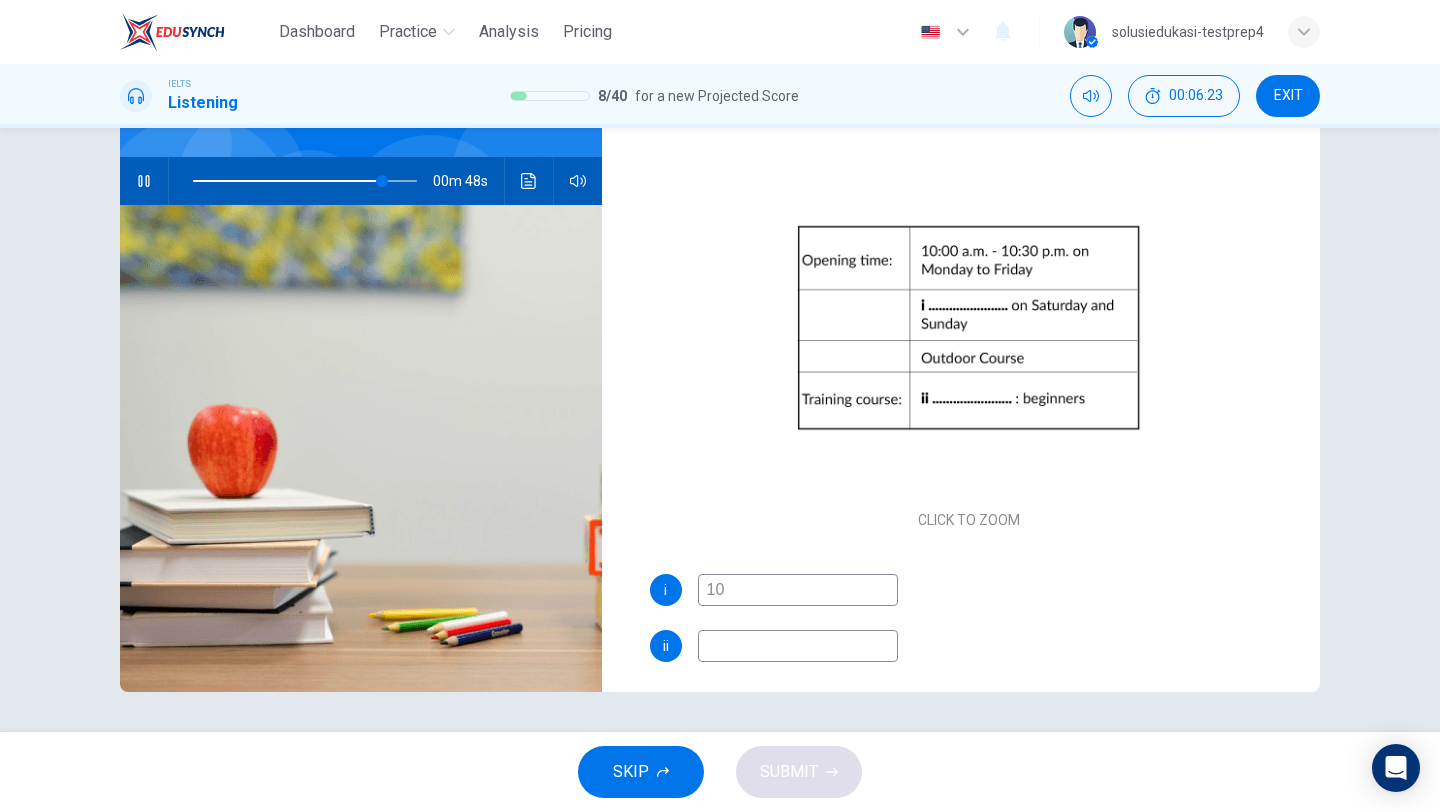type on "85" 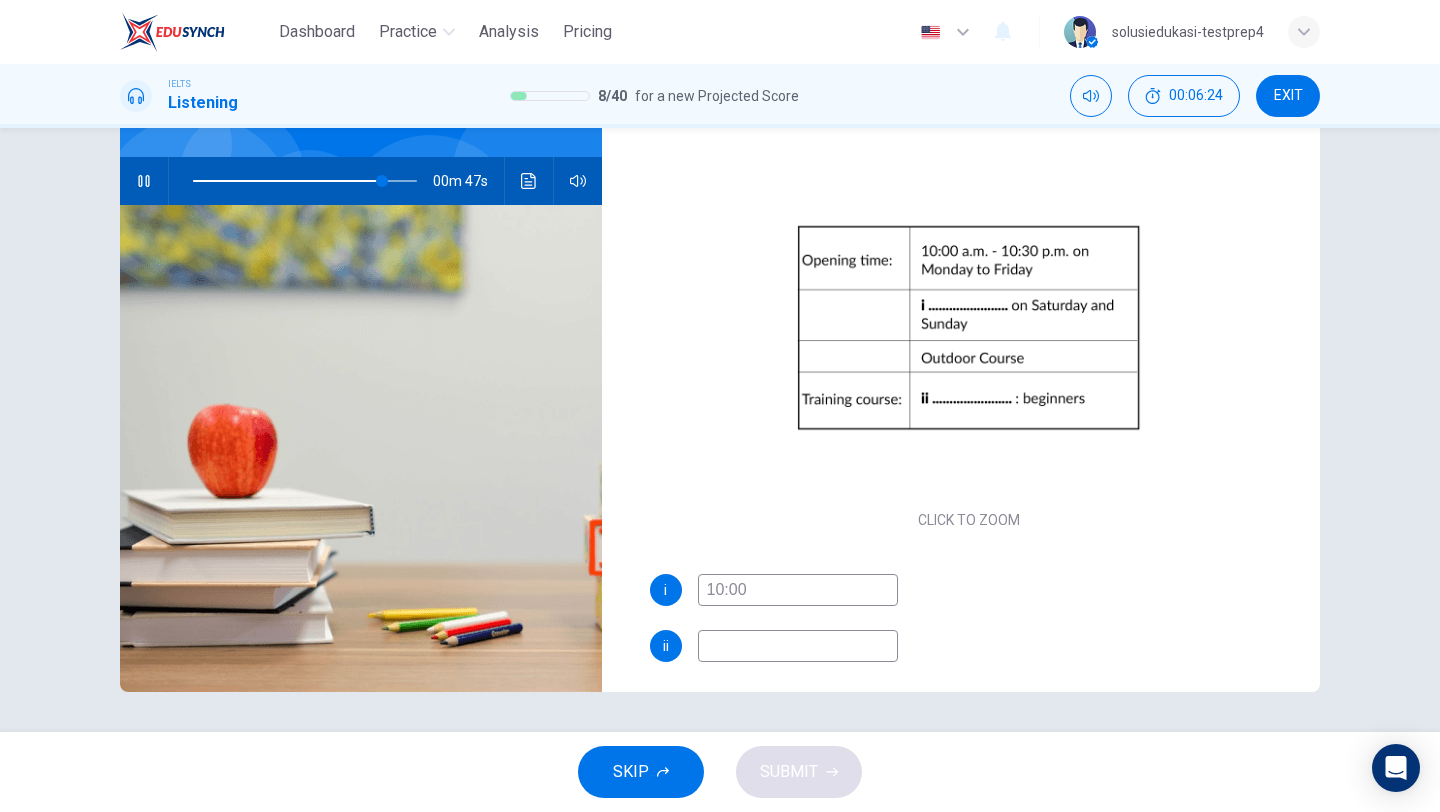 type on "10:00 a" 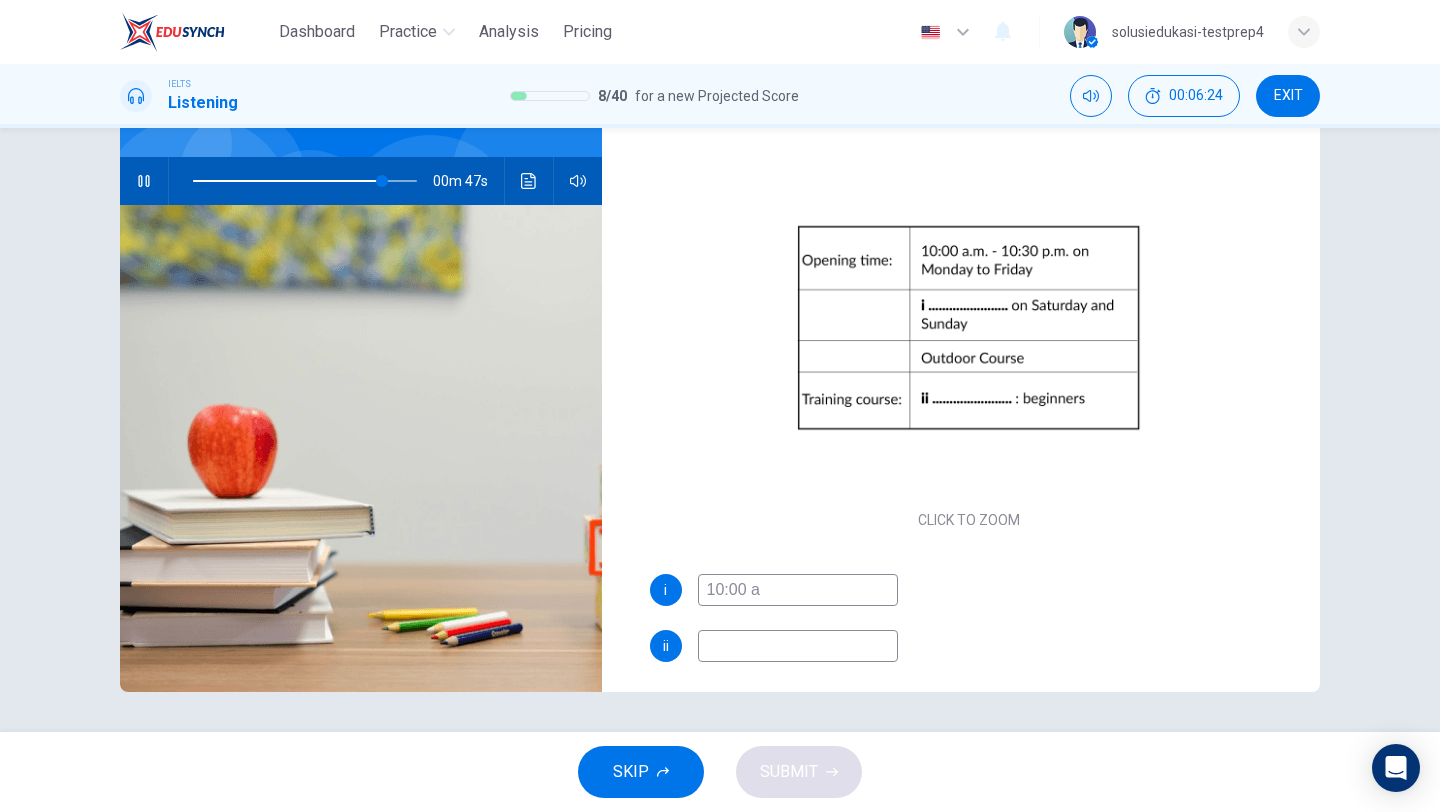 type on "85" 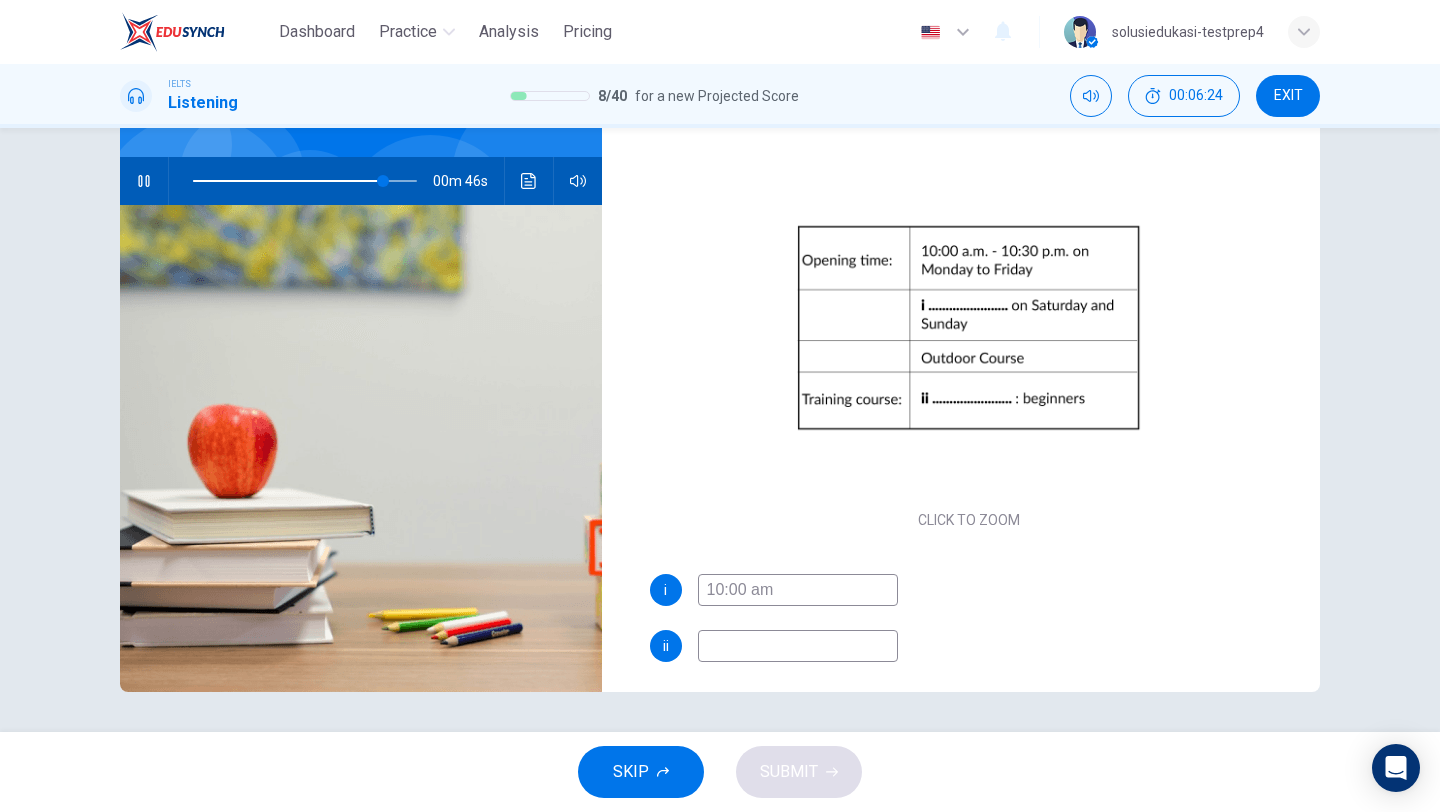 type on "10:00 am" 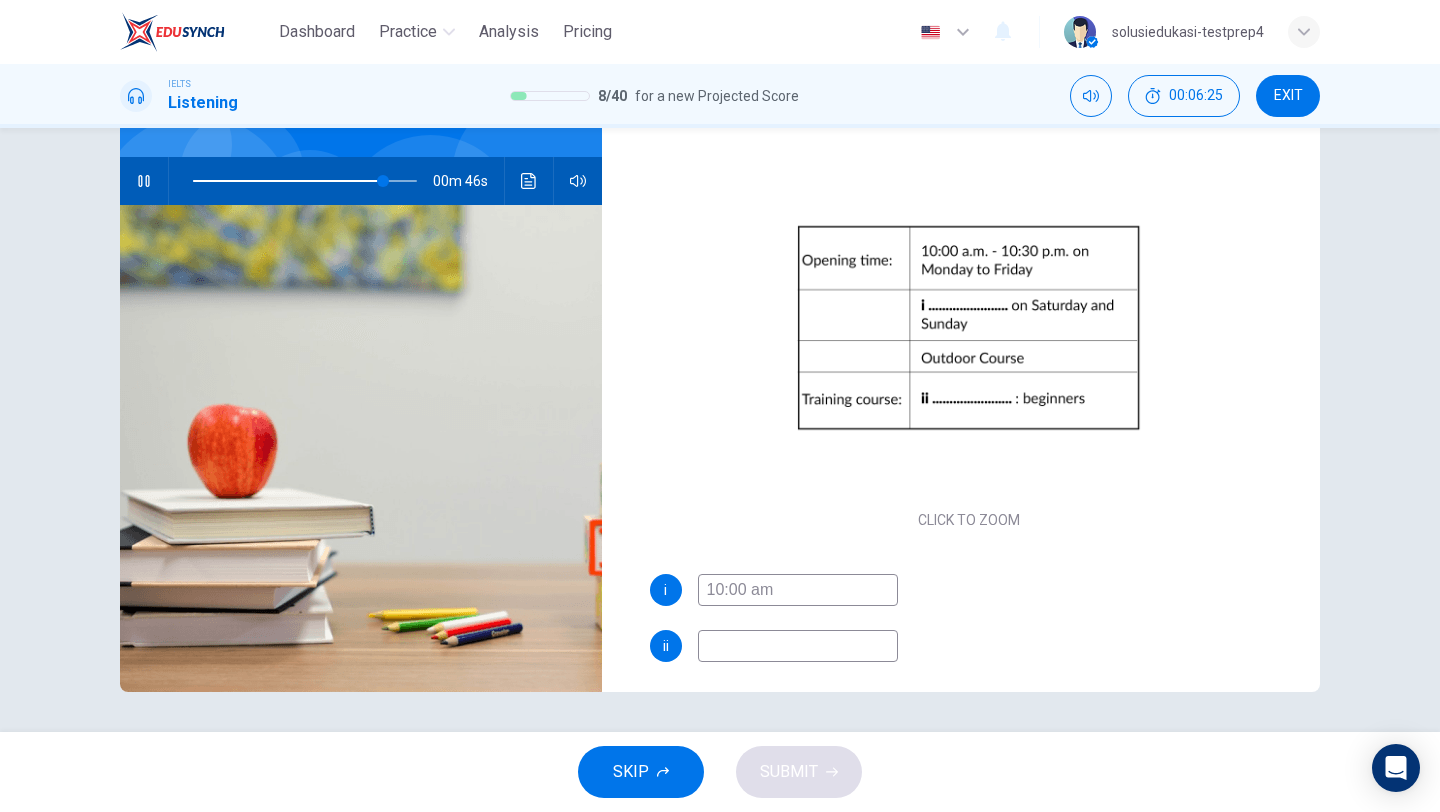 type on "85" 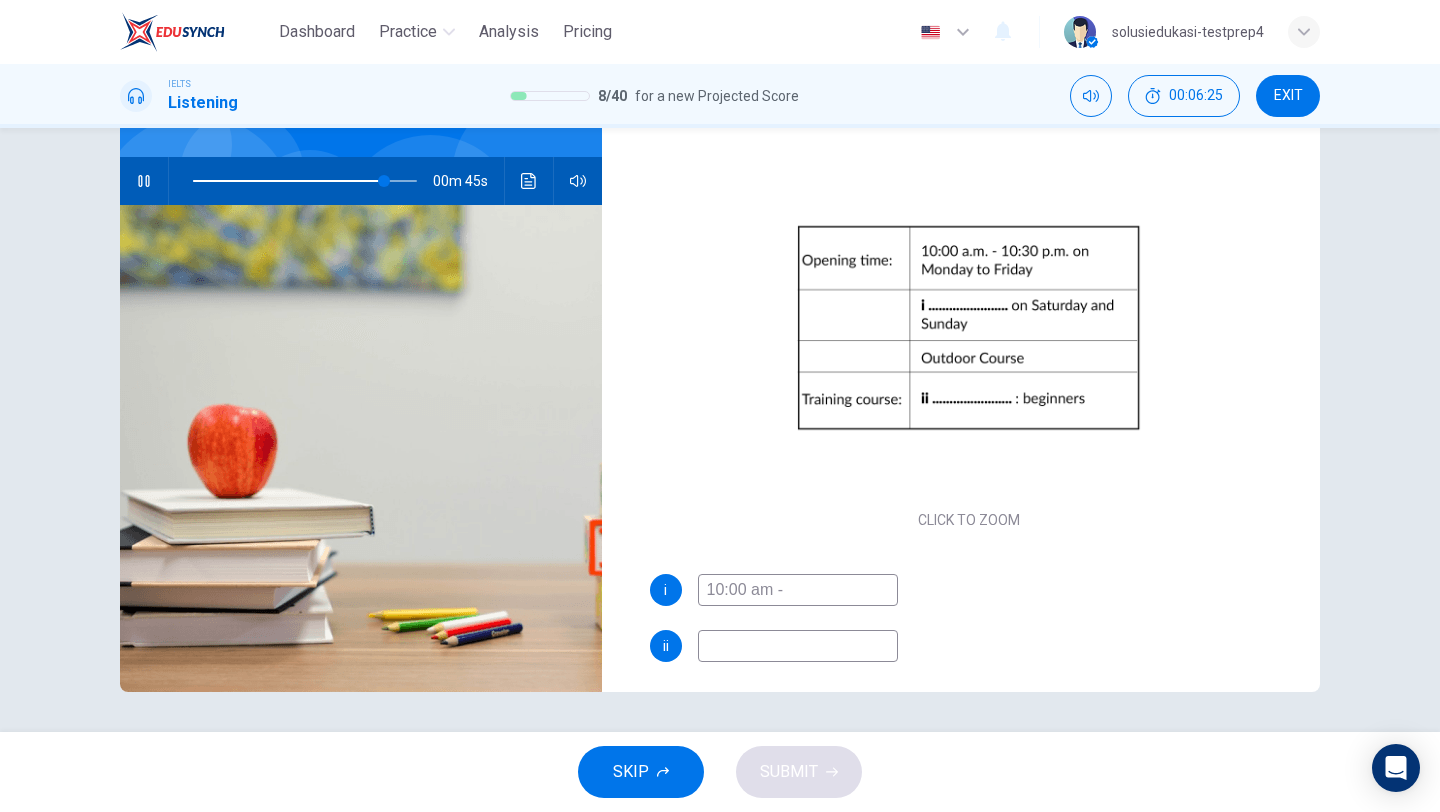 type on "10:00 am -" 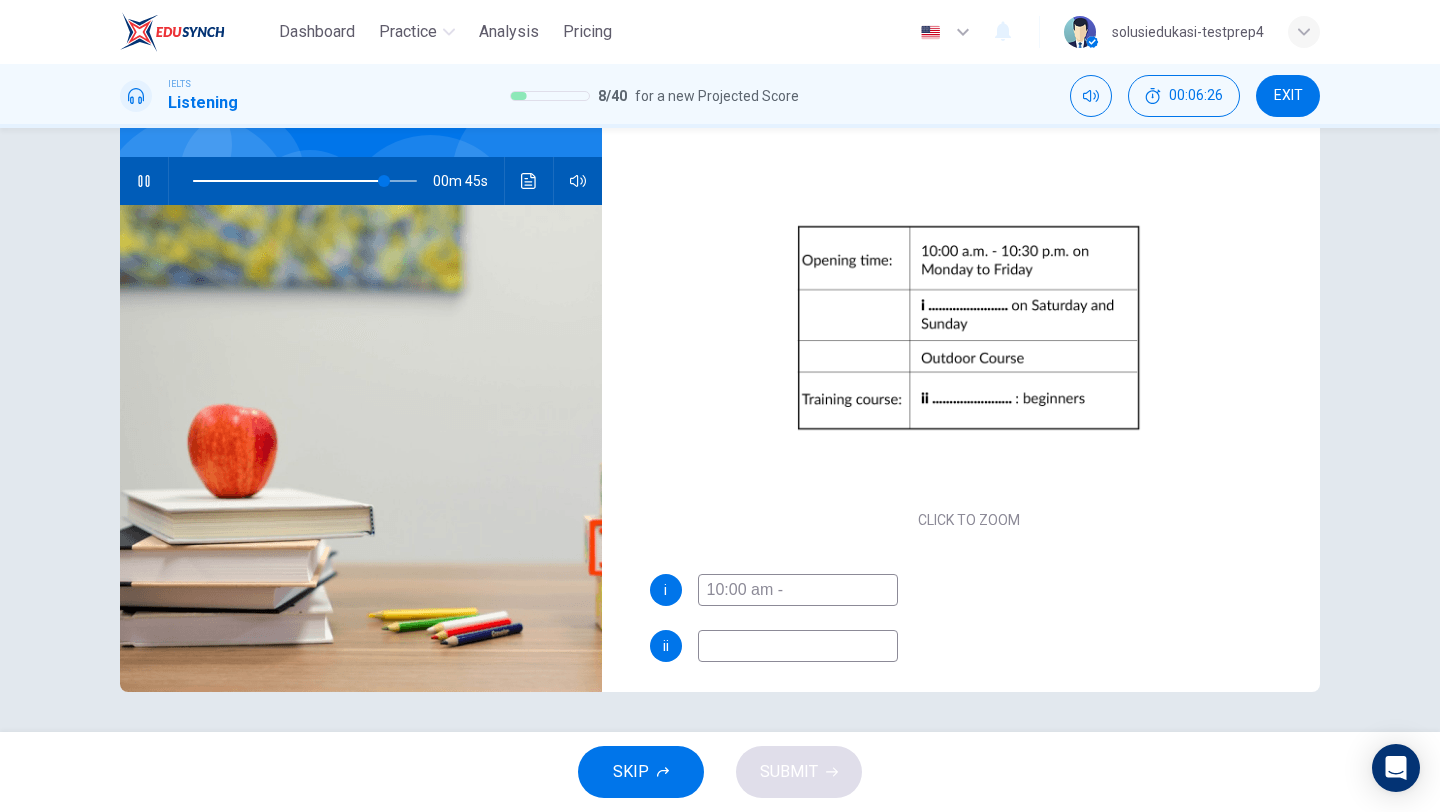 type on "86" 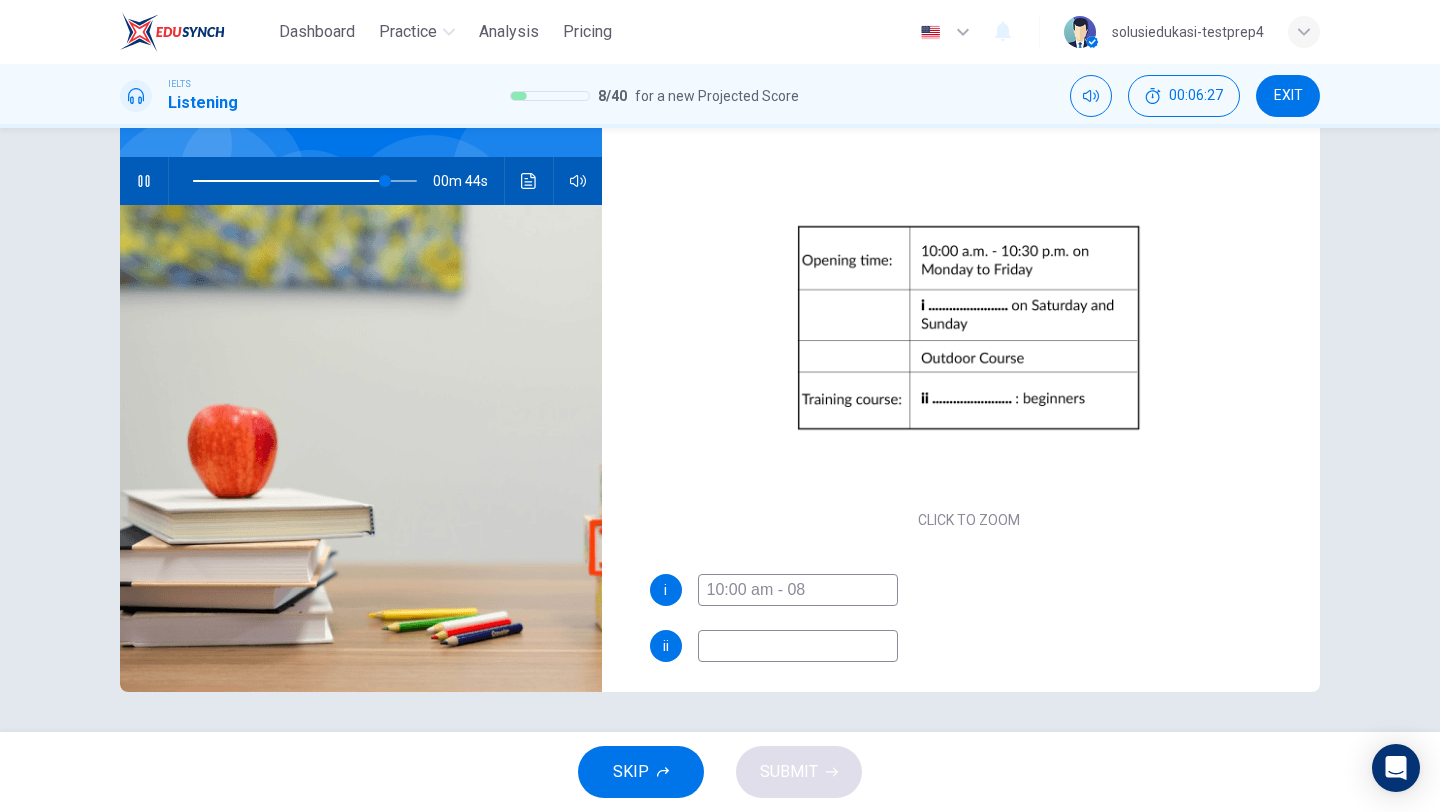 type on "10:00 am - 08." 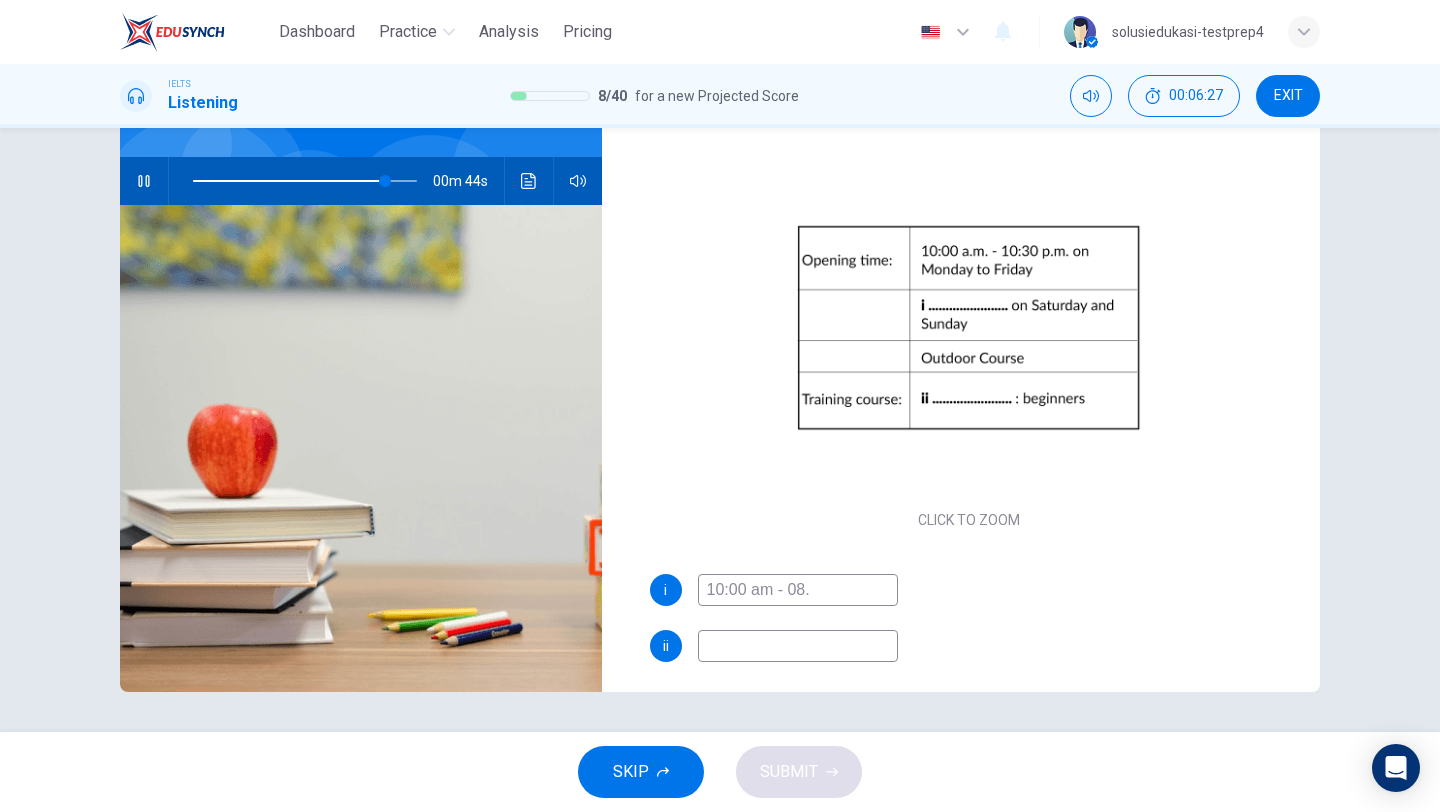 type on "86" 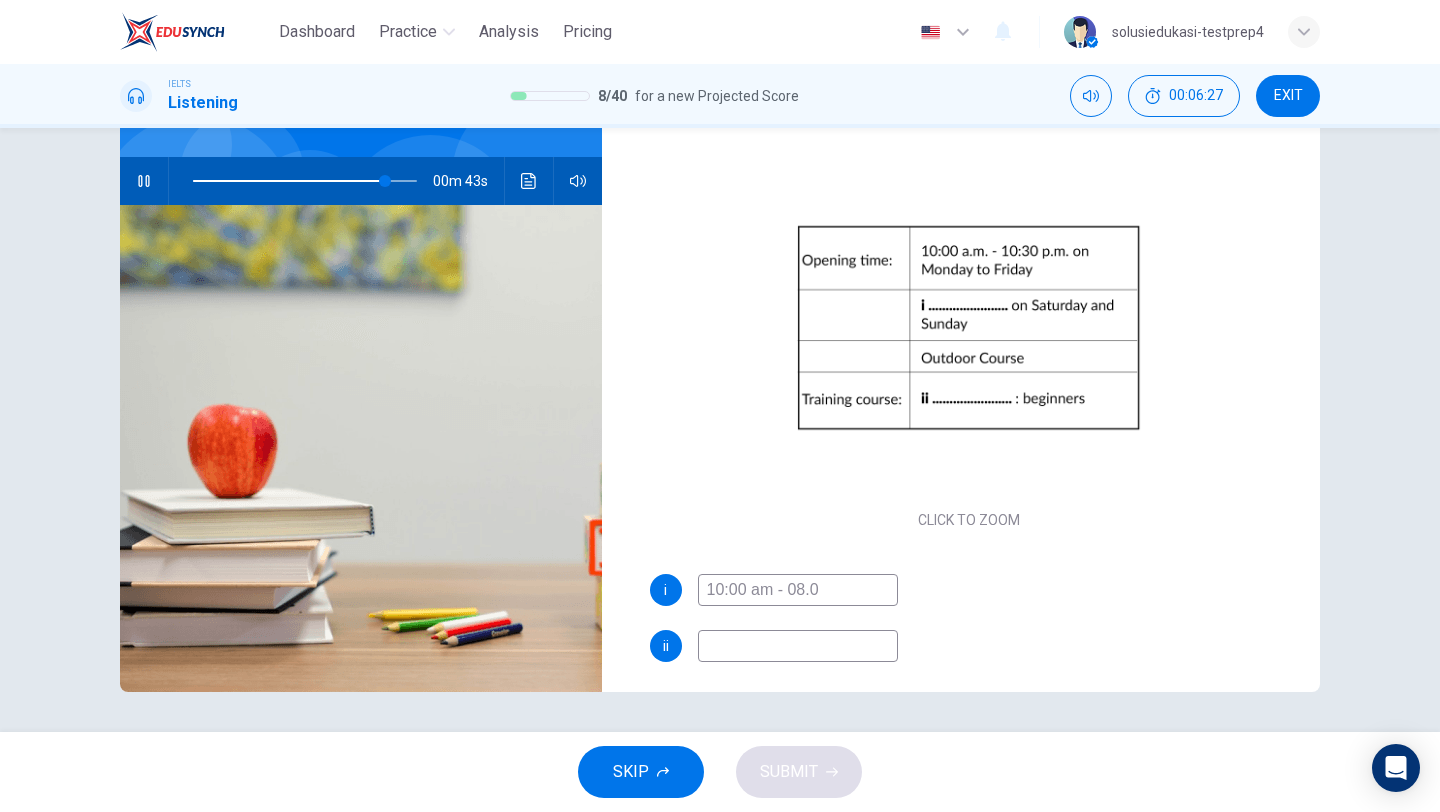 type on "10:00 am - 08.00" 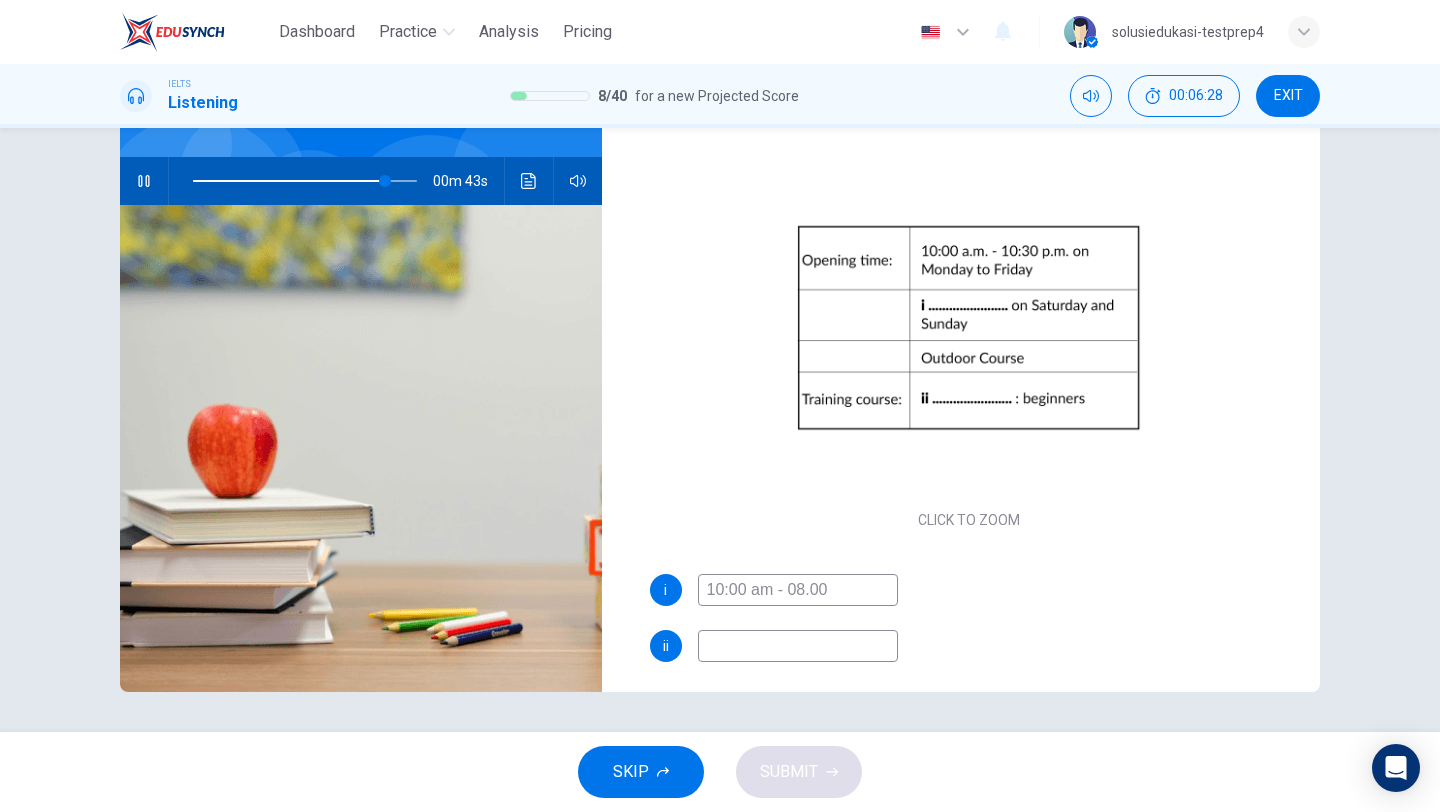 type on "86" 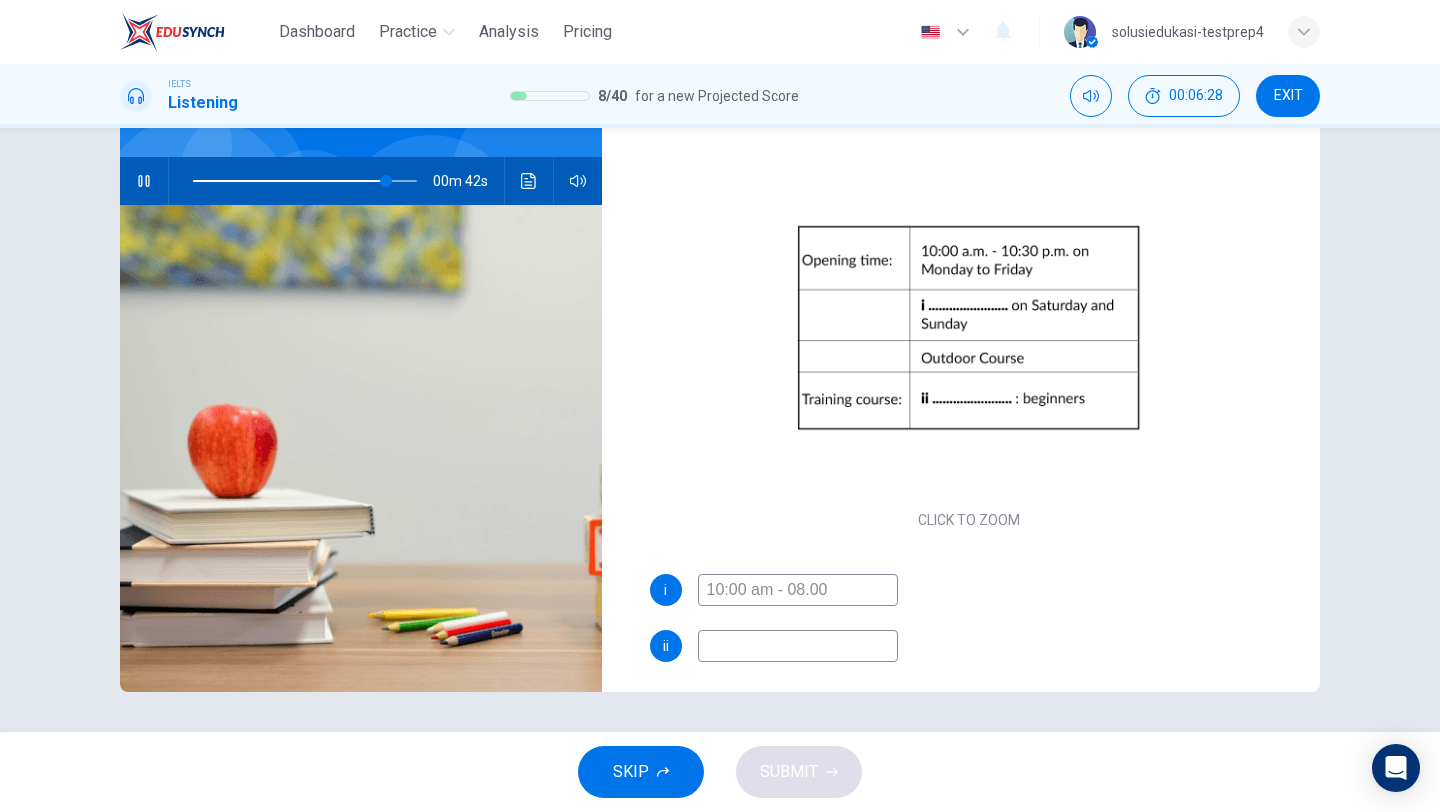 type on "10:00 am - 08.00 p" 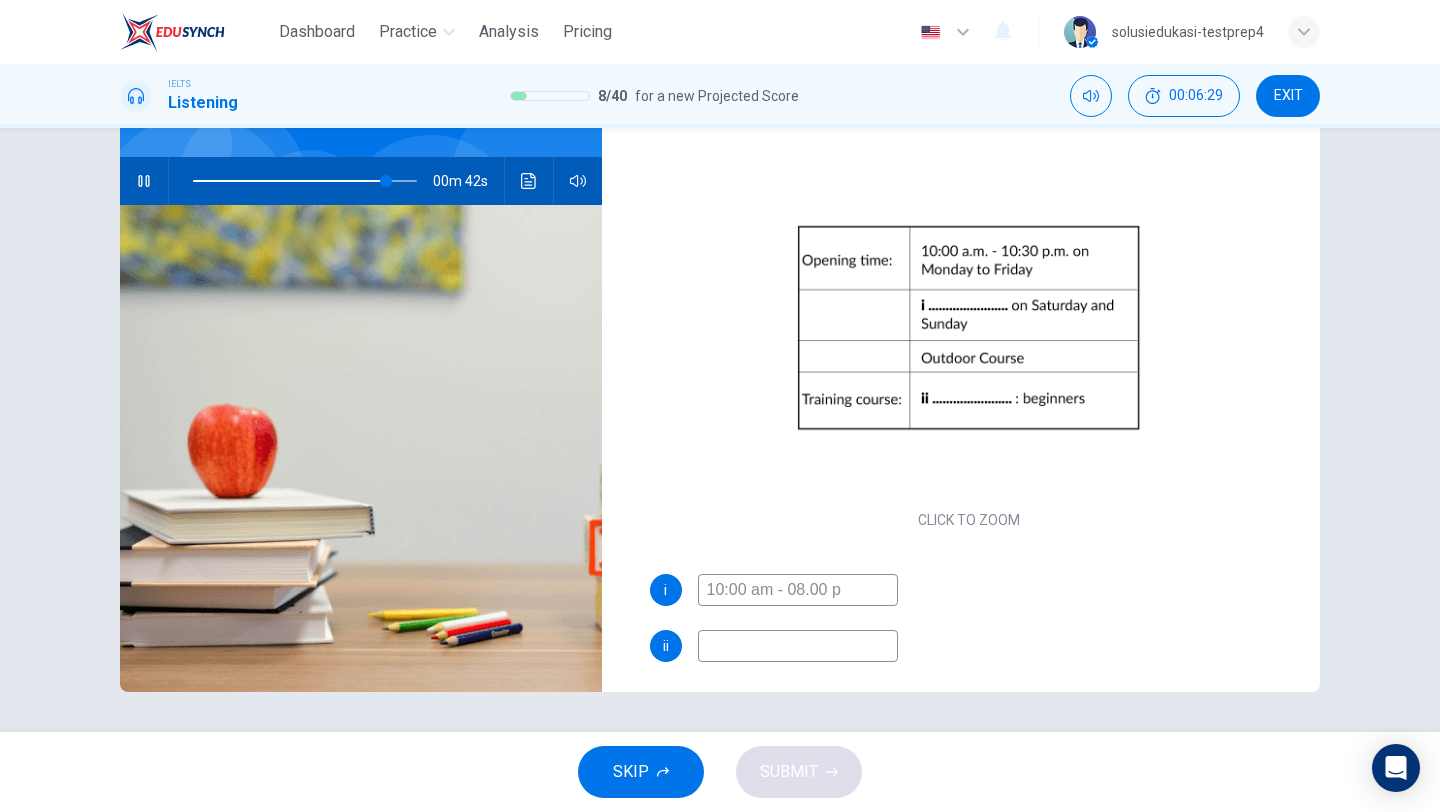 type on "87" 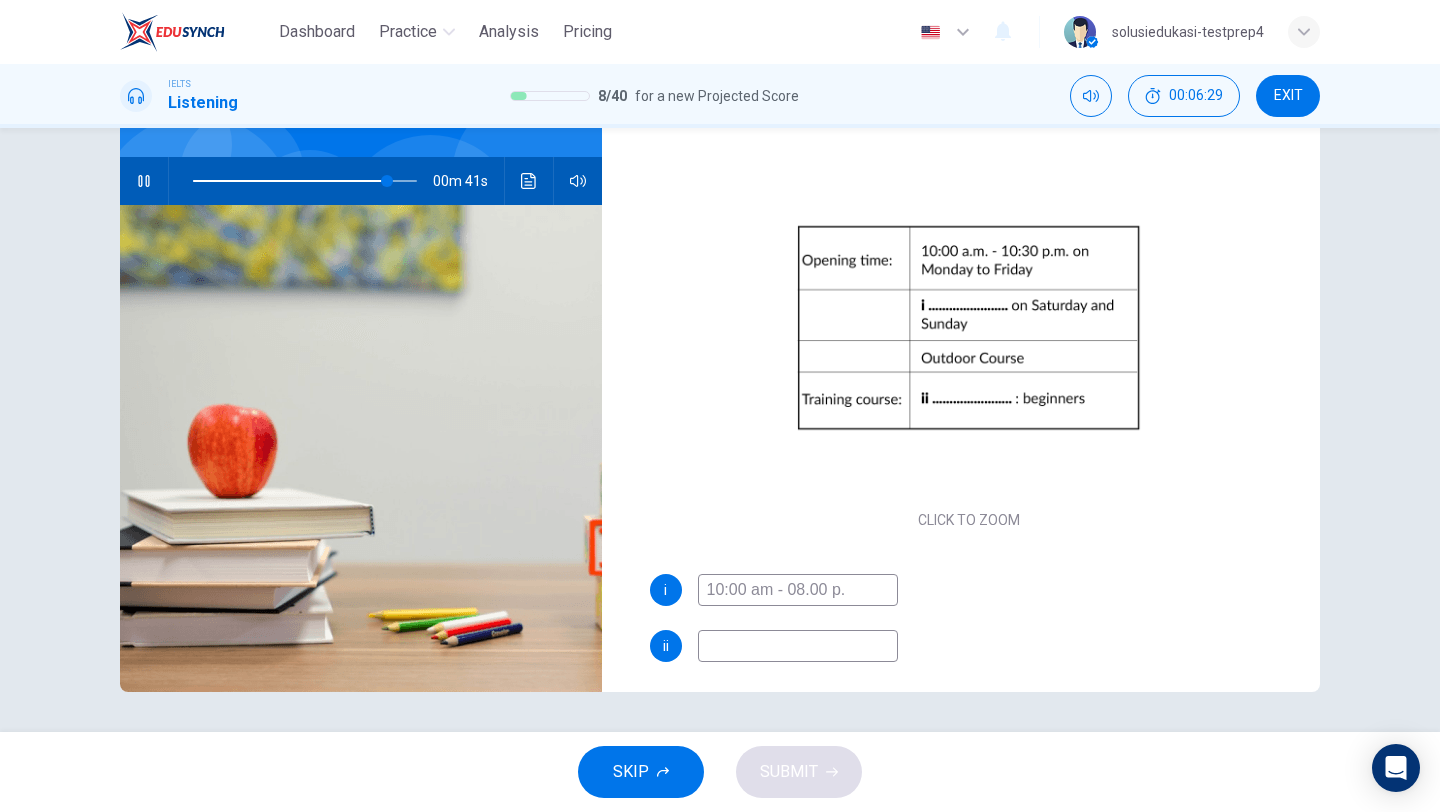 type on "10:00 am - 08.00 p.m" 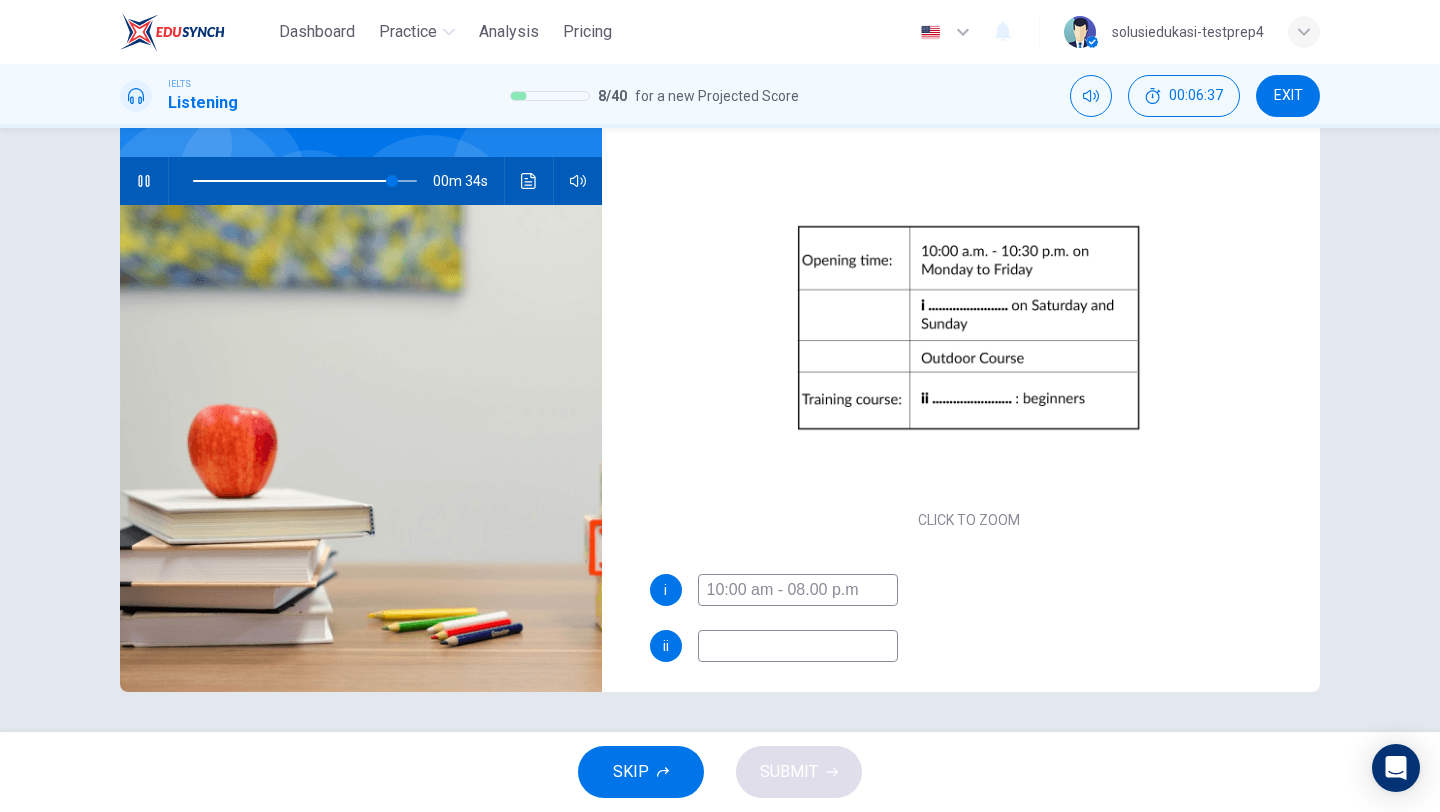 type on "89" 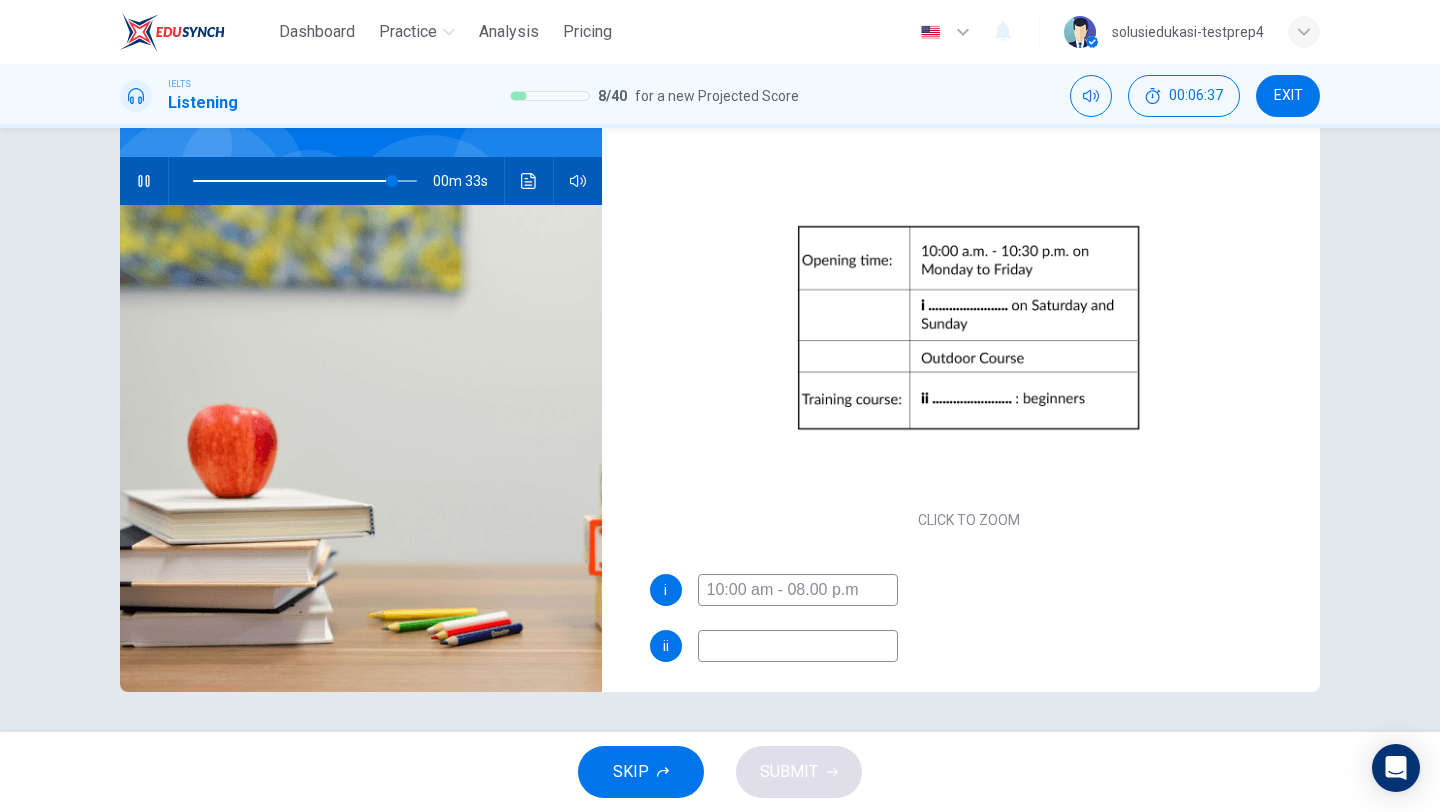 type on "10:00 am - 08.00 p.m" 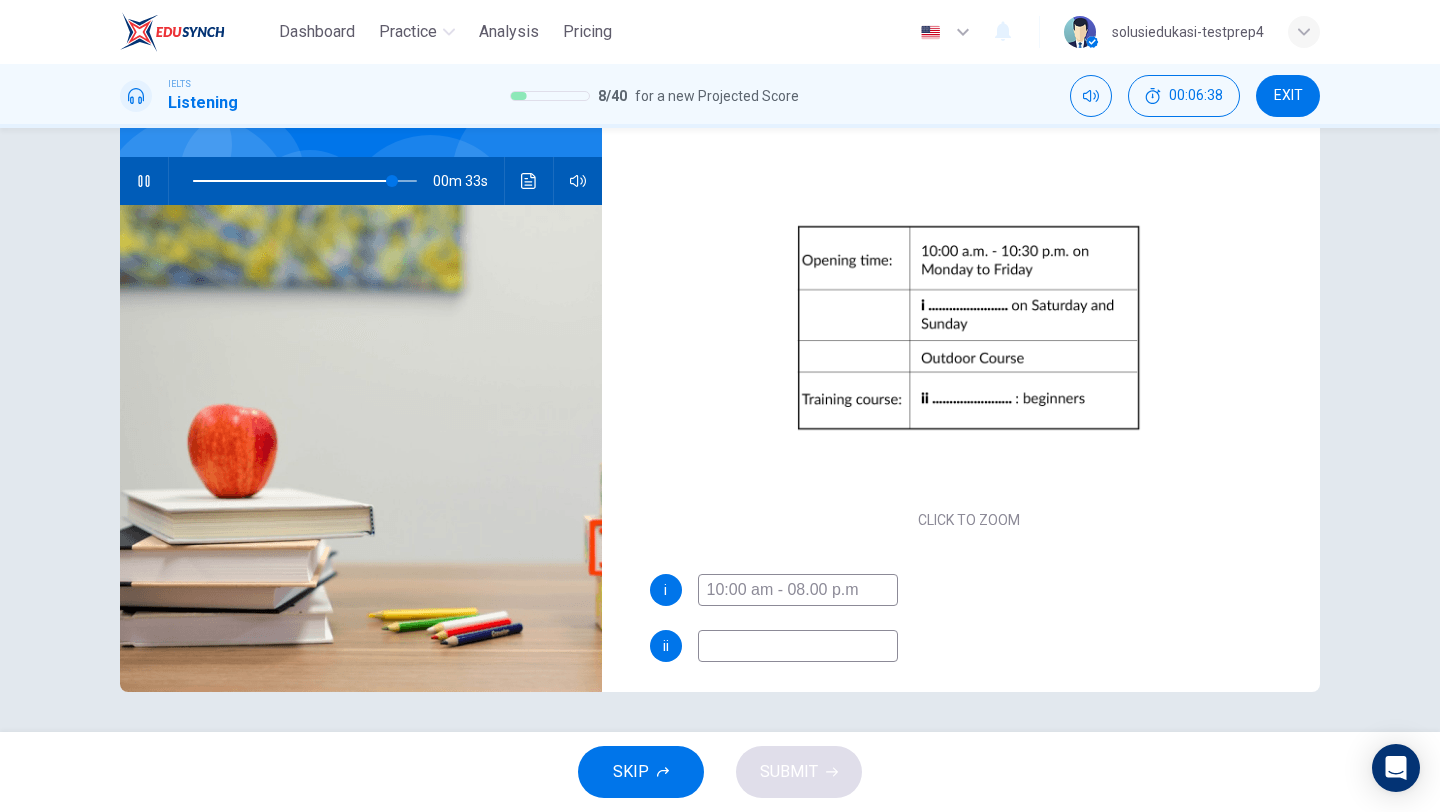 click at bounding box center [798, 646] 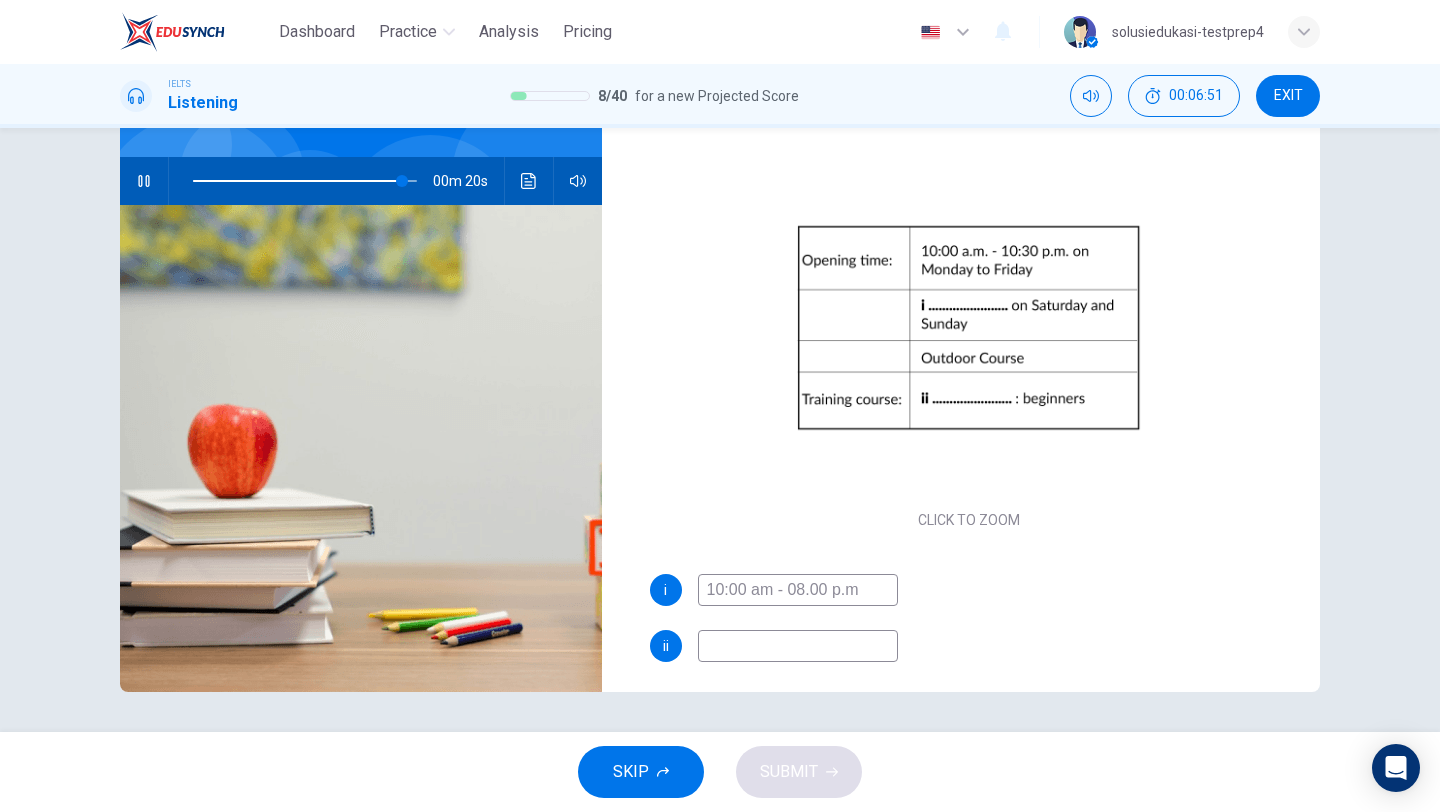 type on "94" 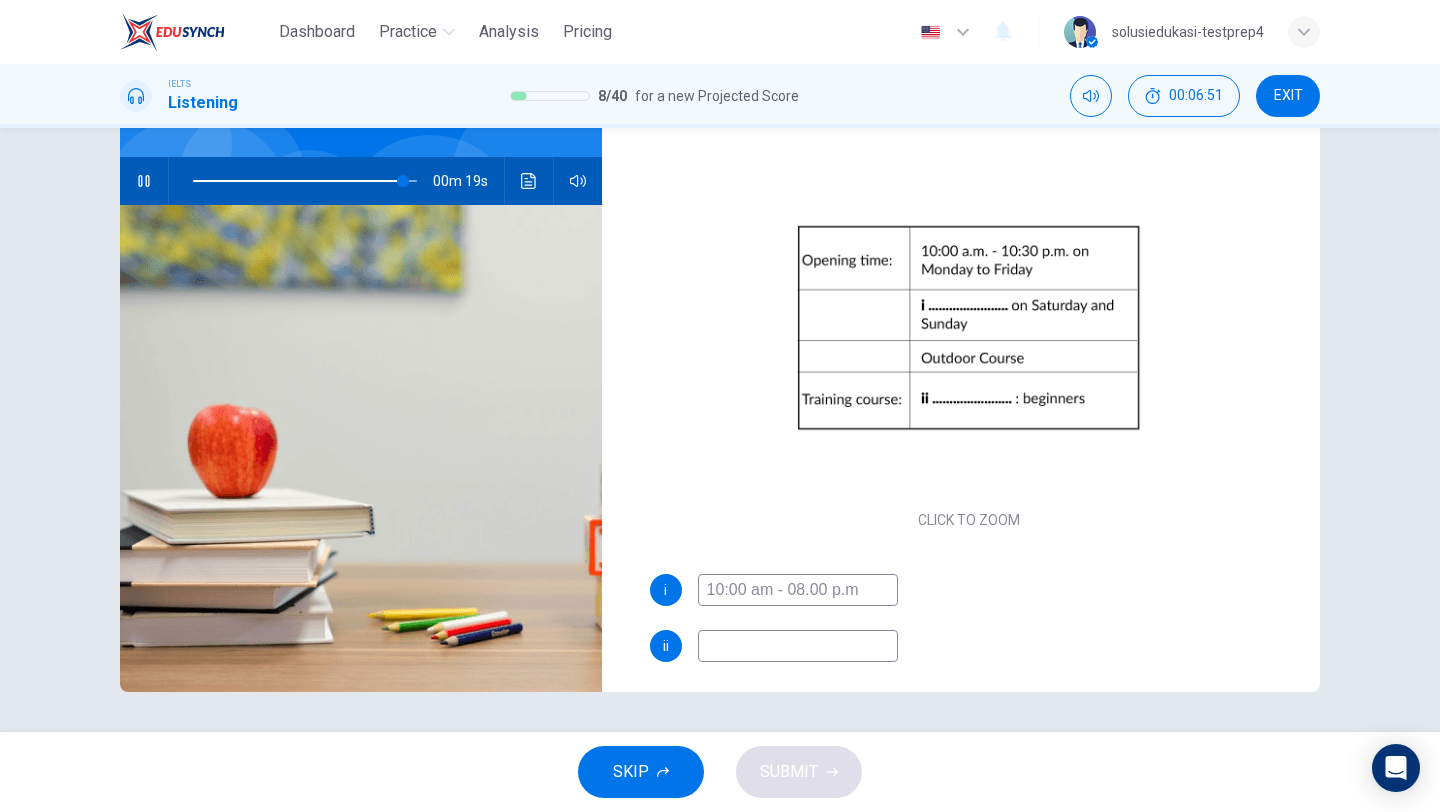 type on "n" 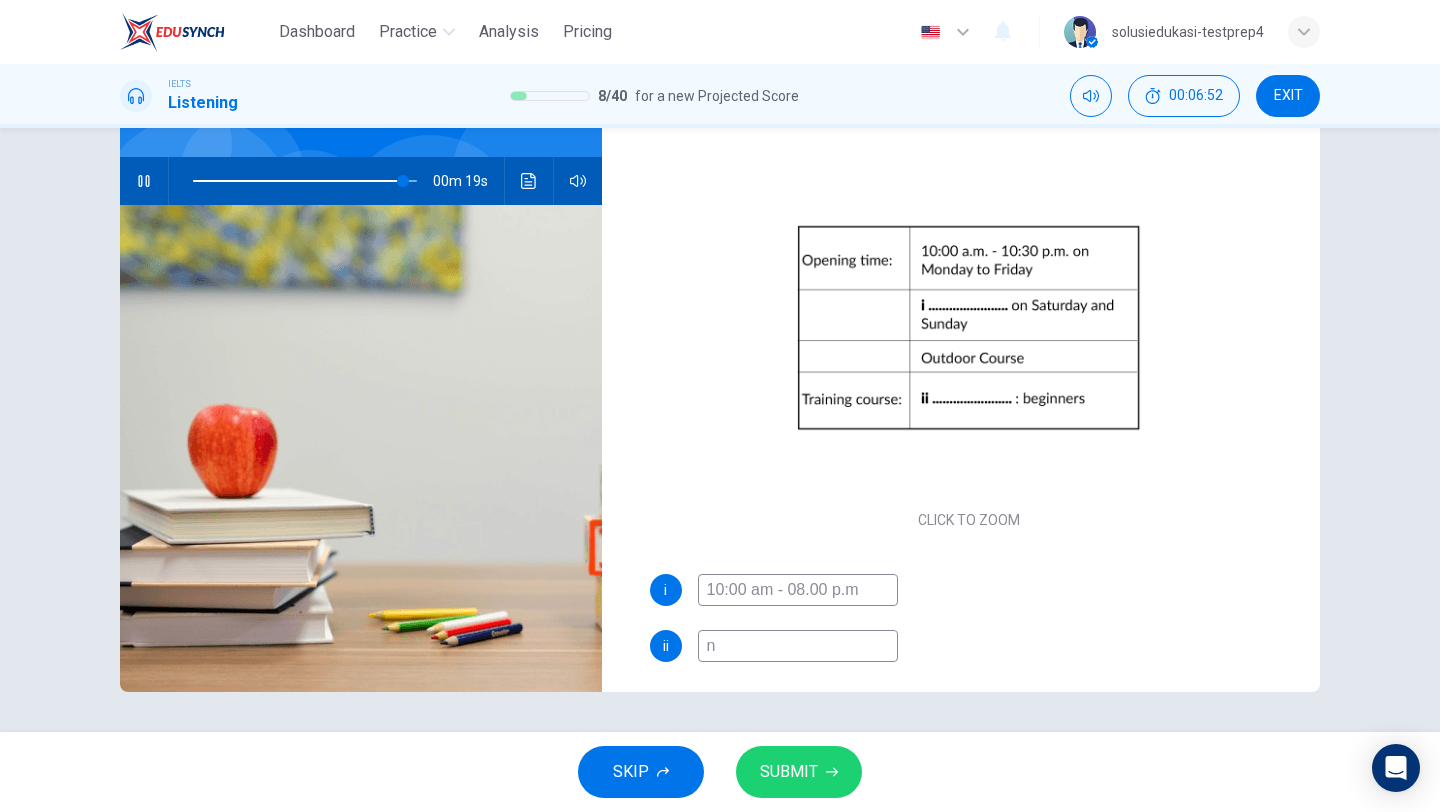 type on "94" 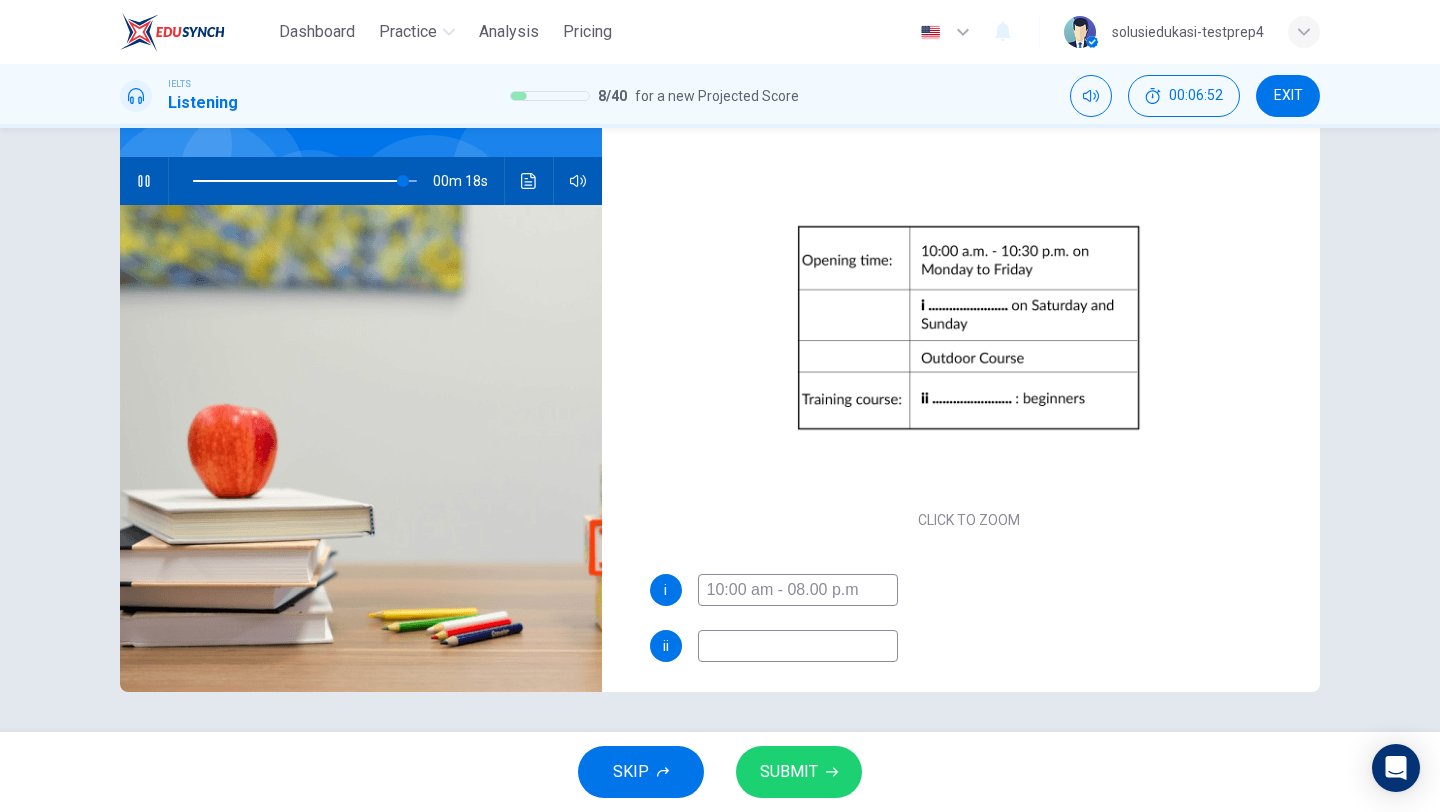 type on "i" 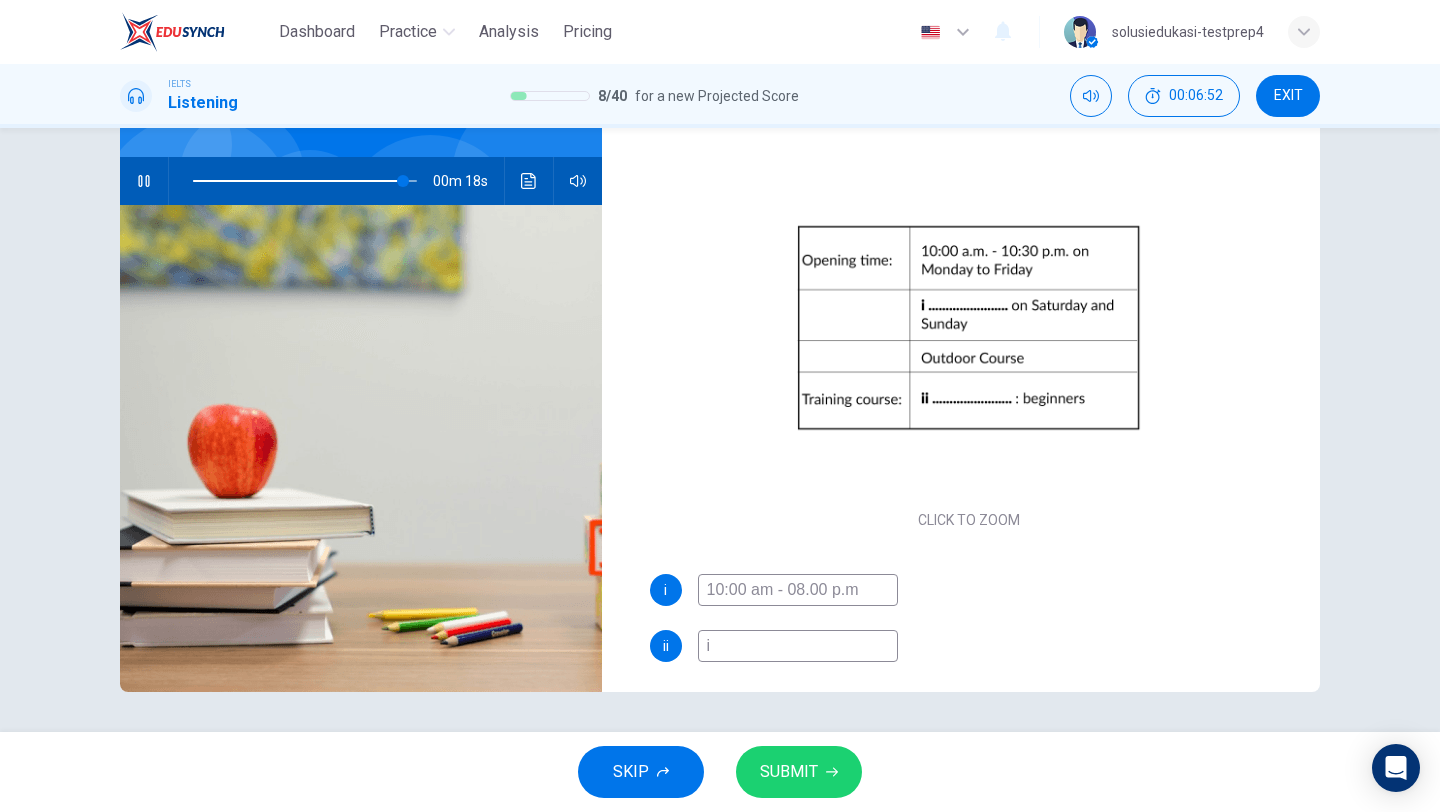 type on "94" 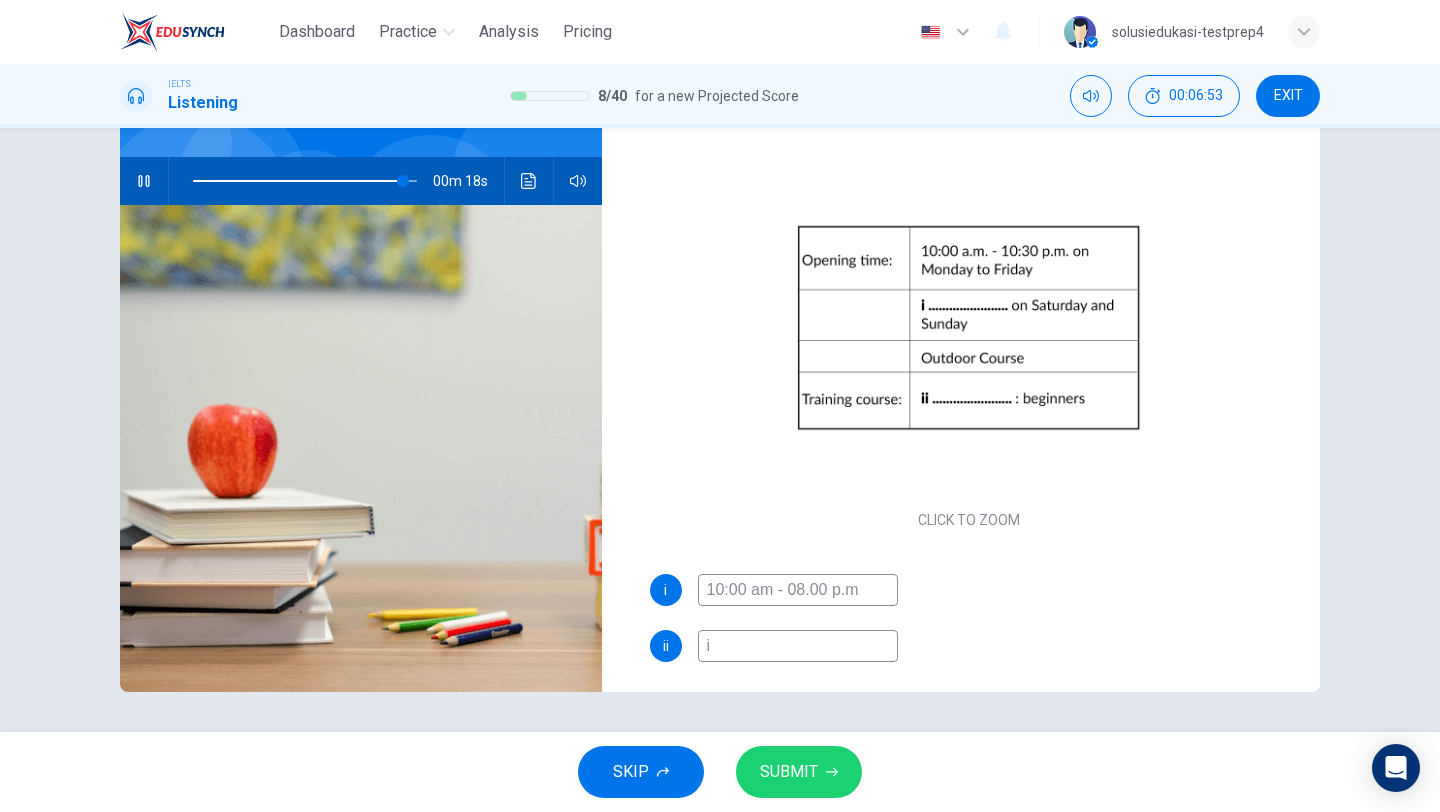 type on "in" 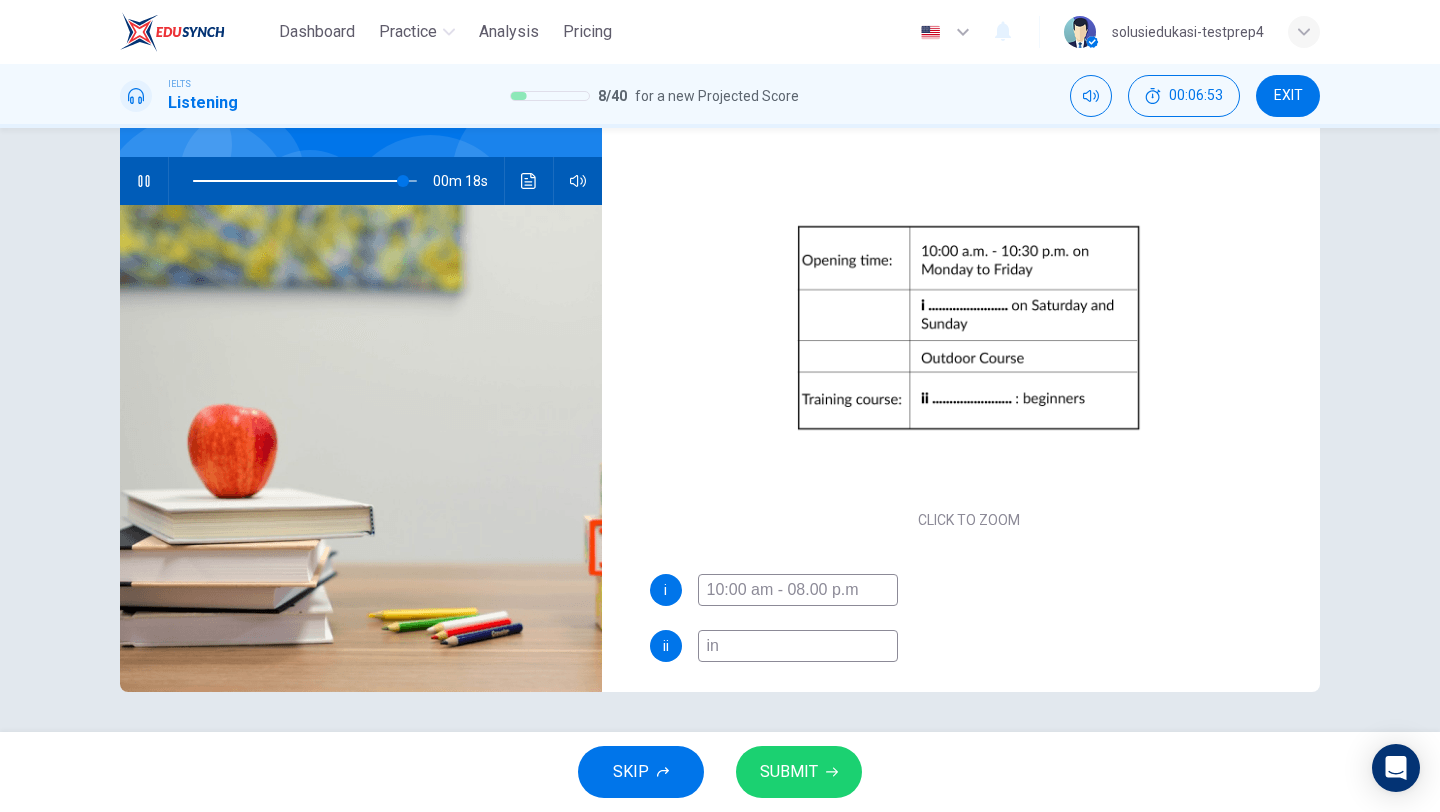 type on "94" 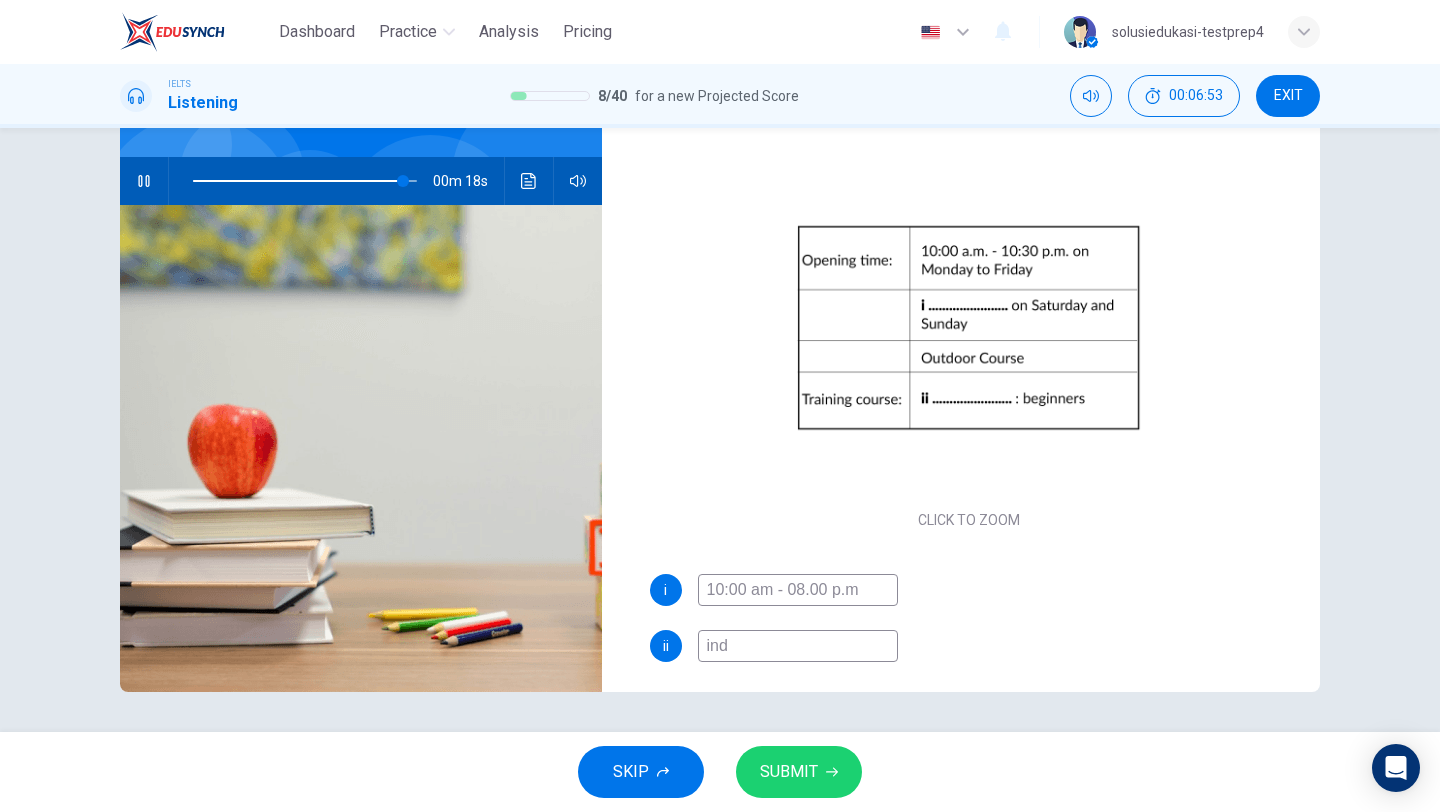 type on "94" 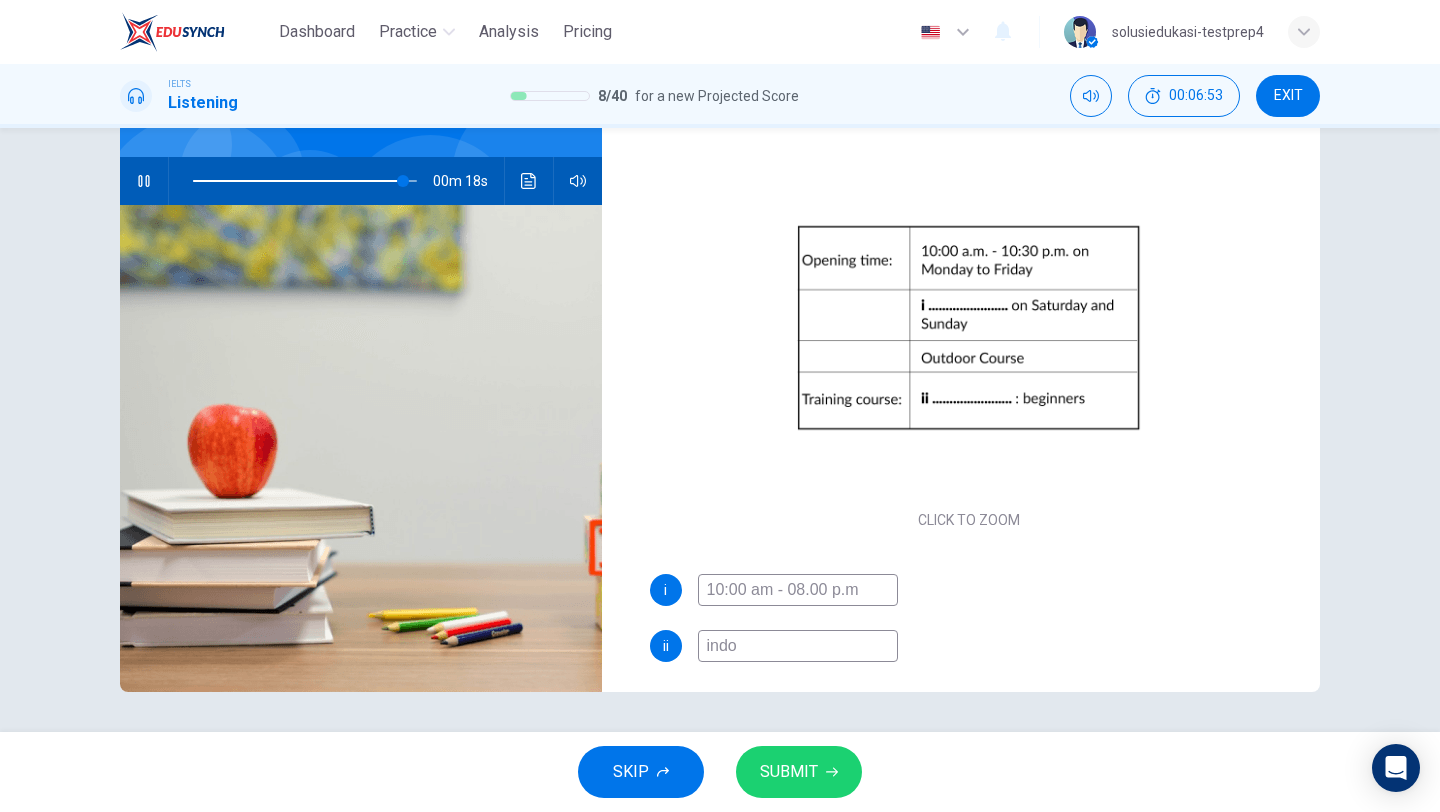 type on "94" 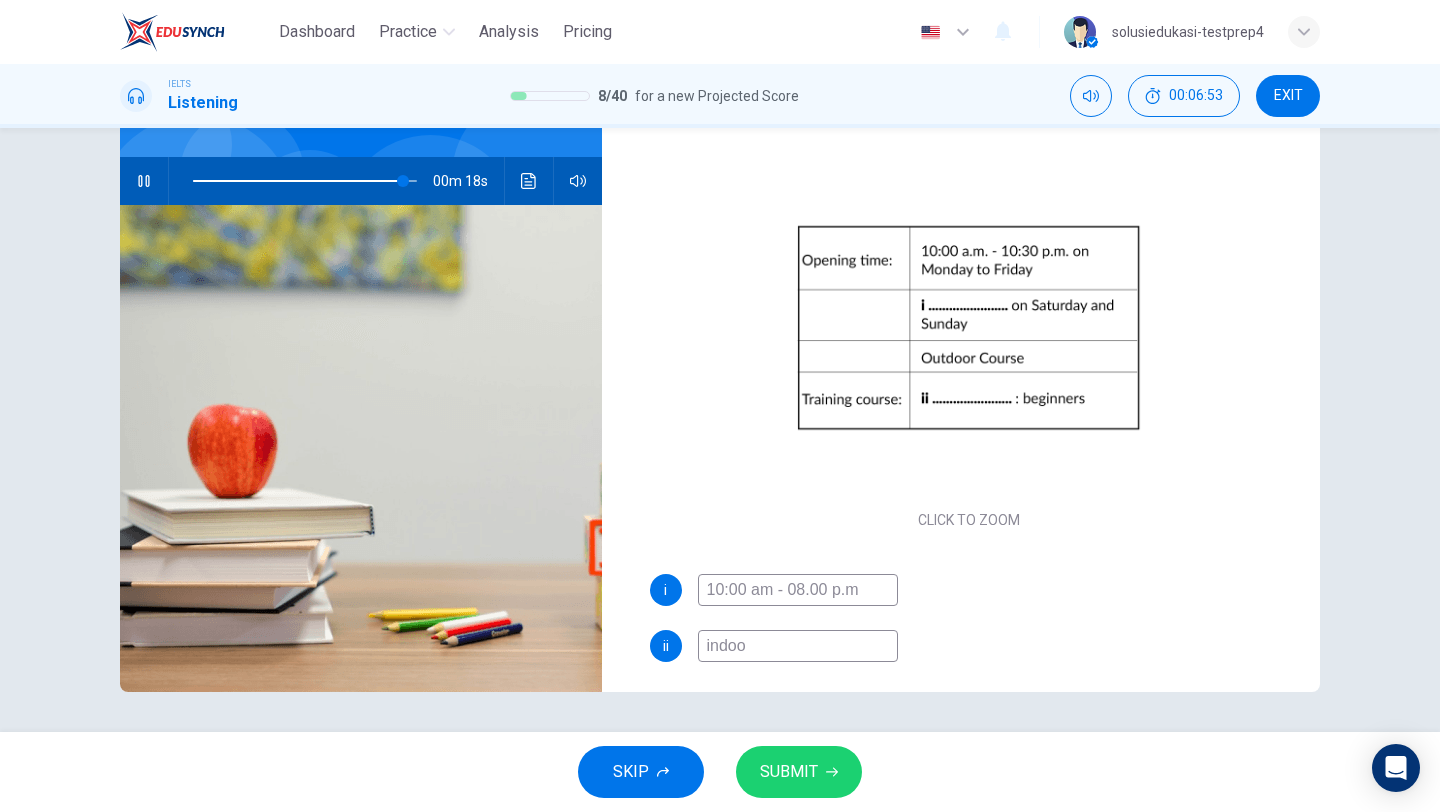 type on "94" 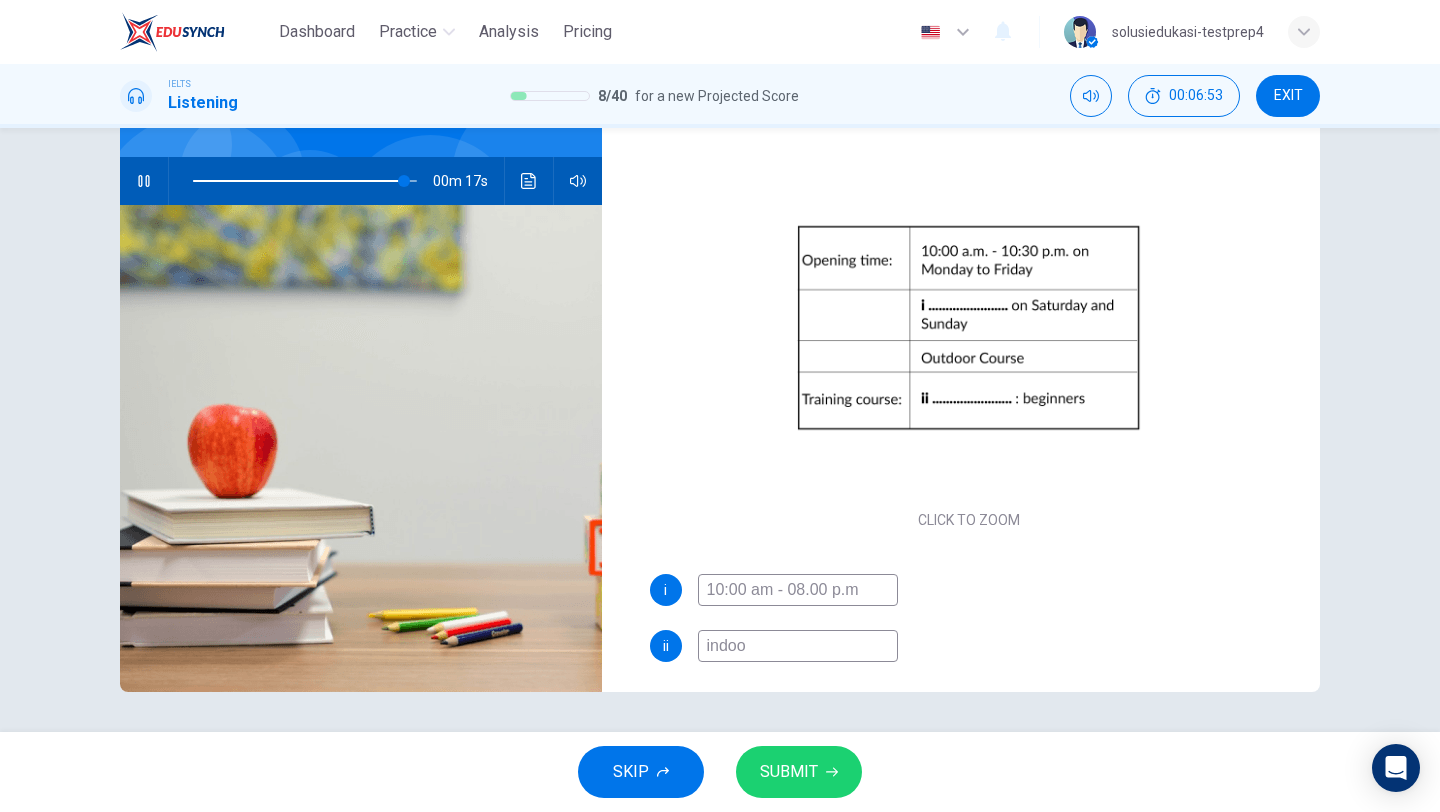 type on "indoor" 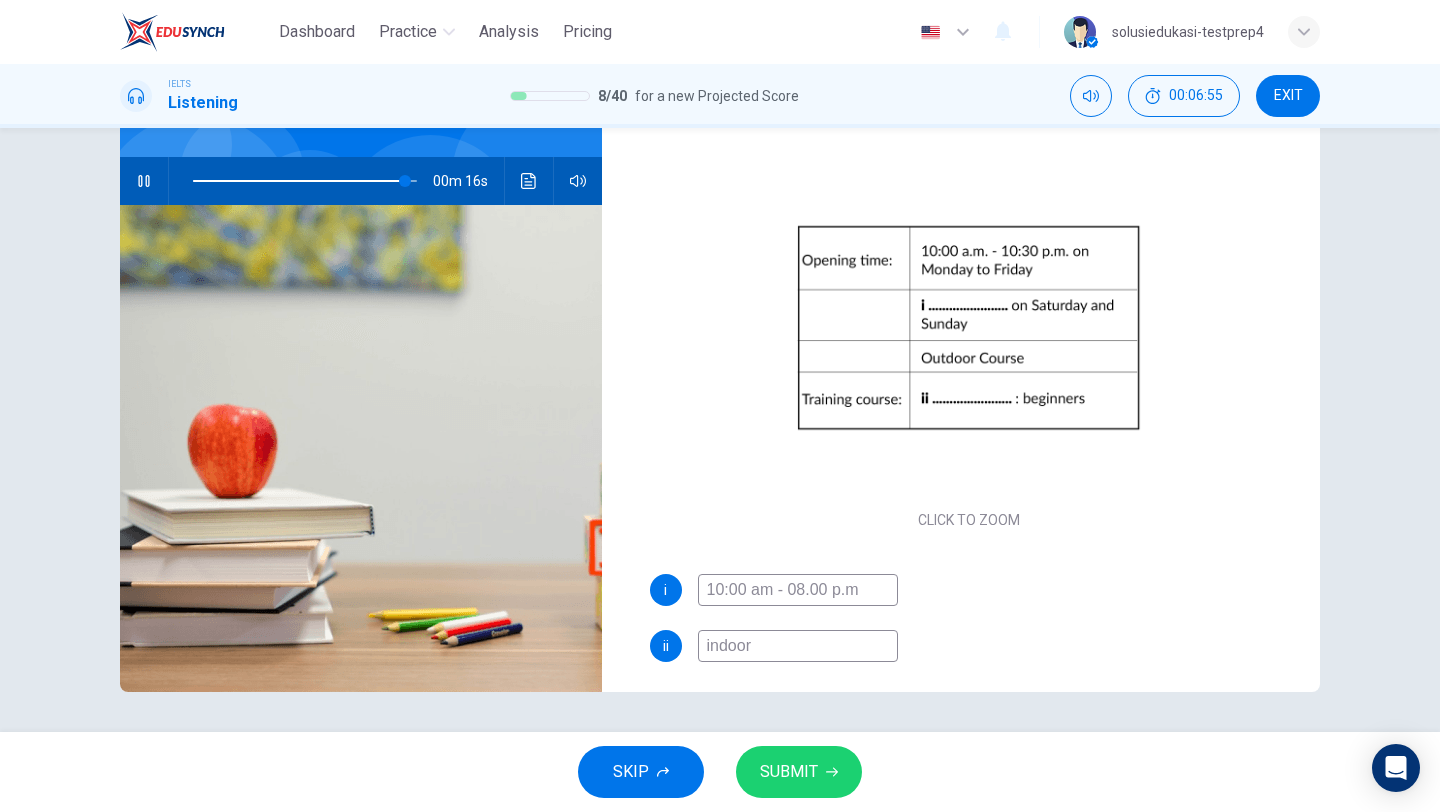 type on "95" 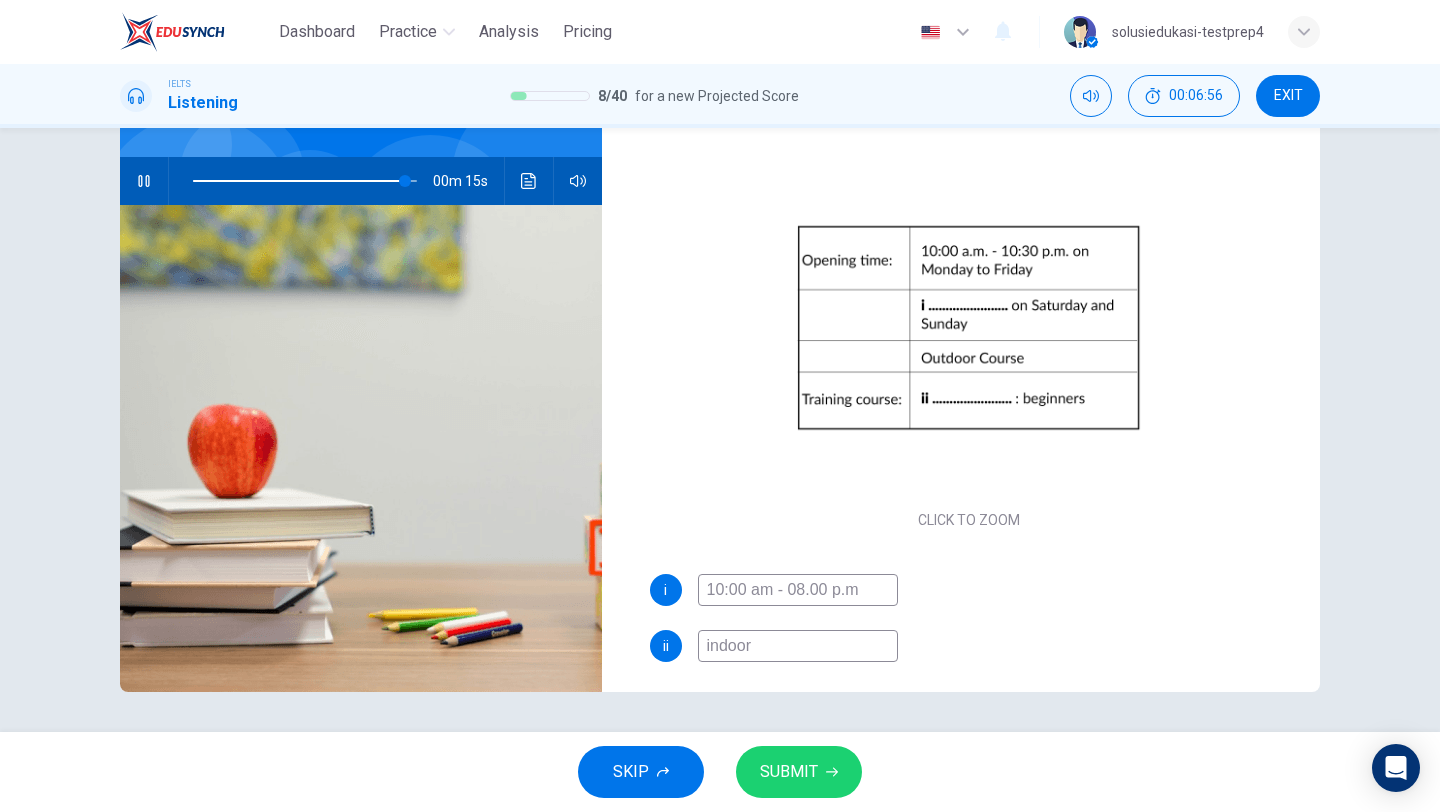 type on "indoor" 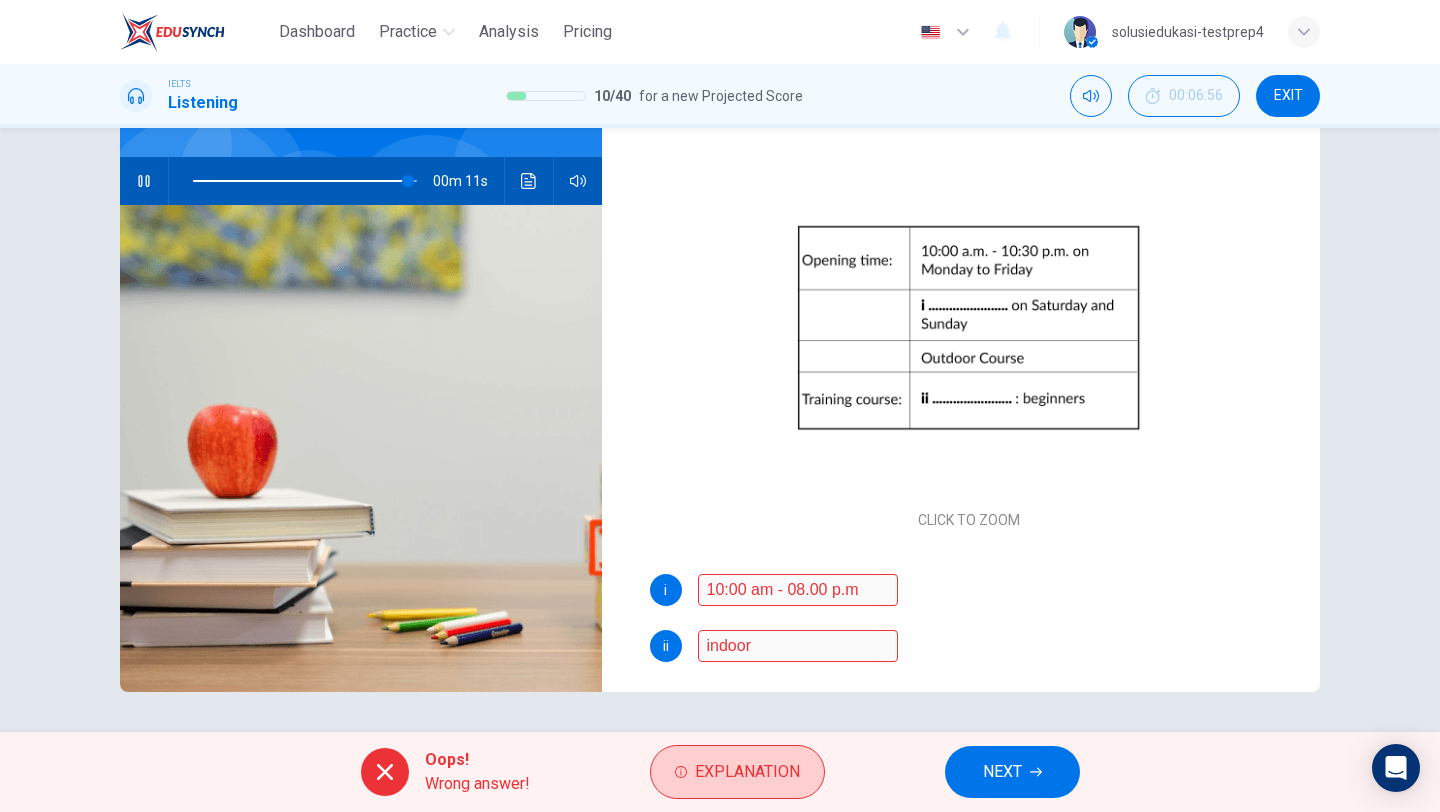 click on "Explanation" at bounding box center (747, 772) 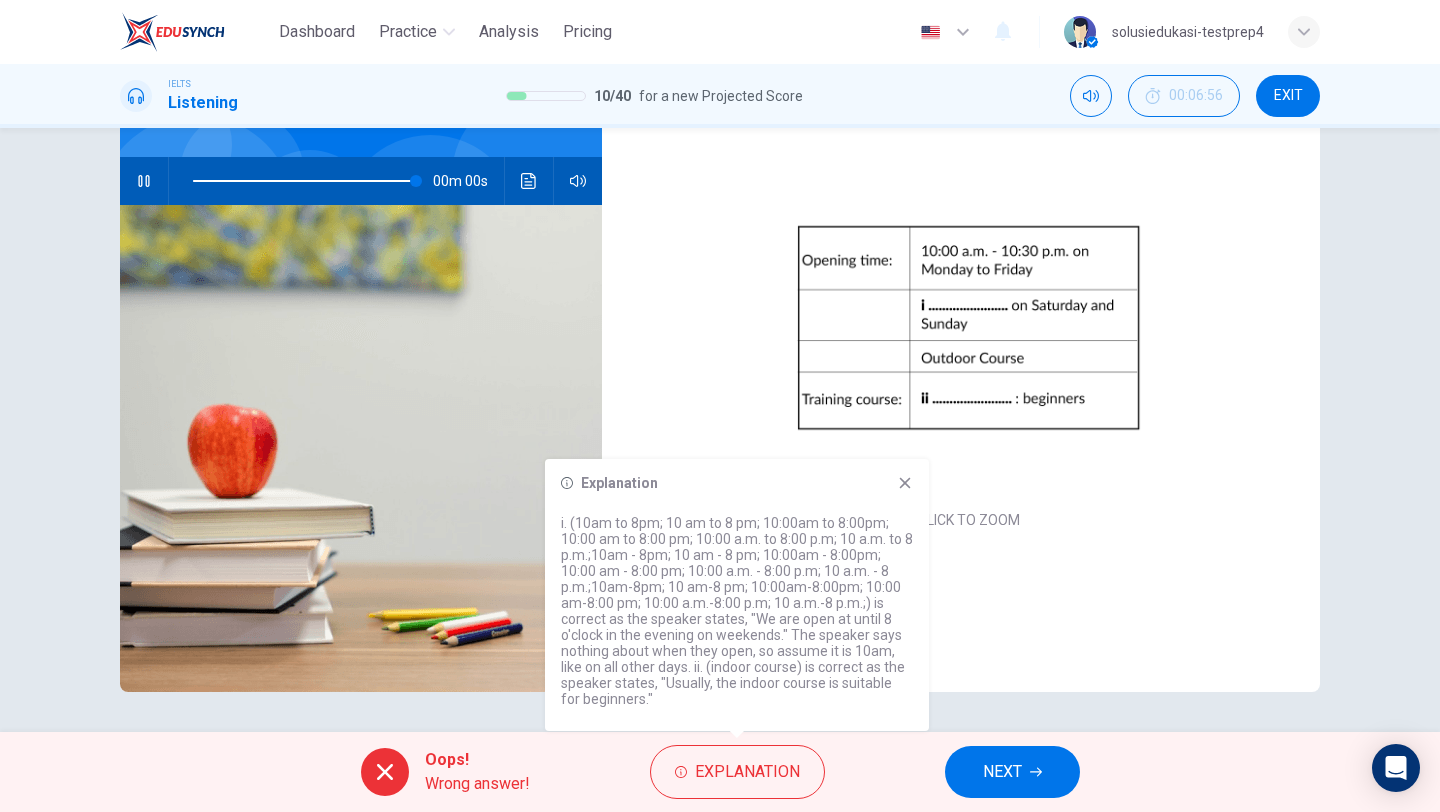 type on "0" 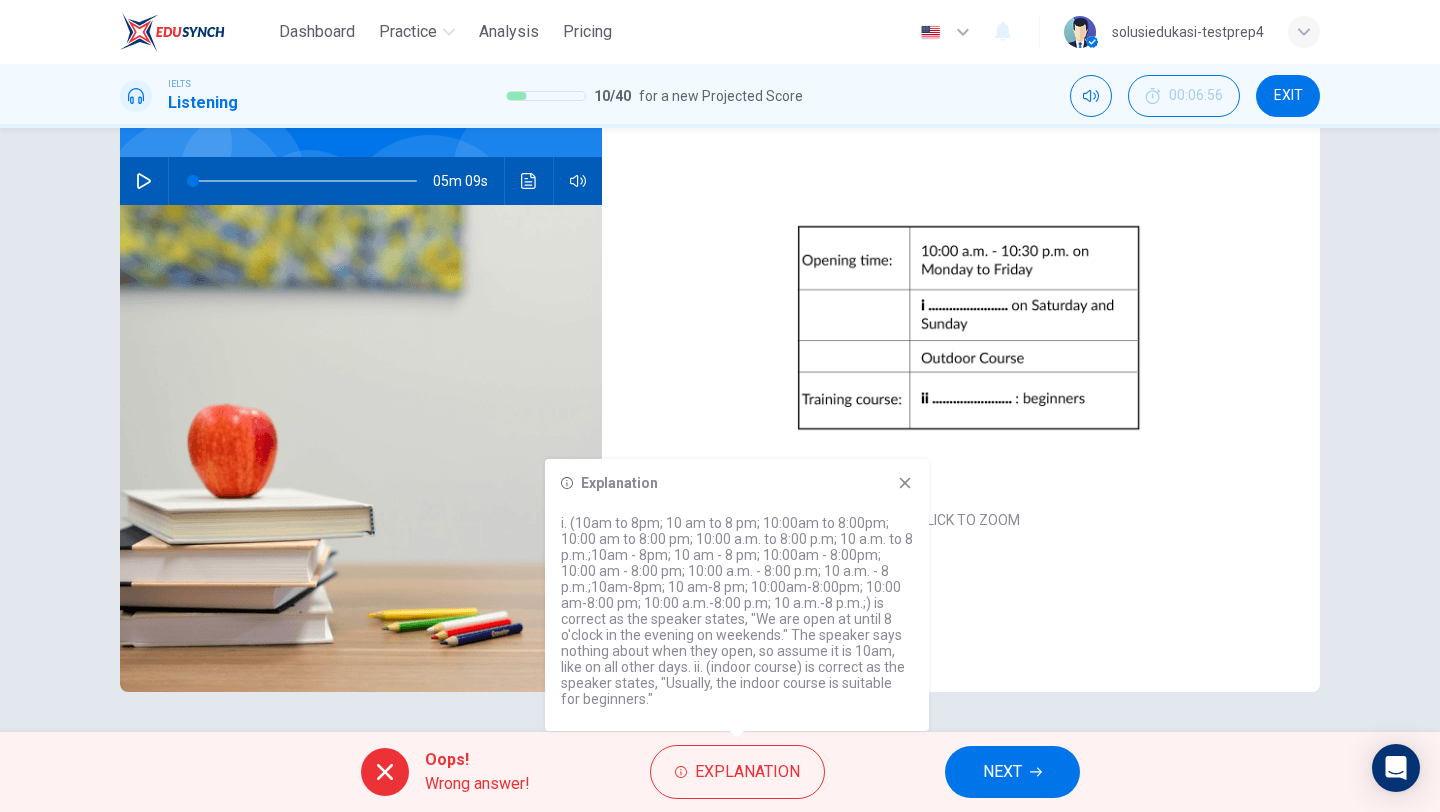 click 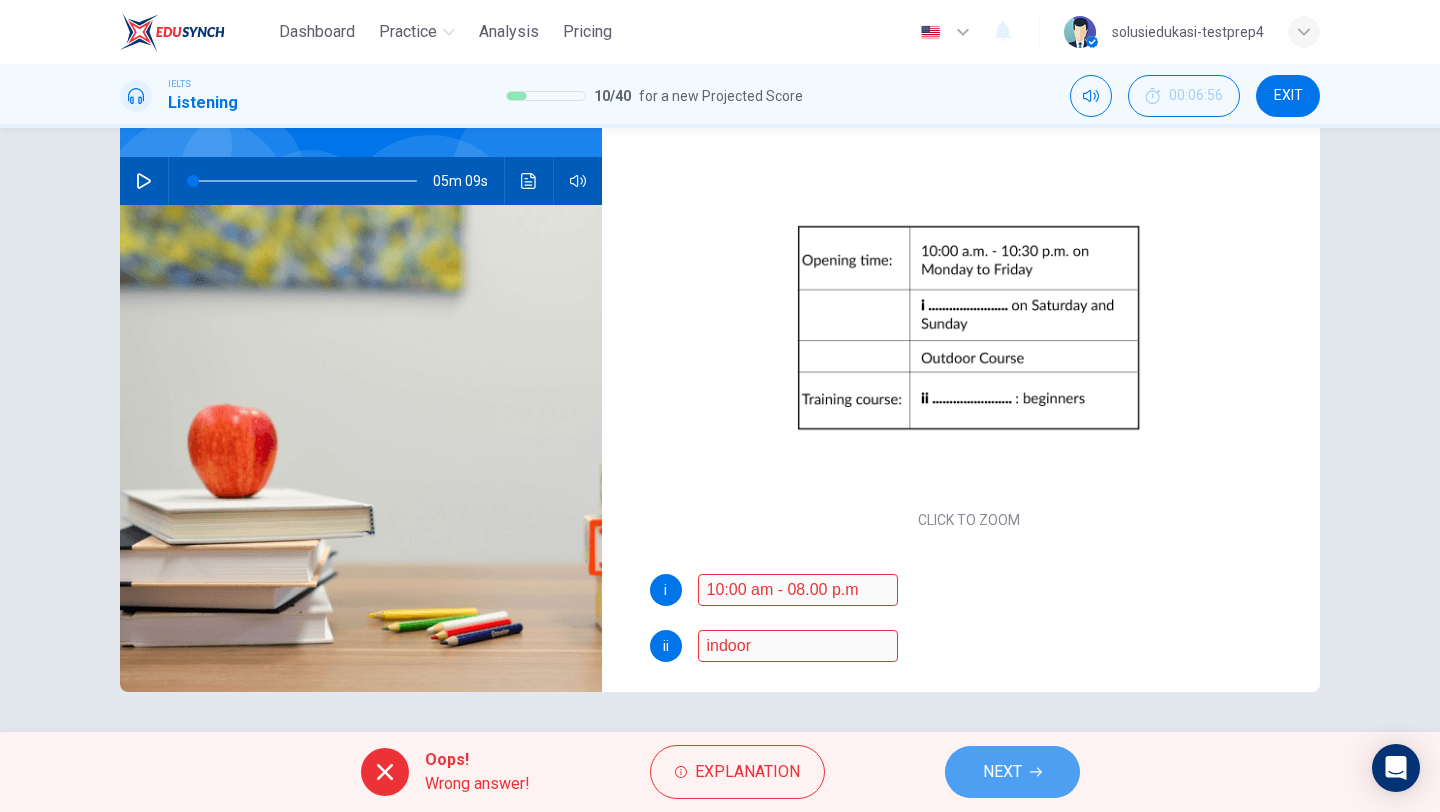 click on "NEXT" at bounding box center [1002, 772] 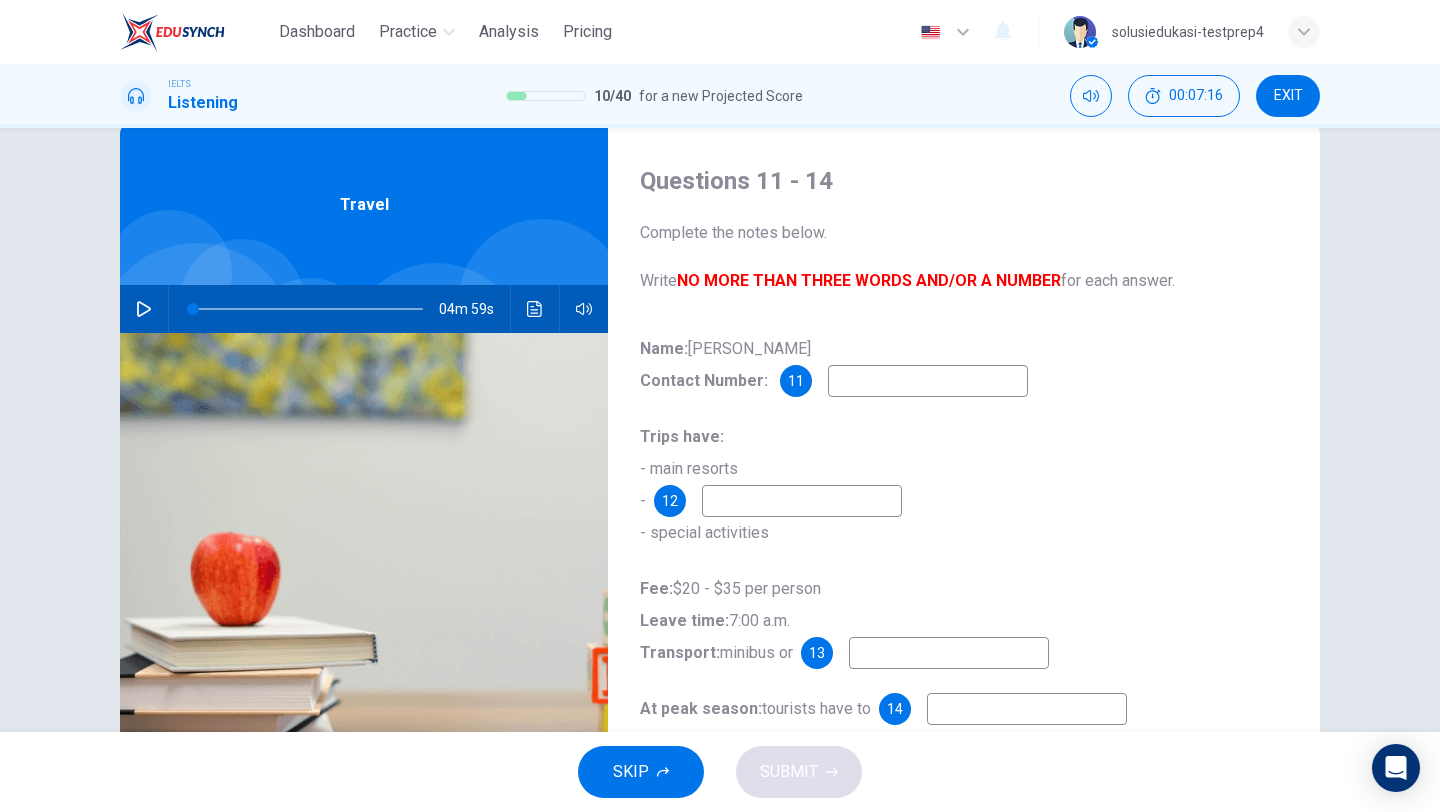 scroll, scrollTop: 0, scrollLeft: 0, axis: both 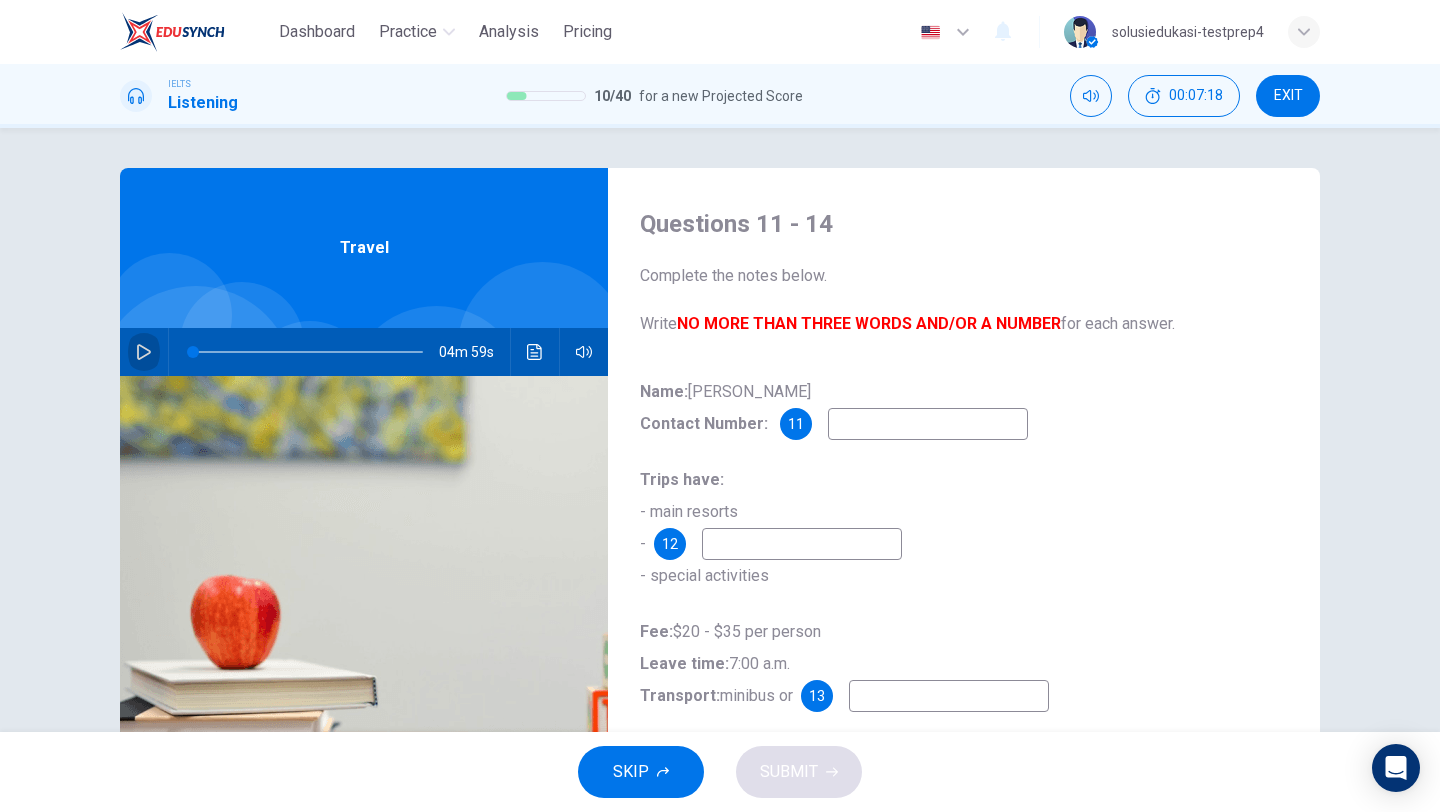 click 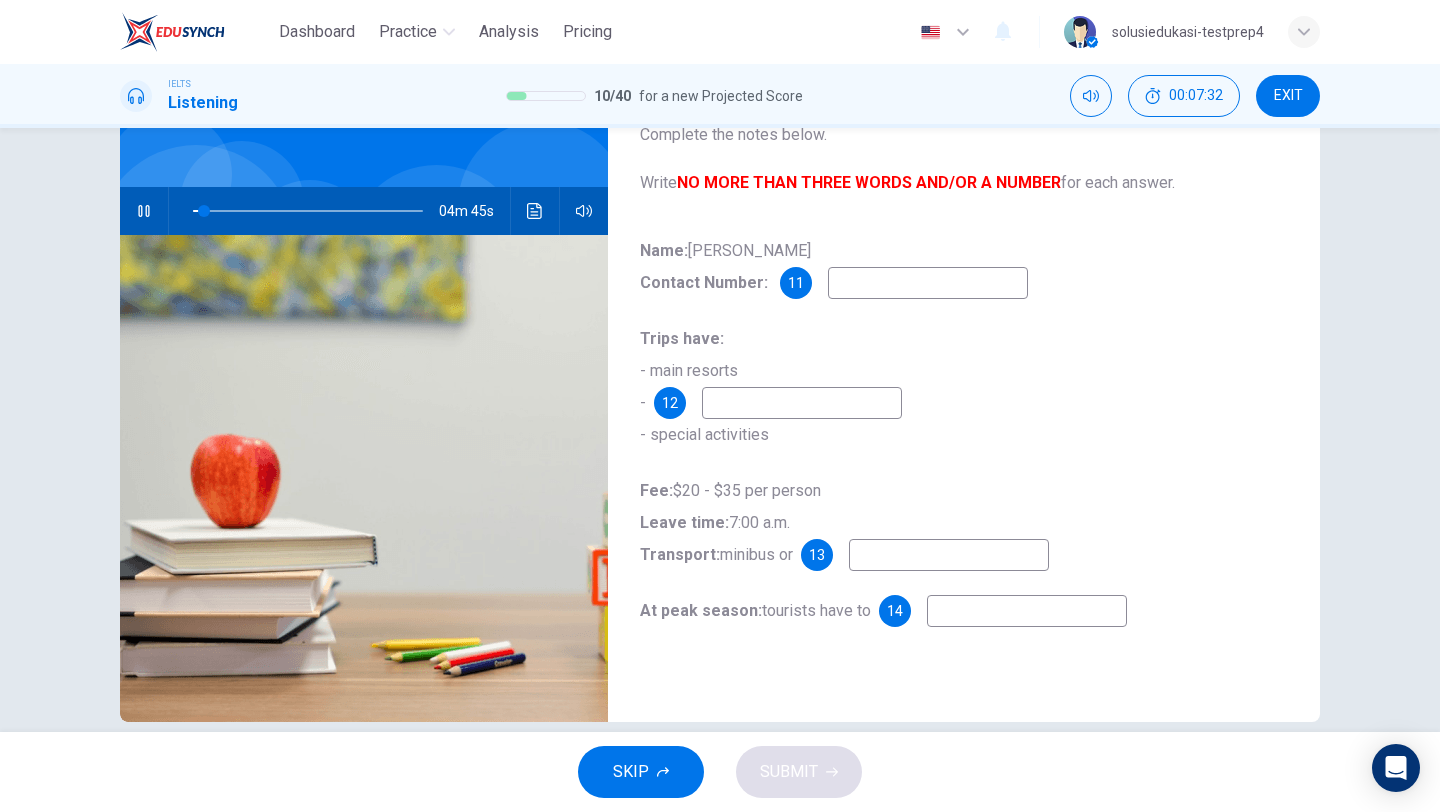 scroll, scrollTop: 148, scrollLeft: 0, axis: vertical 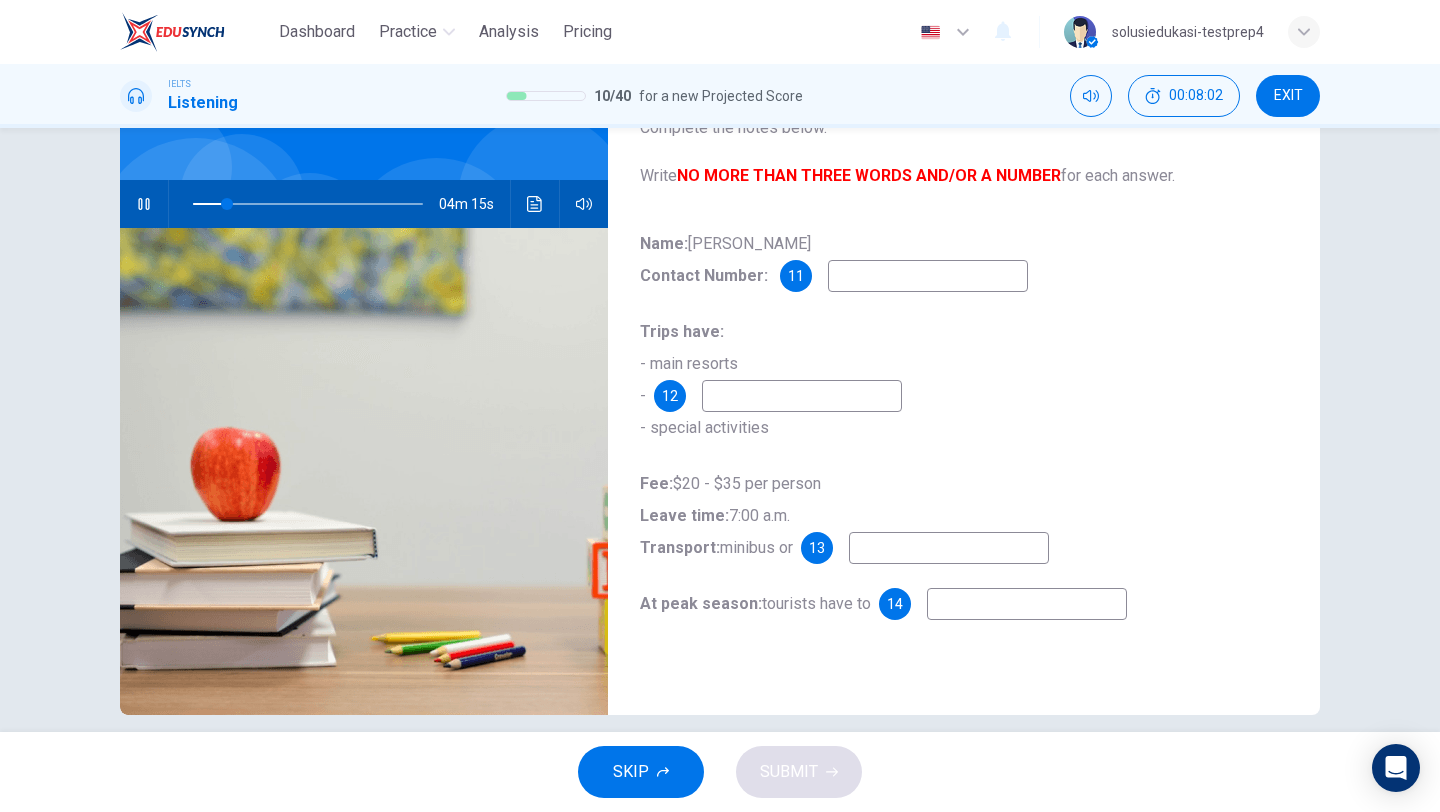 click at bounding box center (928, 276) 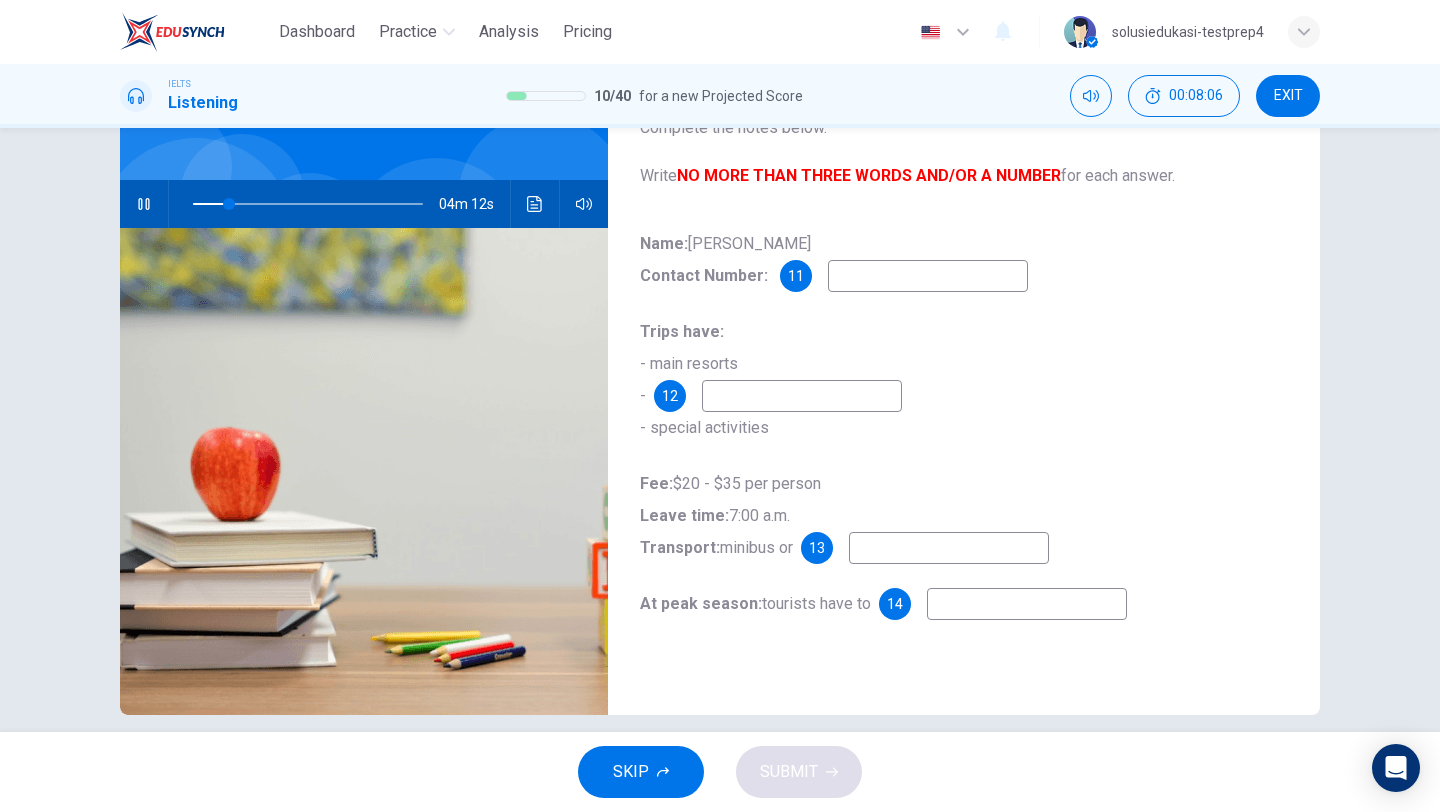 type on "16" 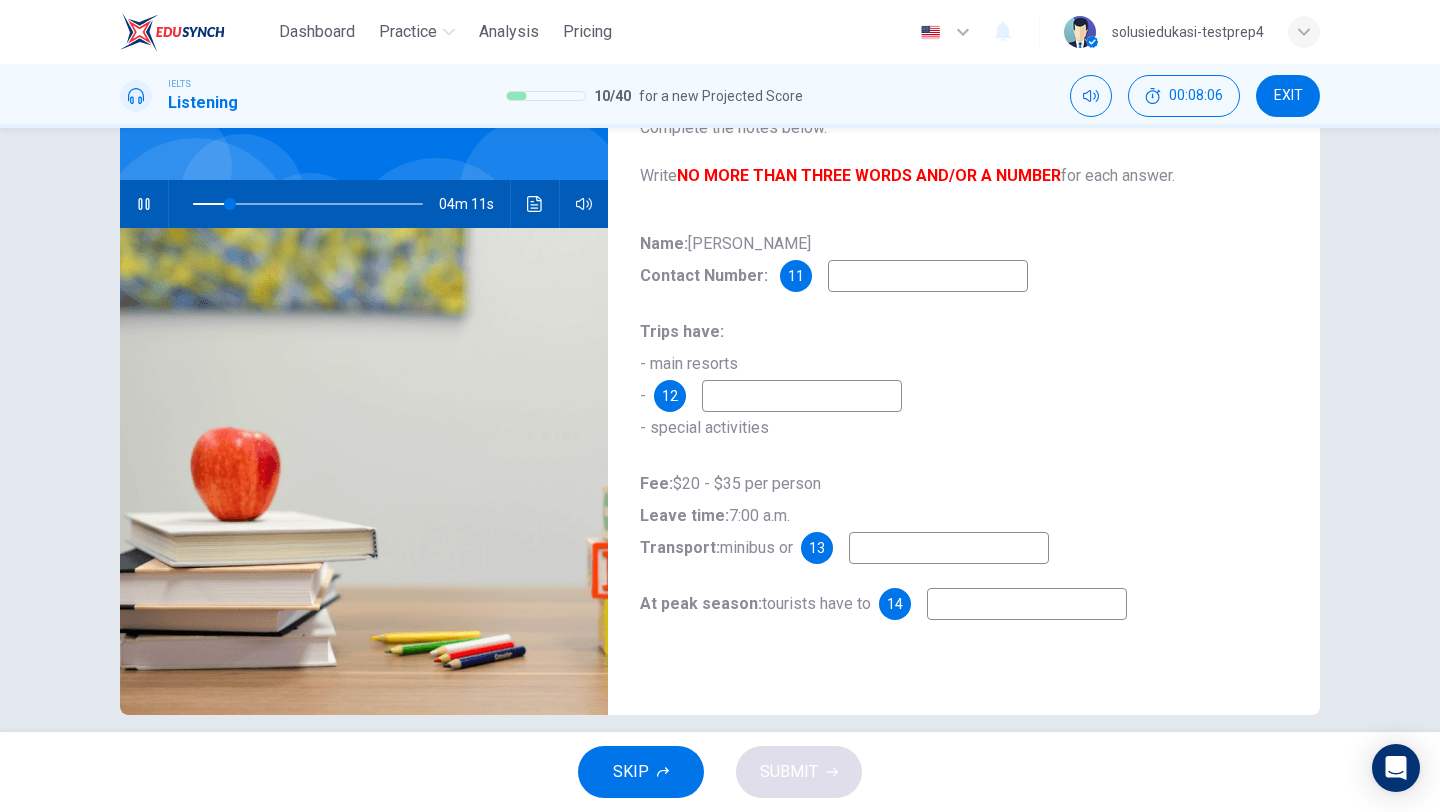 type on "4" 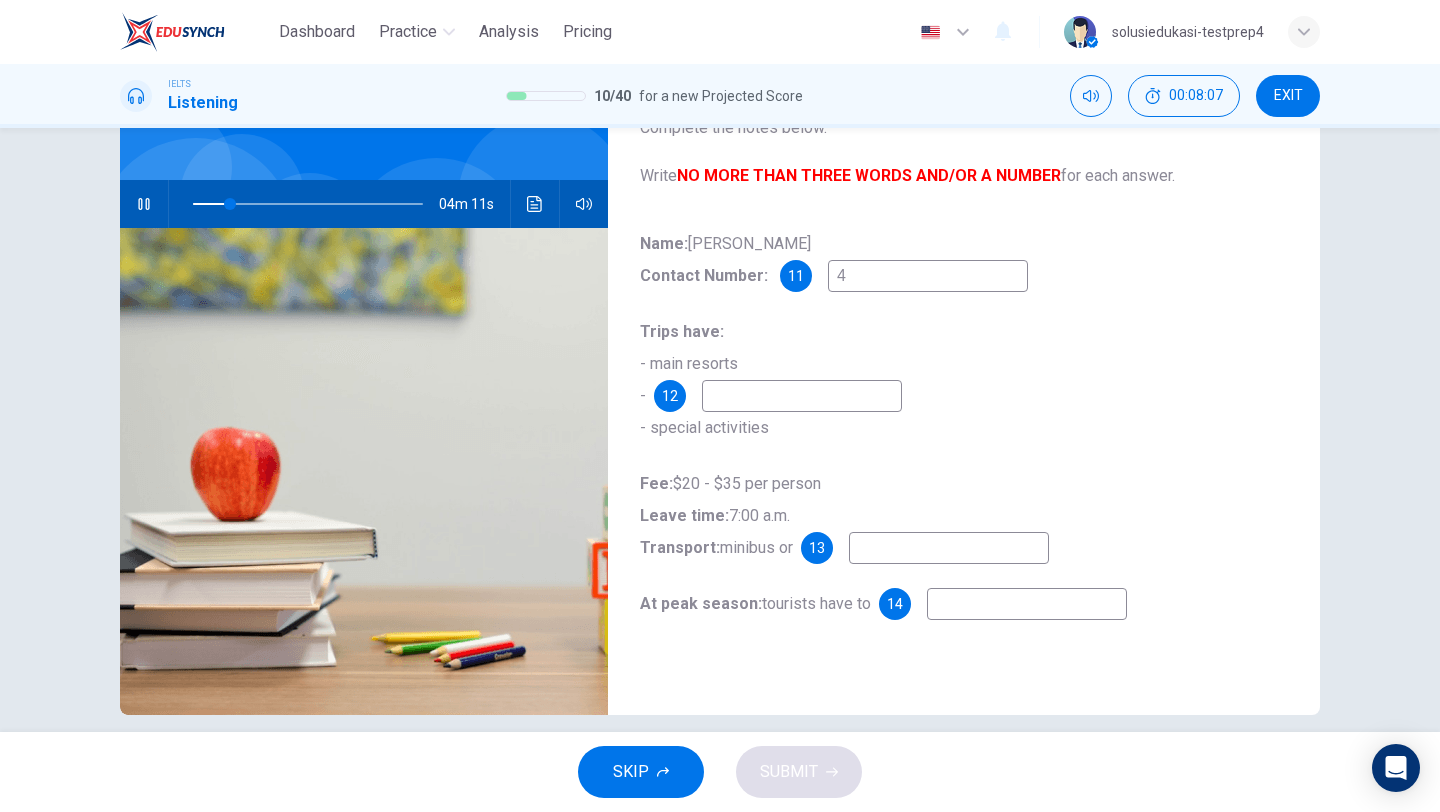 type on "16" 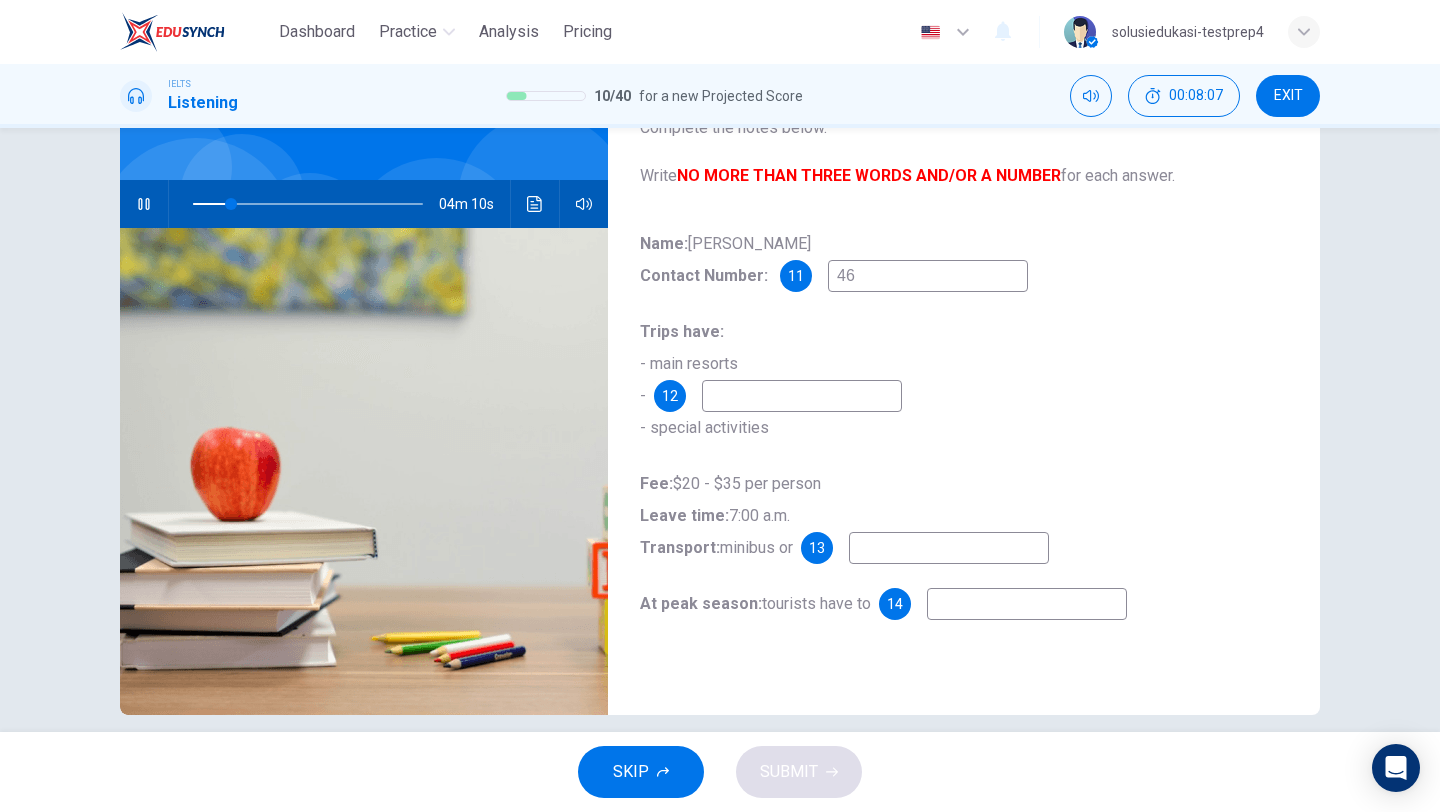 type on "462" 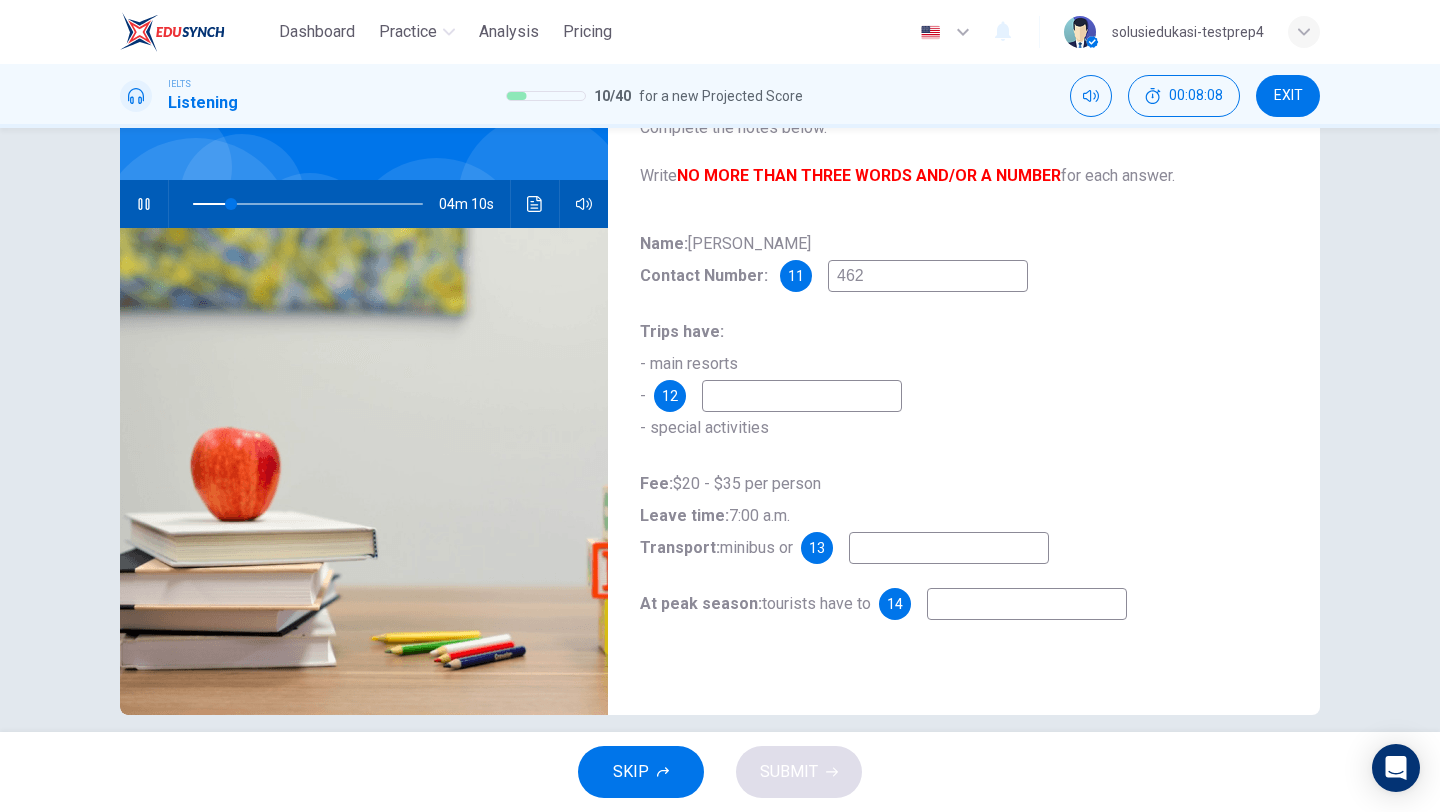 type on "17" 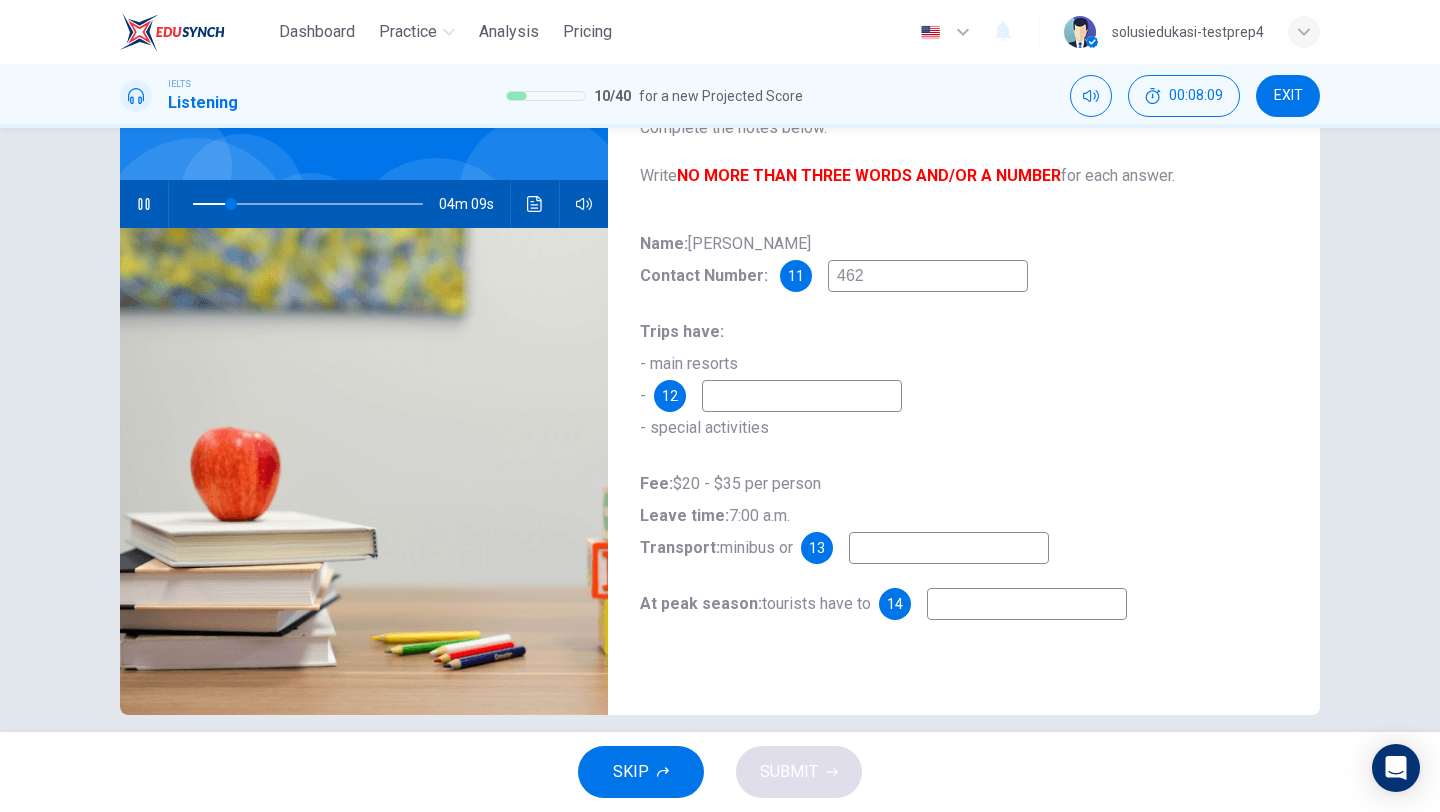 type on "4628" 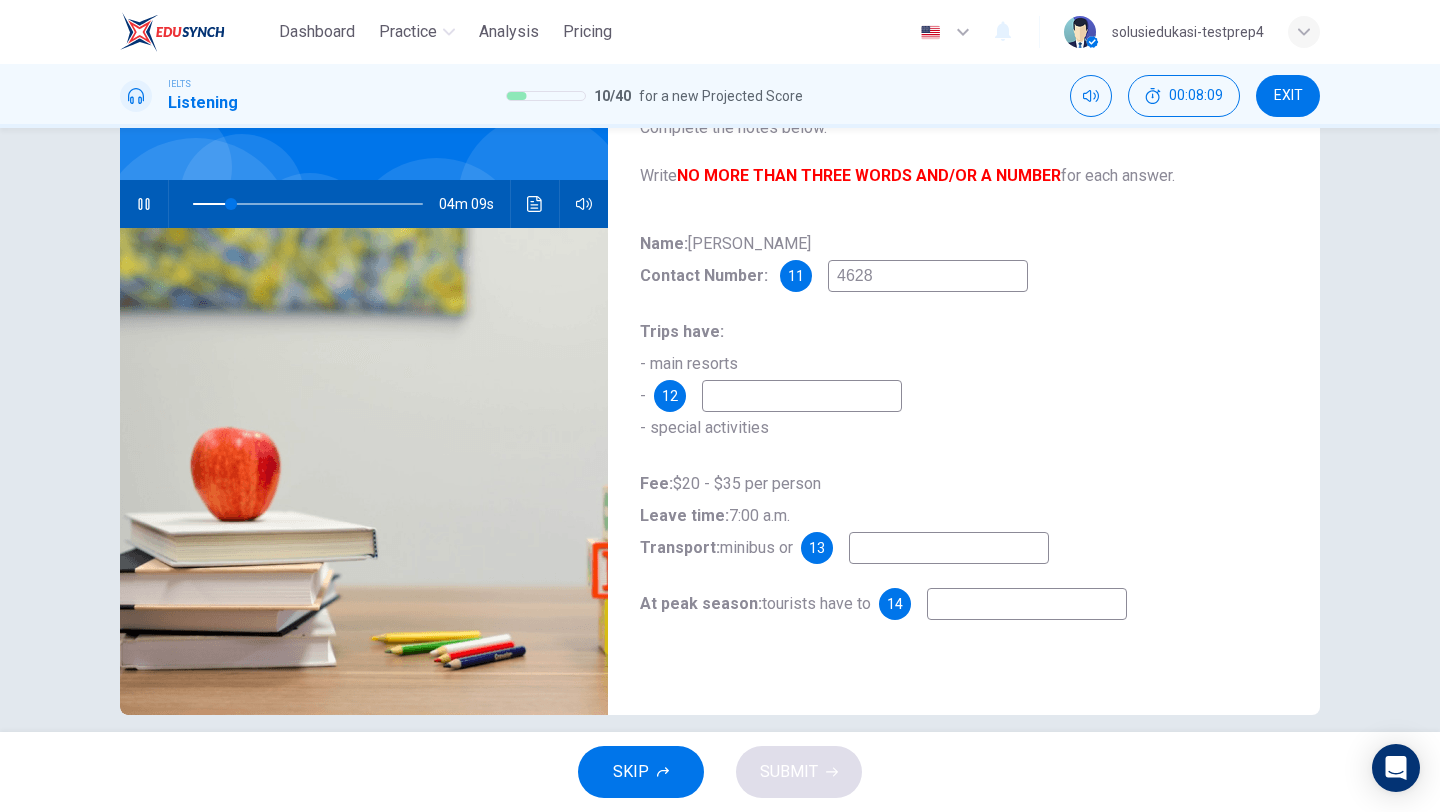 type on "17" 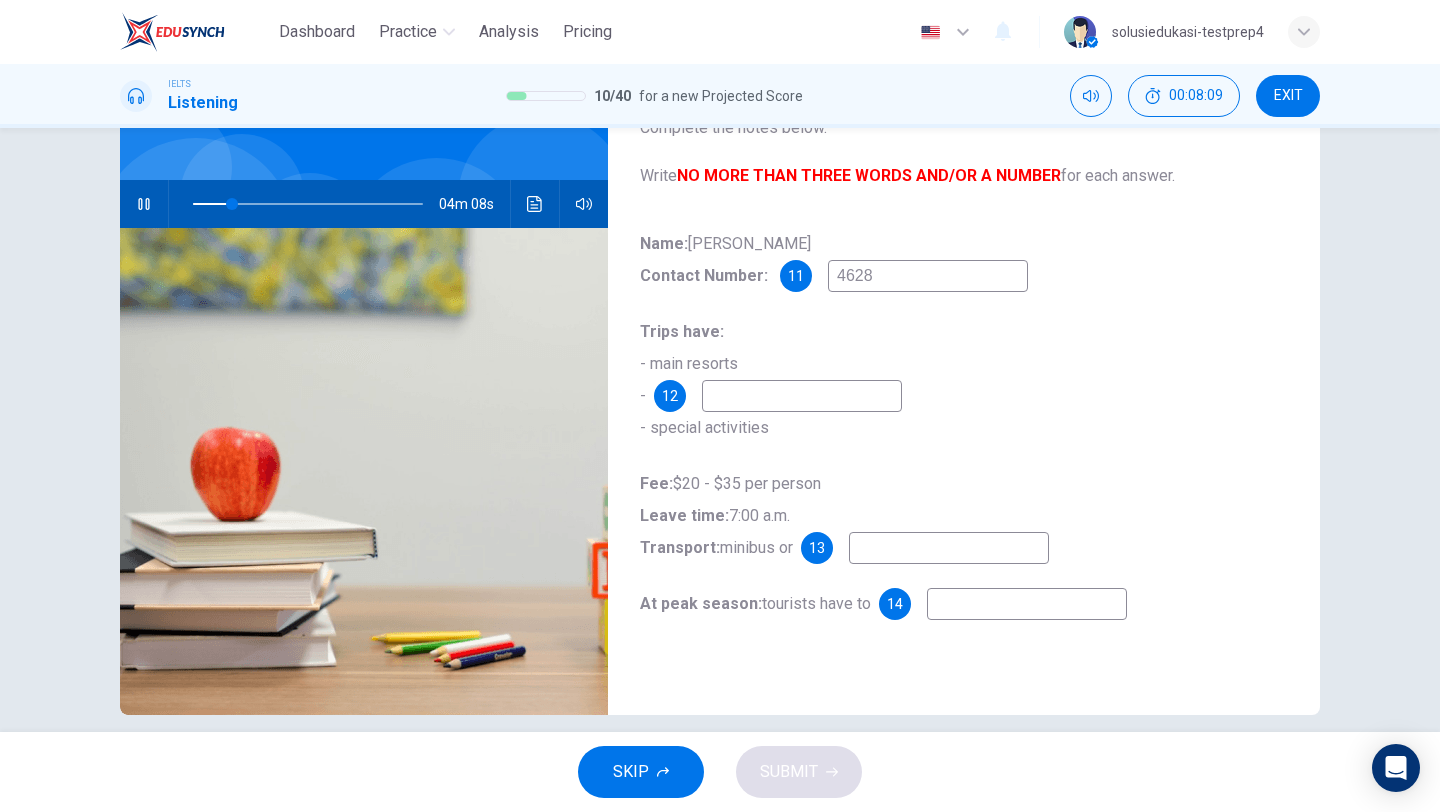type on "46283" 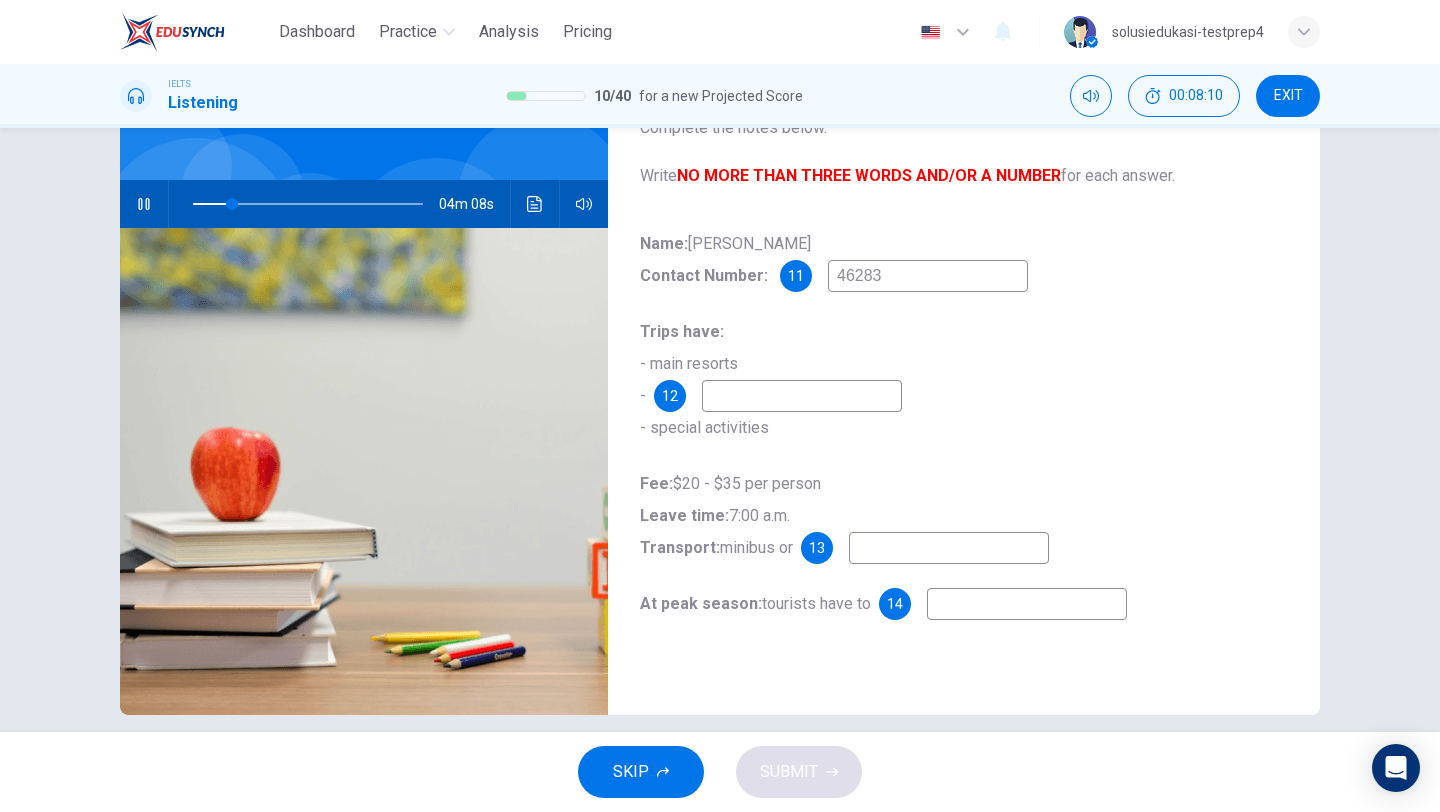 type on "17" 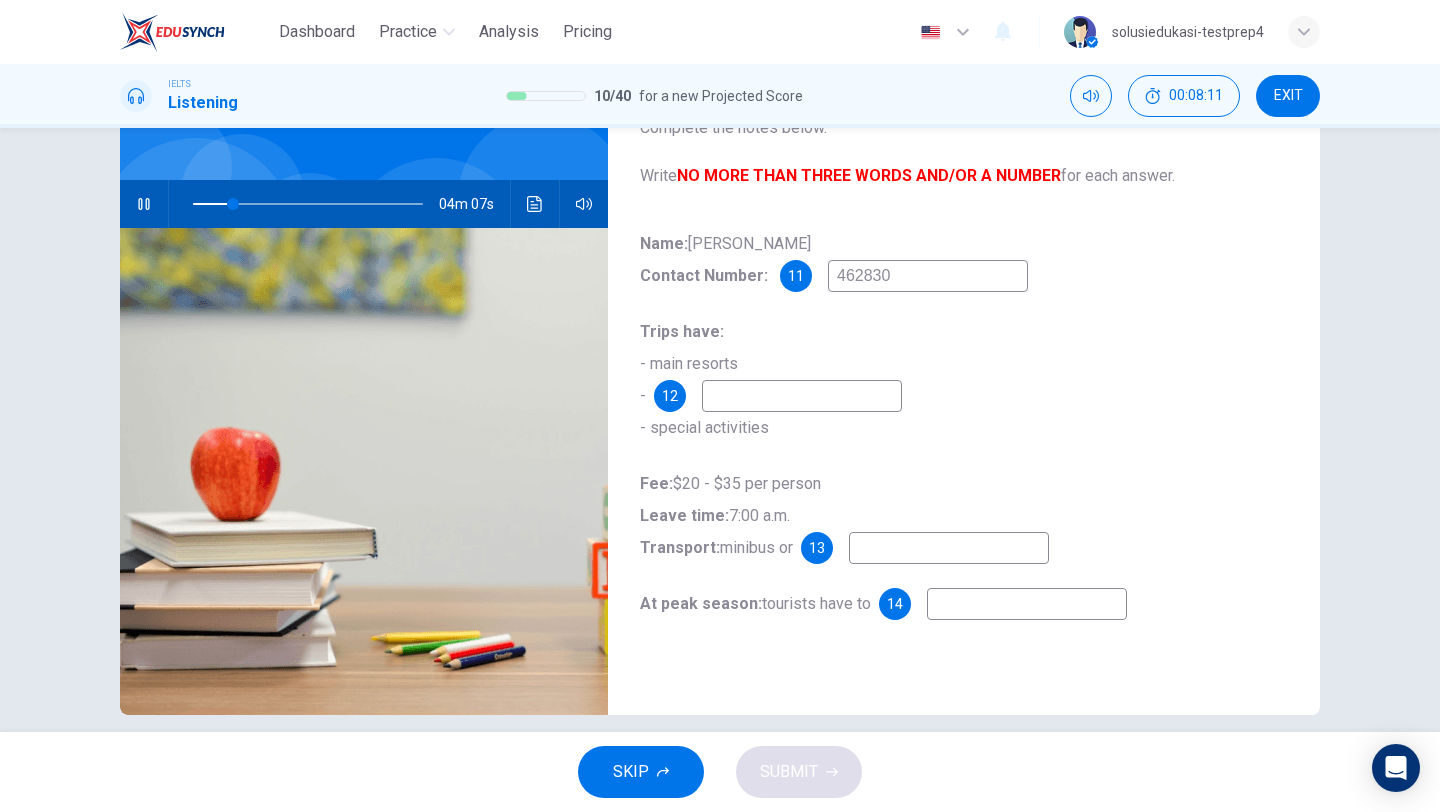 type on "4628309" 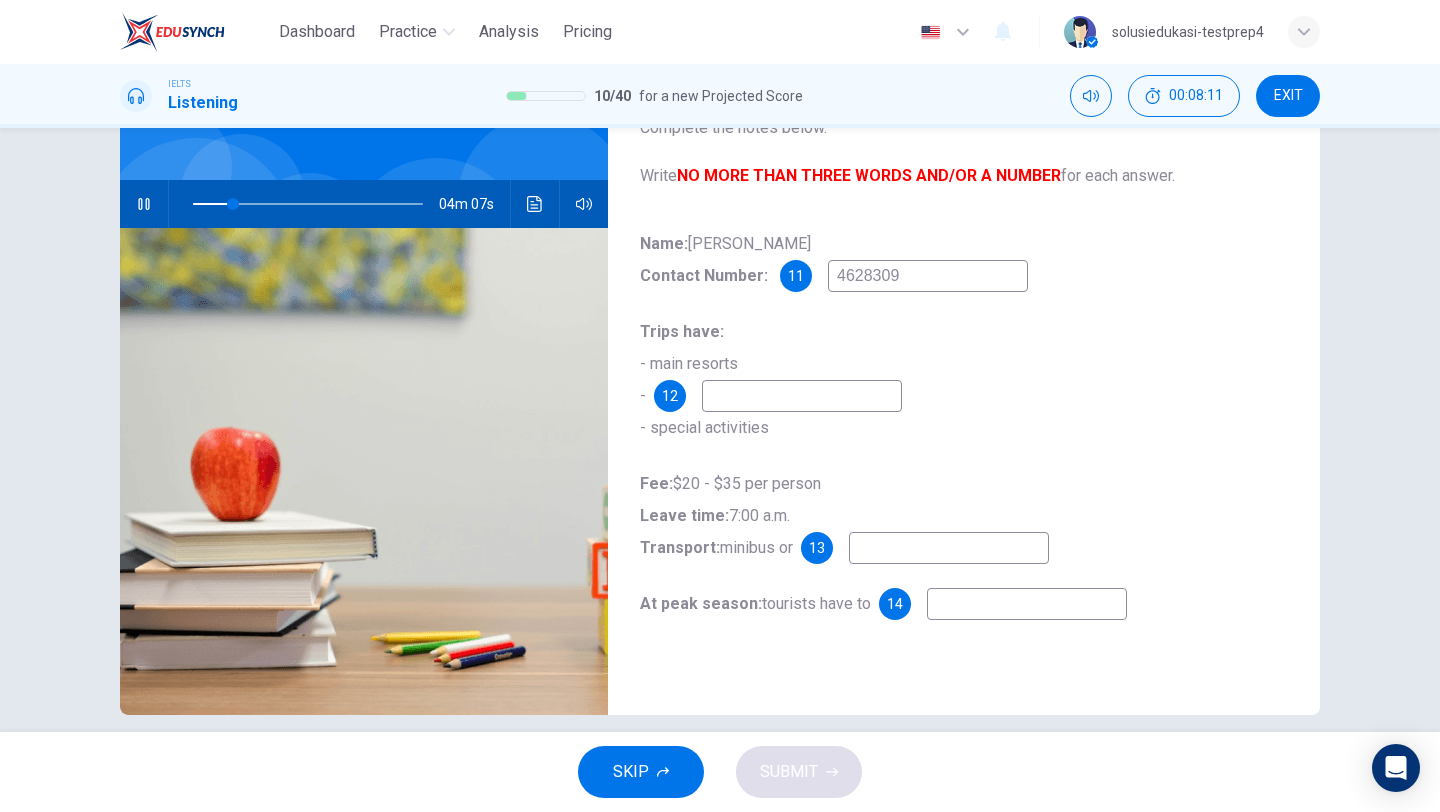 type on "18" 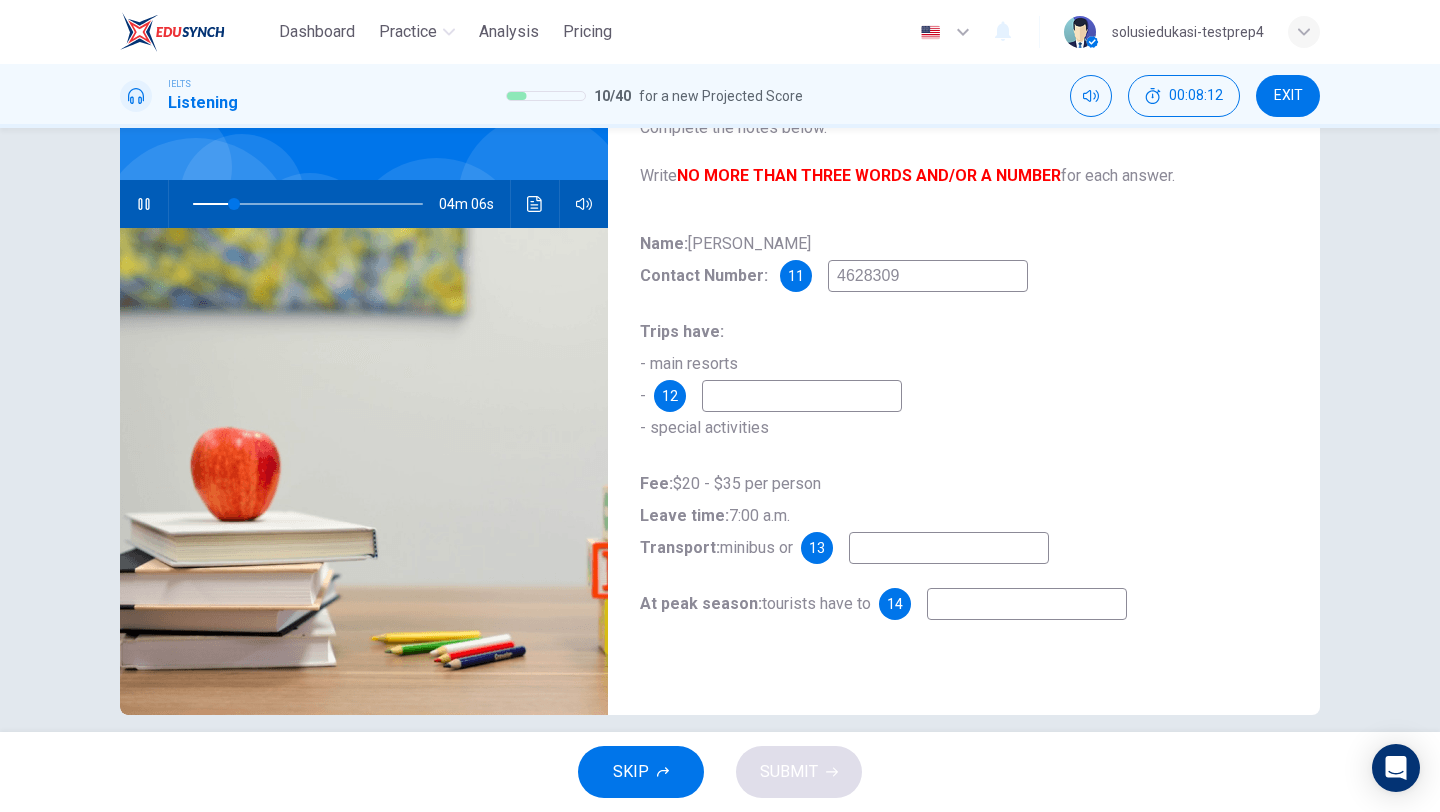 type on "46283095" 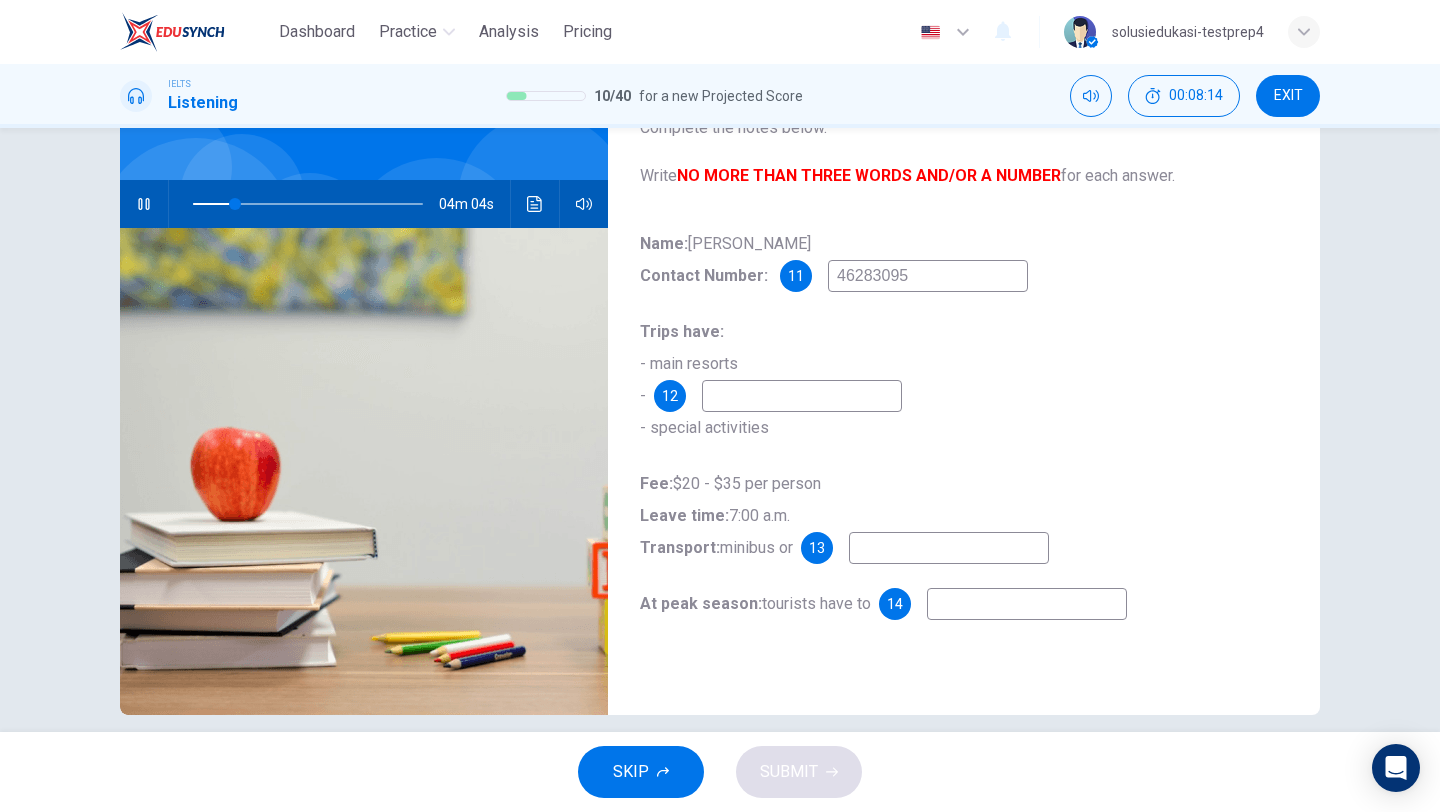 type on "19" 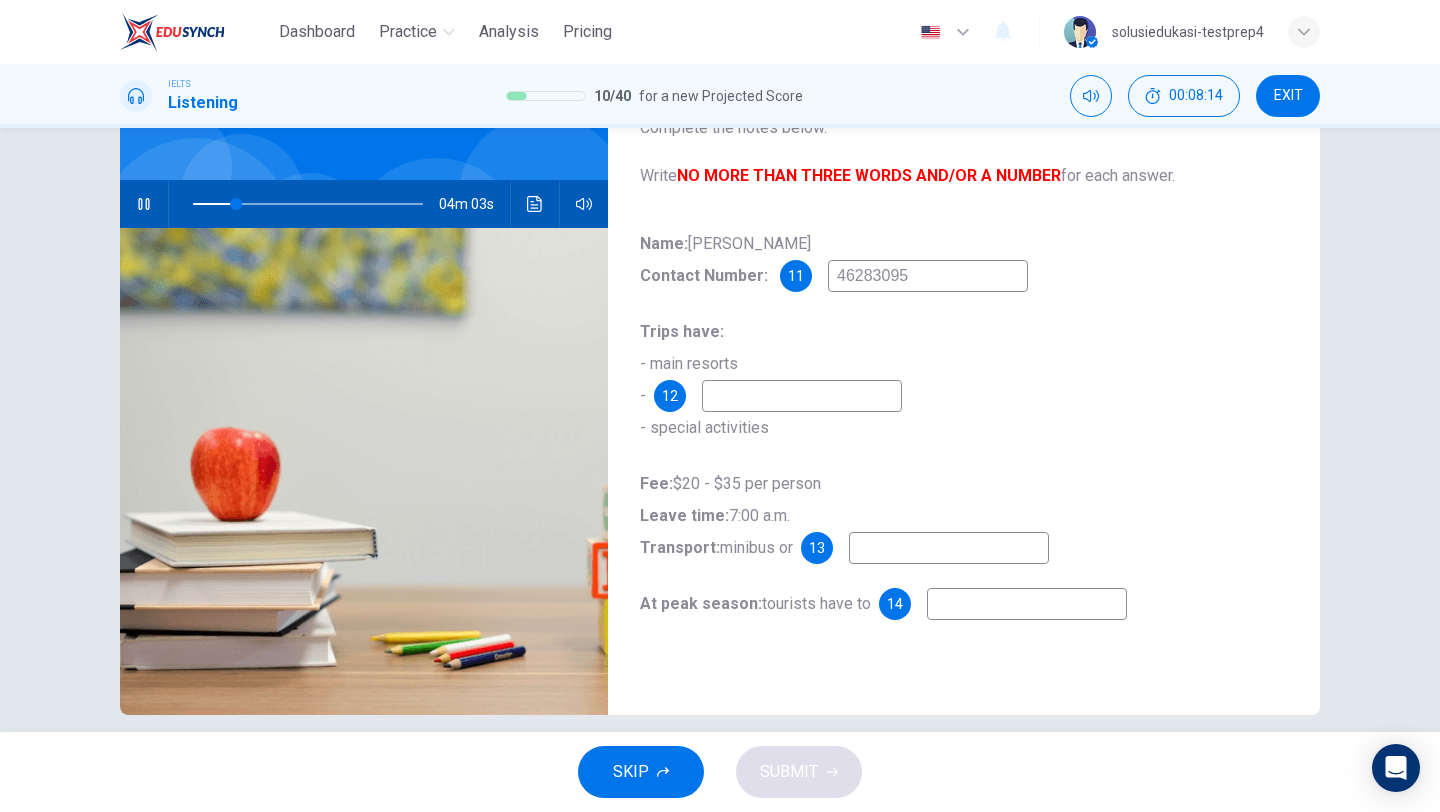 type on "46283095" 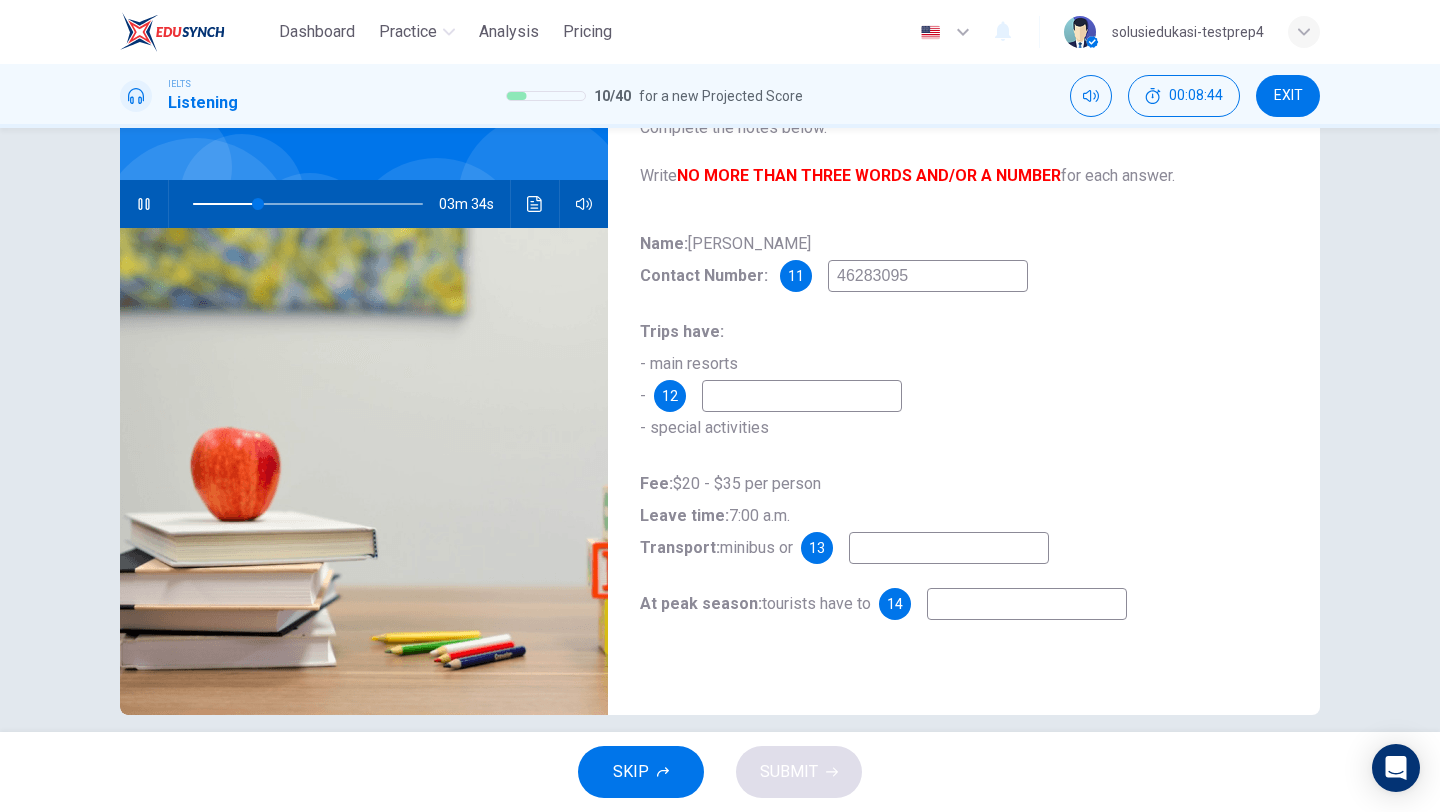 type on "29" 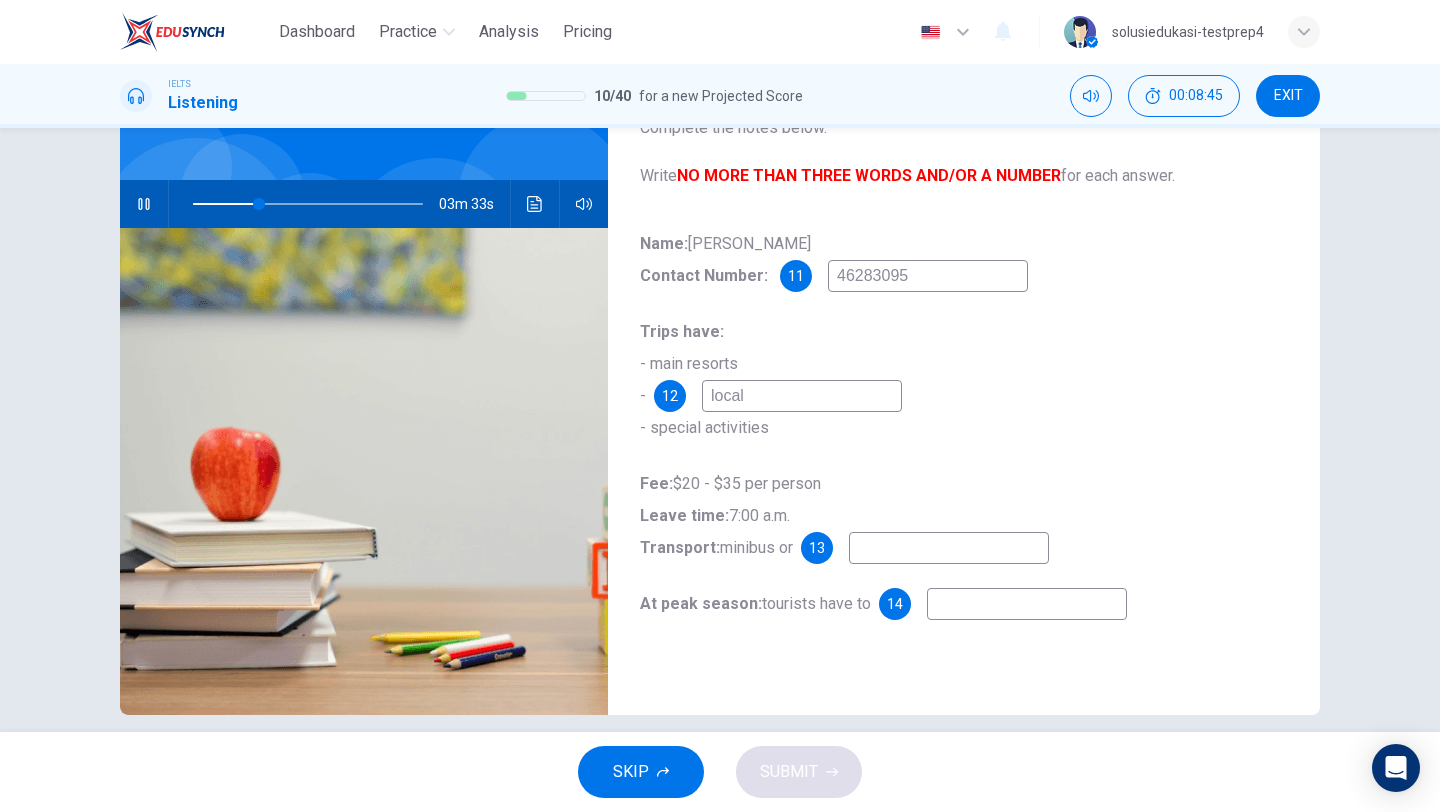 type on "local" 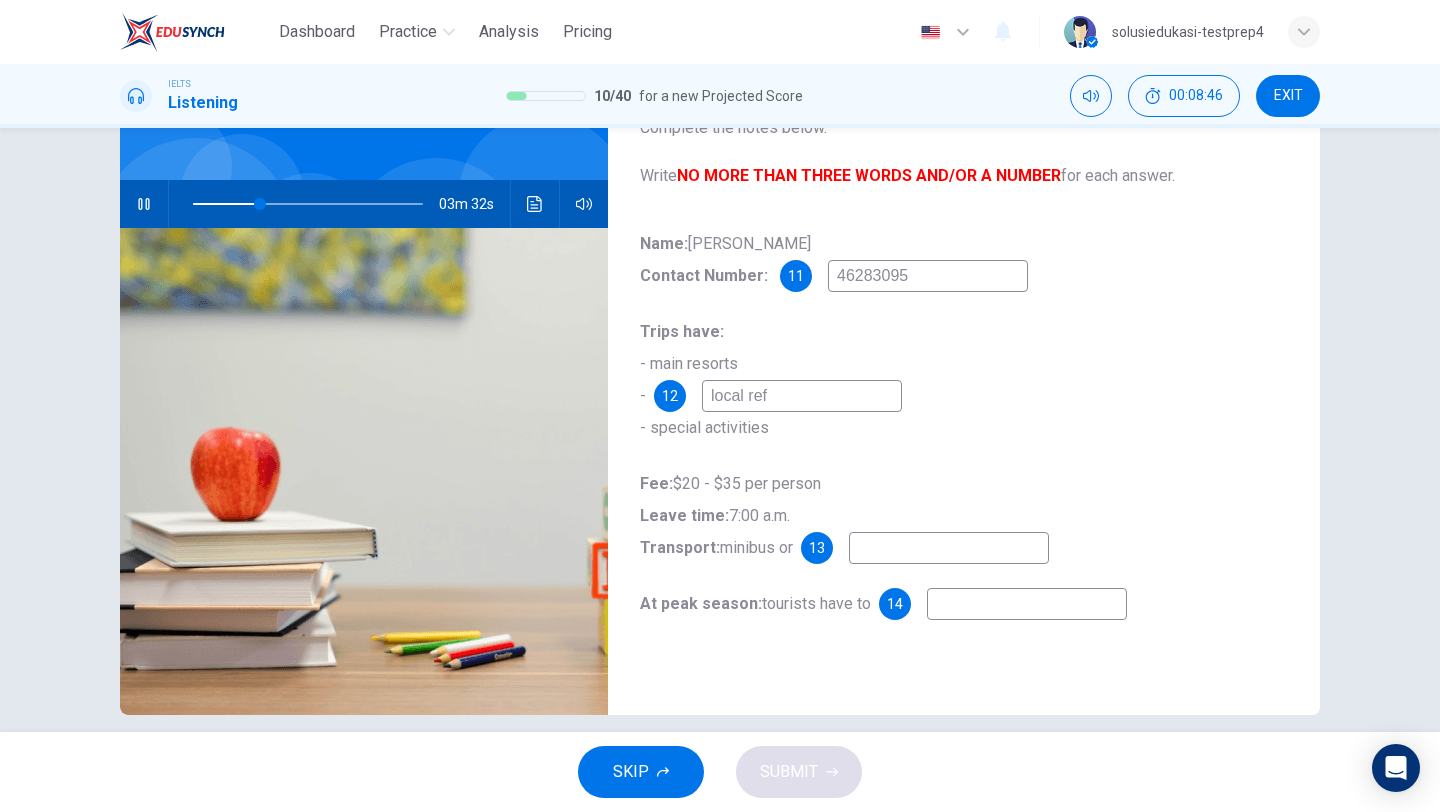 type on "local refr" 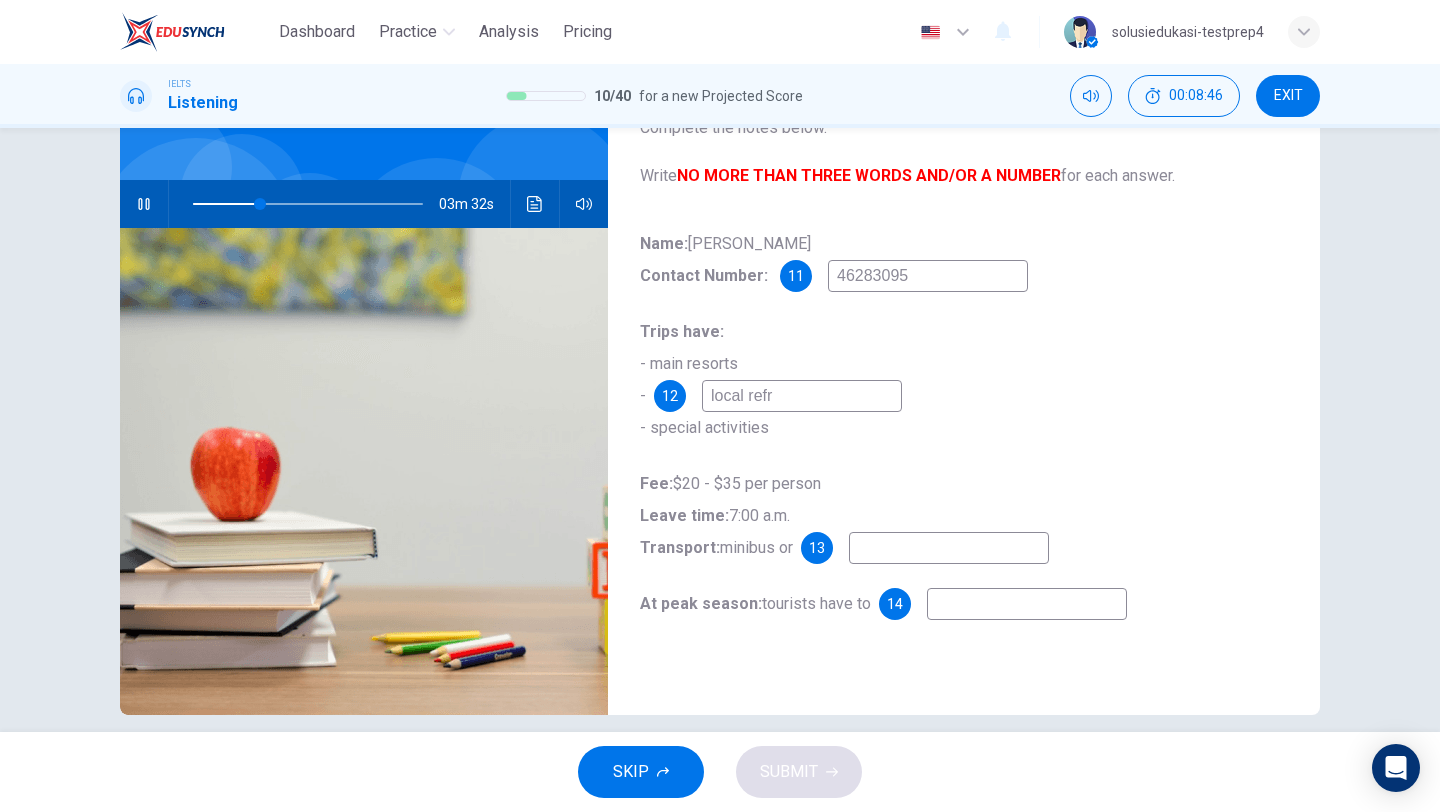 type on "29" 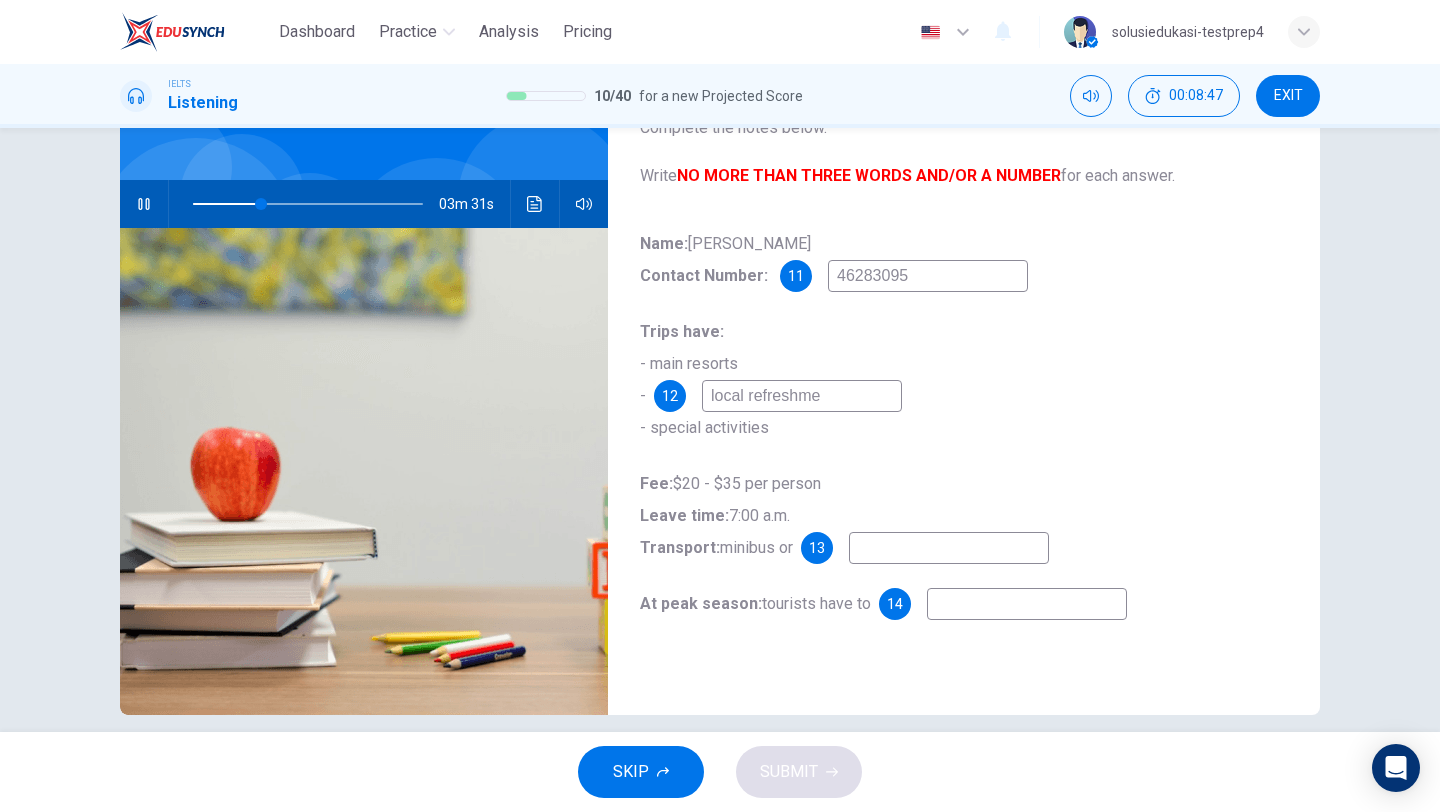 type on "local refreshmen" 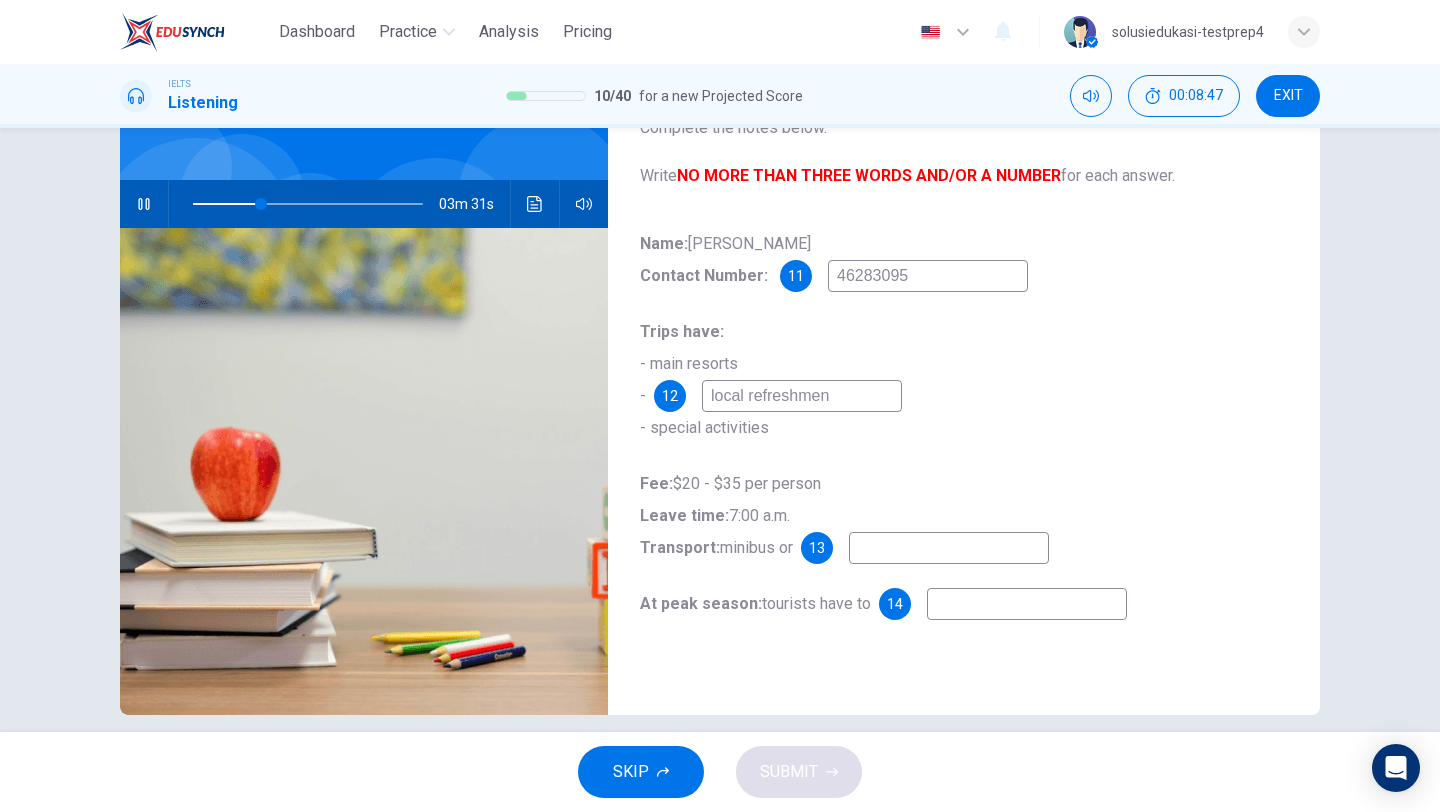 type on "30" 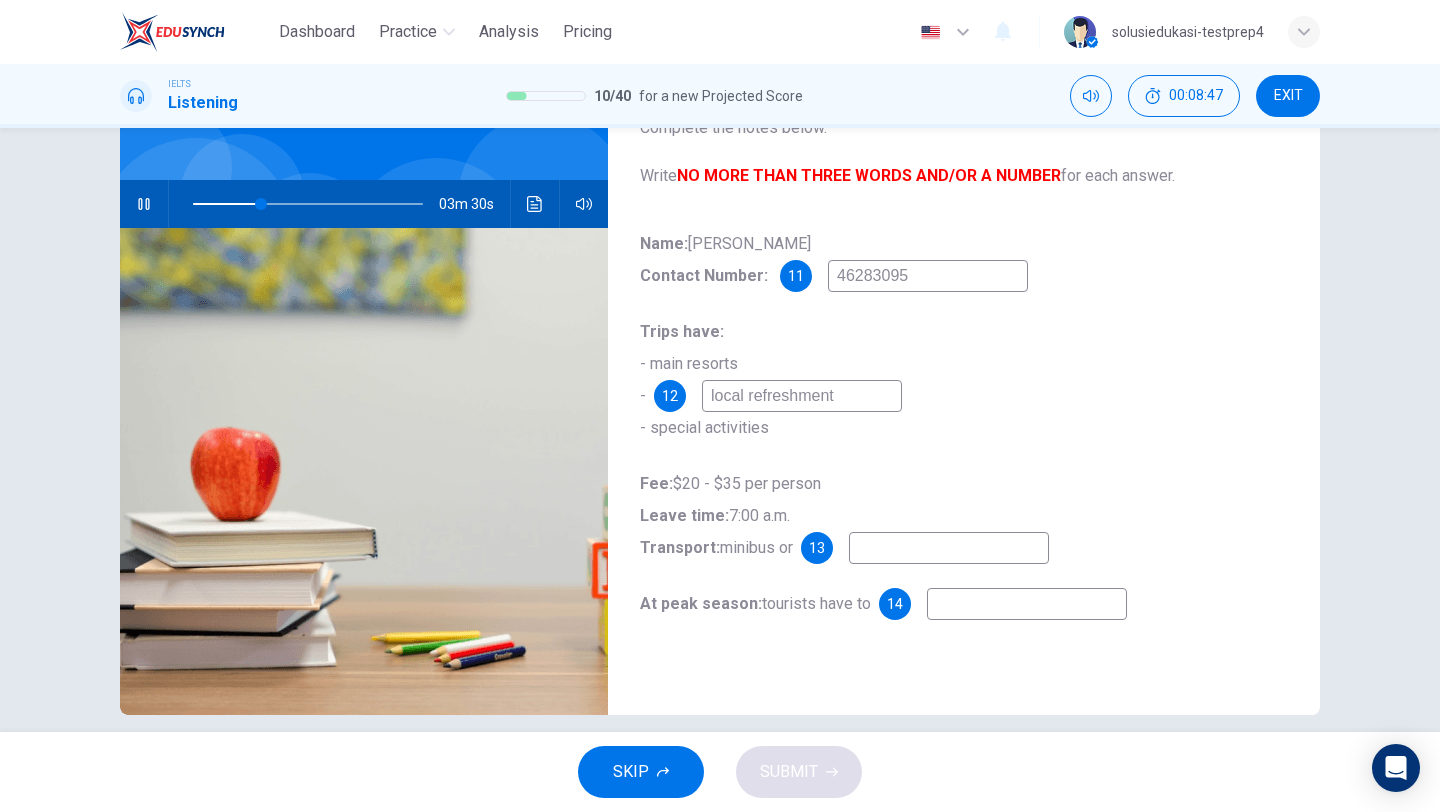 type on "local refreshments" 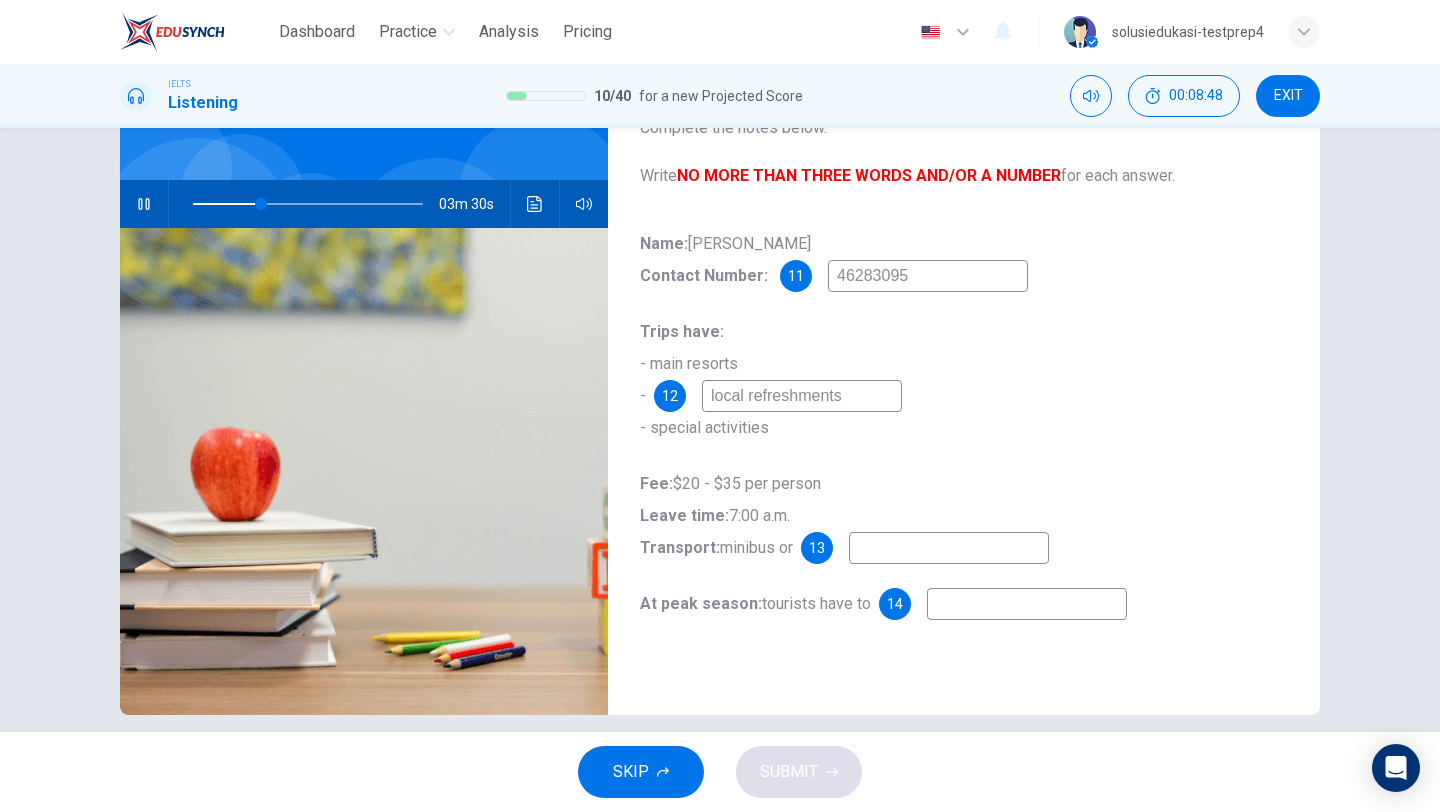 type on "30" 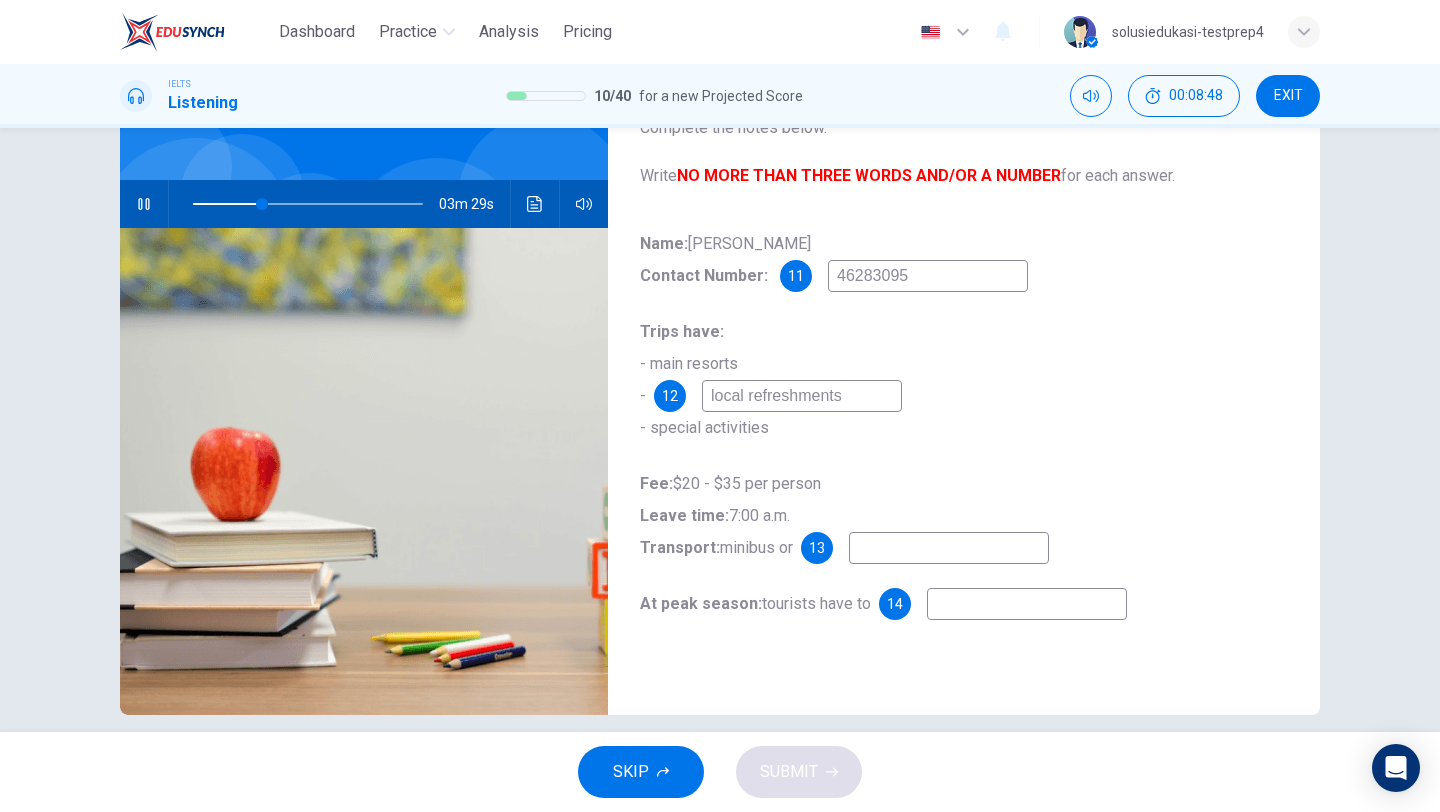 type on "local refreshments" 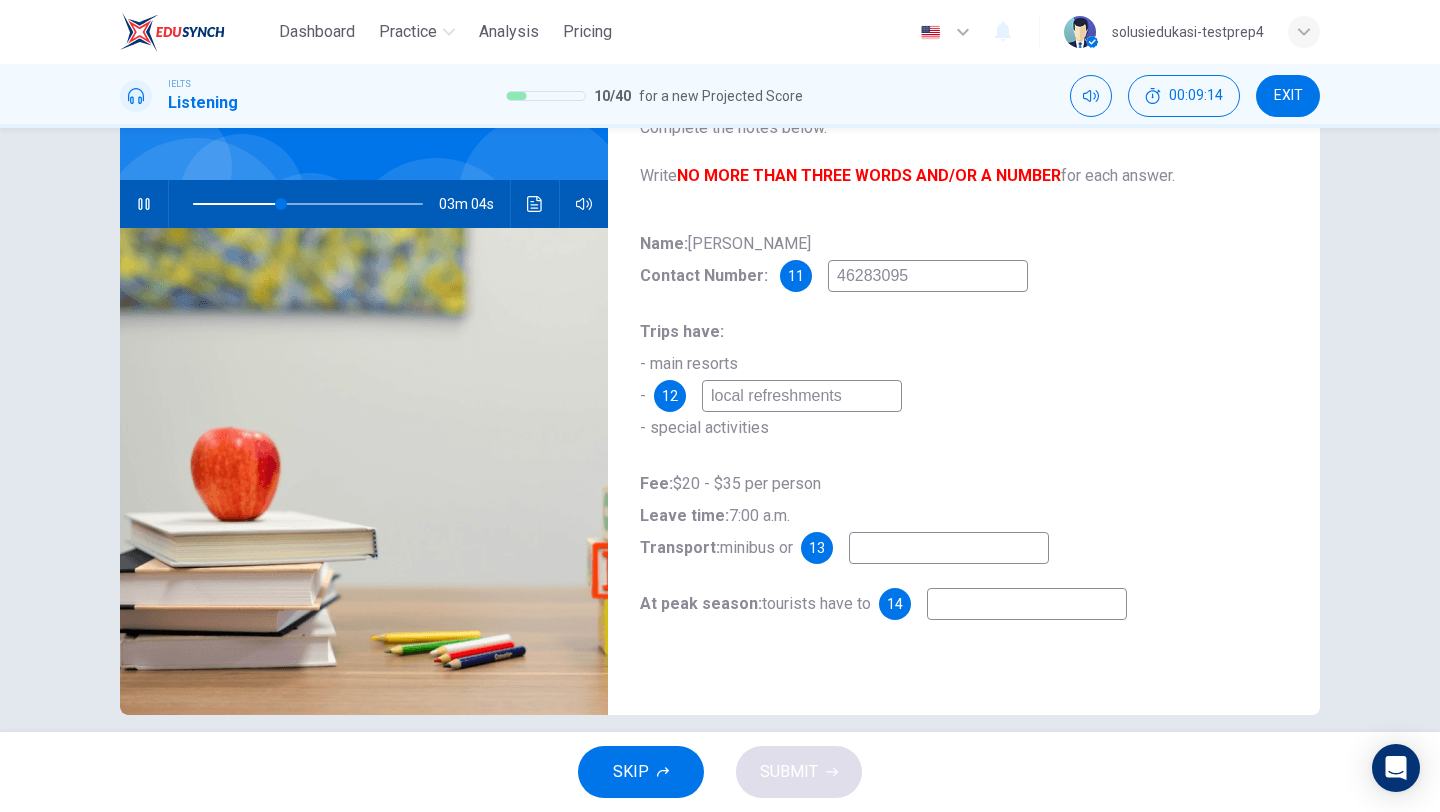 type on "39" 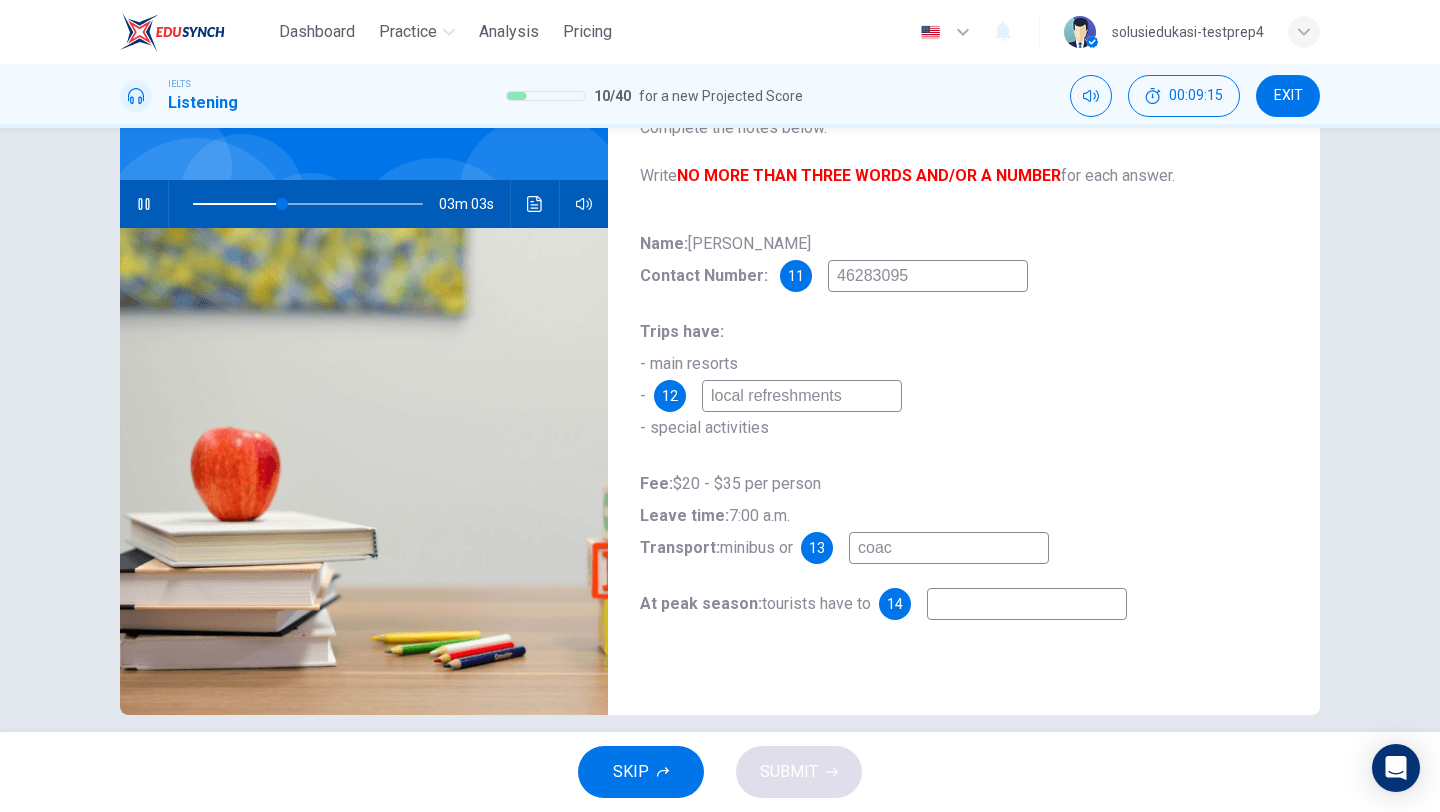type on "coach" 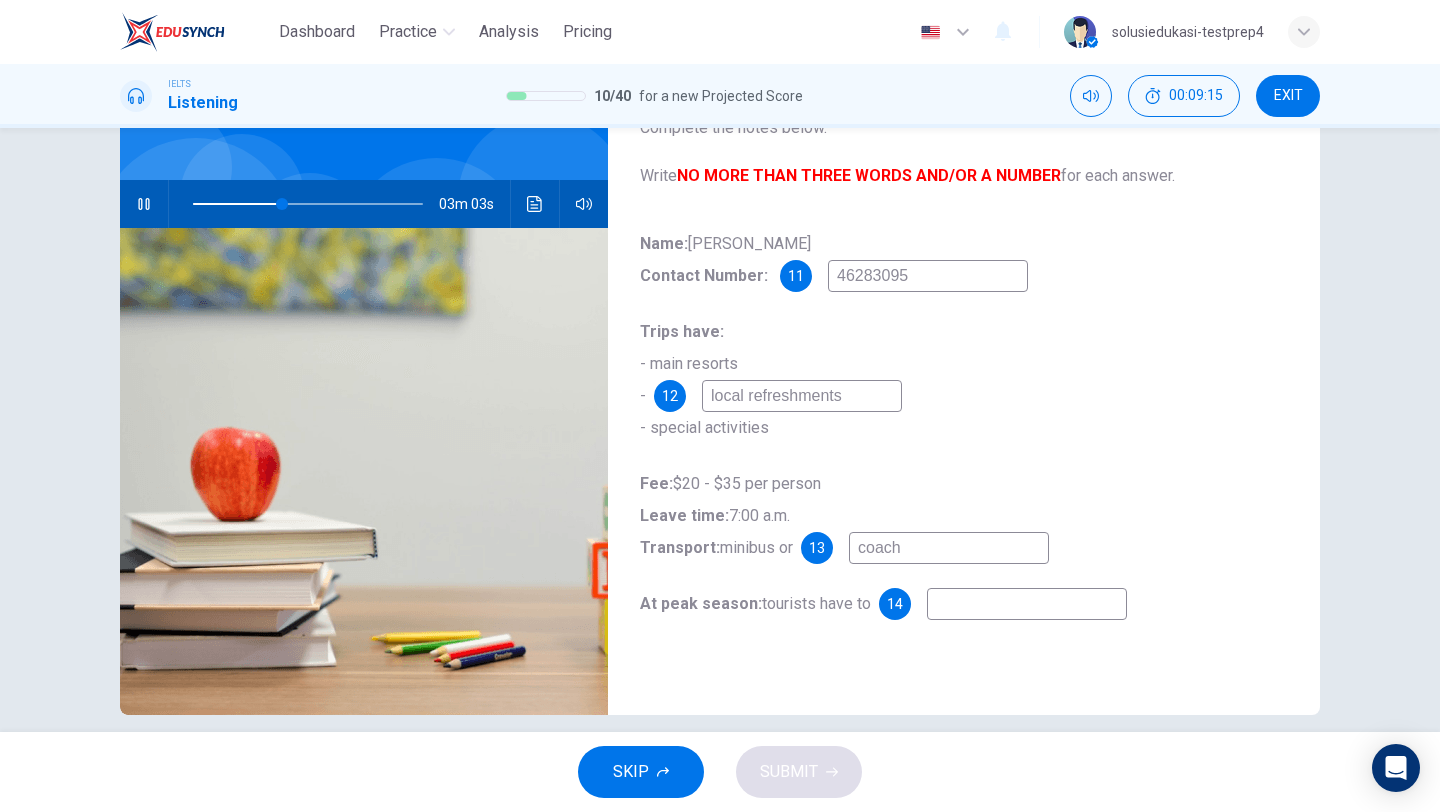 type on "39" 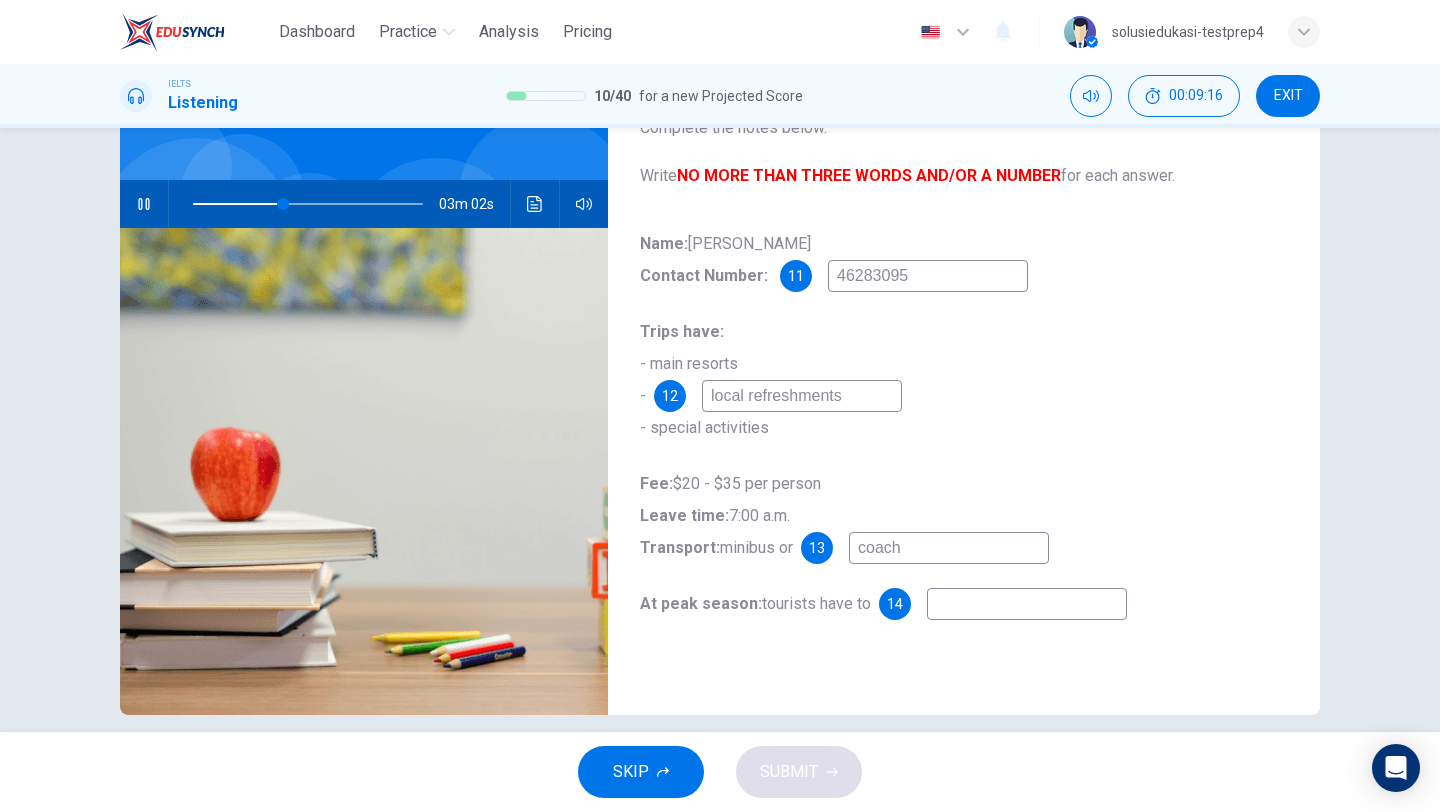 type on "coach" 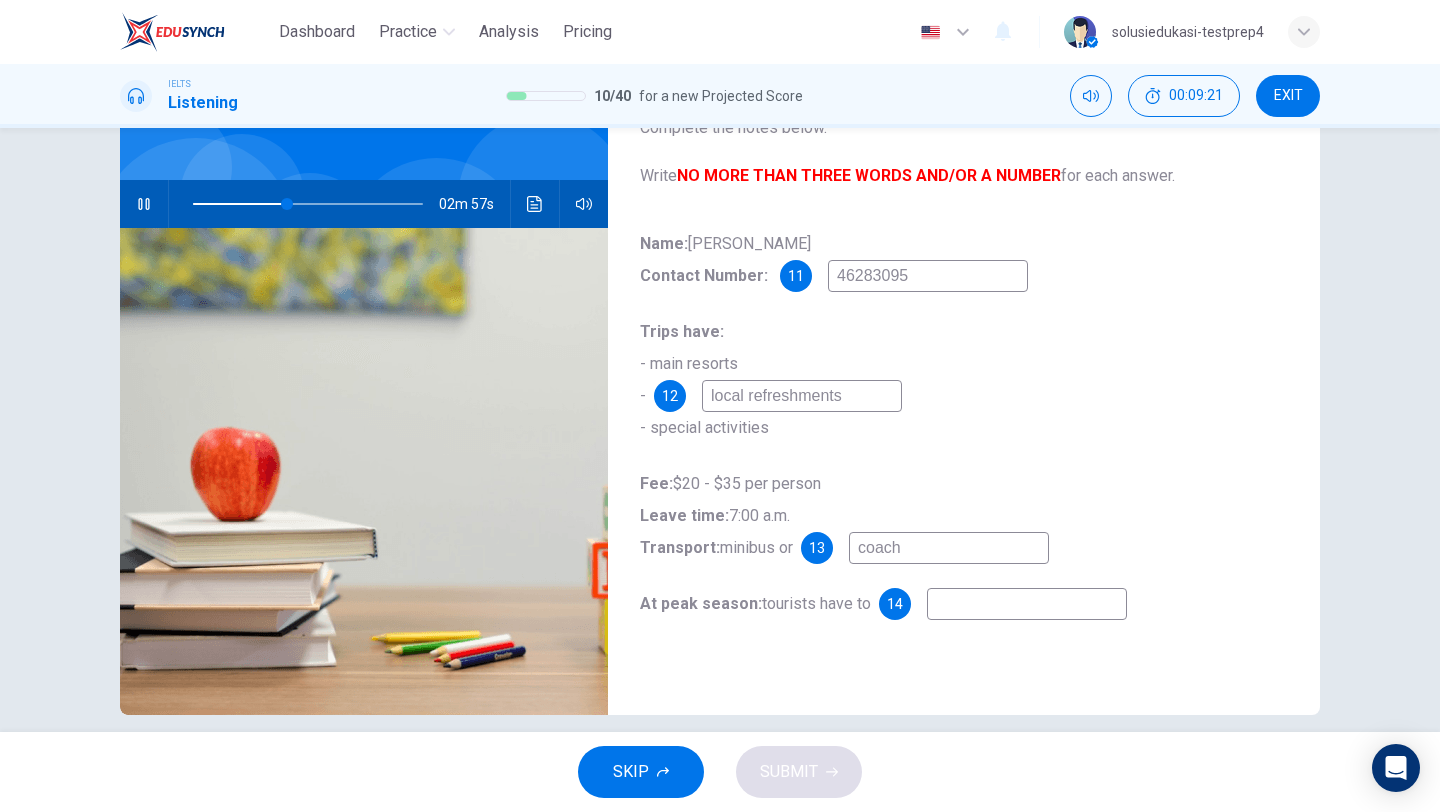 type on "41" 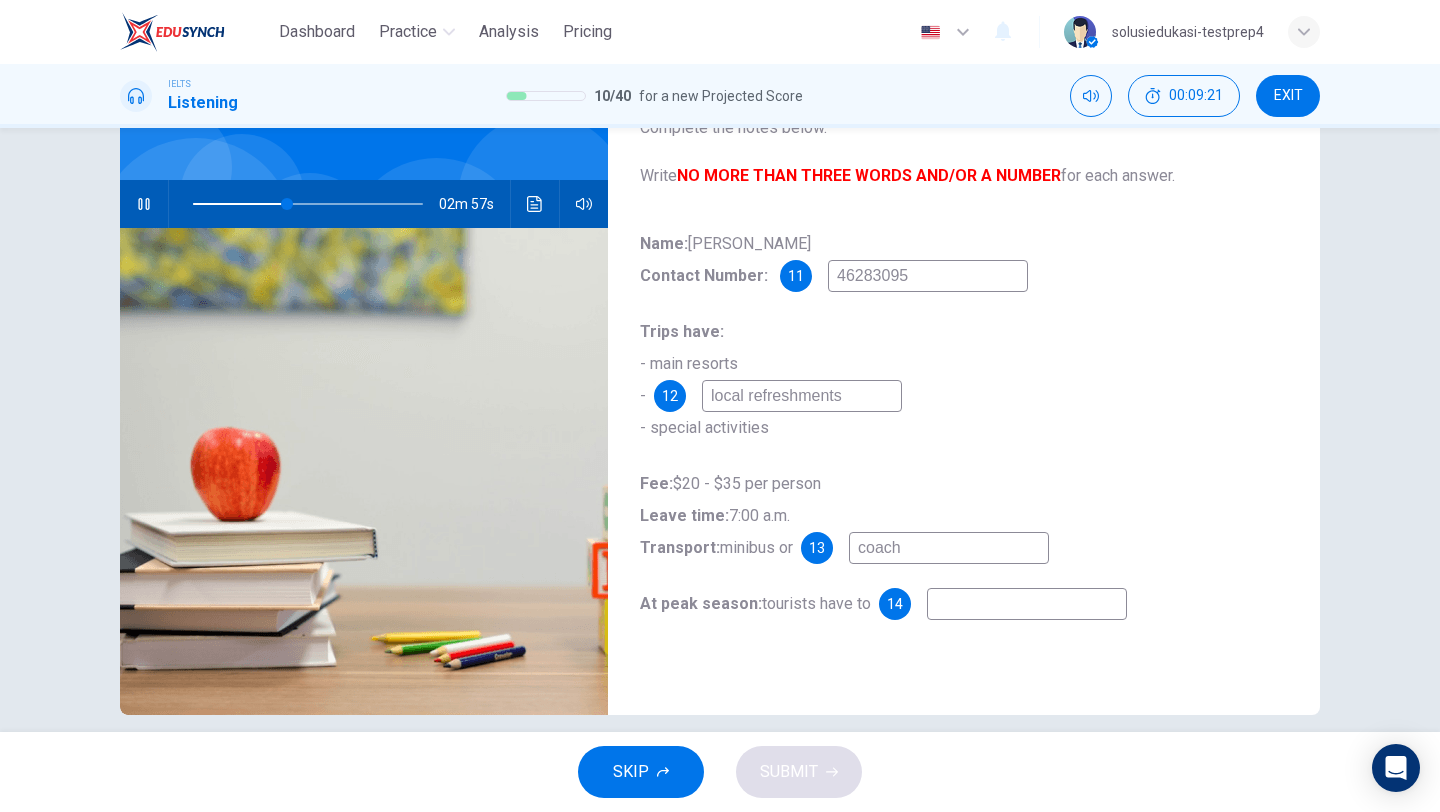type on "r" 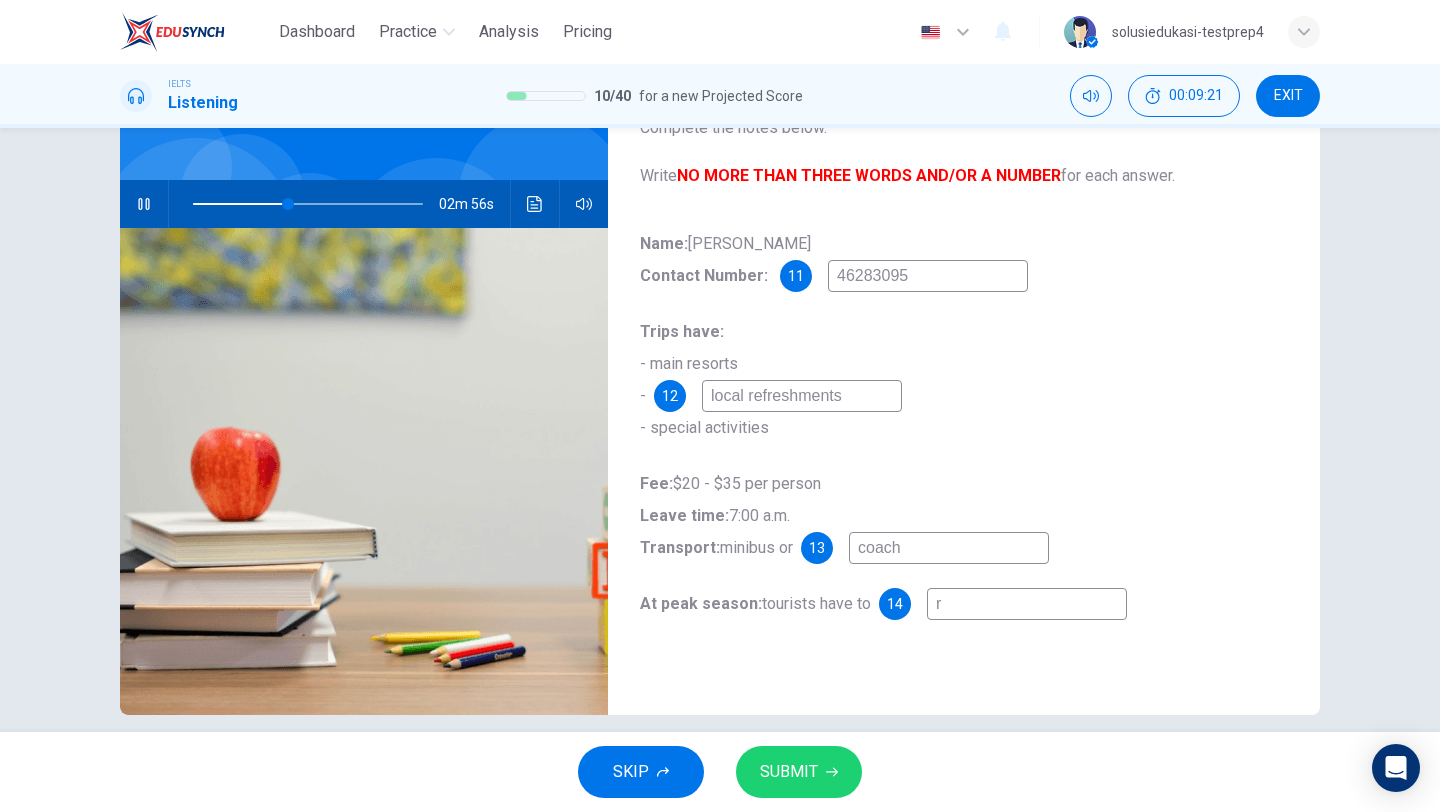type on "re" 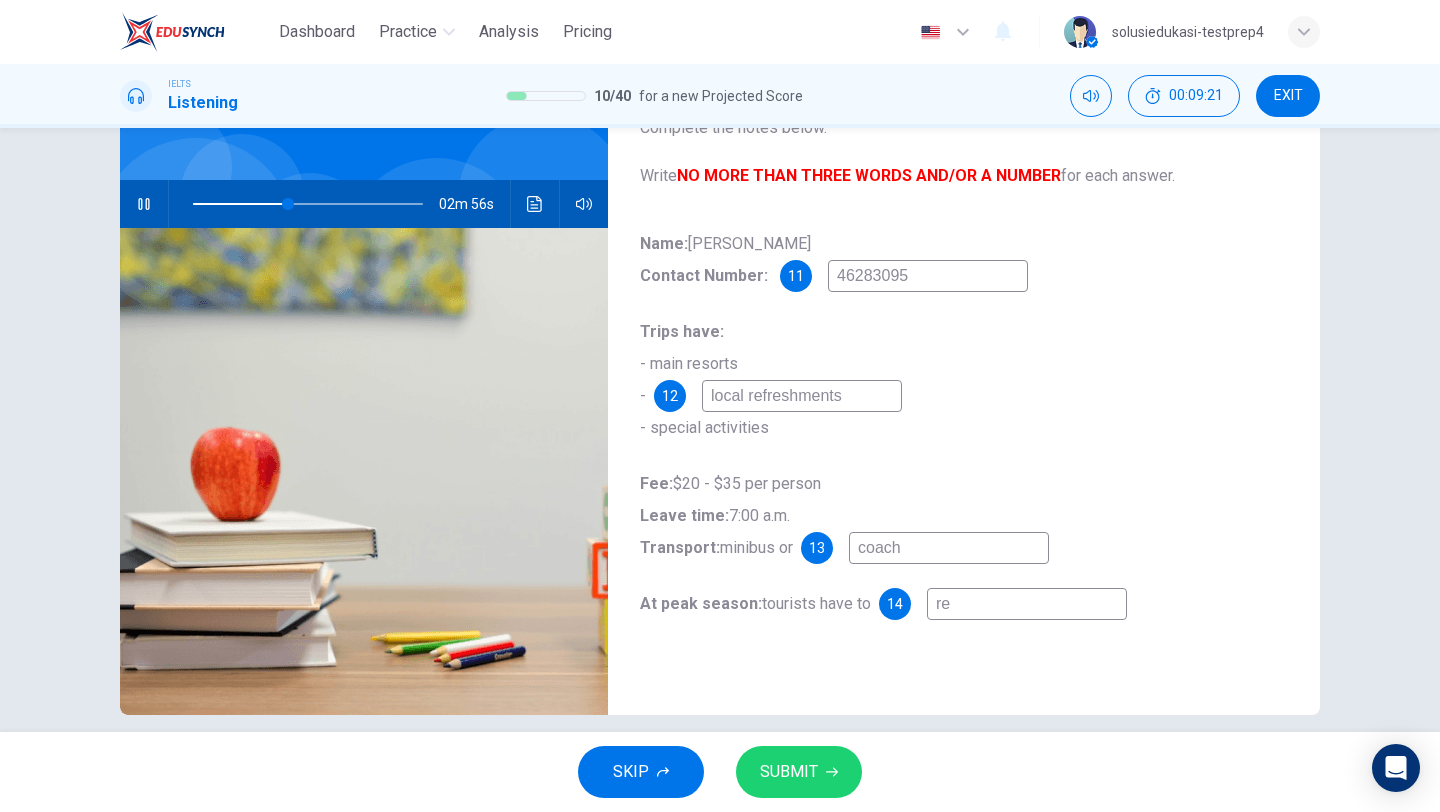 type on "41" 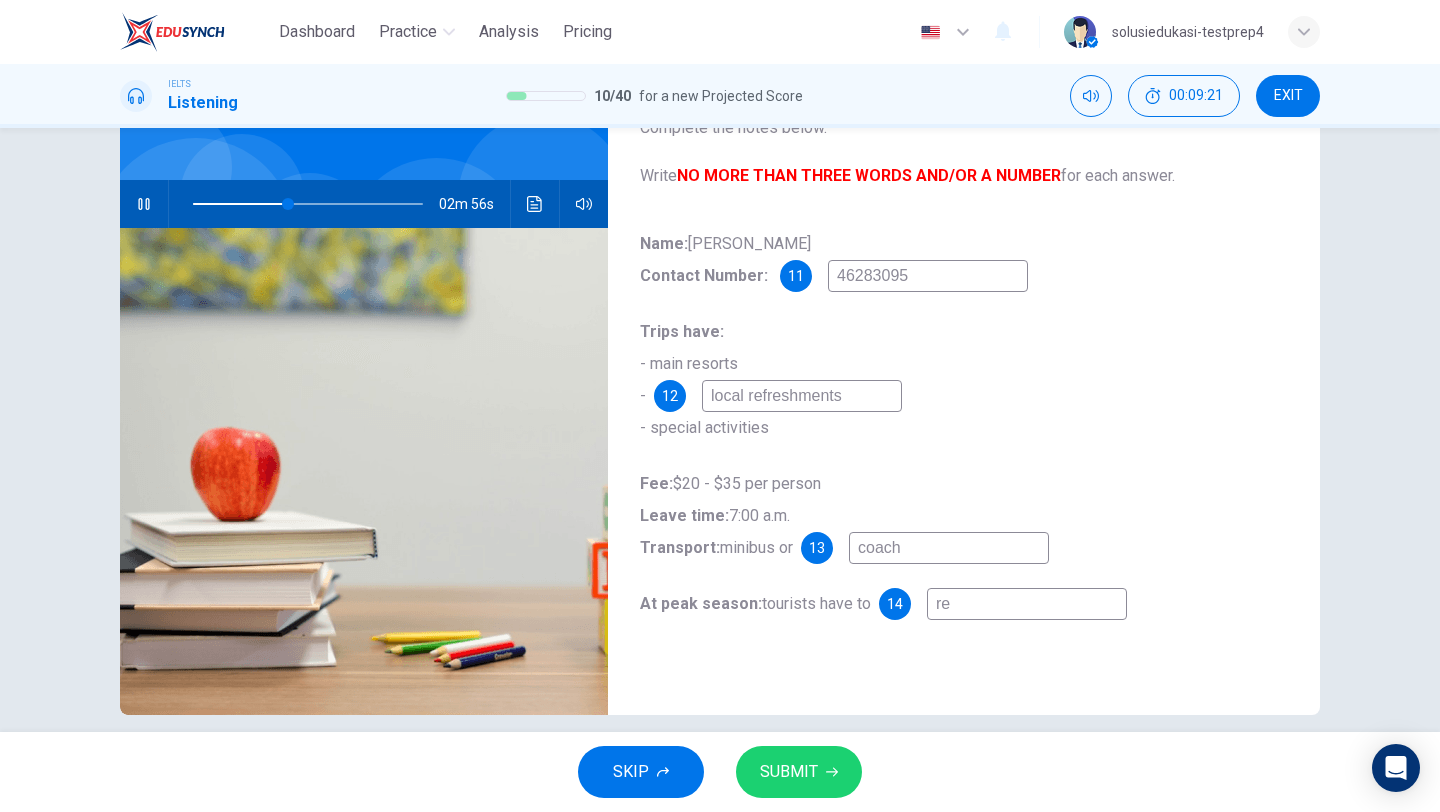 type on "res" 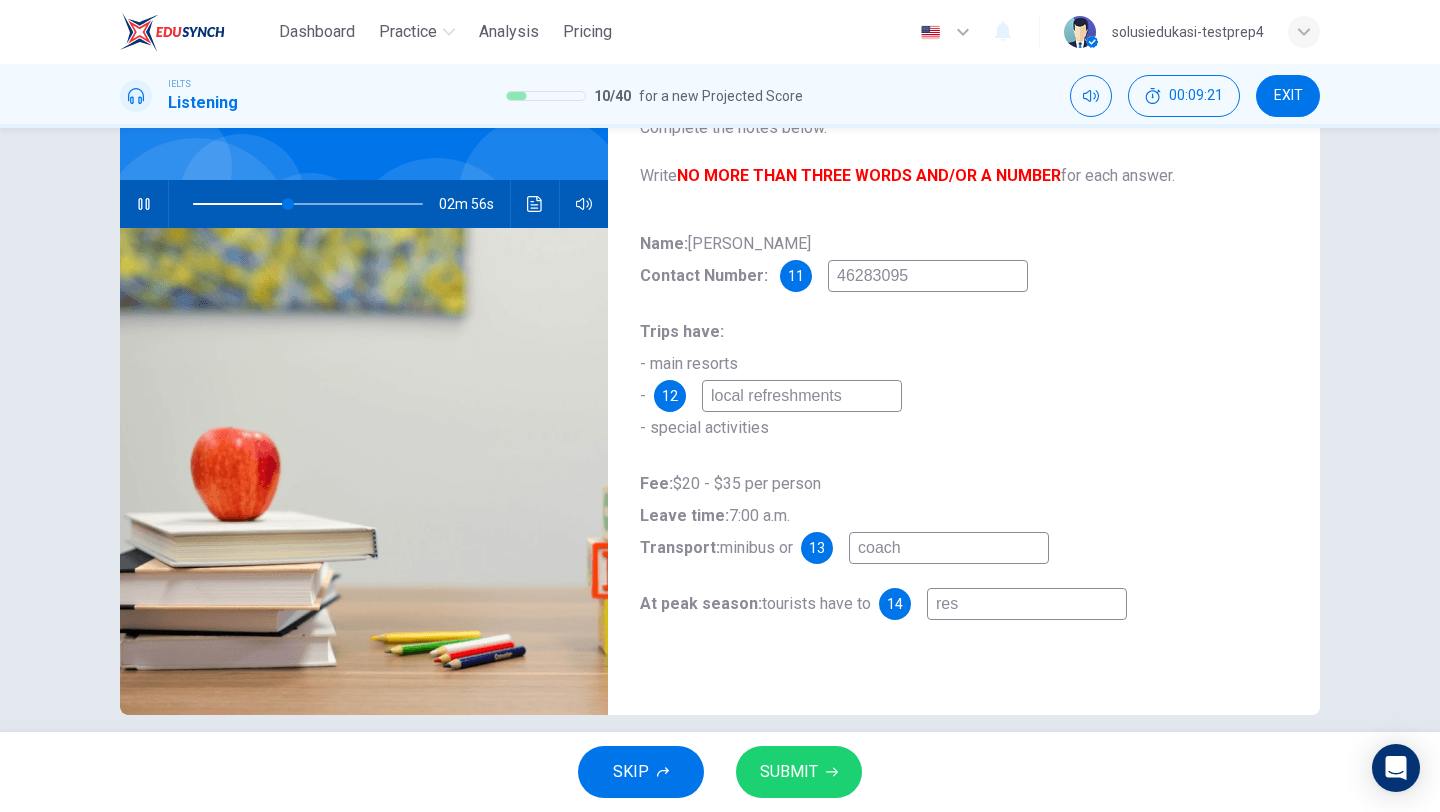 type on "41" 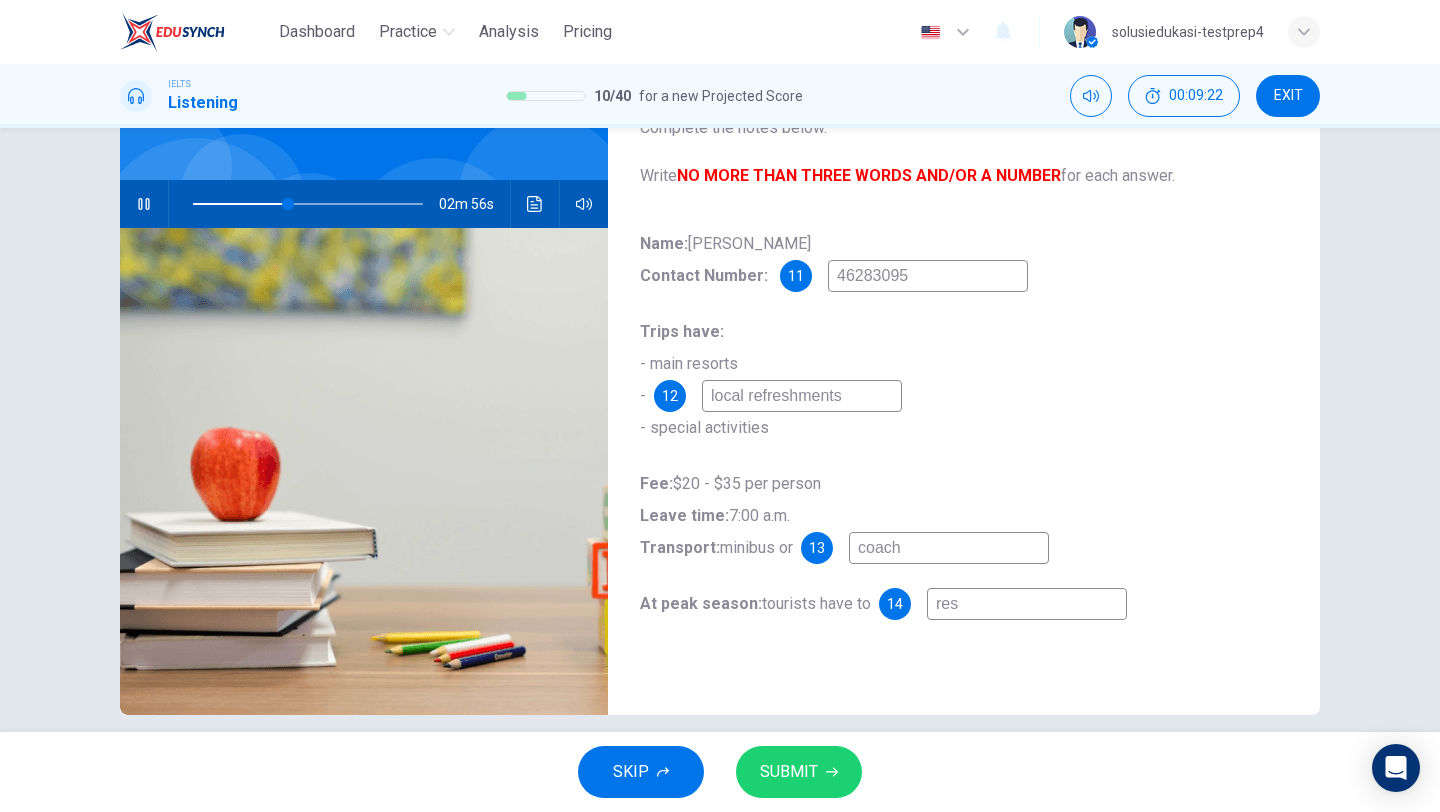type on "rese" 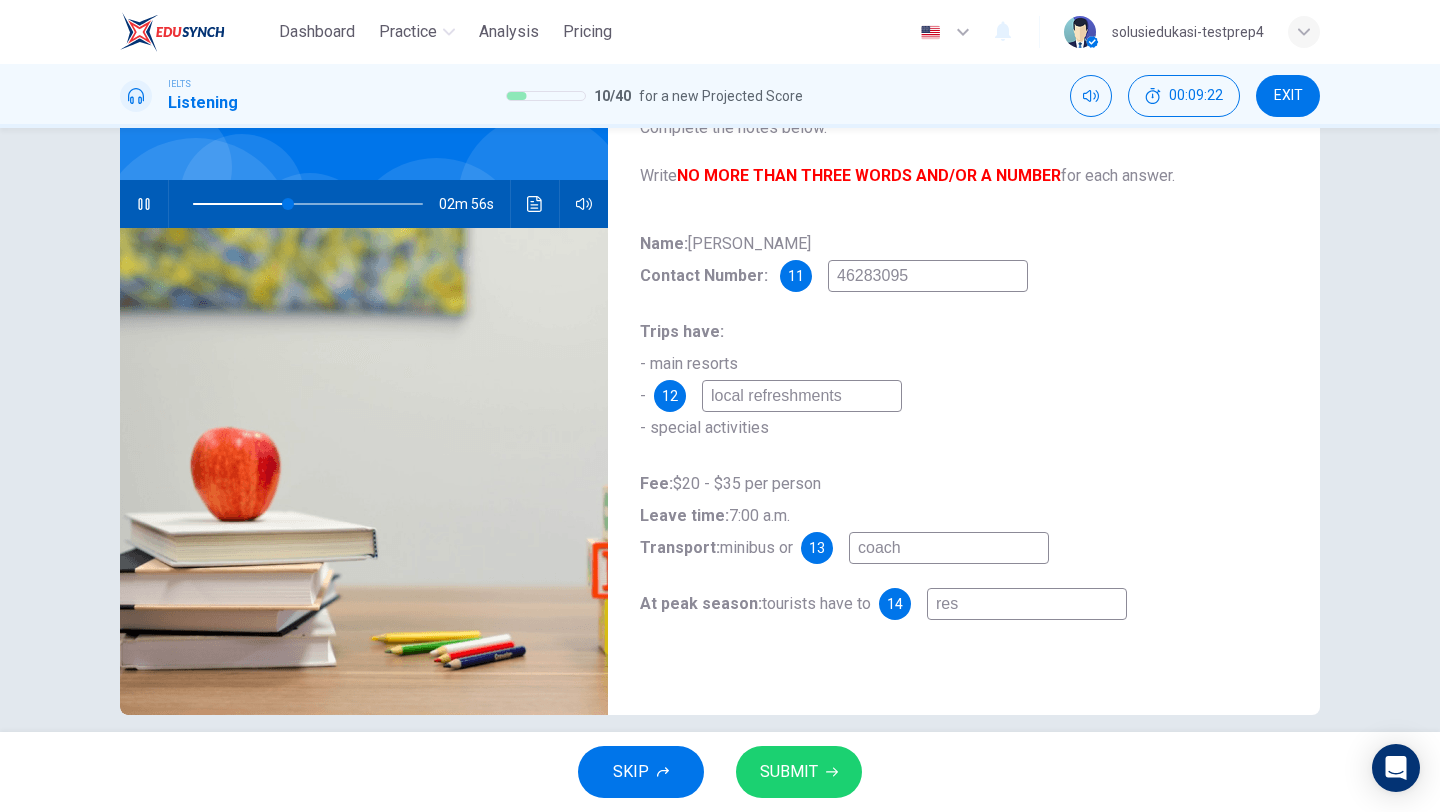 type on "41" 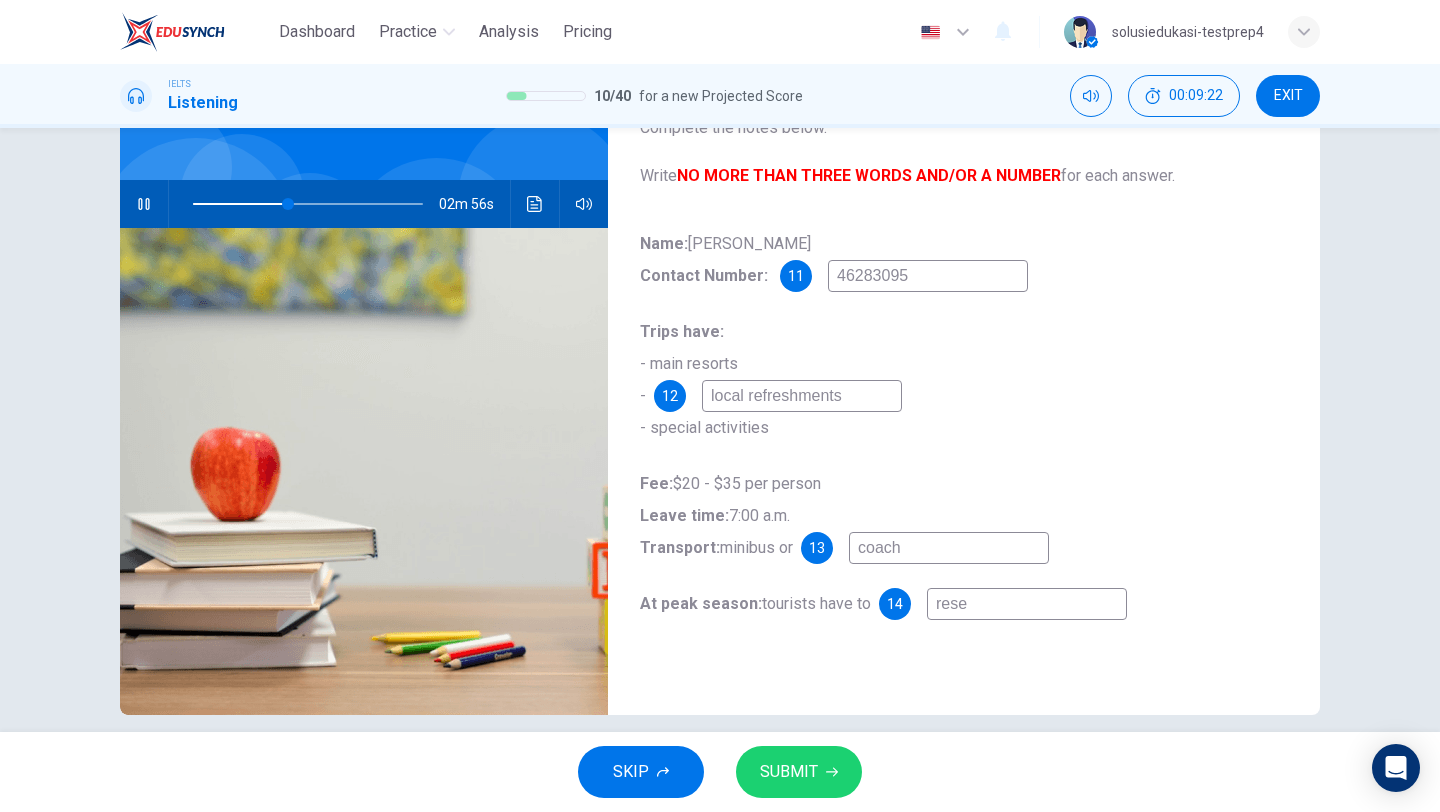 type on "reser" 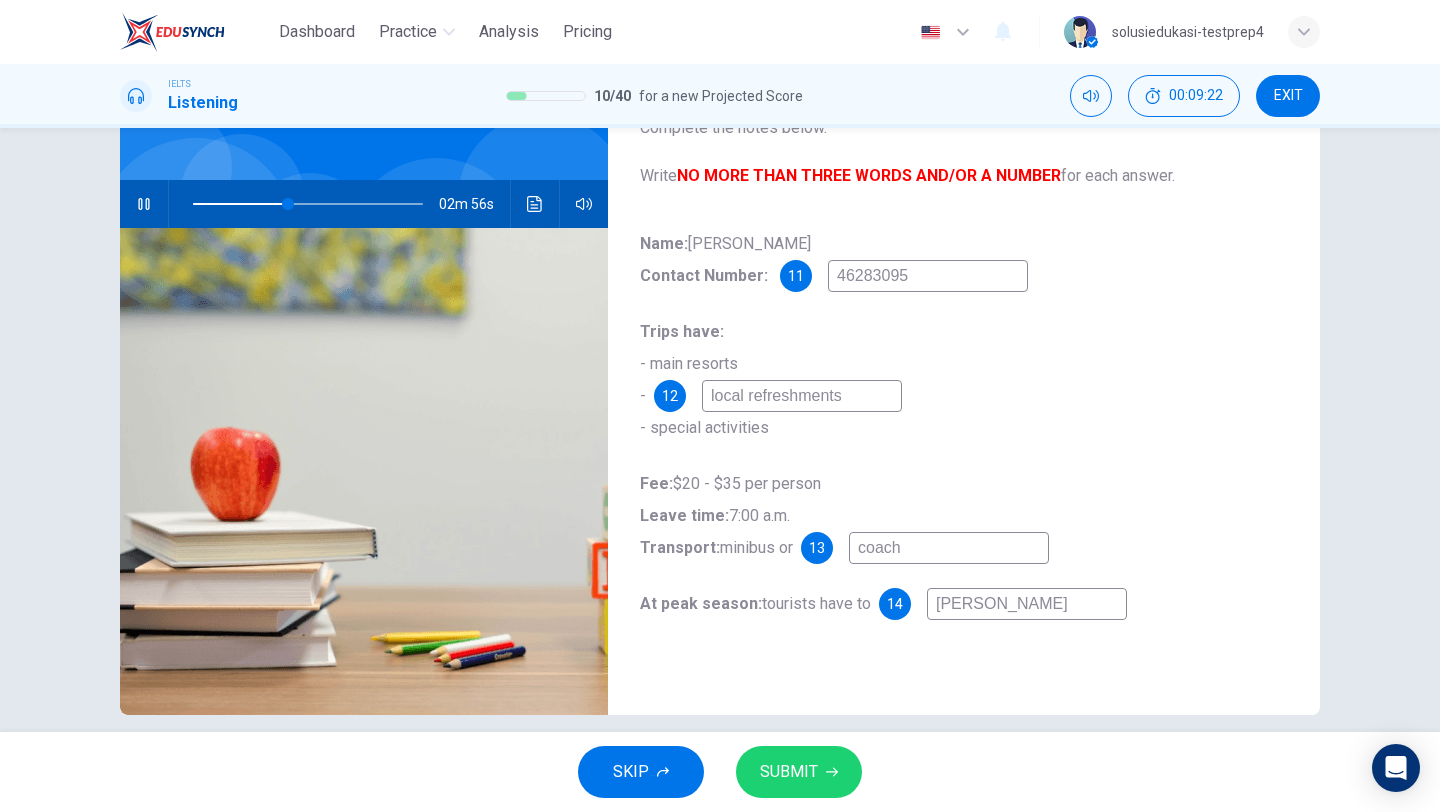 type on "41" 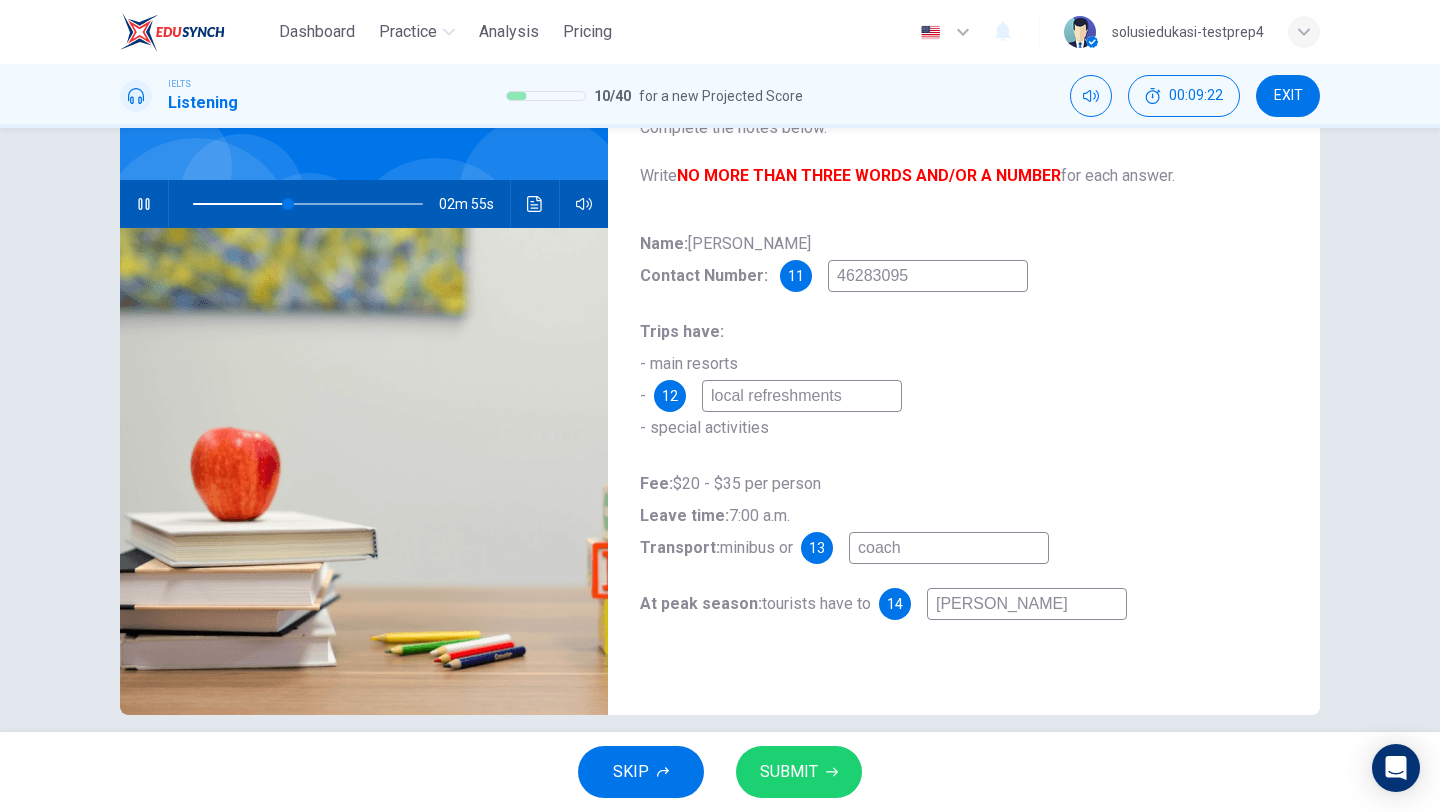 type on "reserv" 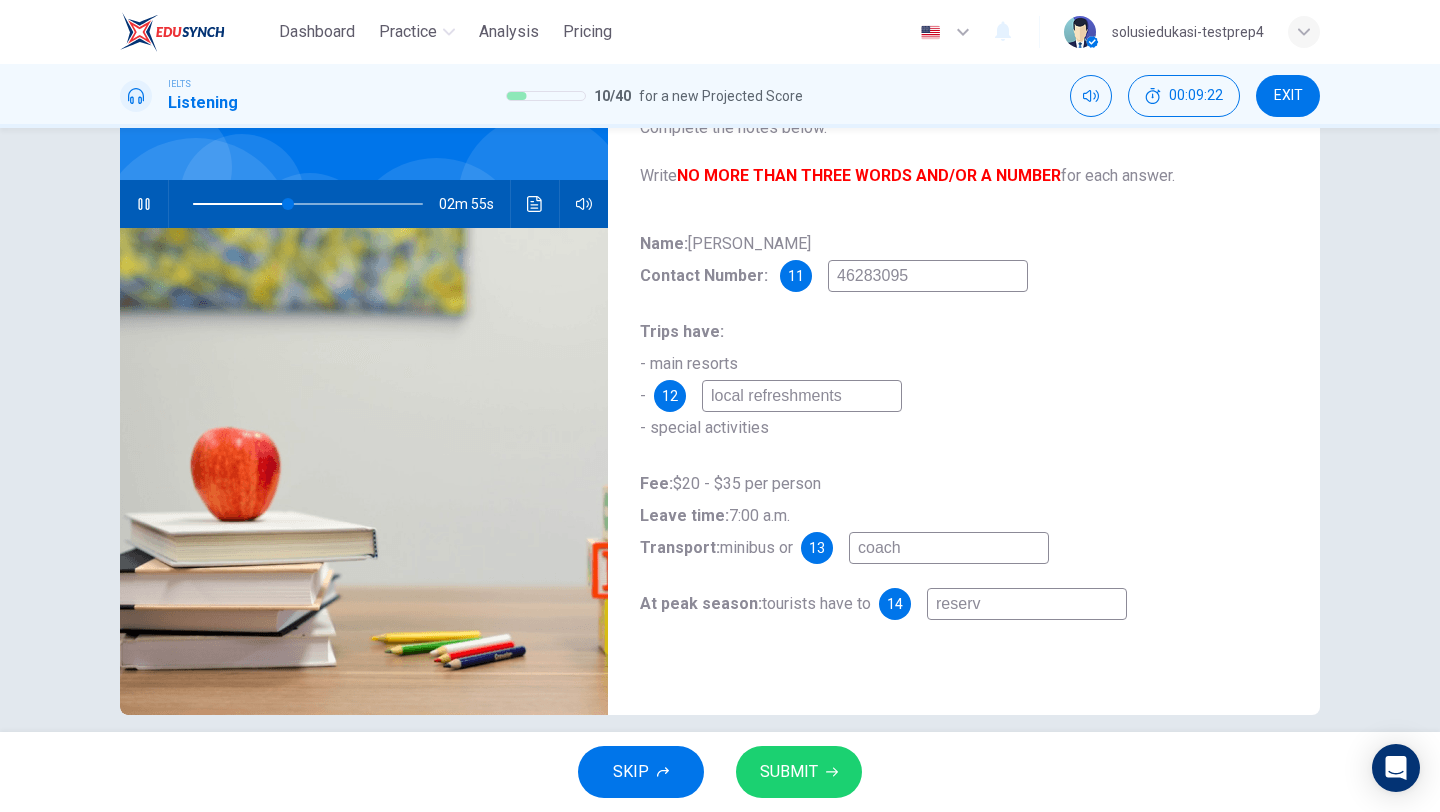 type on "41" 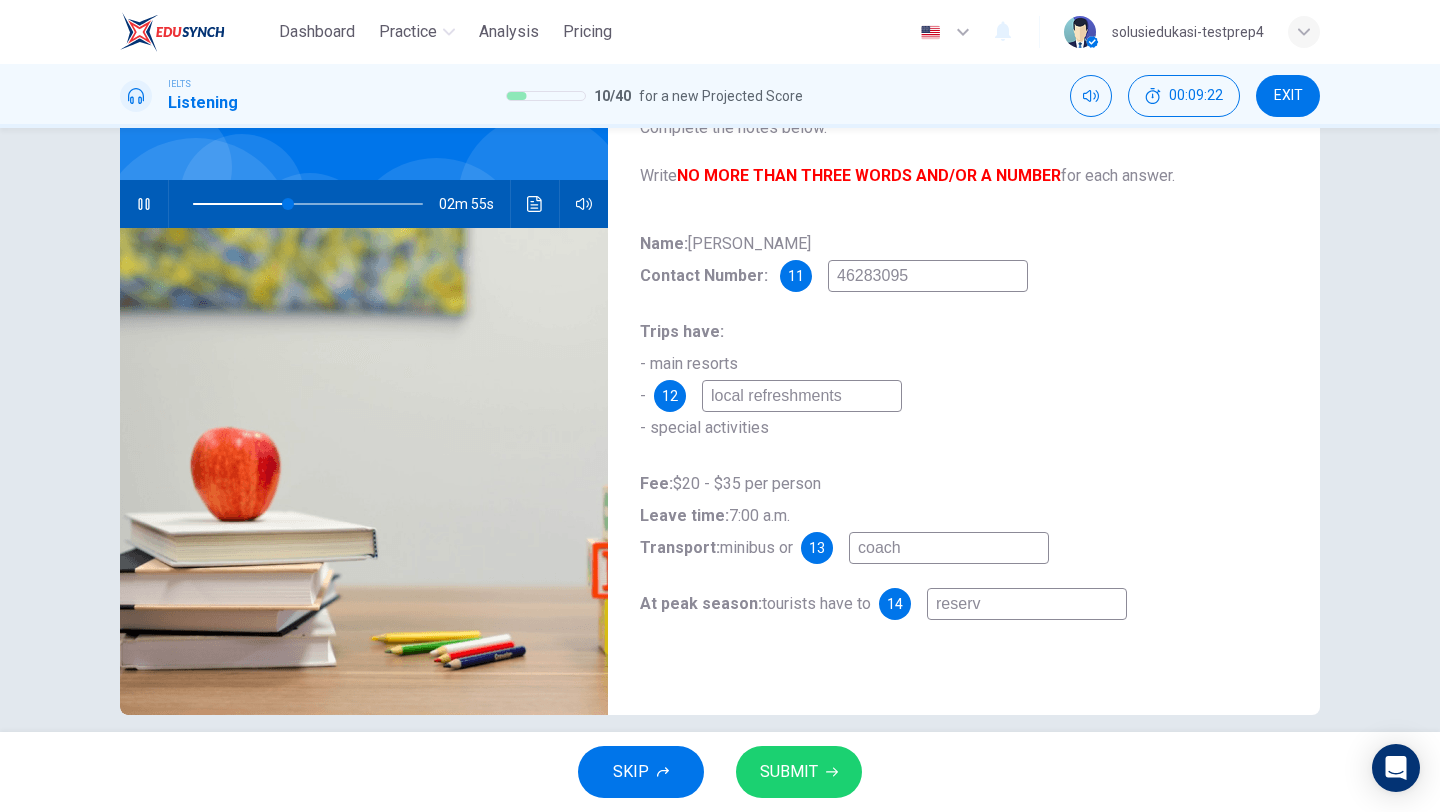 type on "reserve" 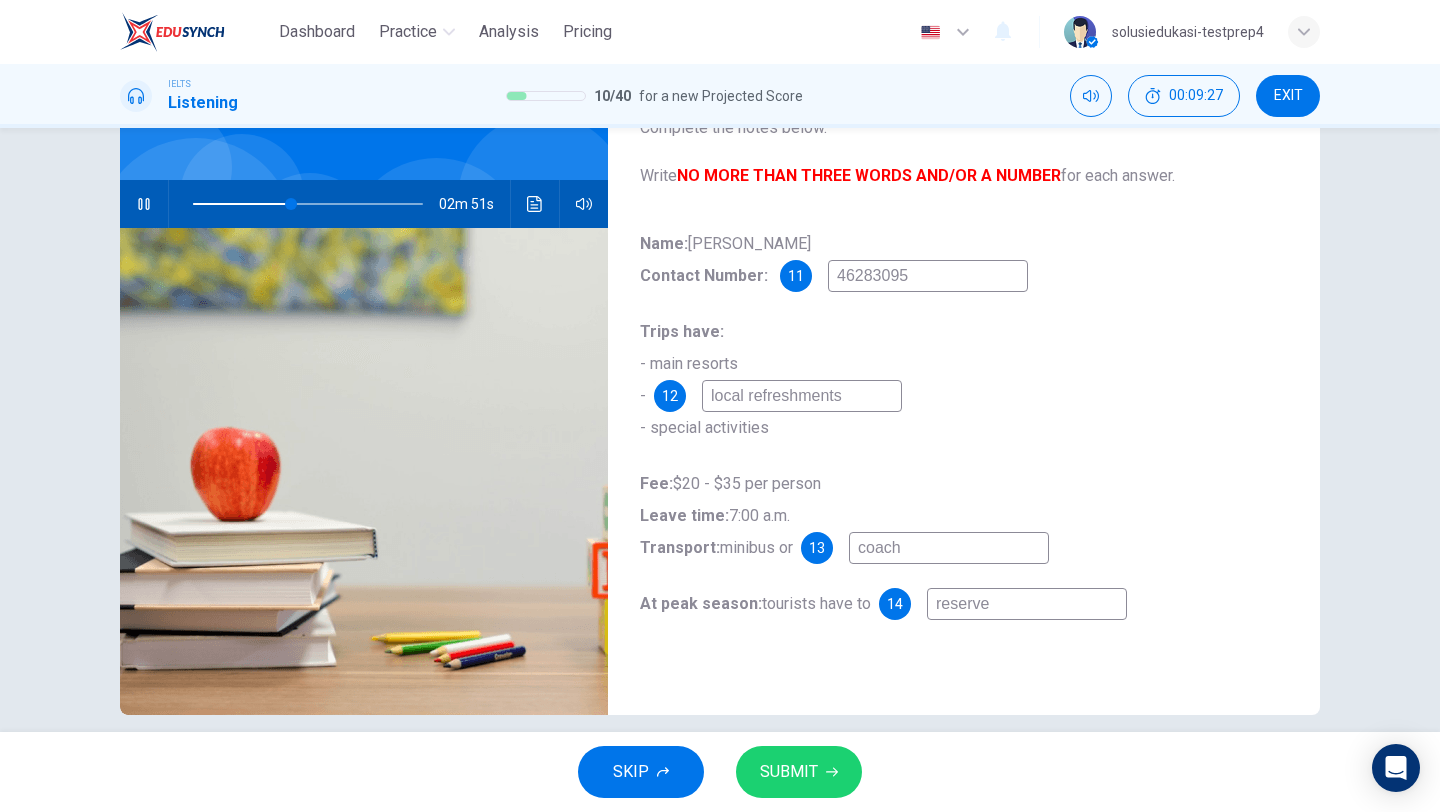 type on "43" 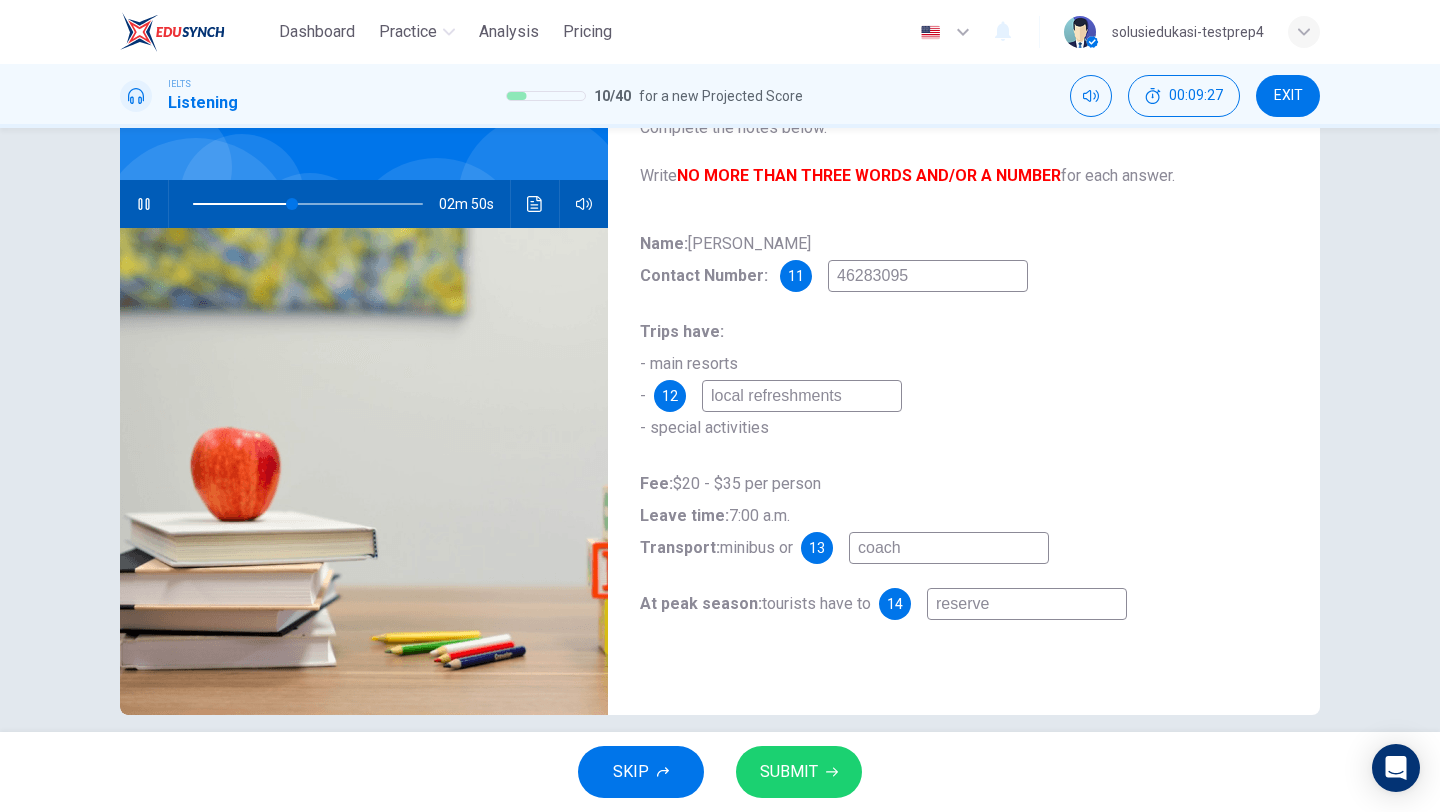 type on "reserve" 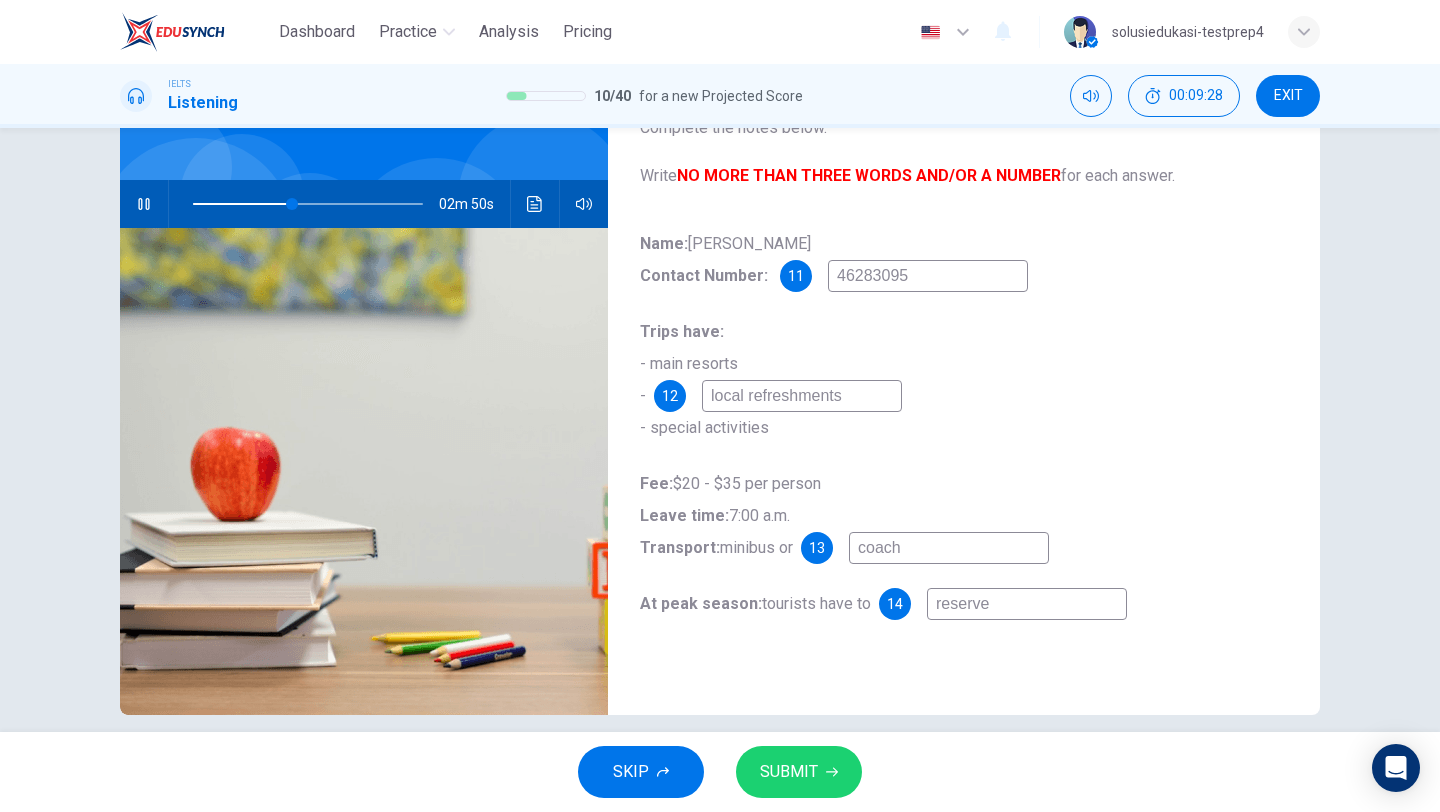 type on "reserve a" 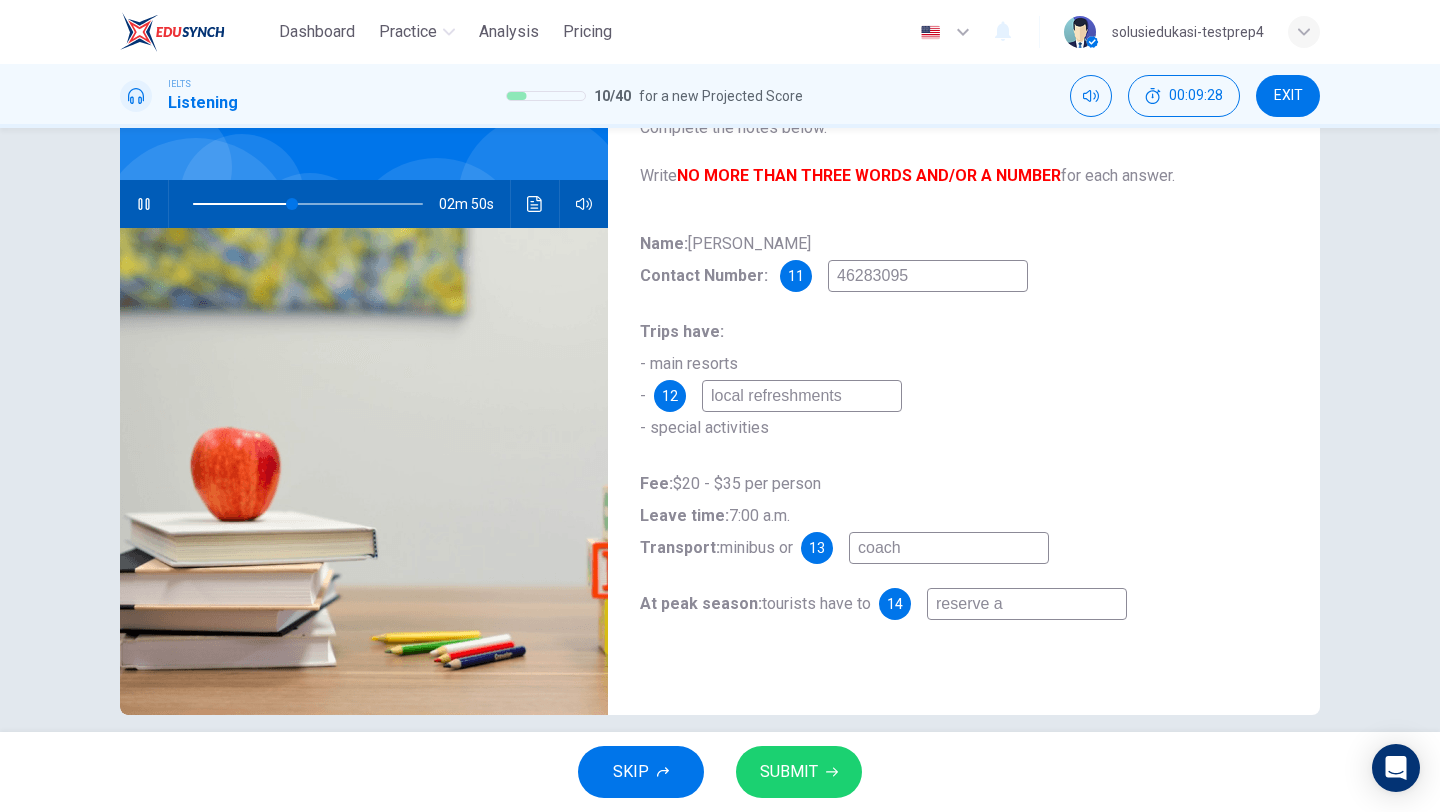 type on "43" 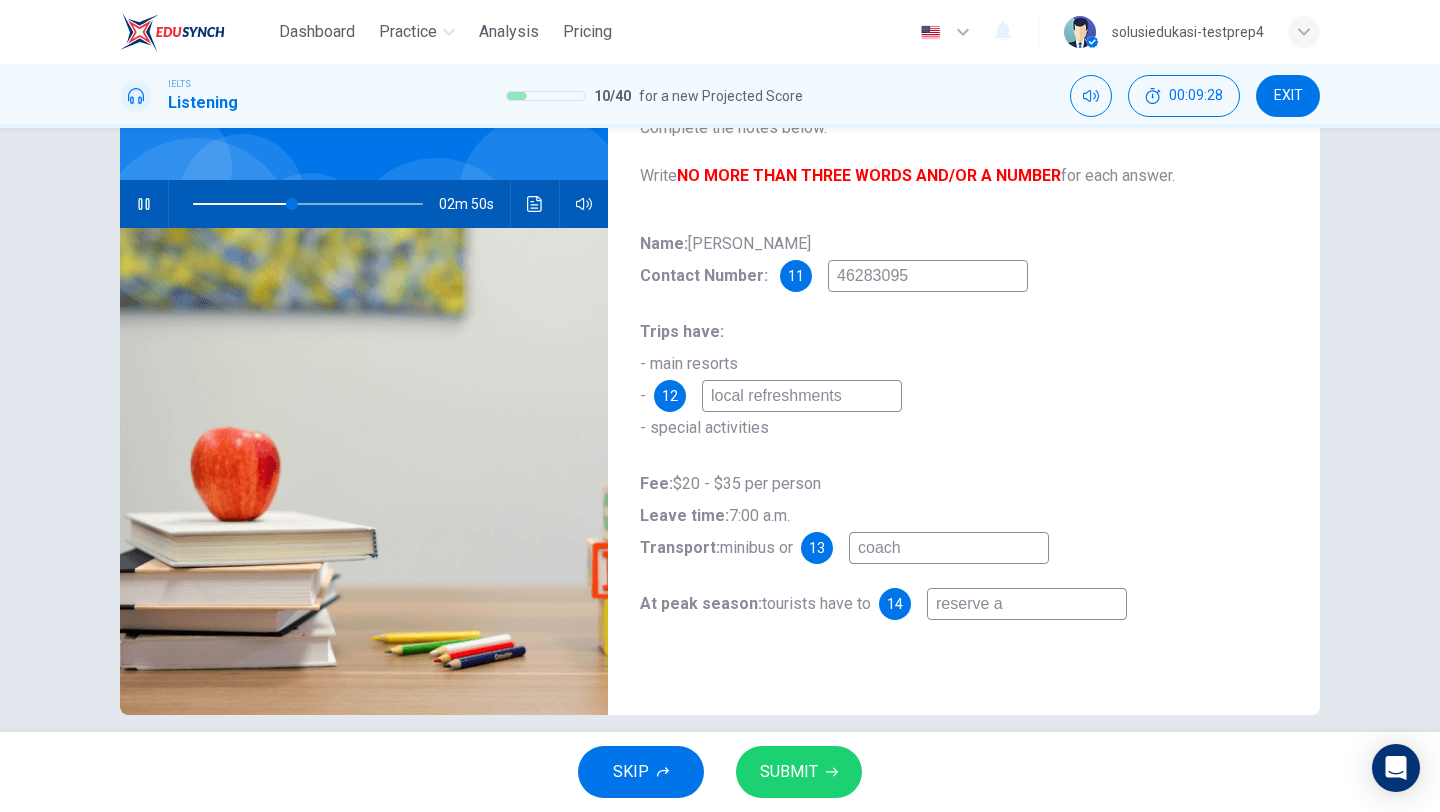 type on "reserve a" 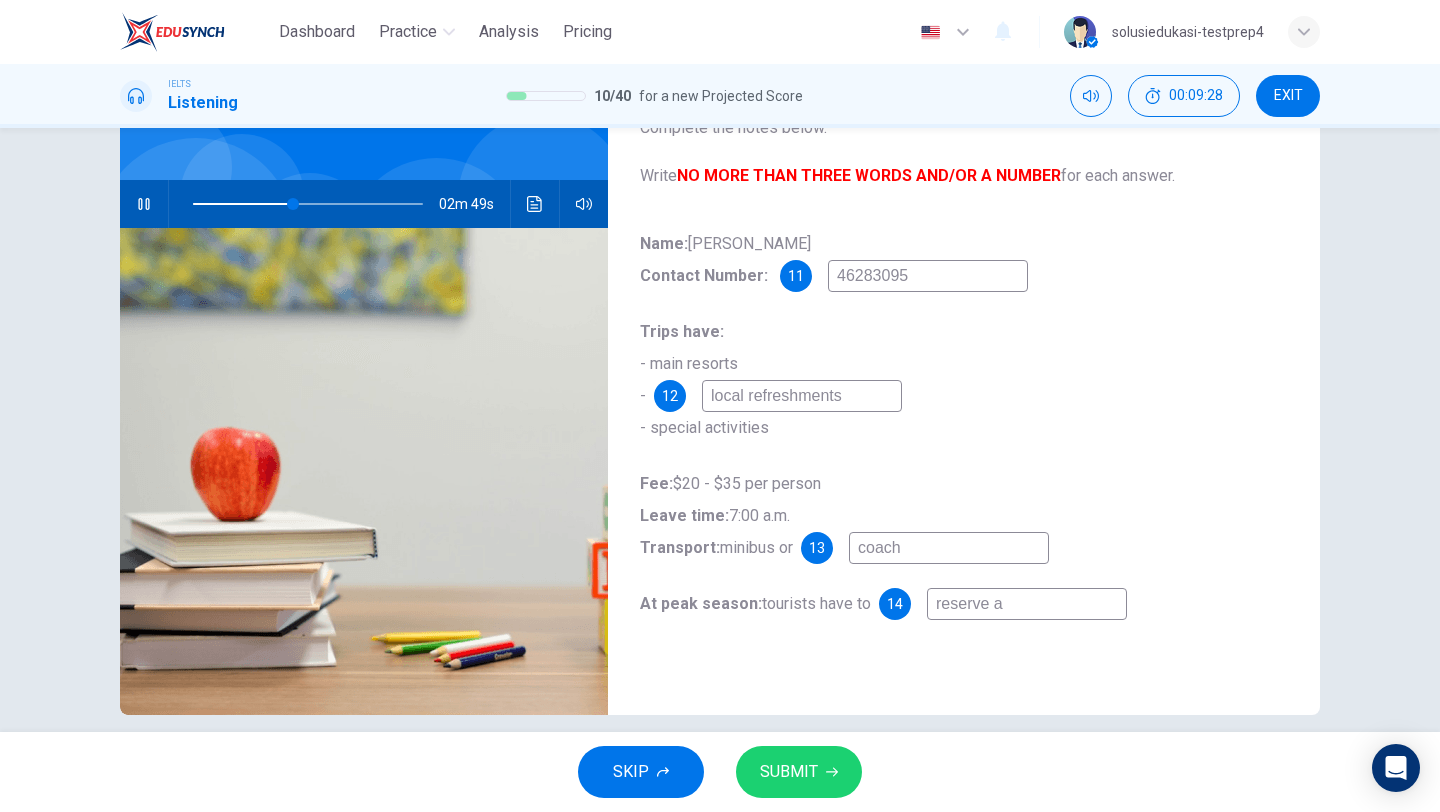 type on "reserve a s" 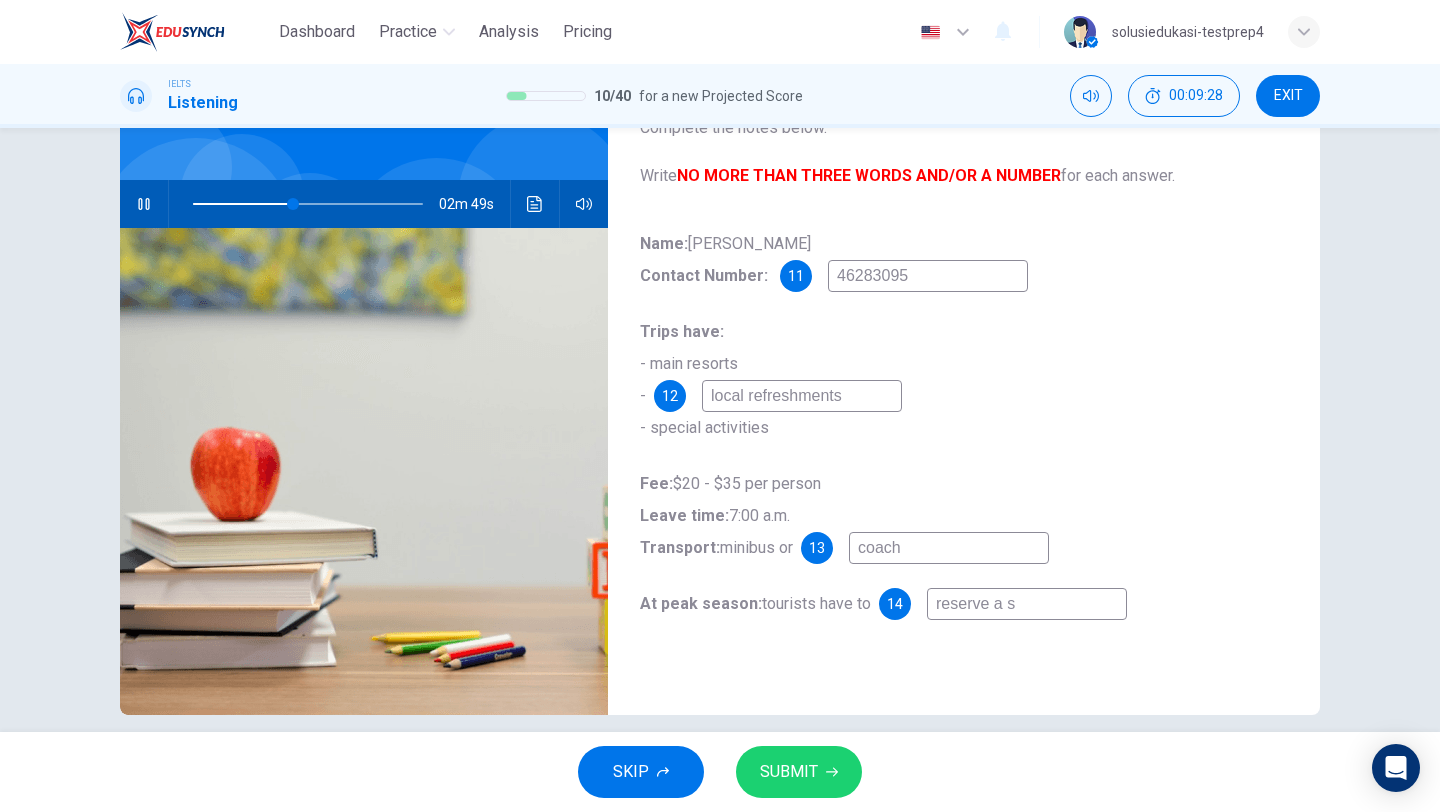 type on "43" 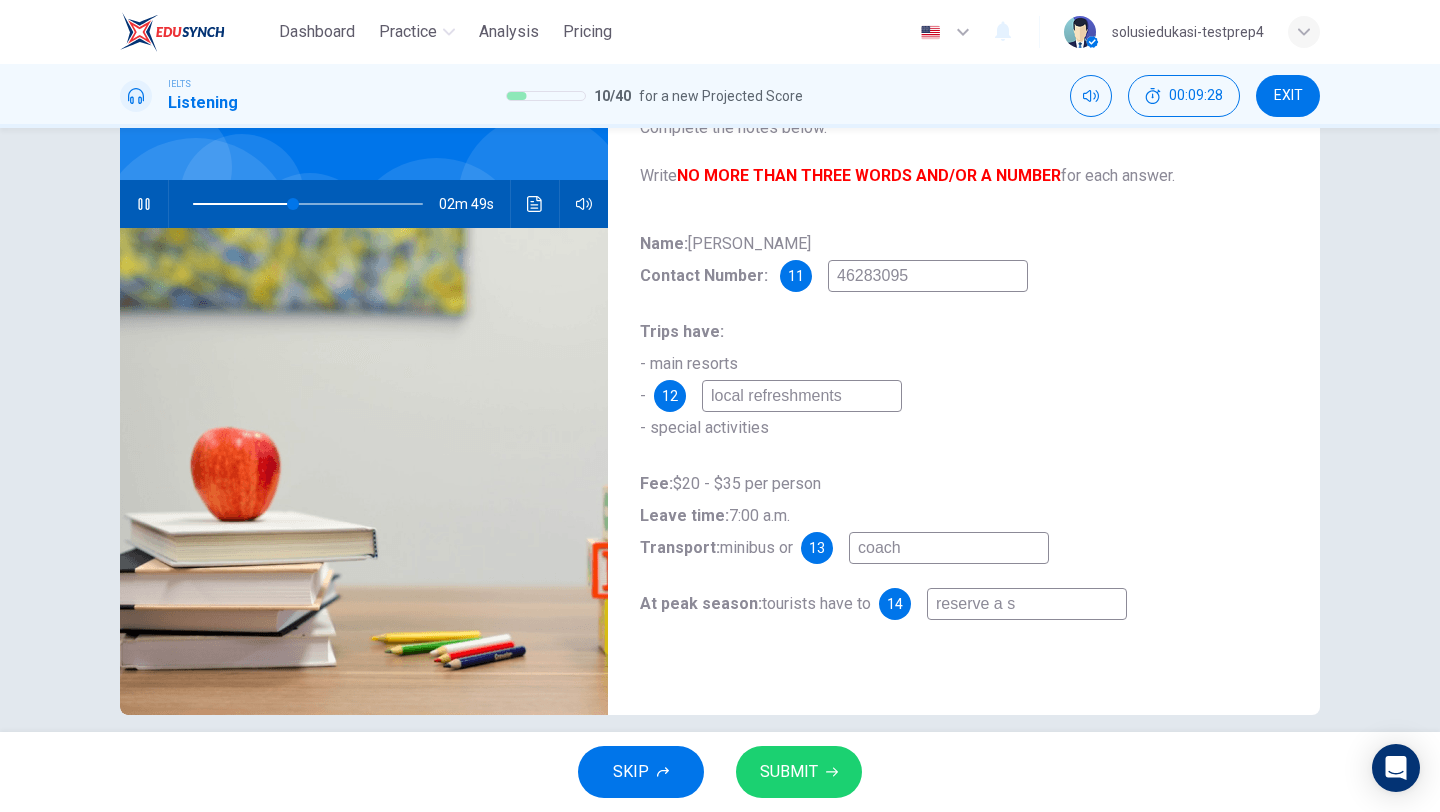 type on "reserve a se" 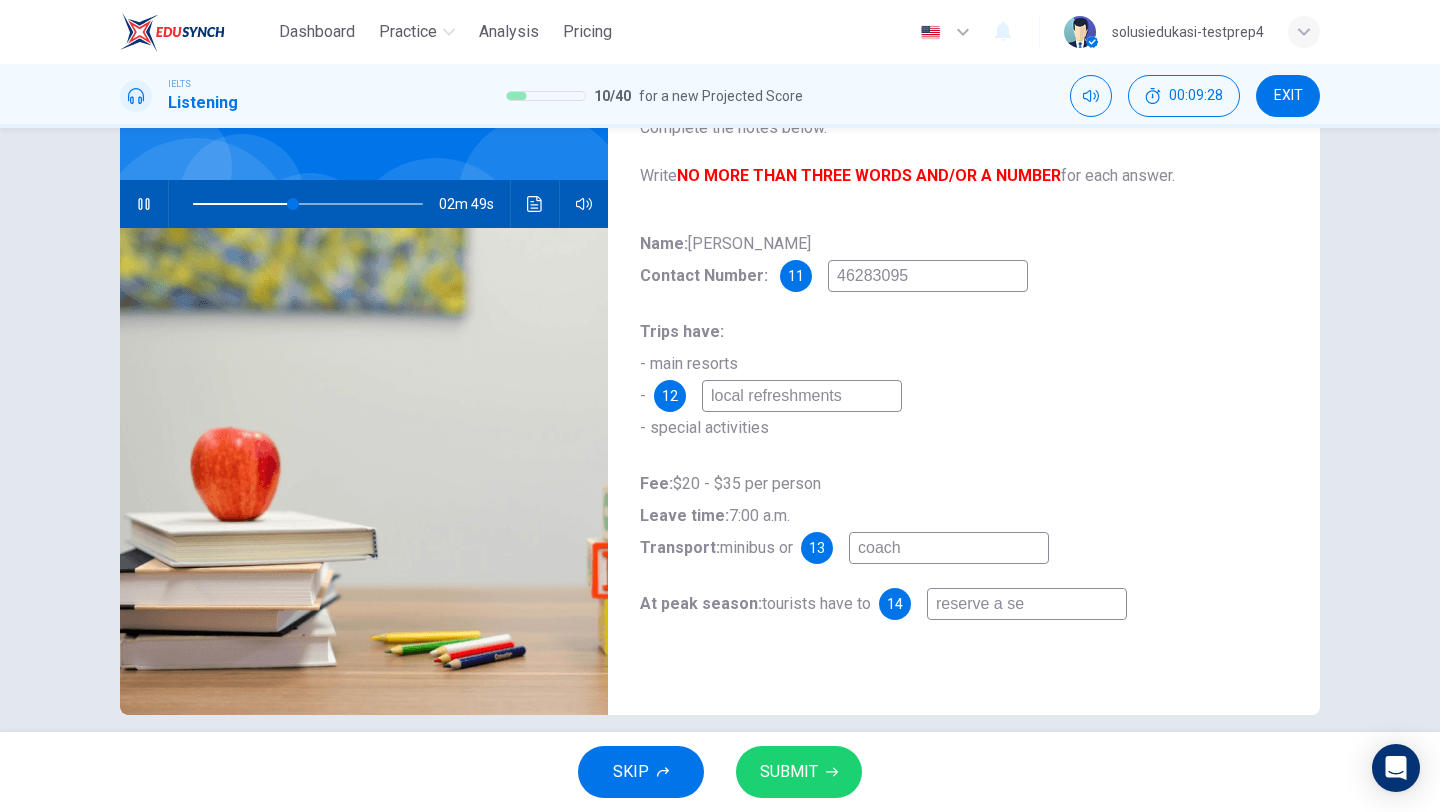 type on "43" 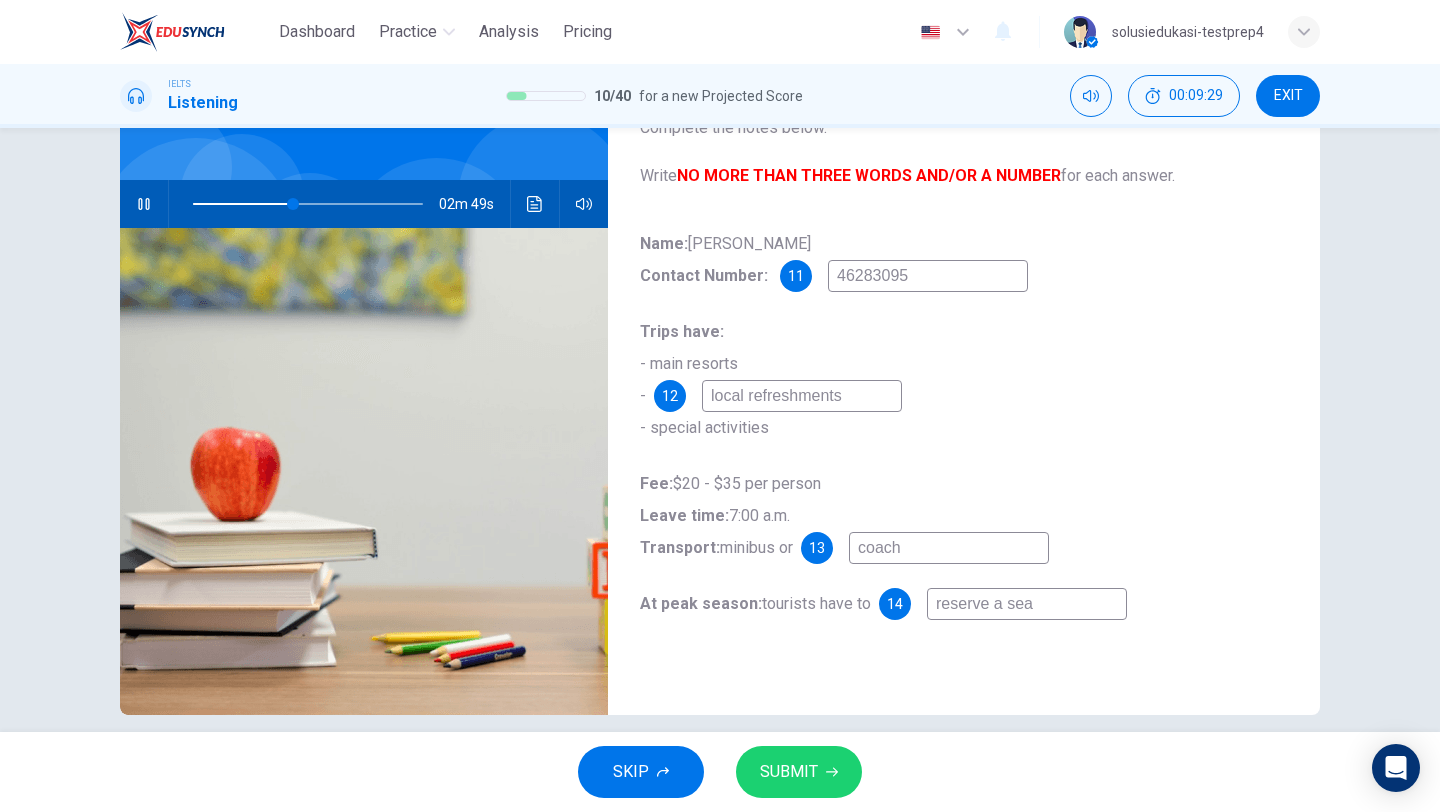 type on "reserve a seat" 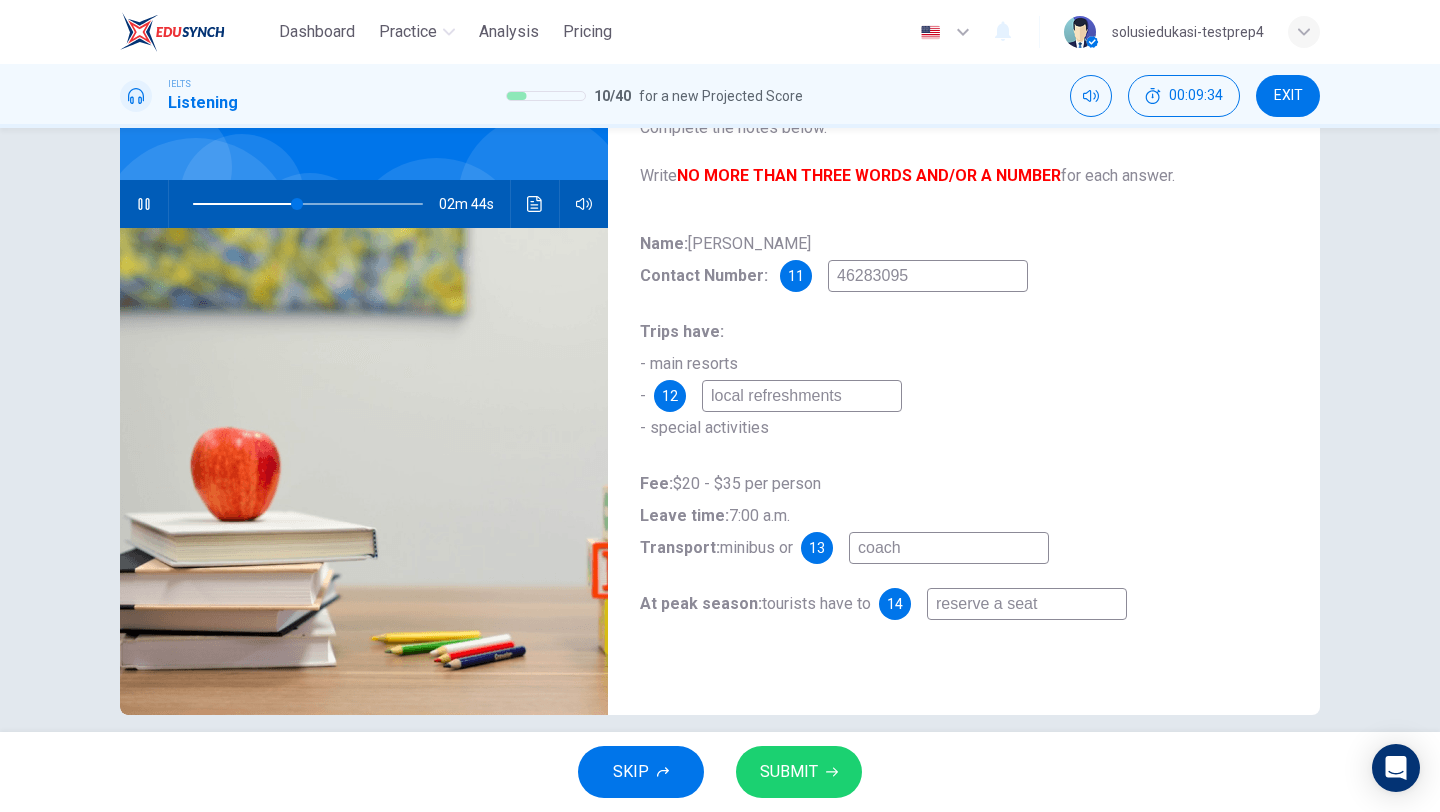 type on "45" 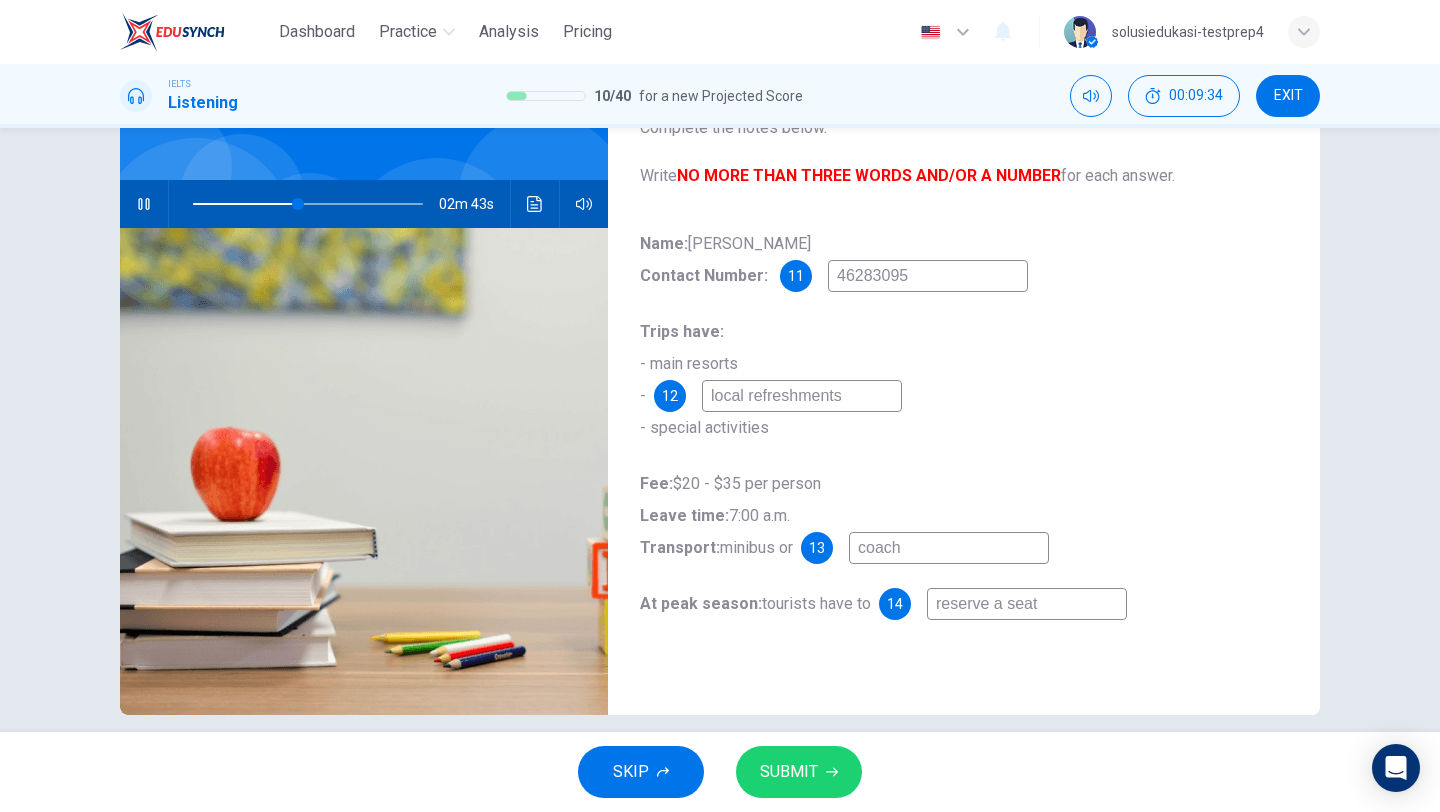 type on "reserve a seat" 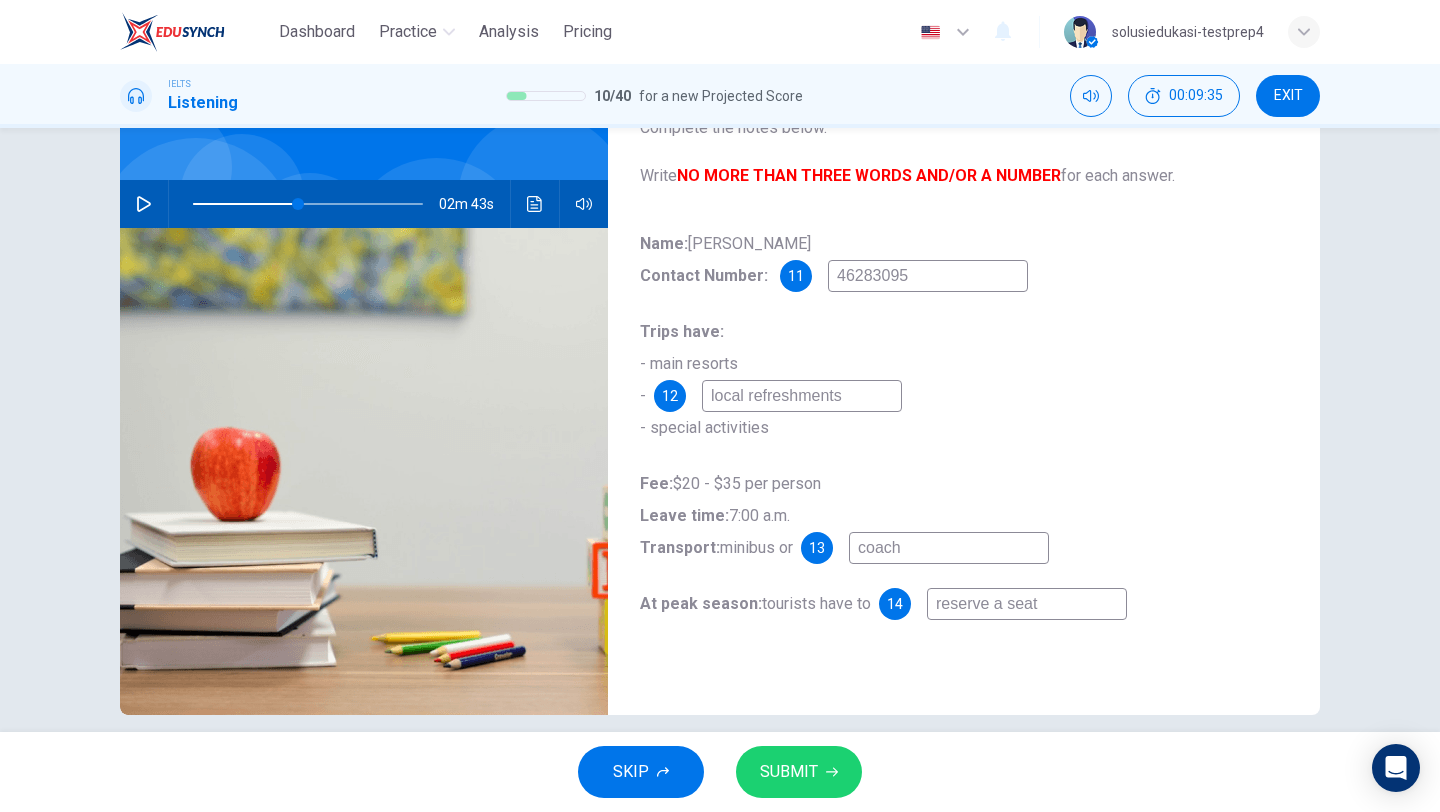 click on "SUBMIT" at bounding box center [789, 772] 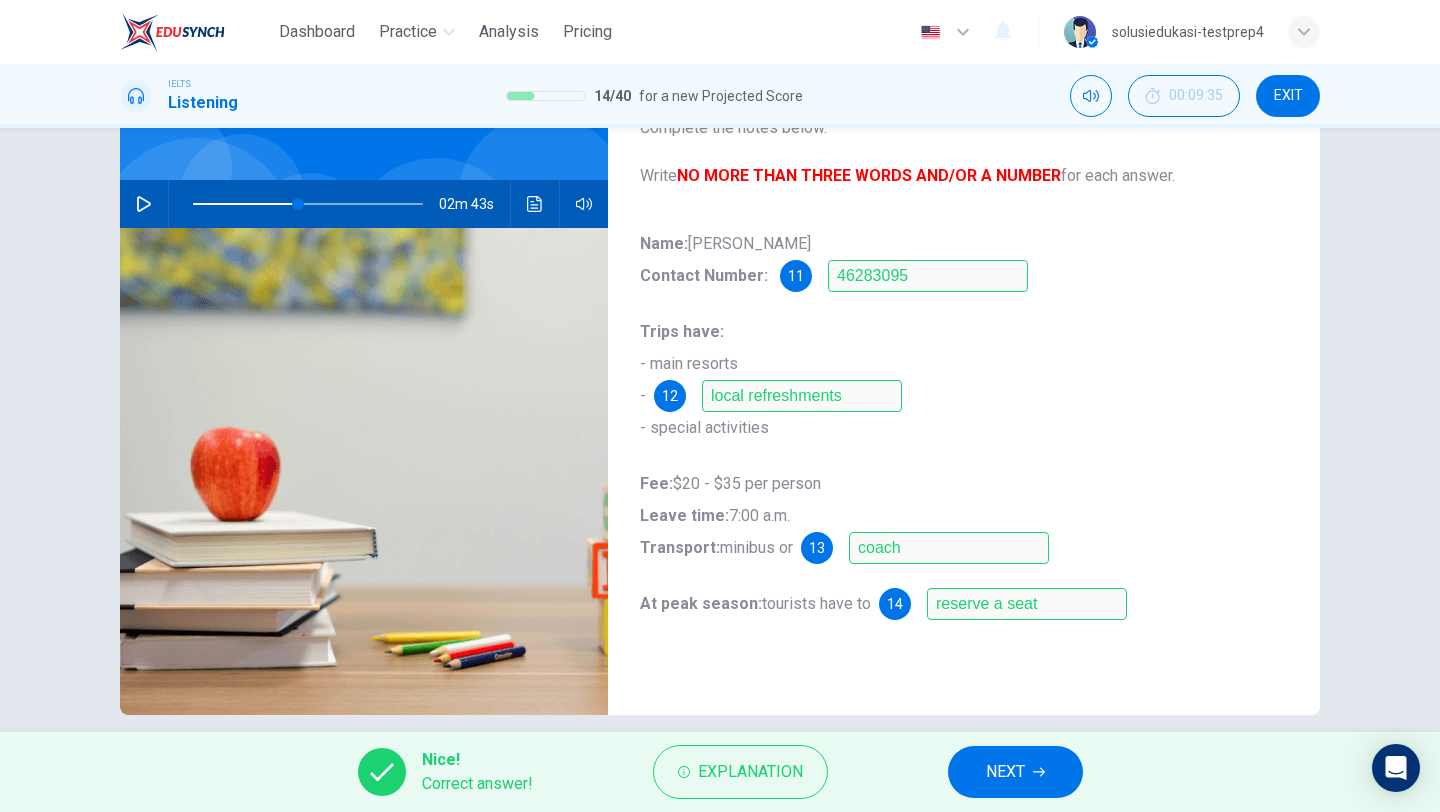 click on "NEXT" at bounding box center (1005, 772) 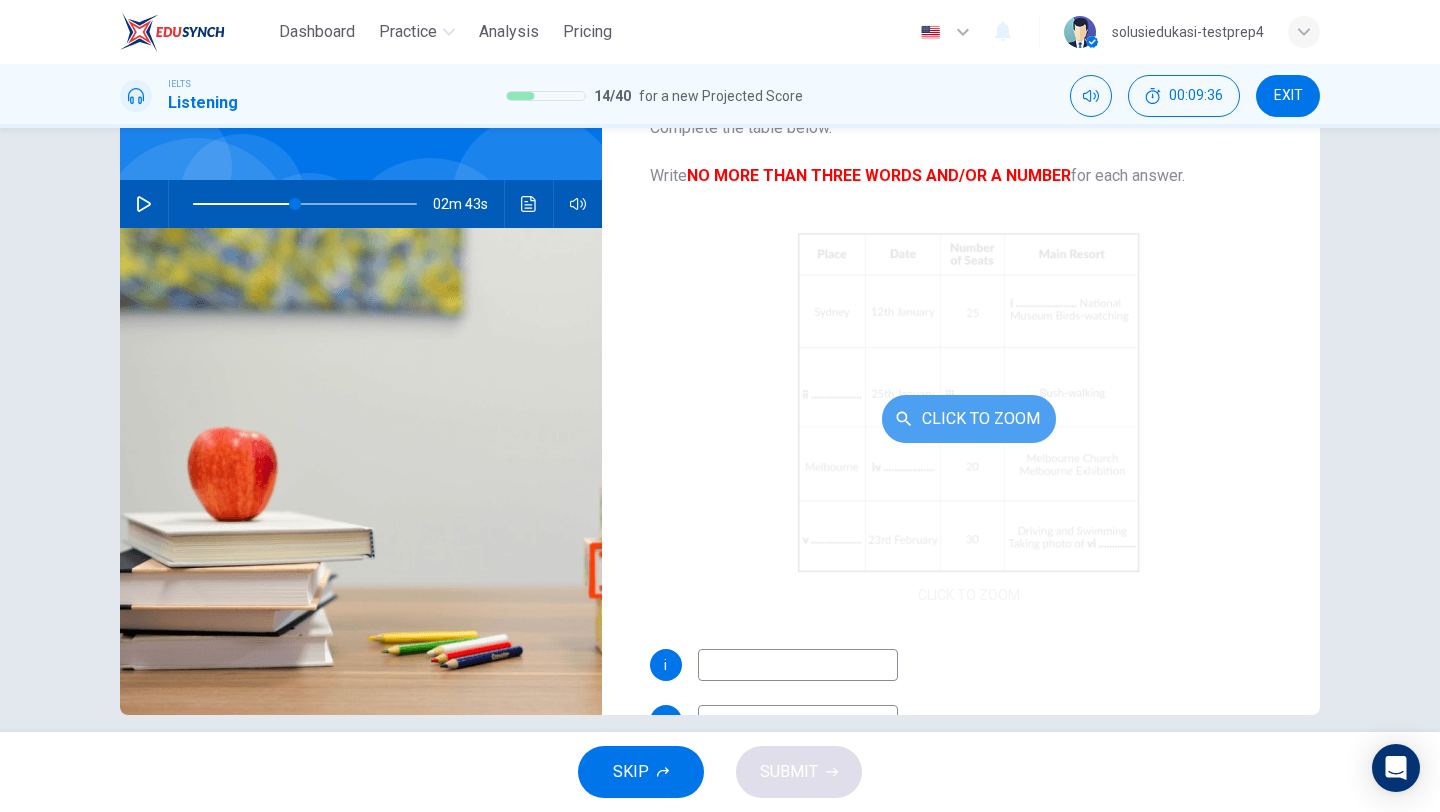 click on "Click to Zoom" at bounding box center (969, 419) 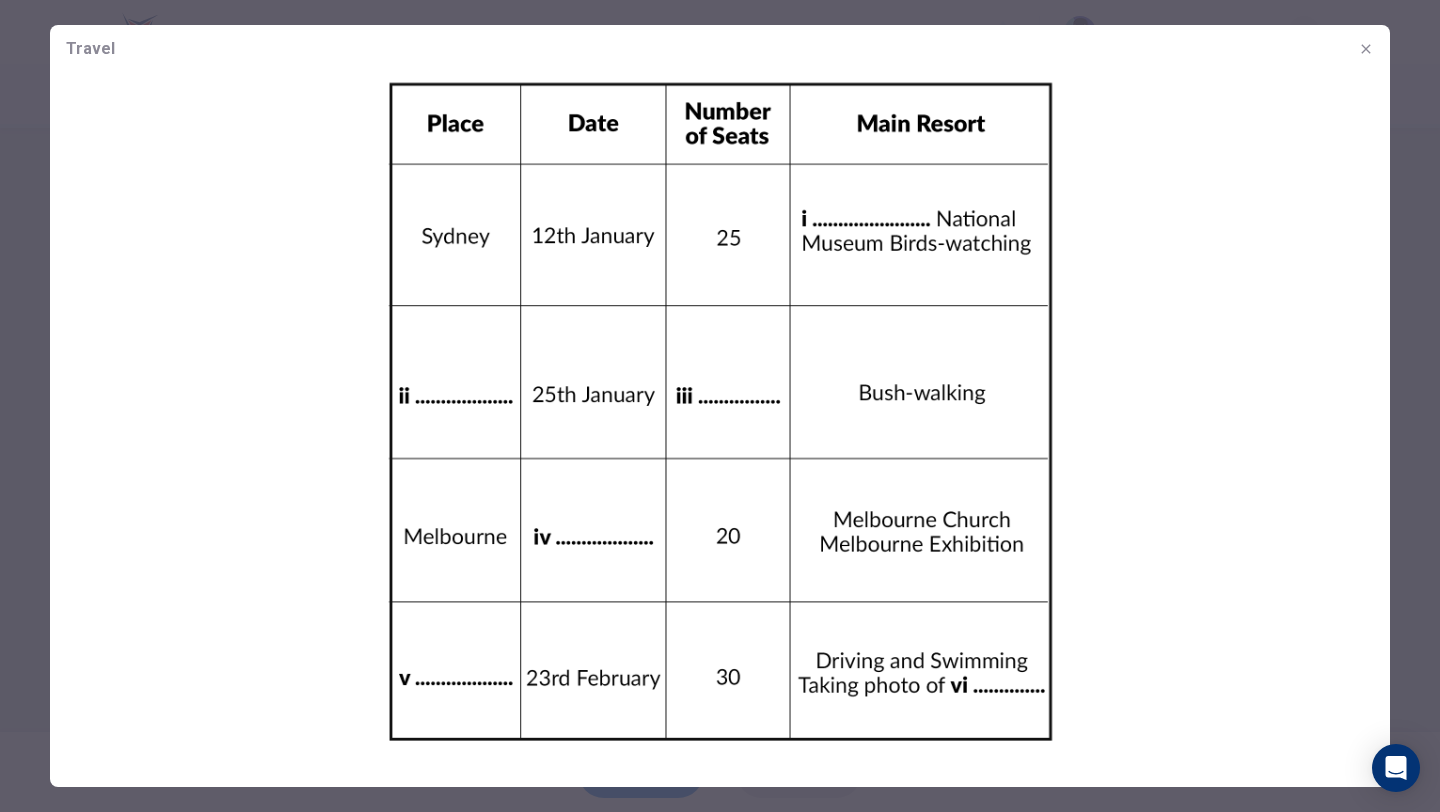click 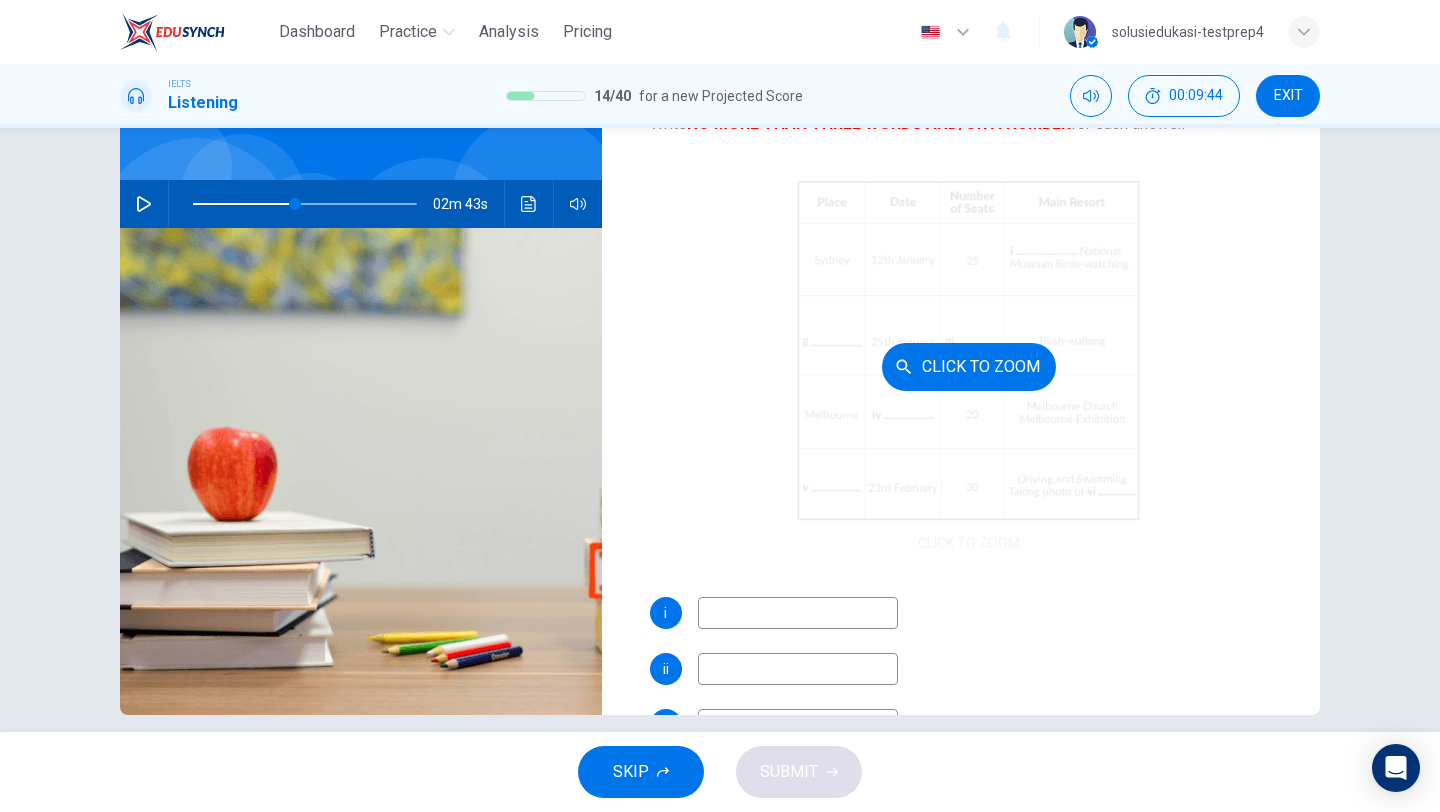 scroll, scrollTop: 66, scrollLeft: 0, axis: vertical 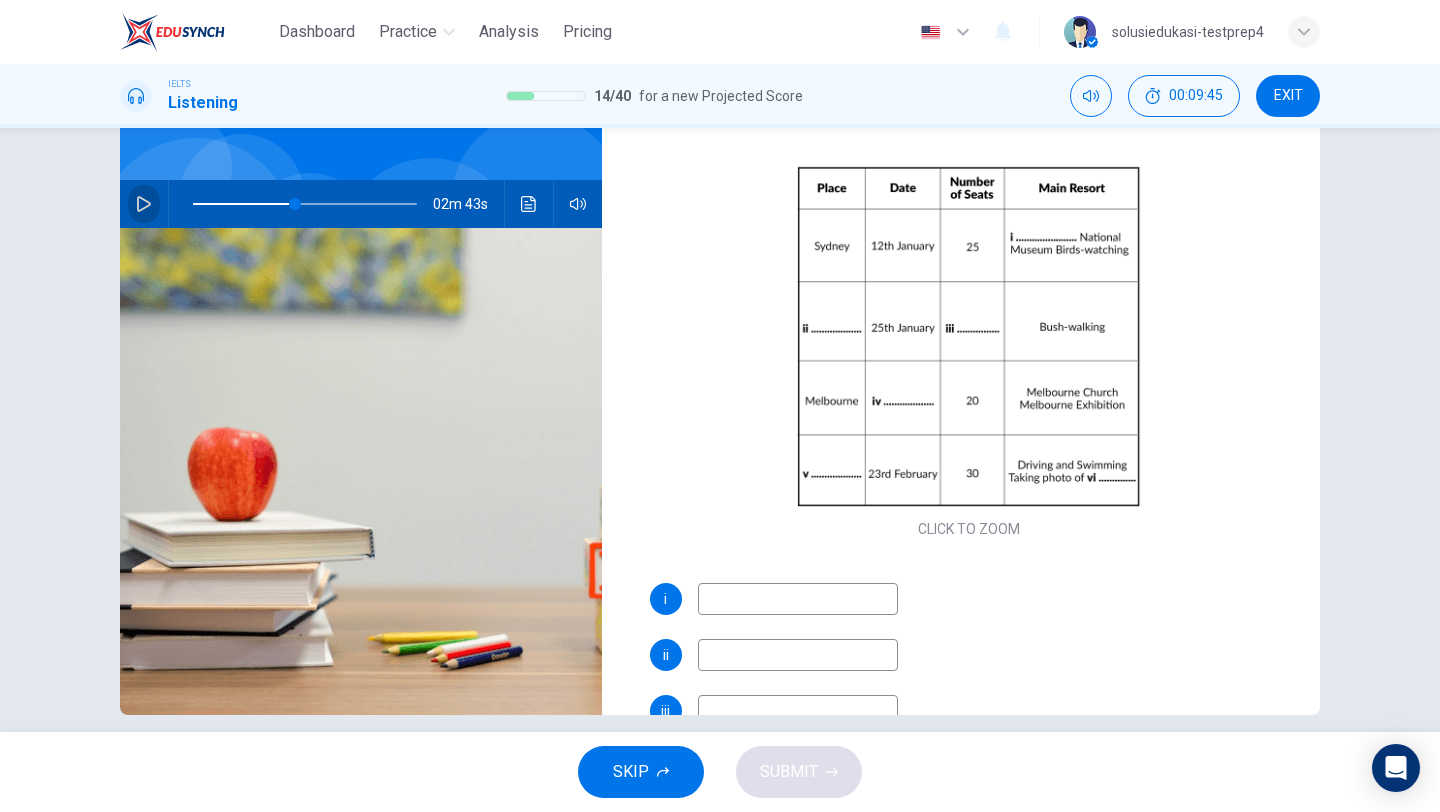click at bounding box center (144, 204) 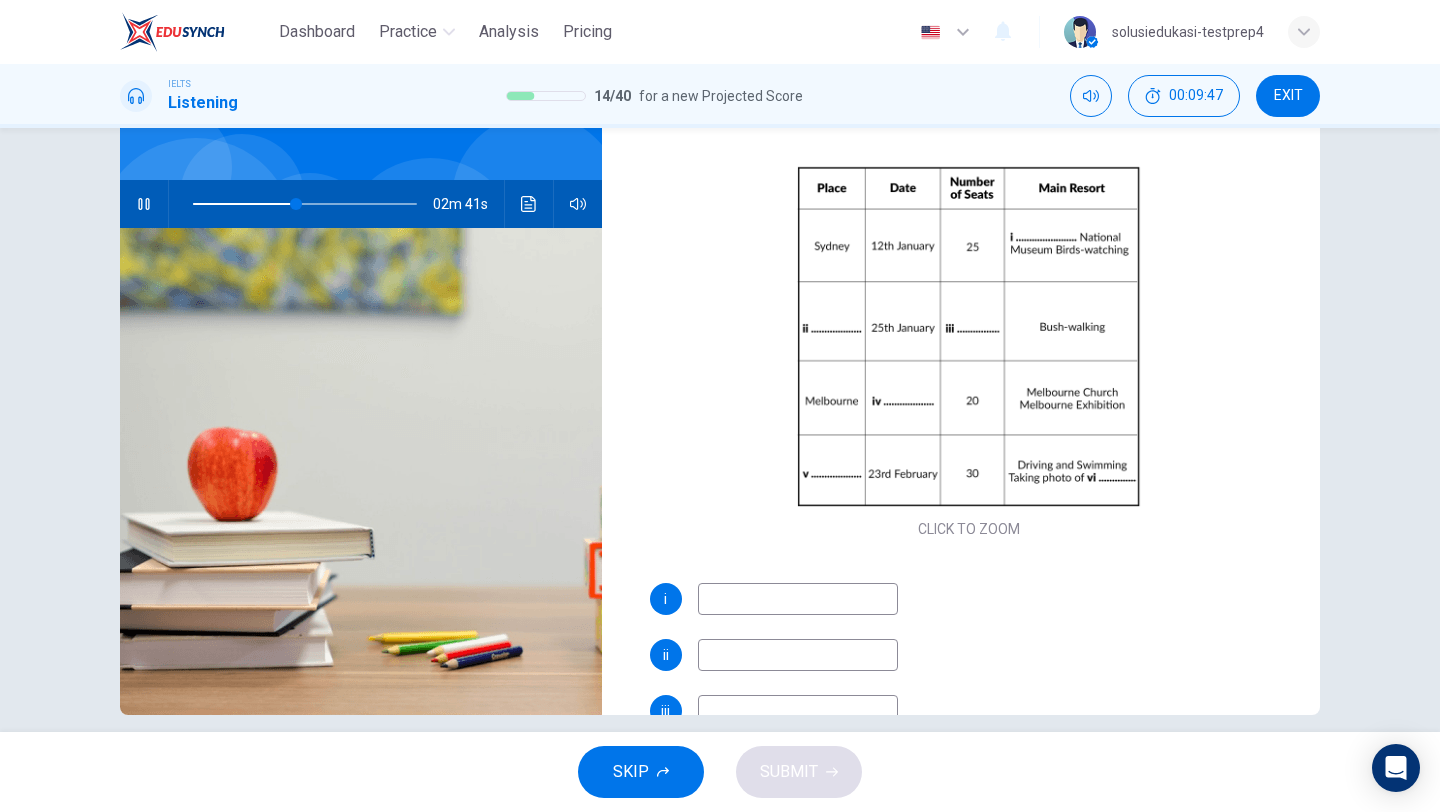 scroll, scrollTop: 171, scrollLeft: 0, axis: vertical 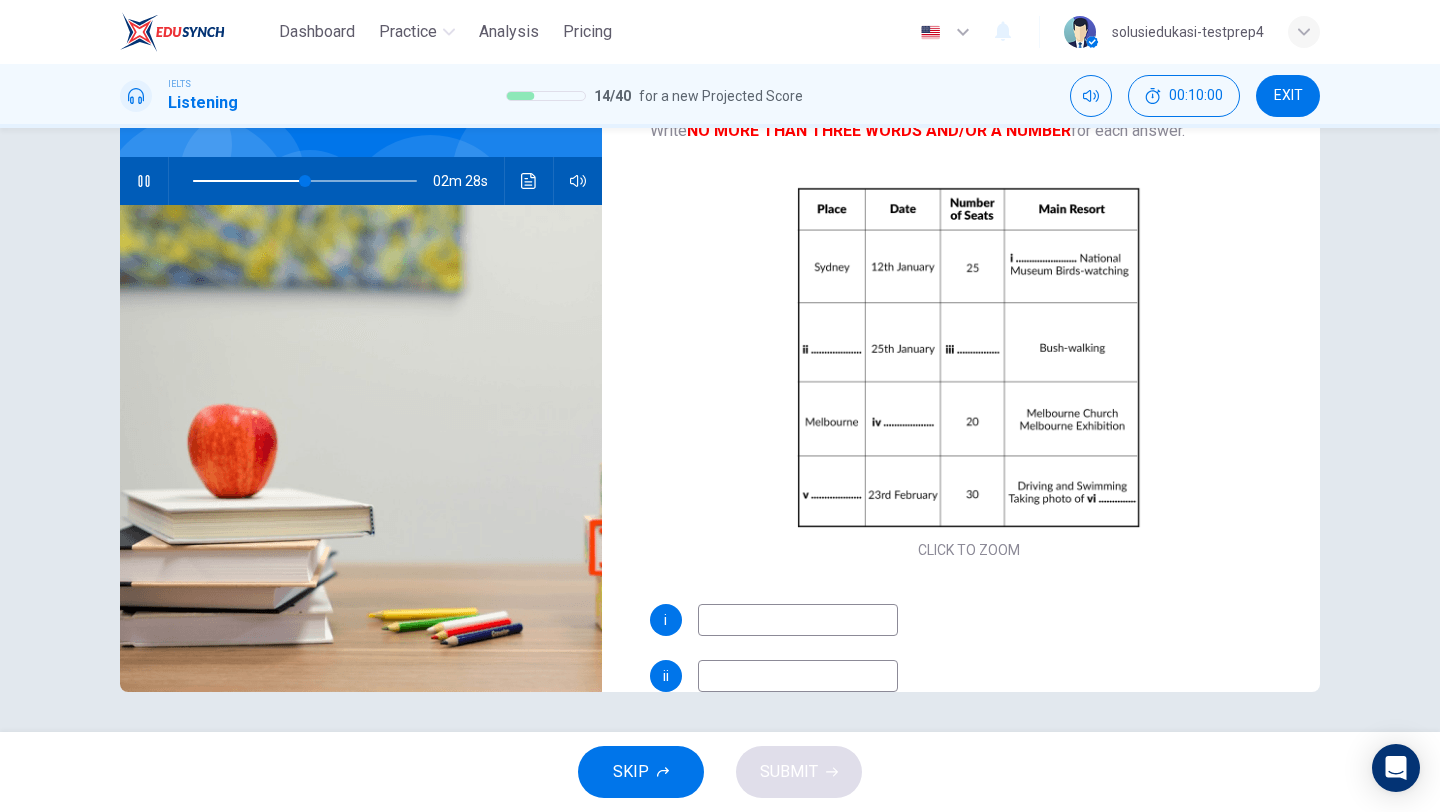 click at bounding box center (798, 620) 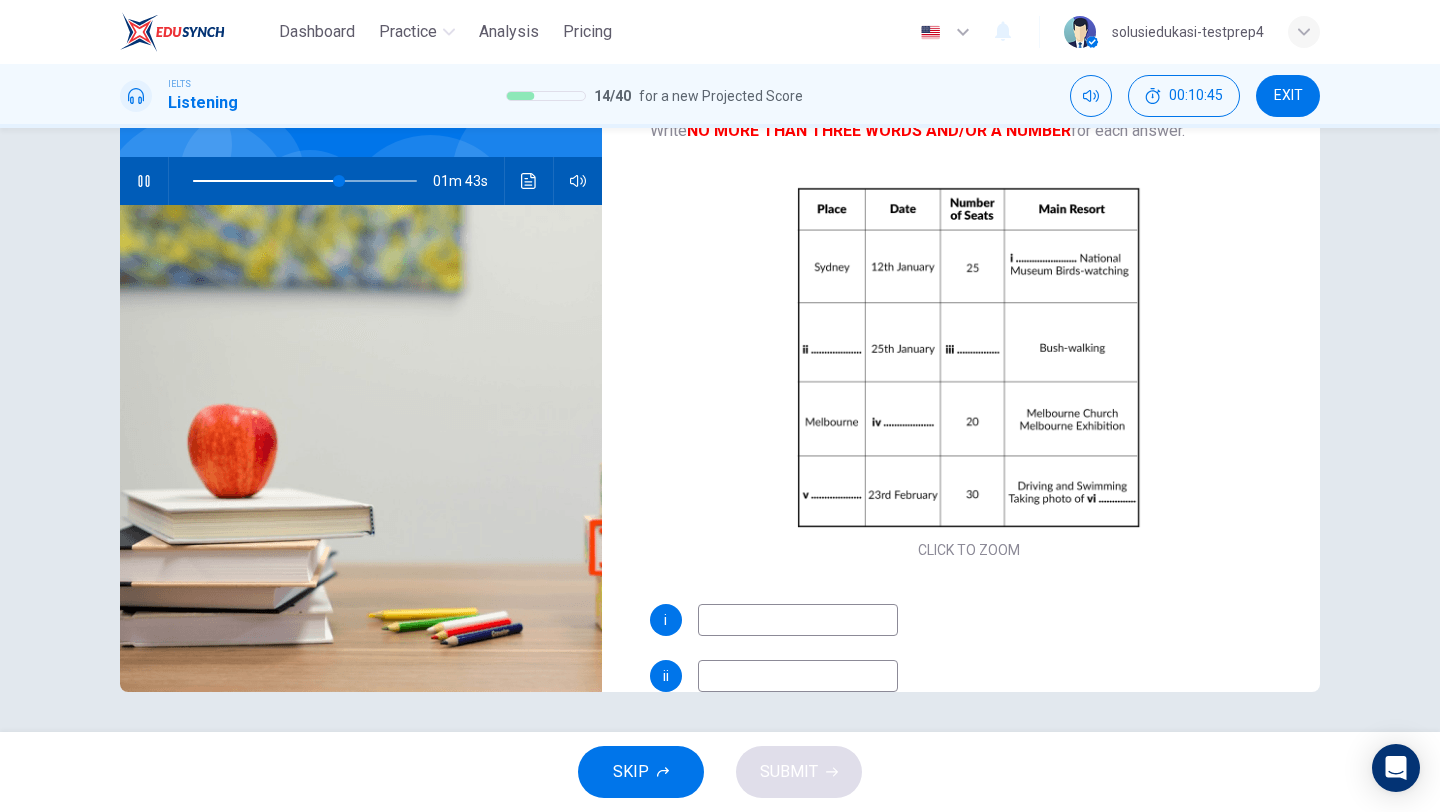 click at bounding box center (798, 676) 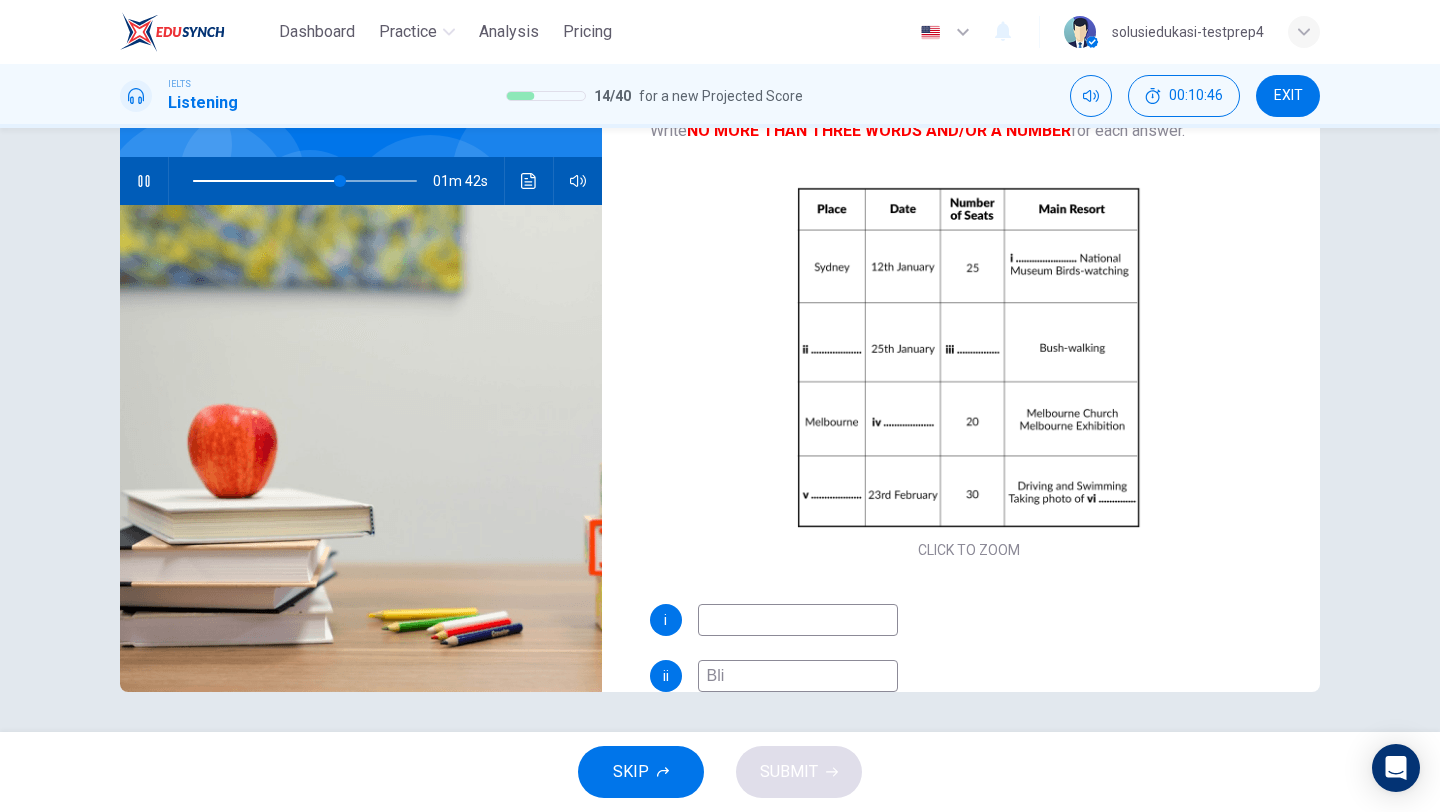 type on "Blie" 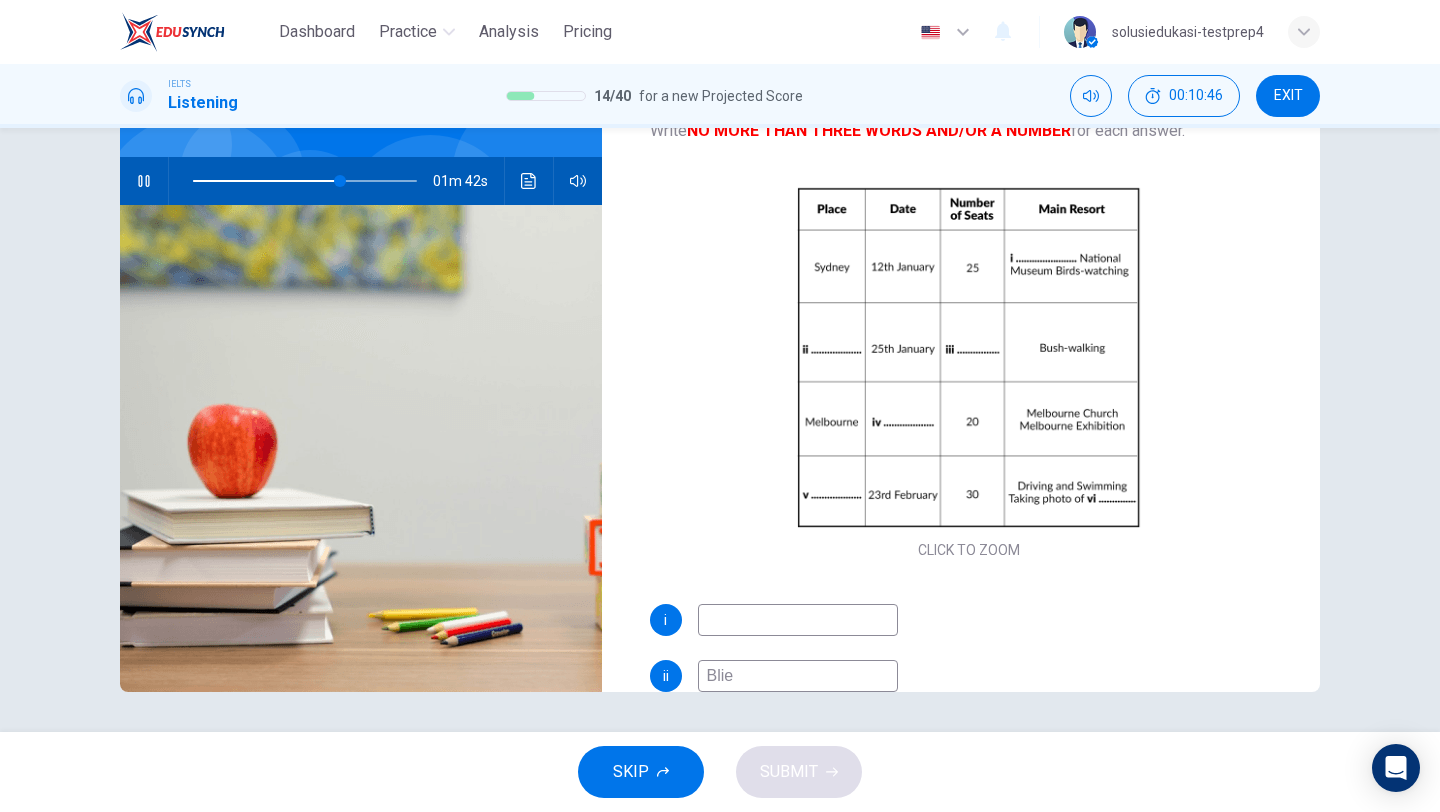 type on "66" 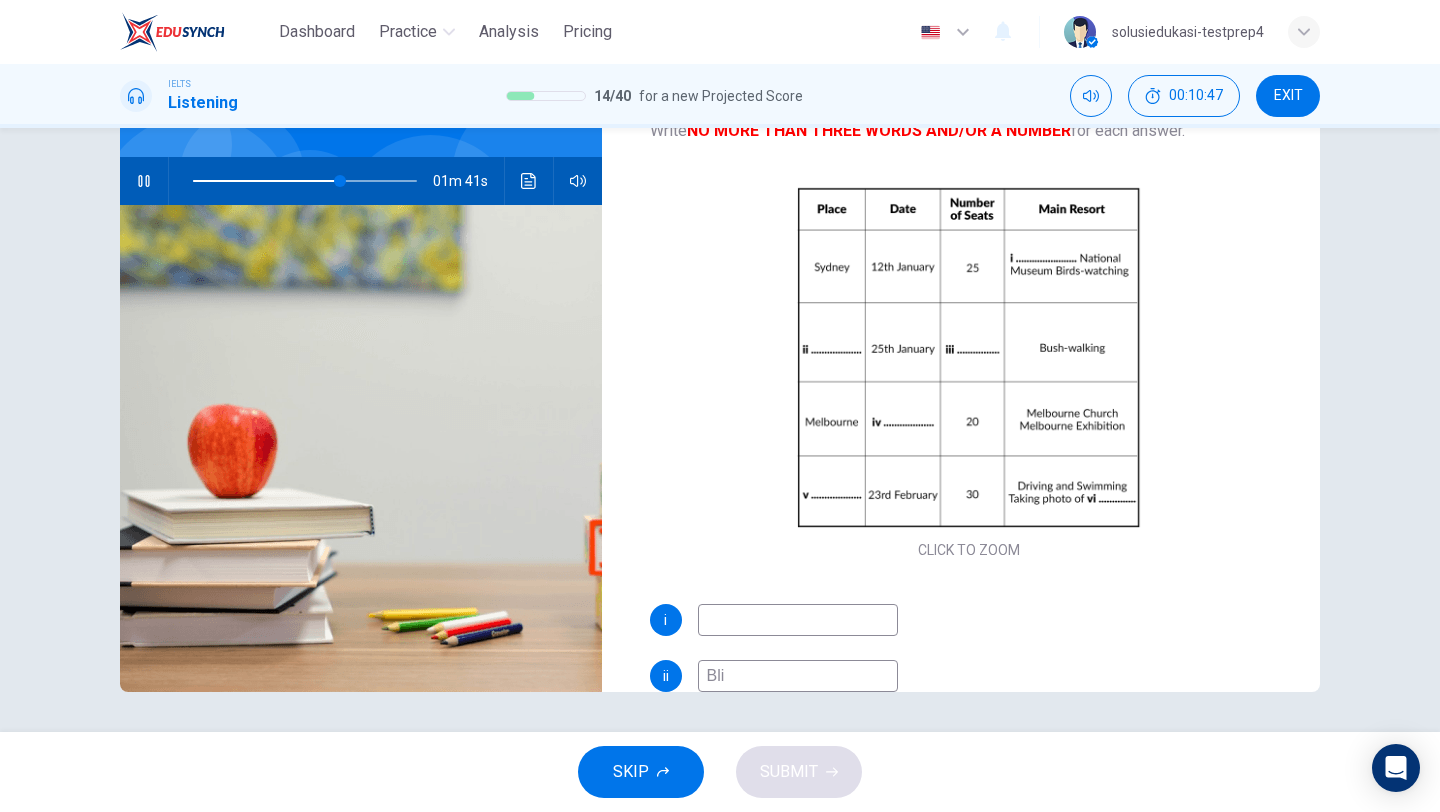 type on "Bl" 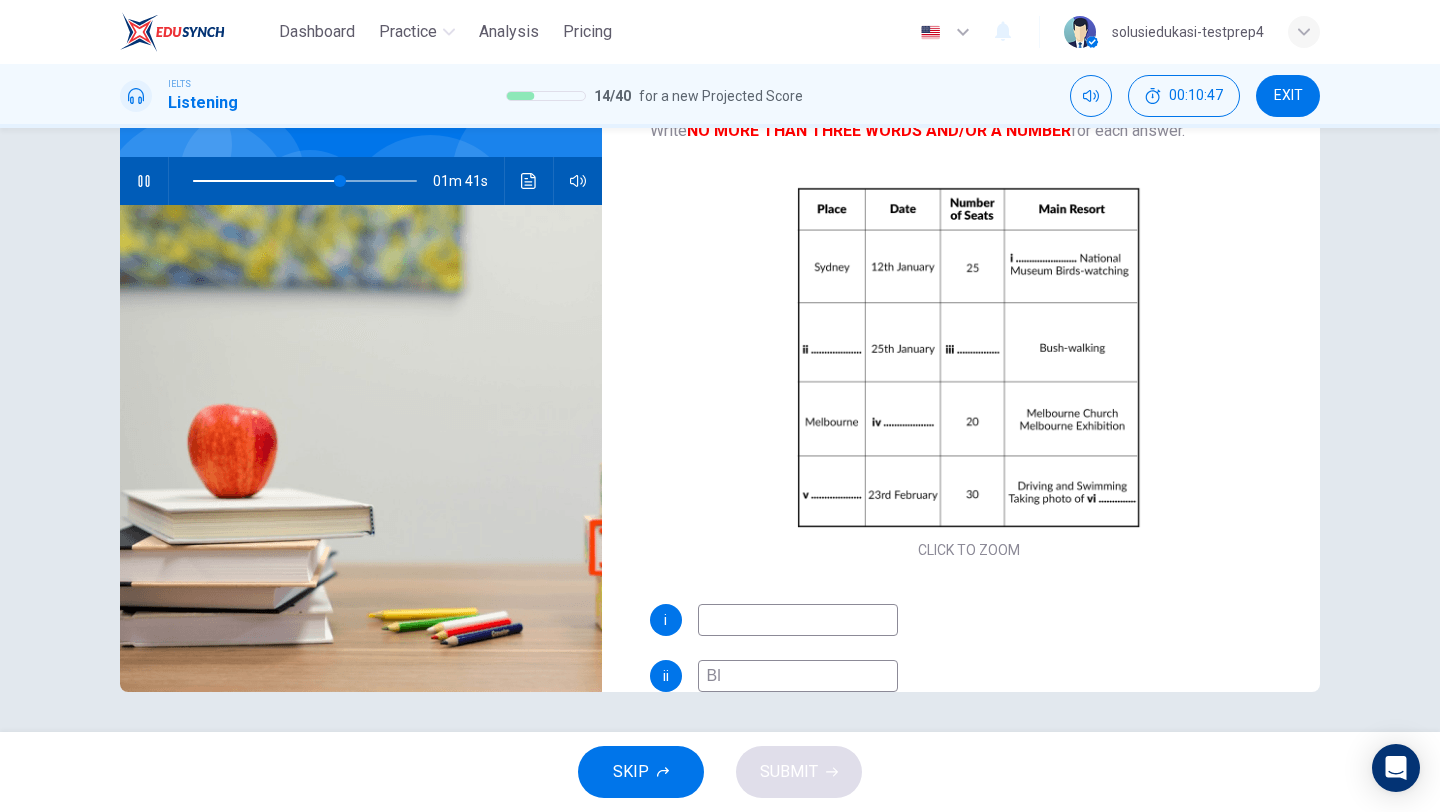 type 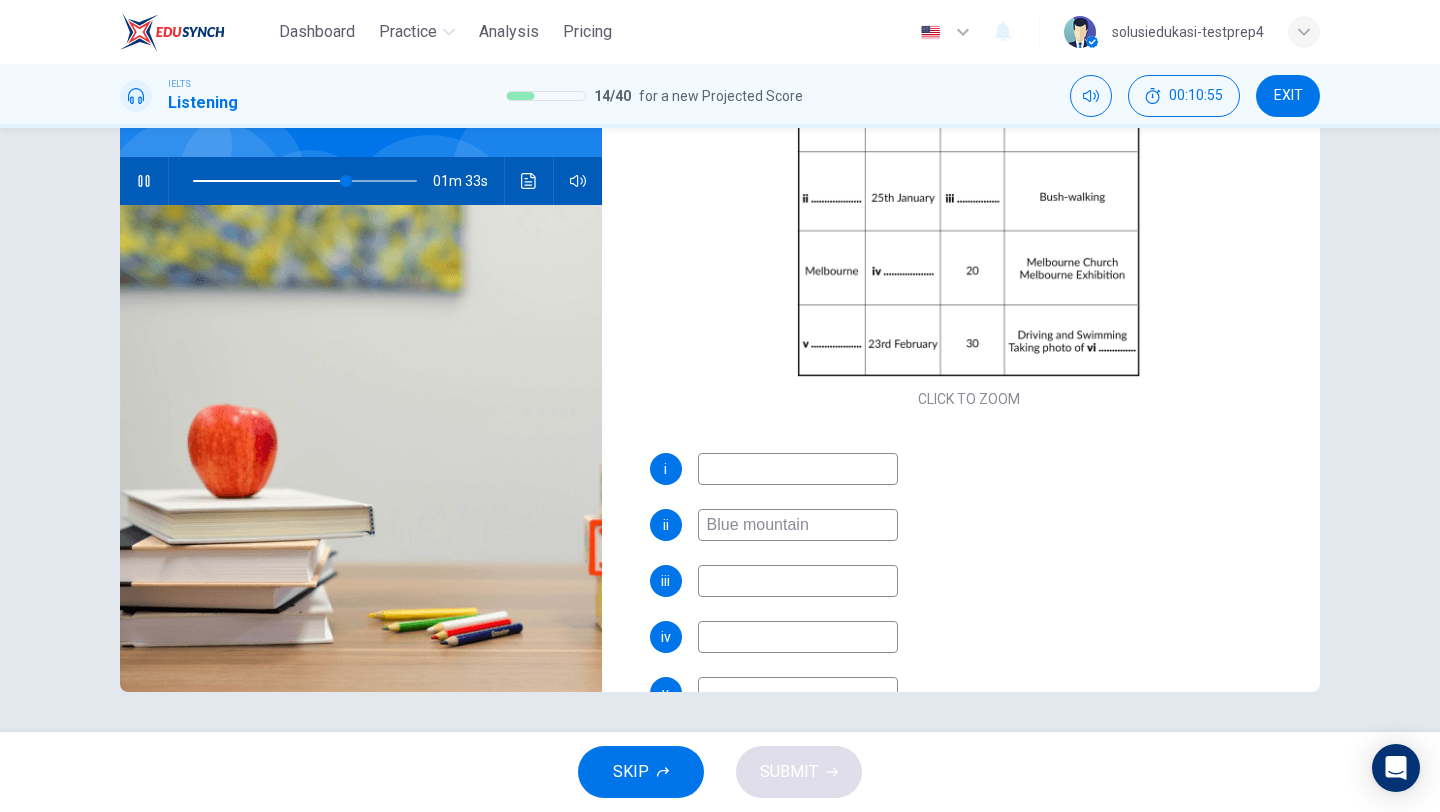 scroll, scrollTop: 175, scrollLeft: 0, axis: vertical 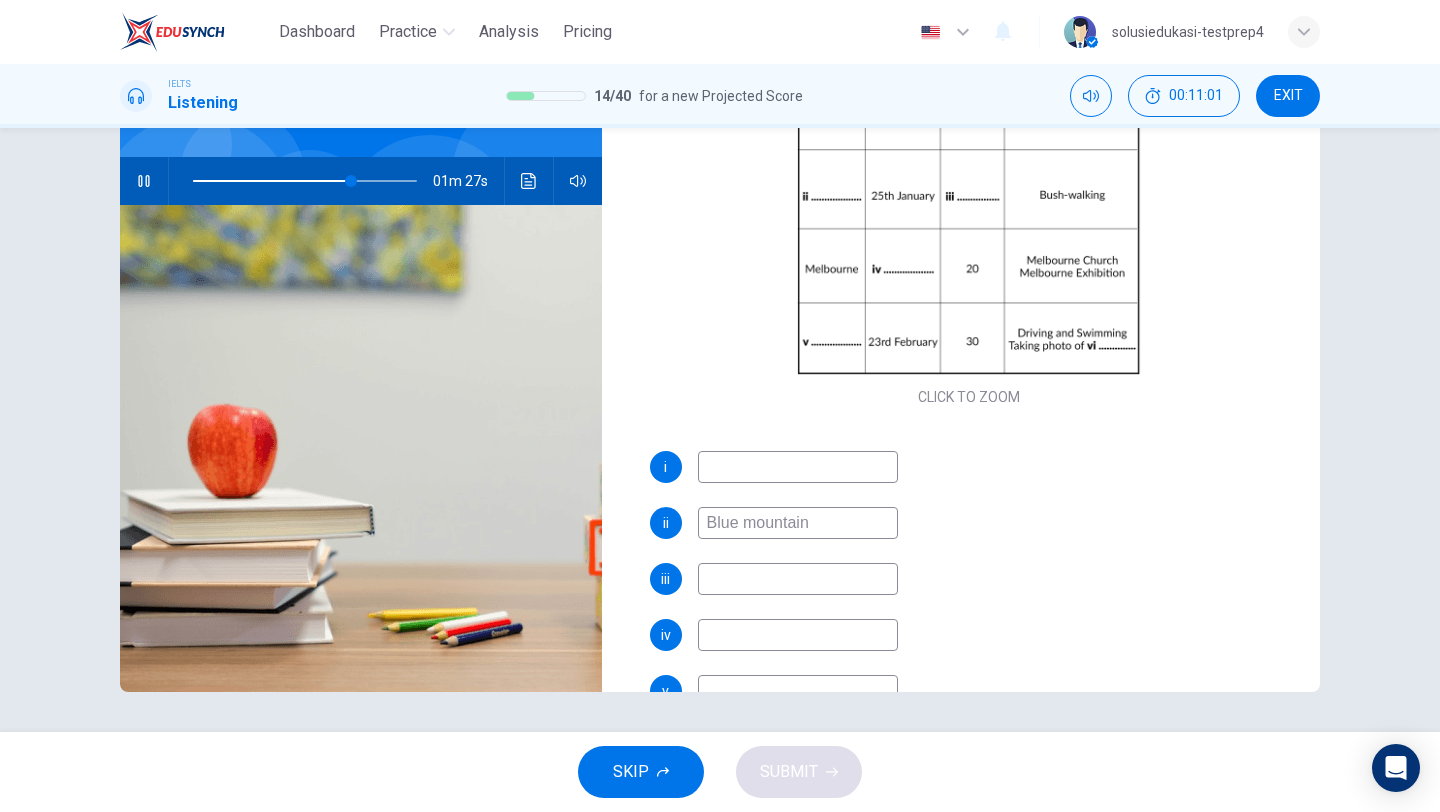 click at bounding box center (798, 579) 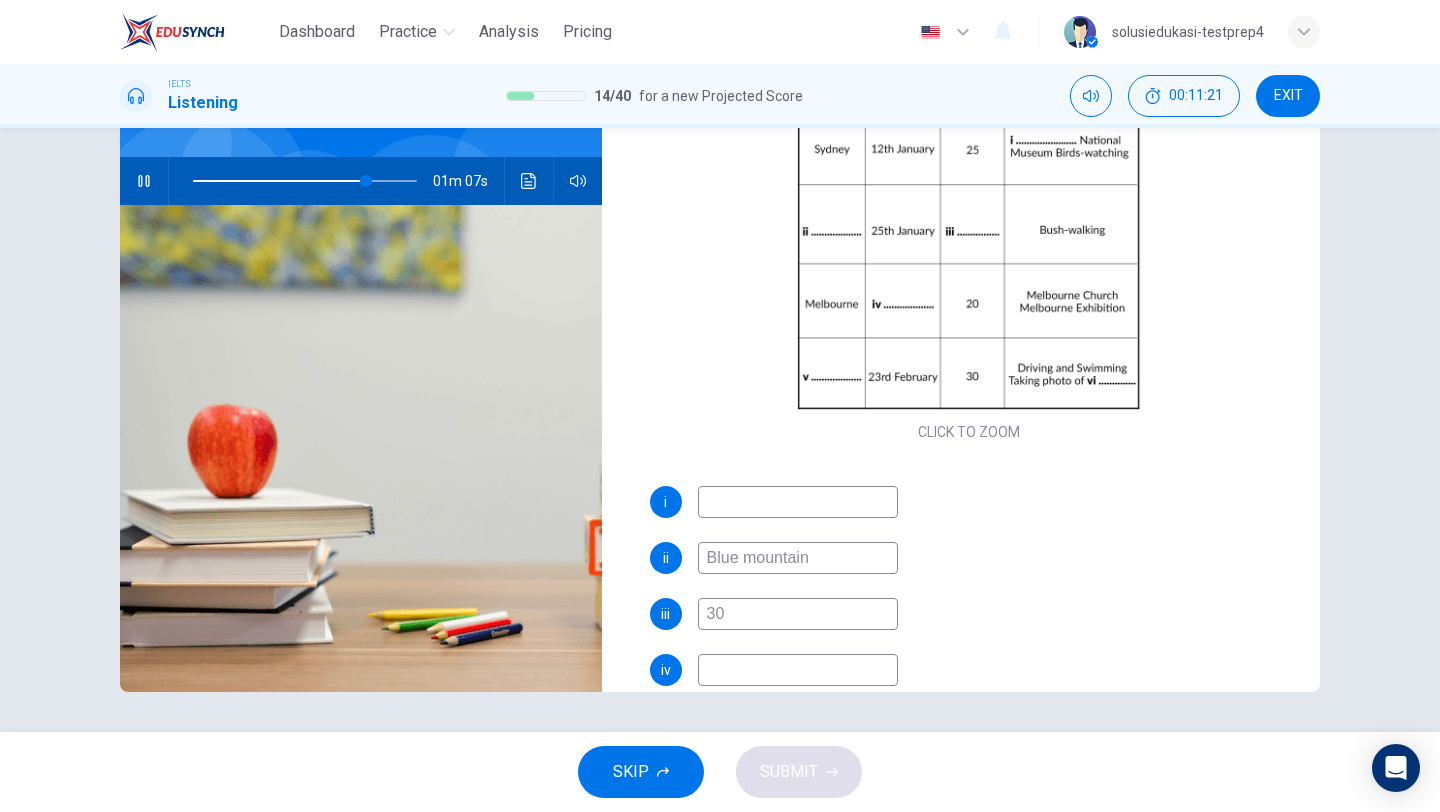 scroll, scrollTop: 177, scrollLeft: 0, axis: vertical 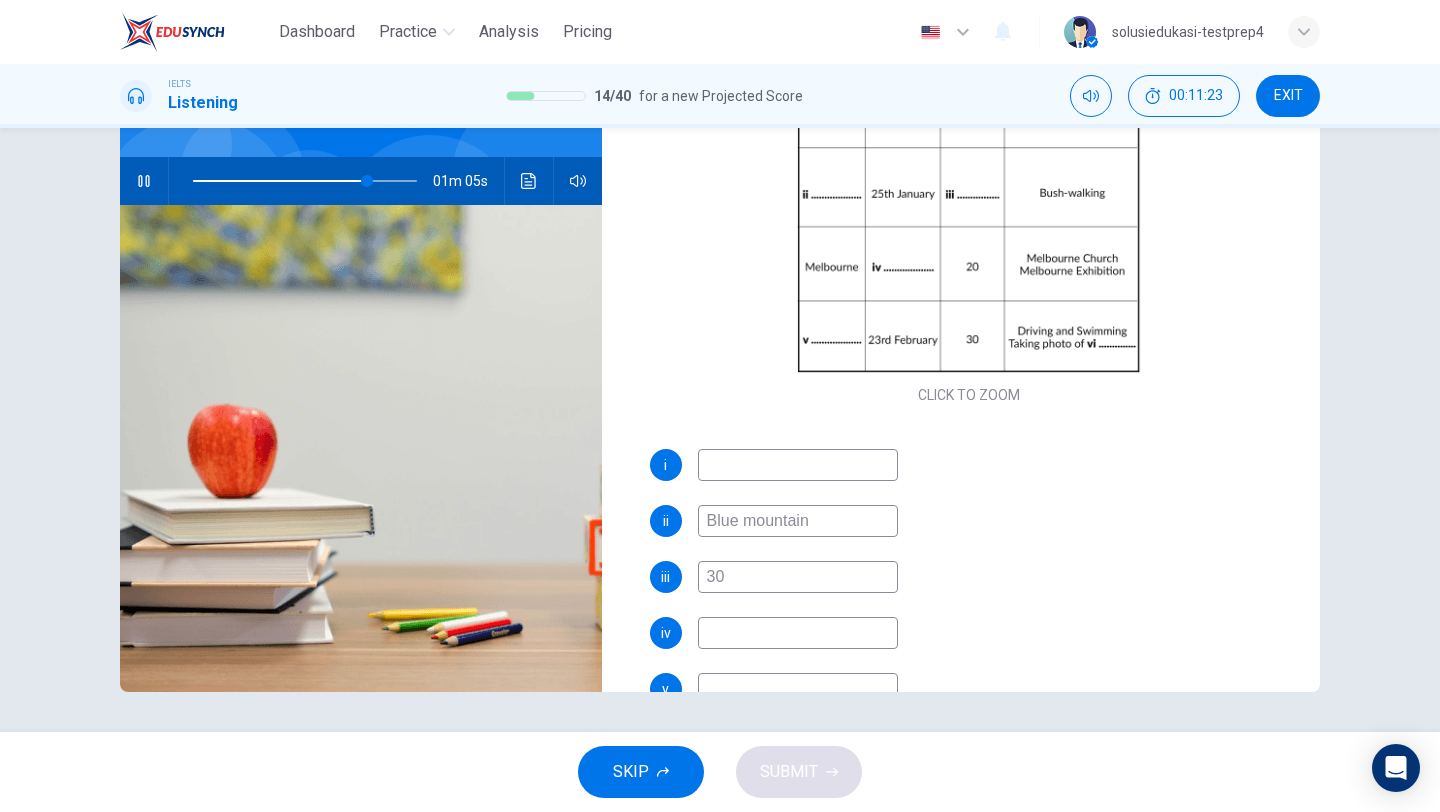 click at bounding box center (798, 633) 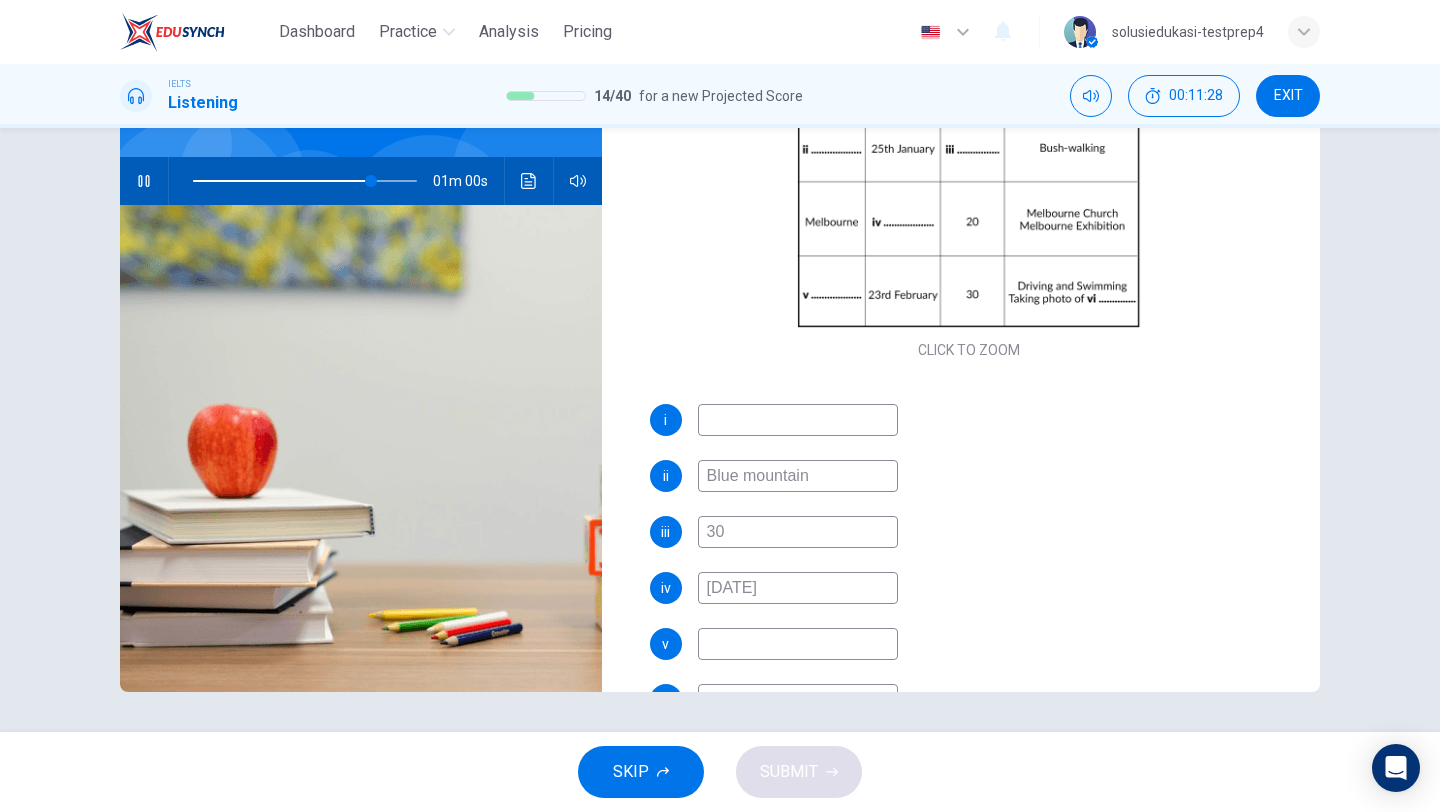 scroll, scrollTop: 228, scrollLeft: 0, axis: vertical 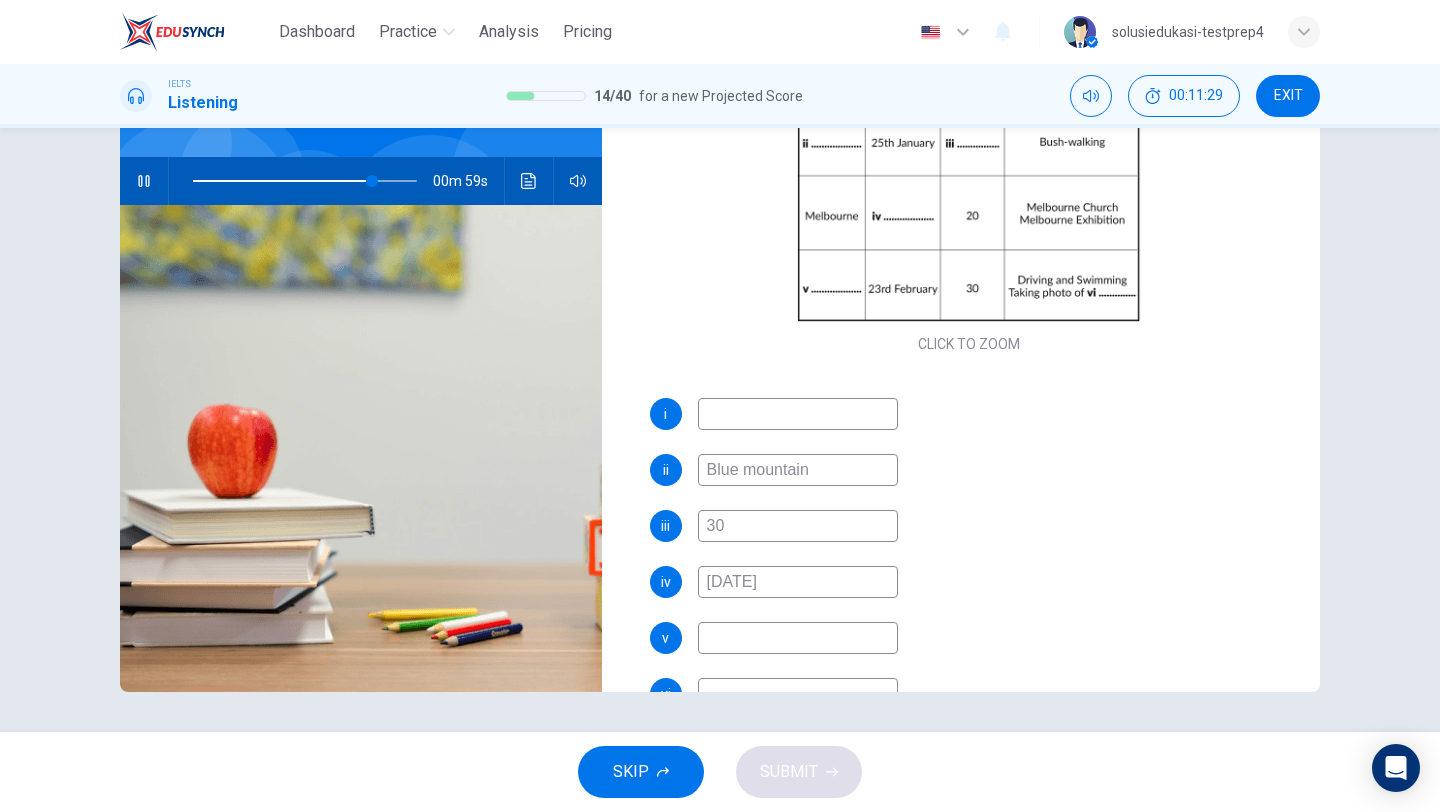 click at bounding box center [798, 414] 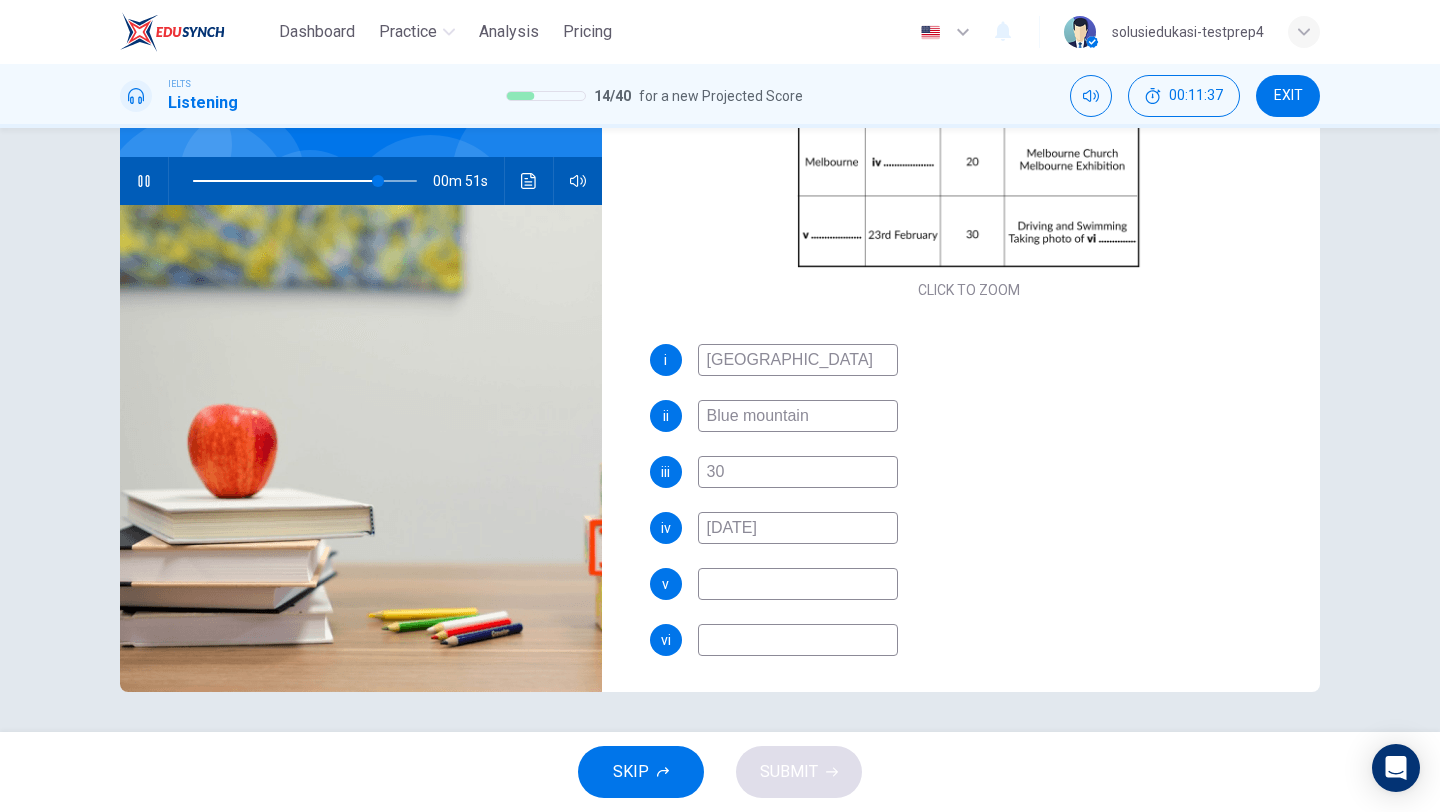 scroll, scrollTop: 286, scrollLeft: 0, axis: vertical 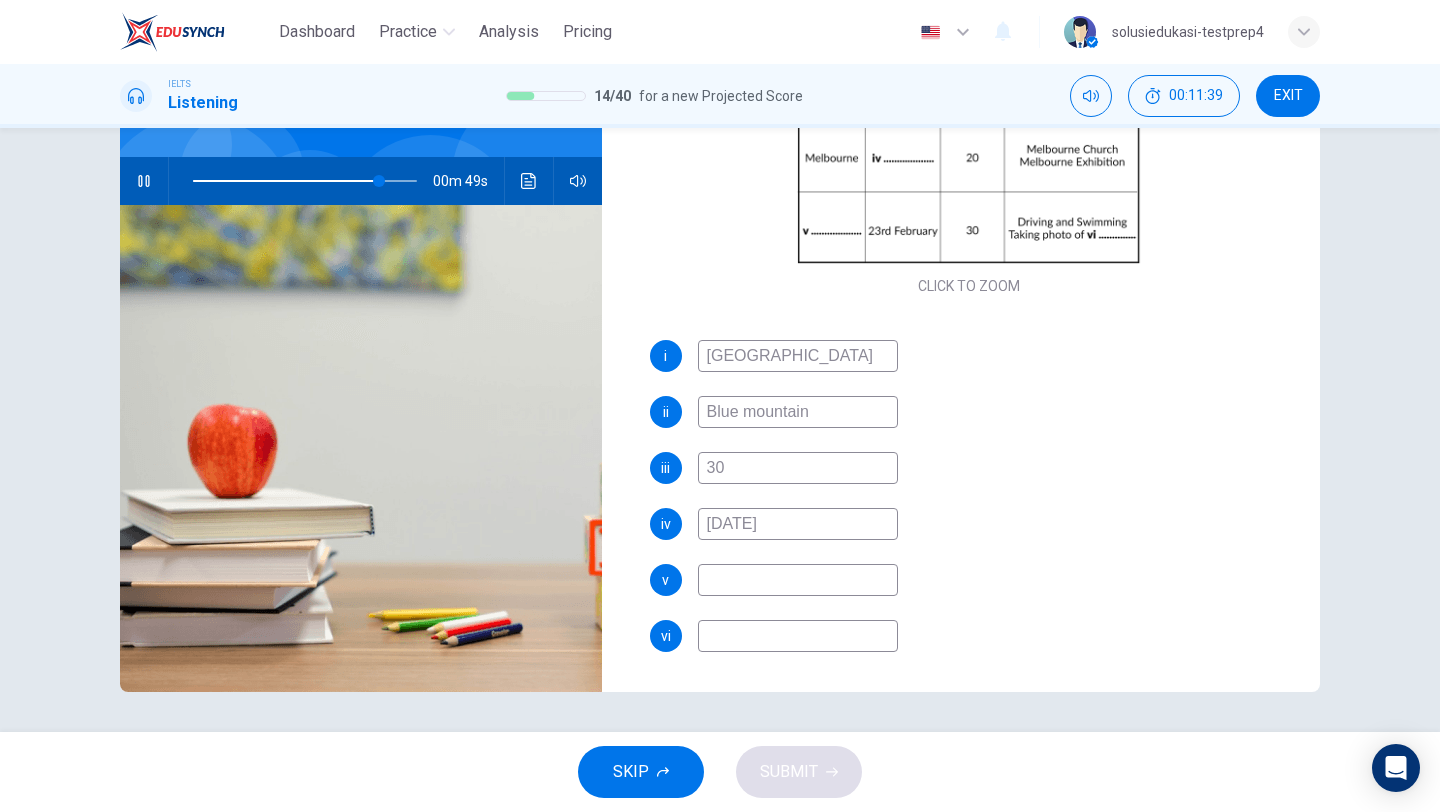 click at bounding box center (798, 580) 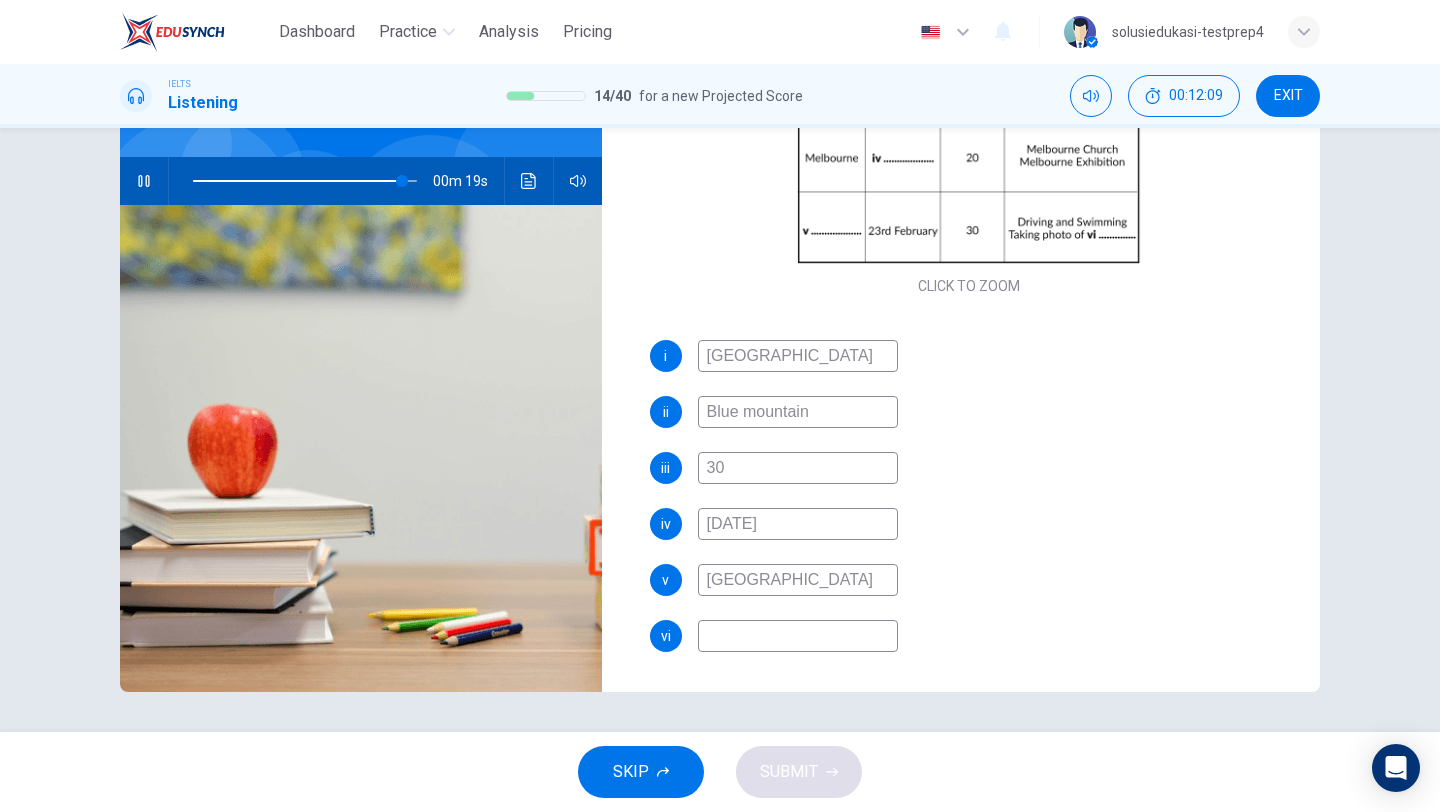 click at bounding box center (798, 636) 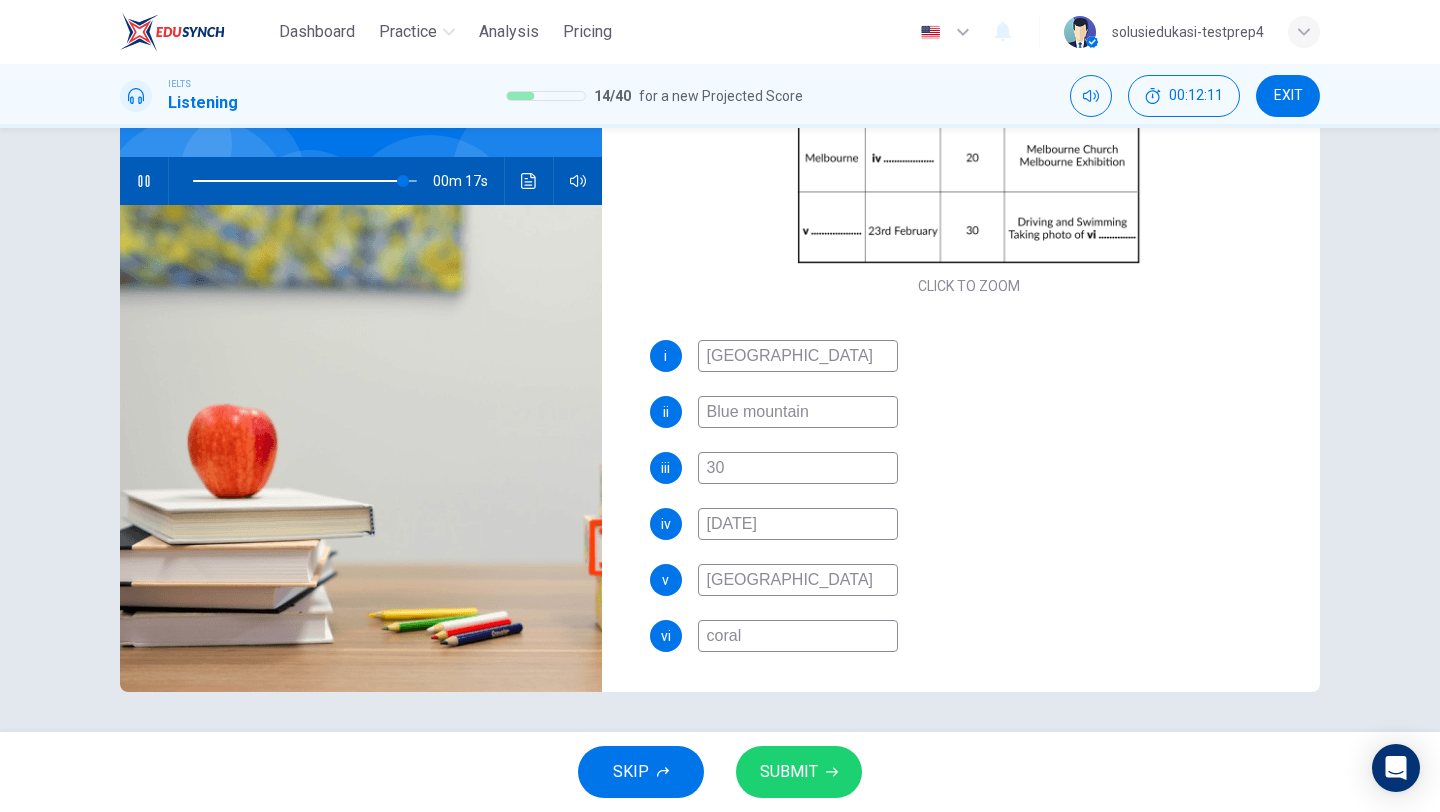 click on "SUBMIT" at bounding box center (789, 772) 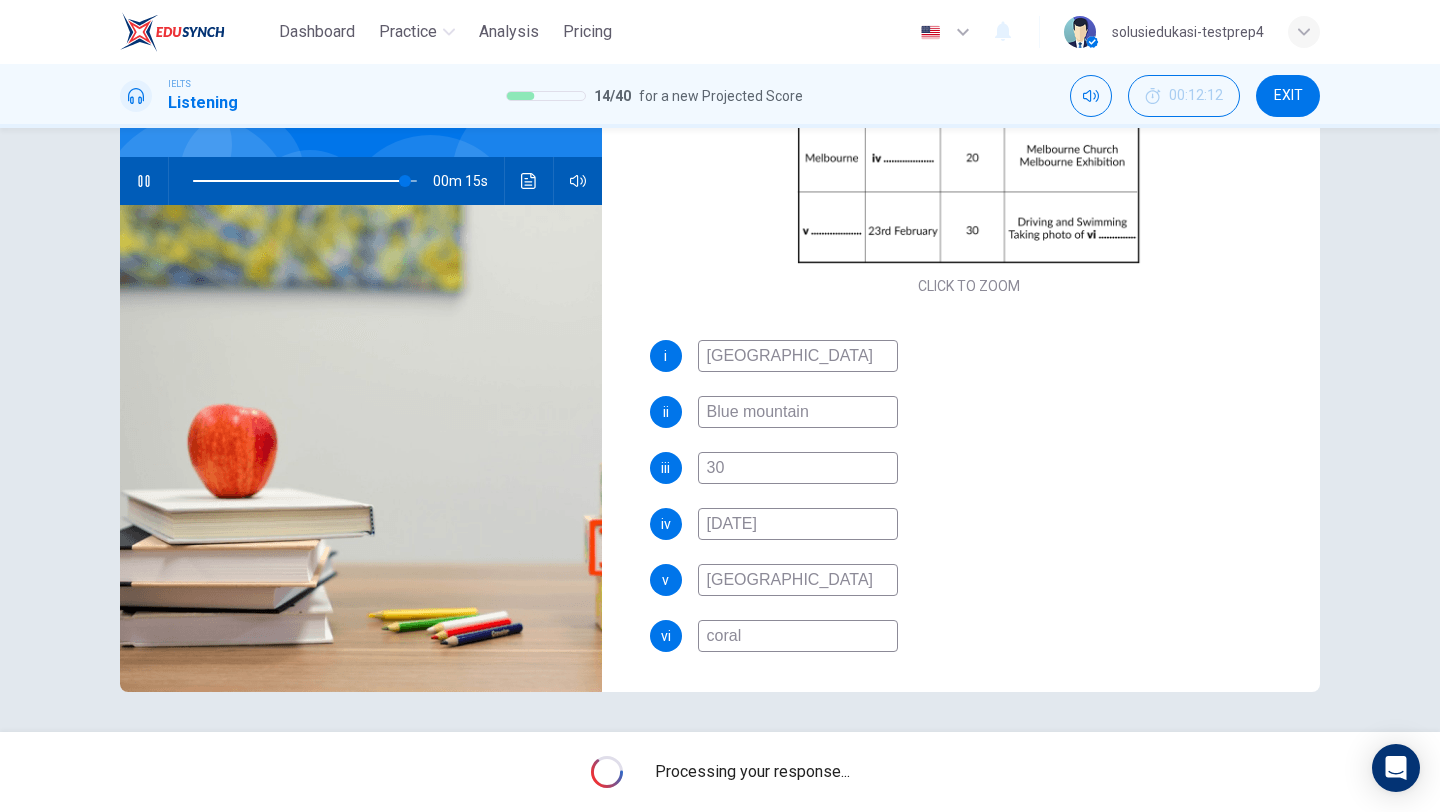 click on "00m 15s" at bounding box center (361, 181) 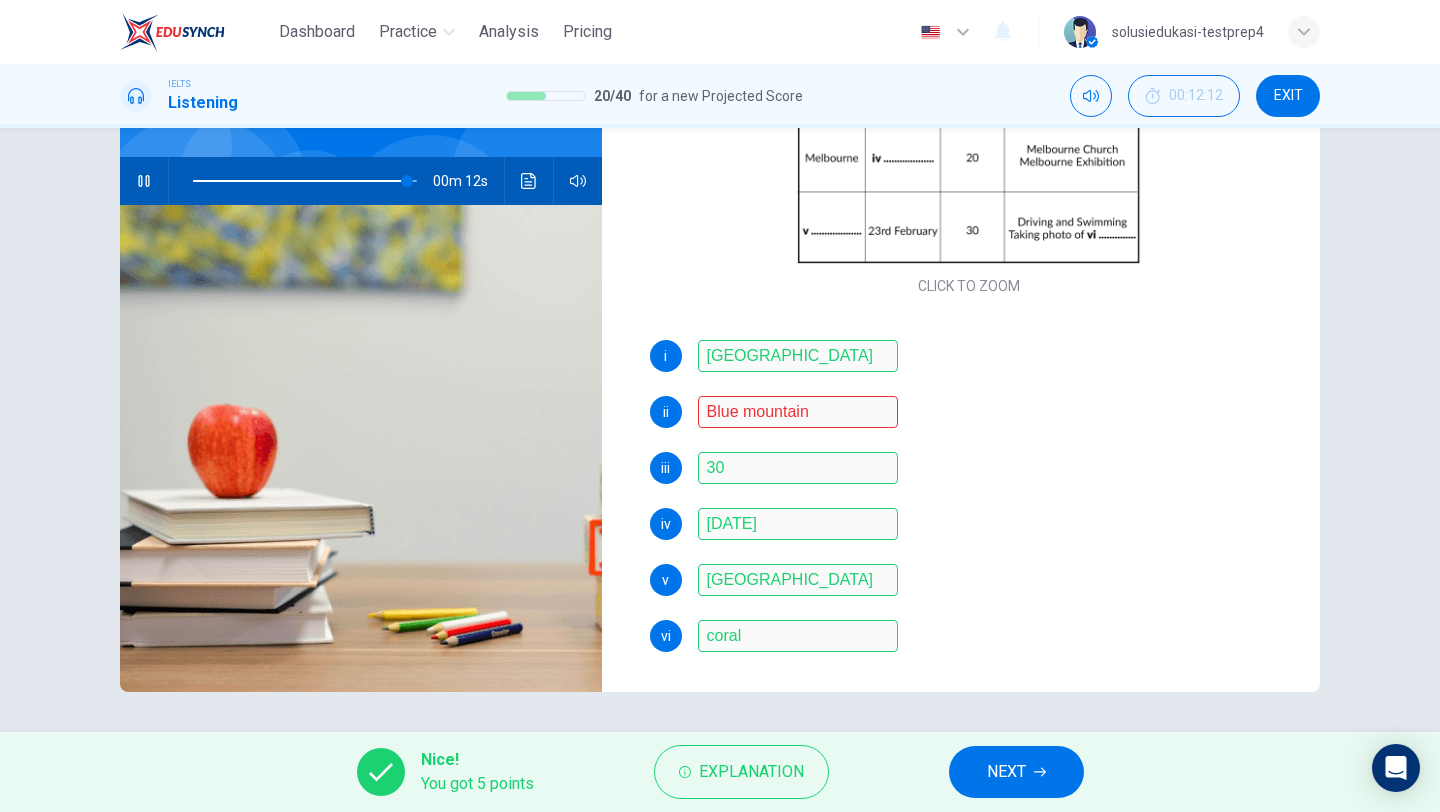 click 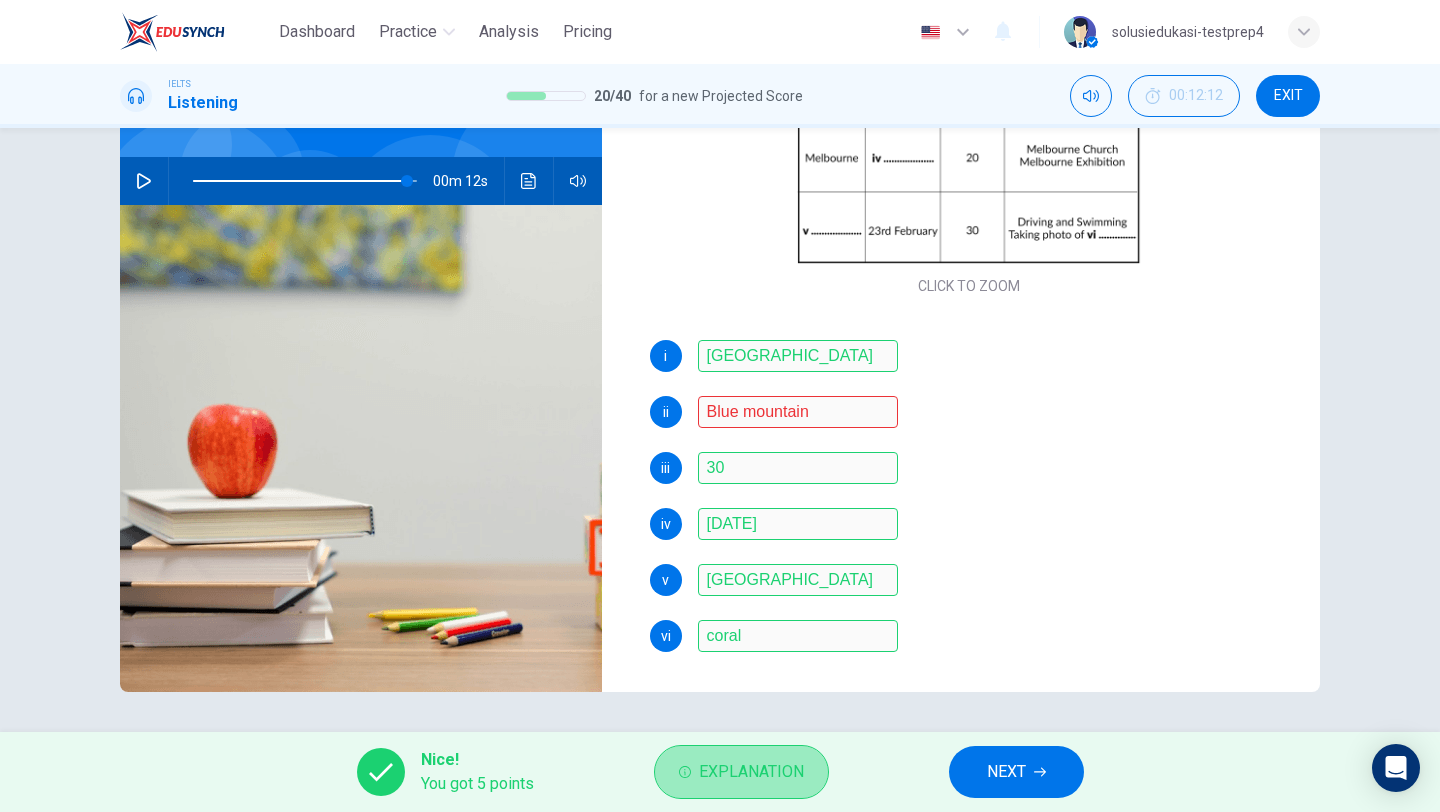 click on "Explanation" at bounding box center [751, 772] 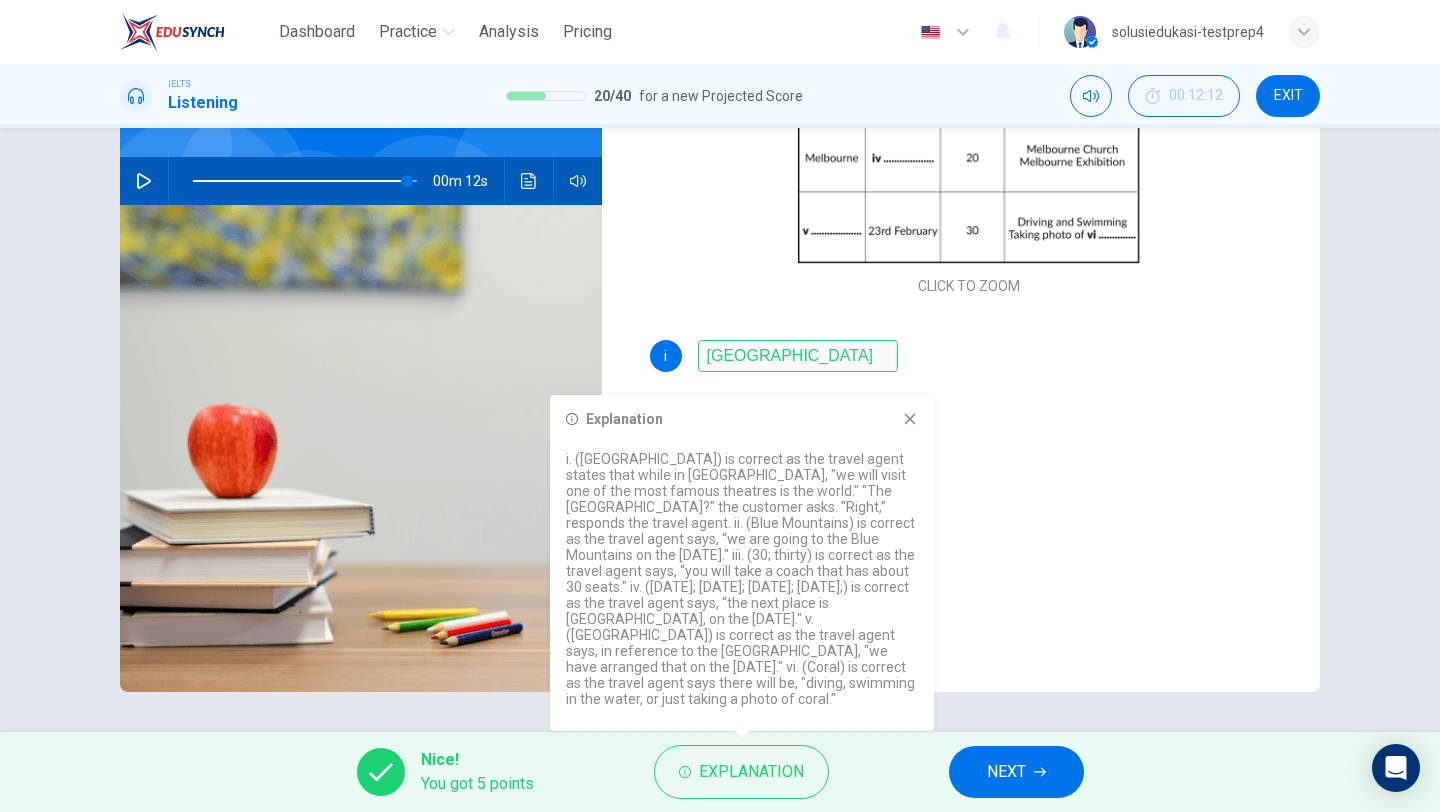 click 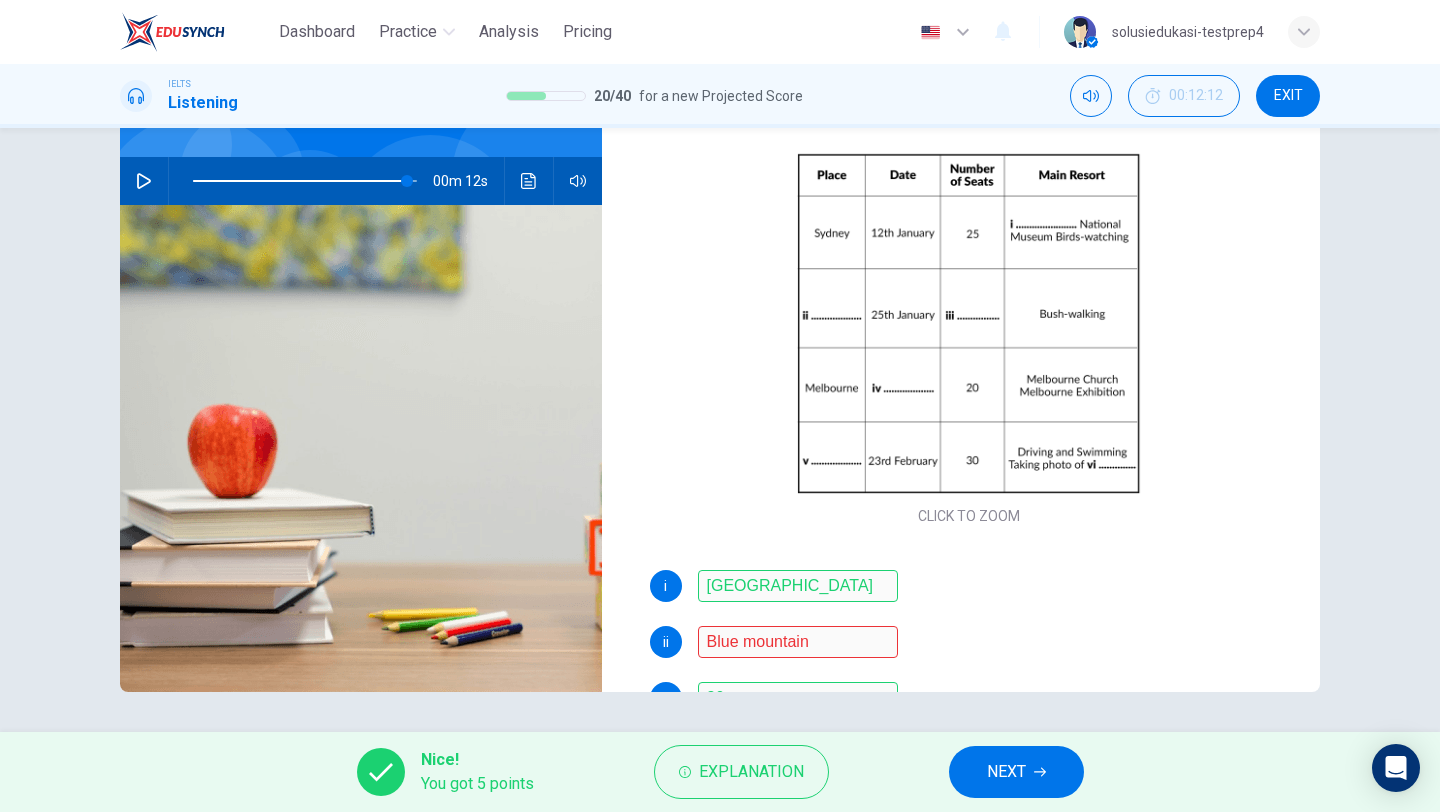 scroll, scrollTop: 0, scrollLeft: 0, axis: both 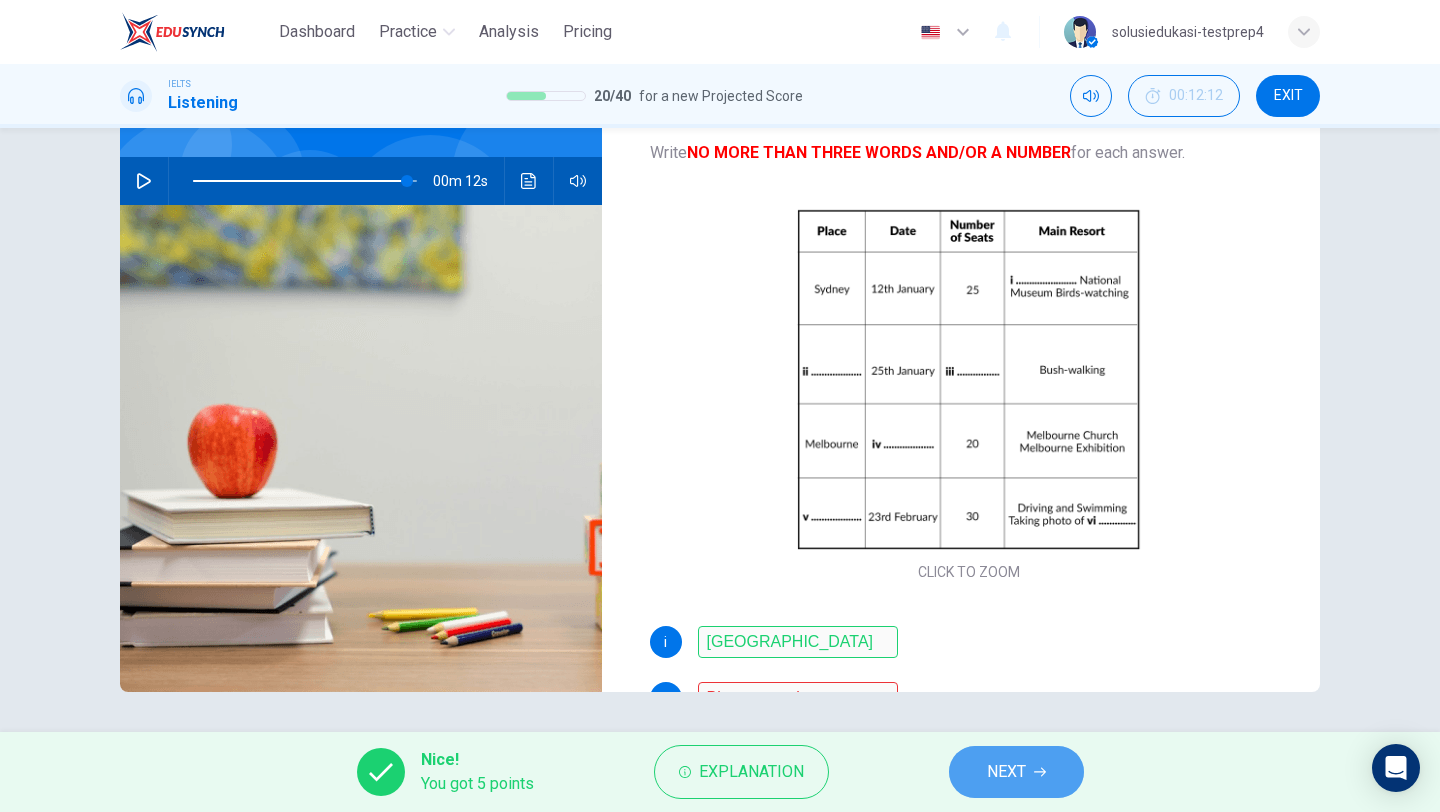 click on "NEXT" at bounding box center (1006, 772) 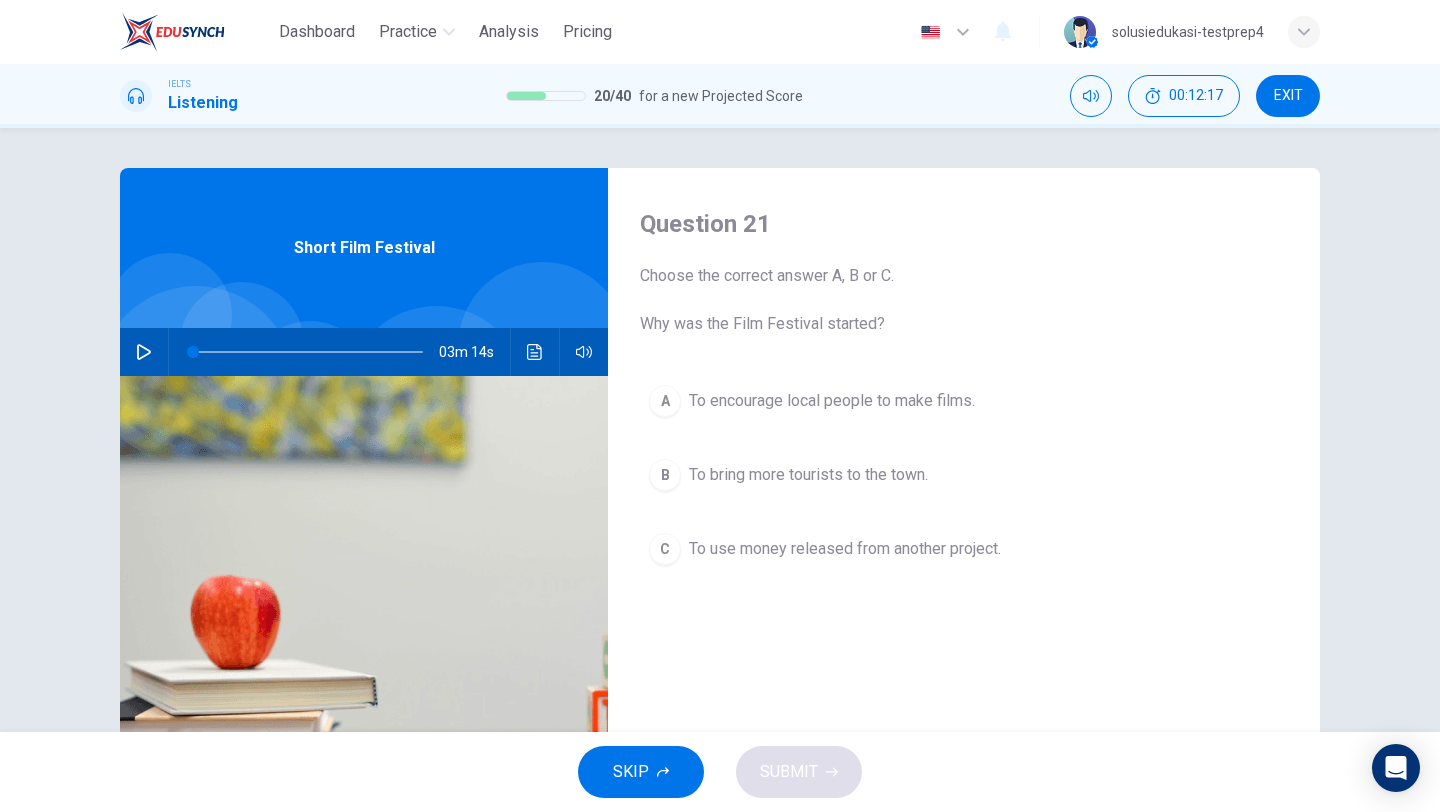scroll, scrollTop: 26, scrollLeft: 0, axis: vertical 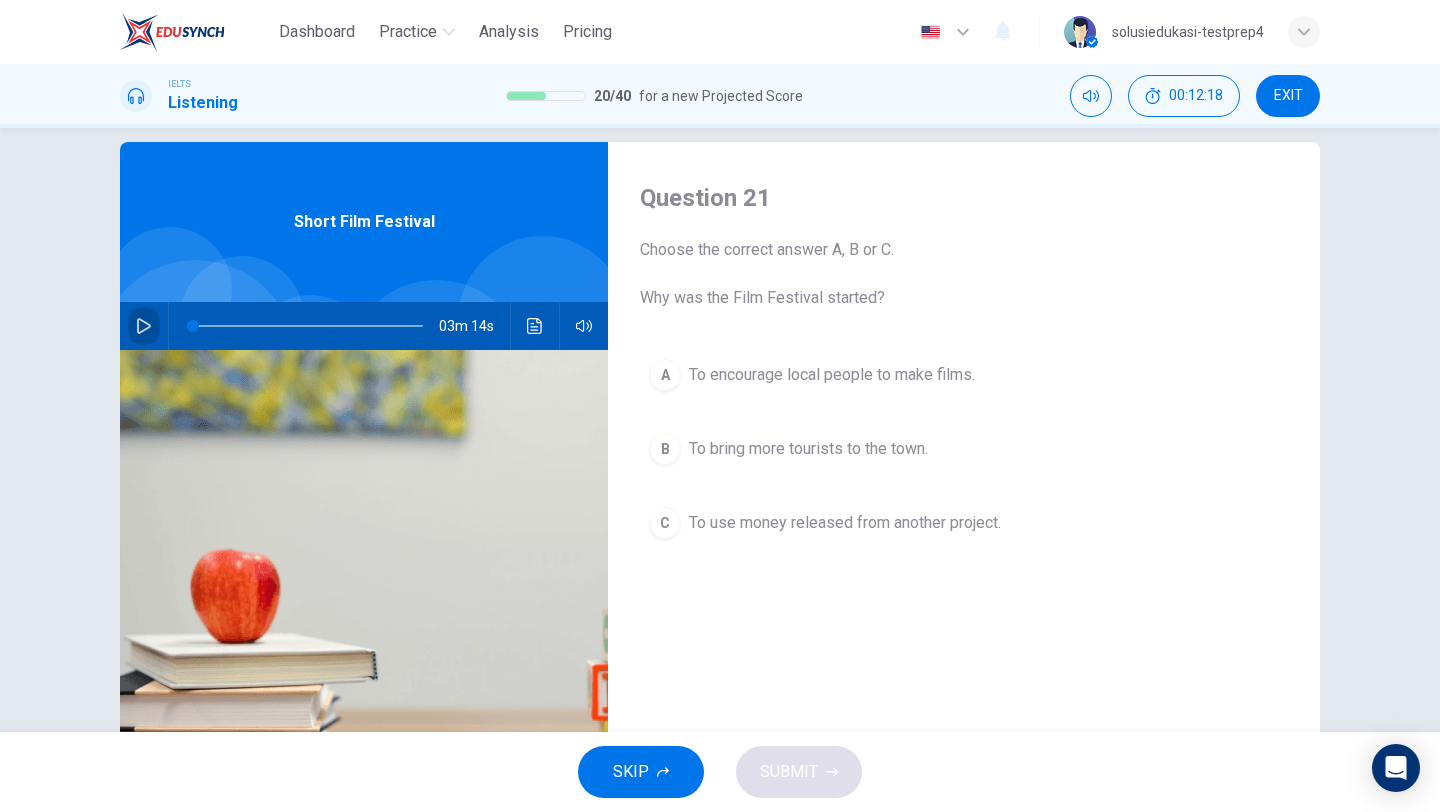 click 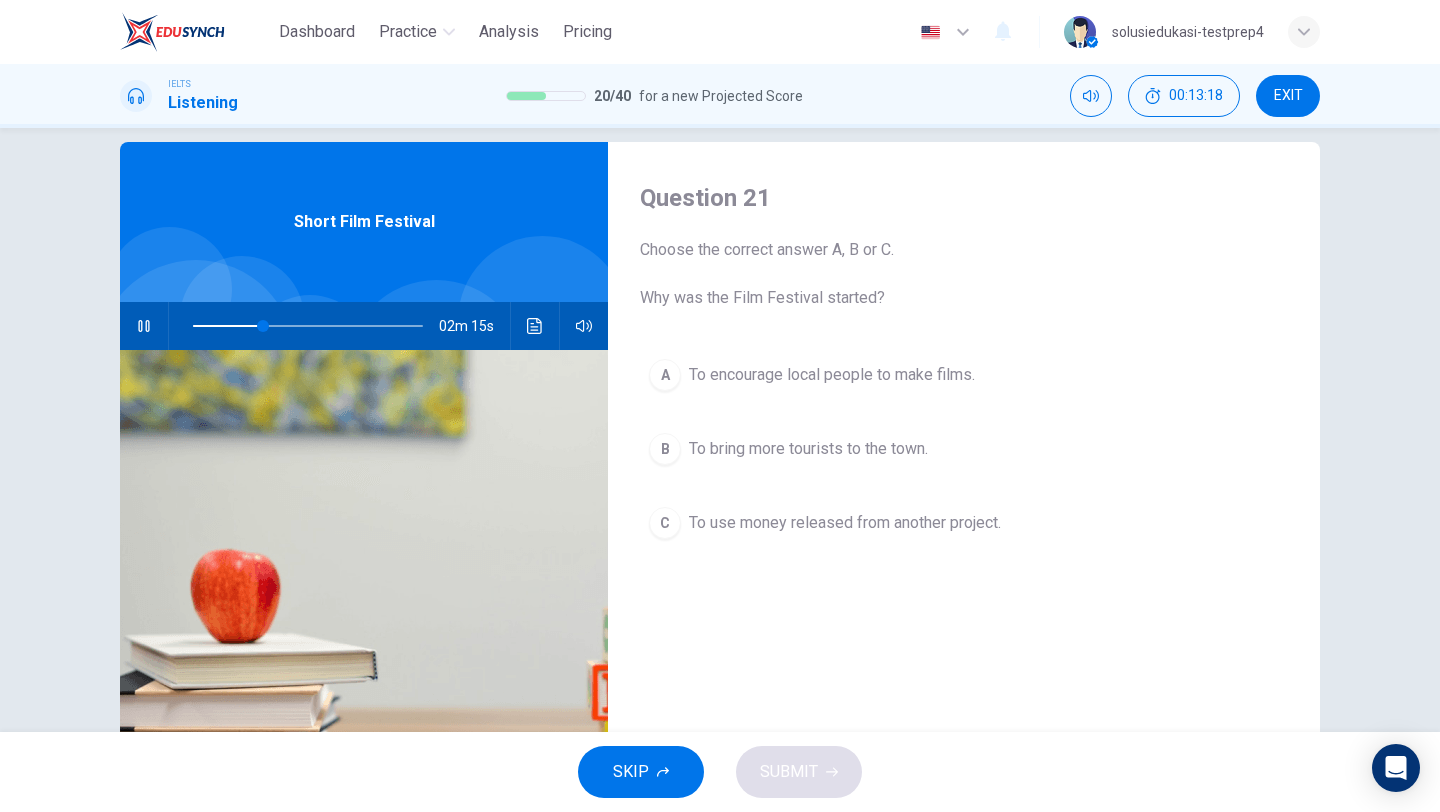 click on "C" at bounding box center (665, 523) 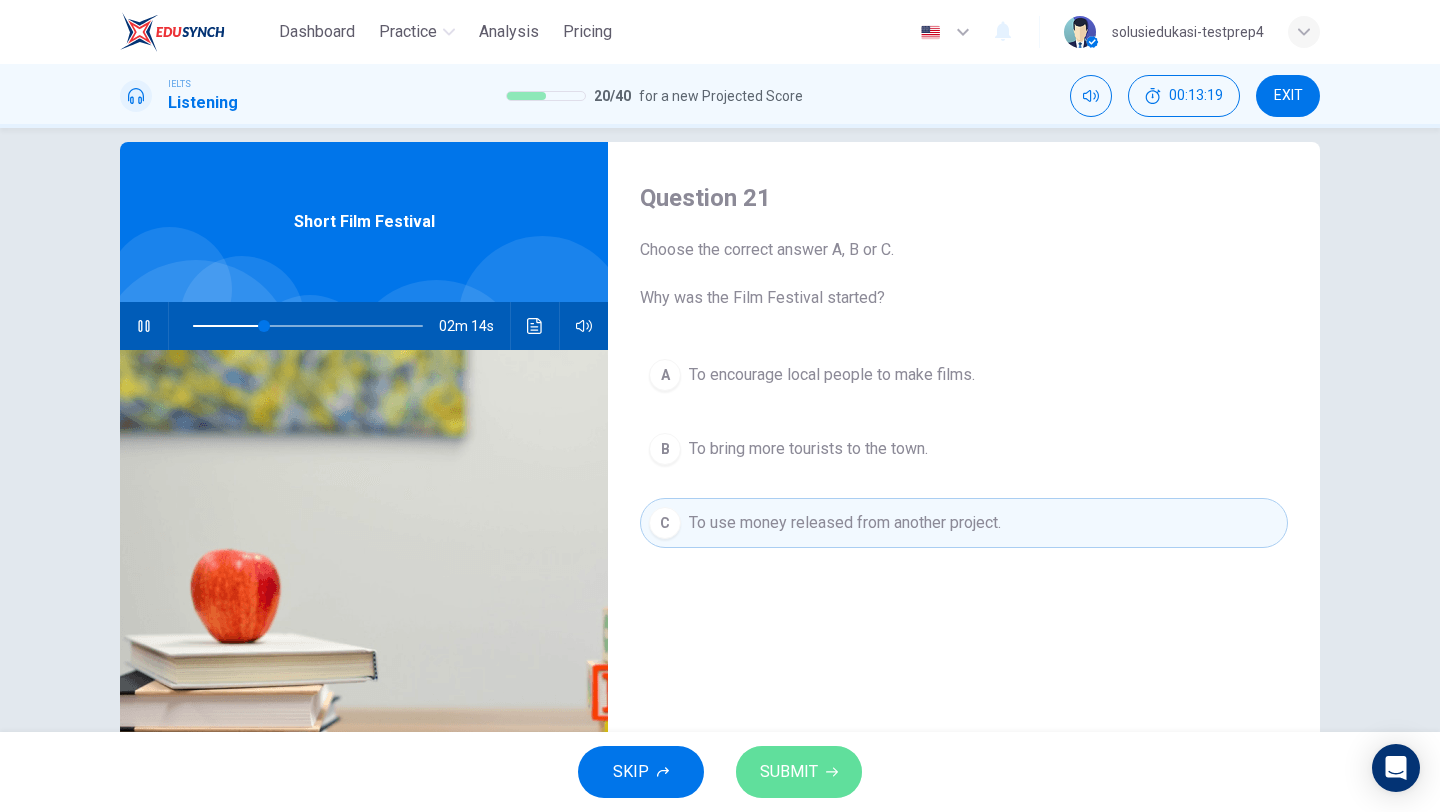 click on "SUBMIT" at bounding box center [799, 772] 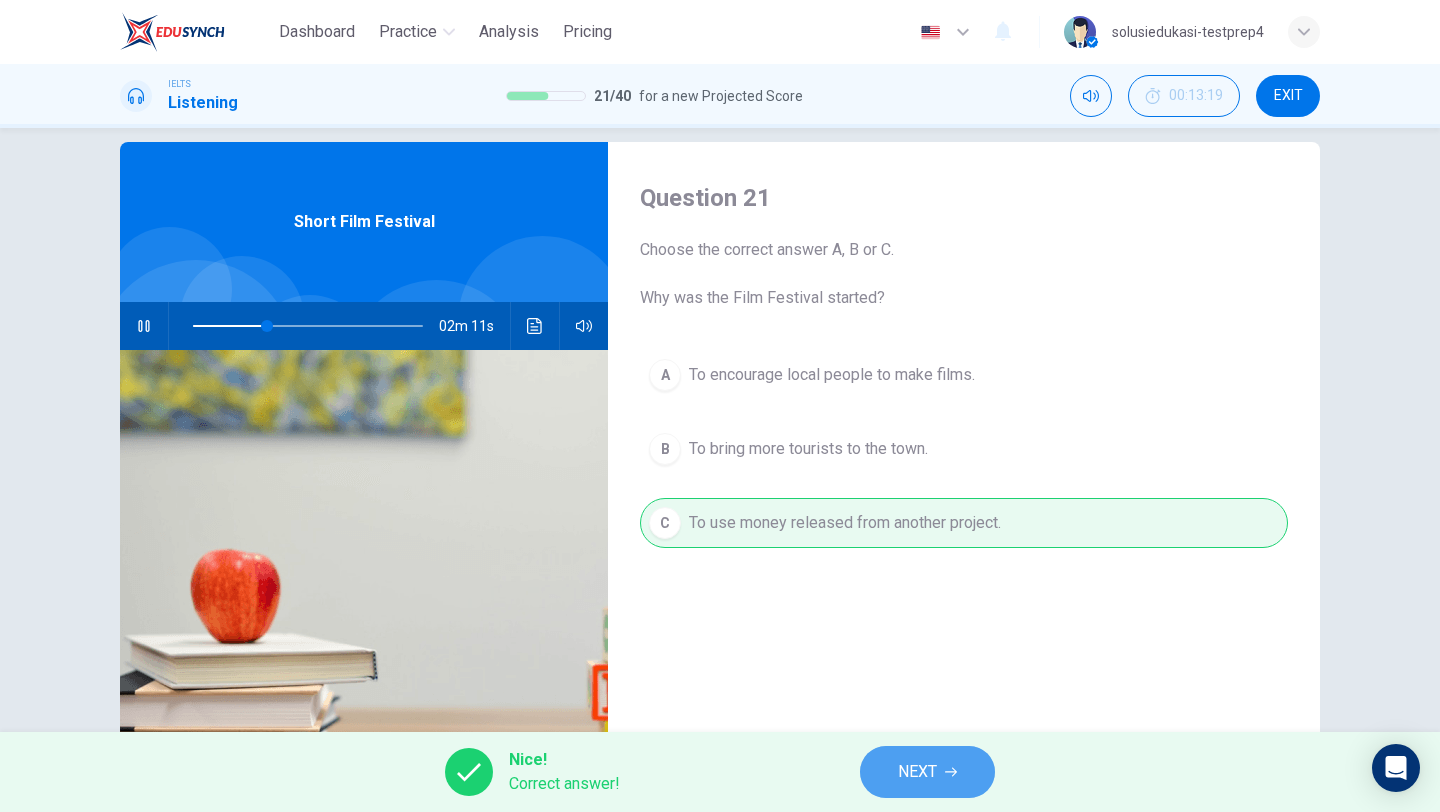 click on "NEXT" at bounding box center [927, 772] 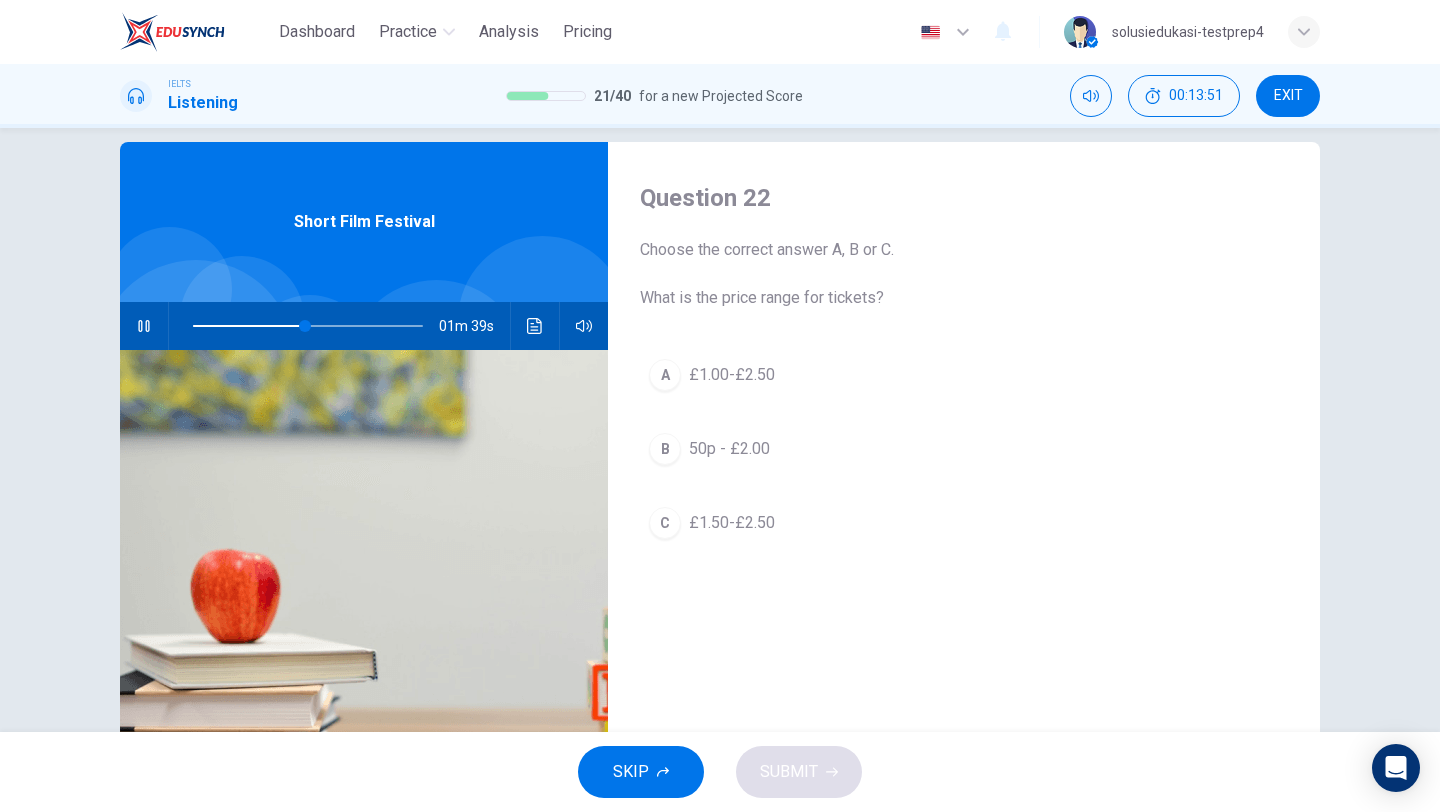 click on "£1.50-£2.50" at bounding box center [732, 523] 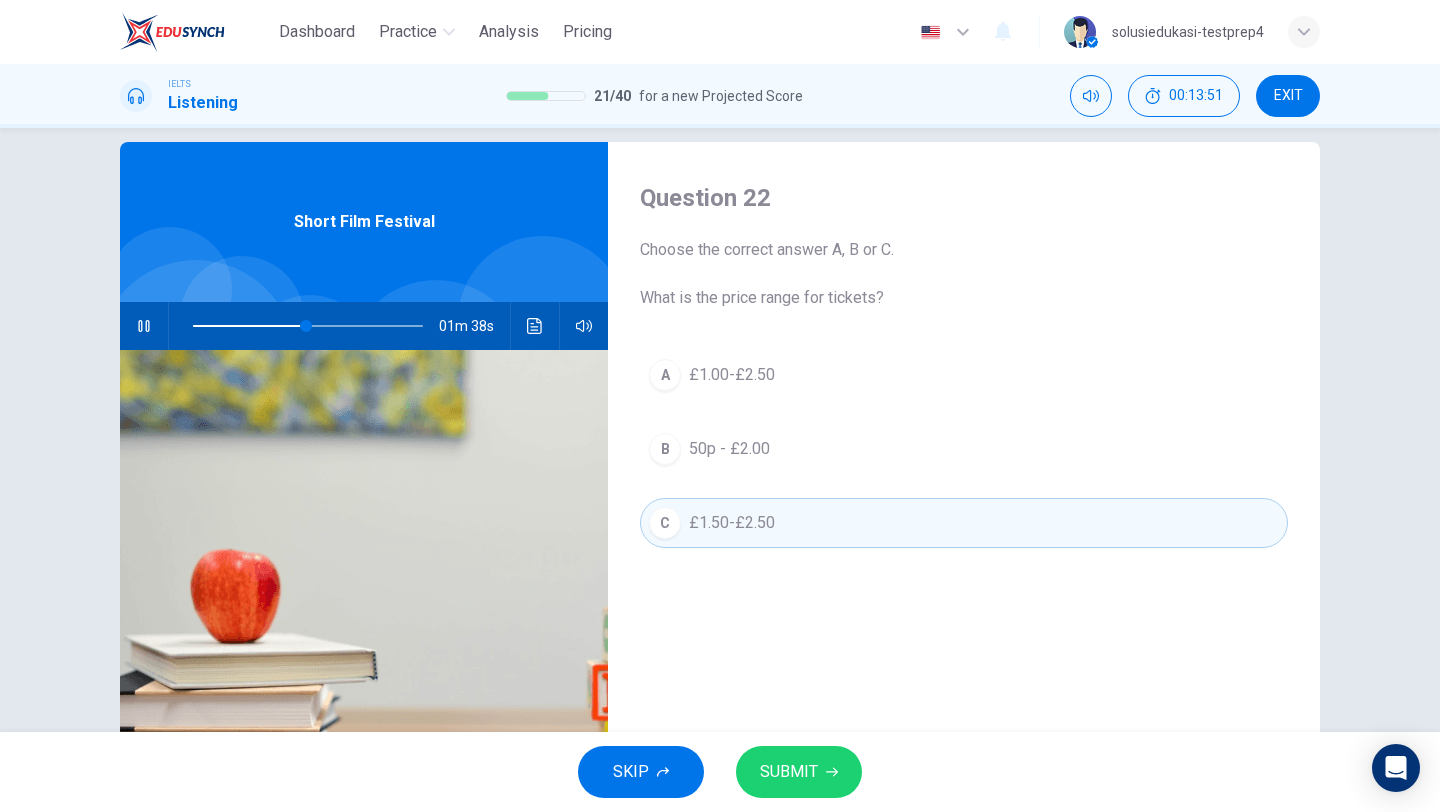 click on "SUBMIT" at bounding box center [789, 772] 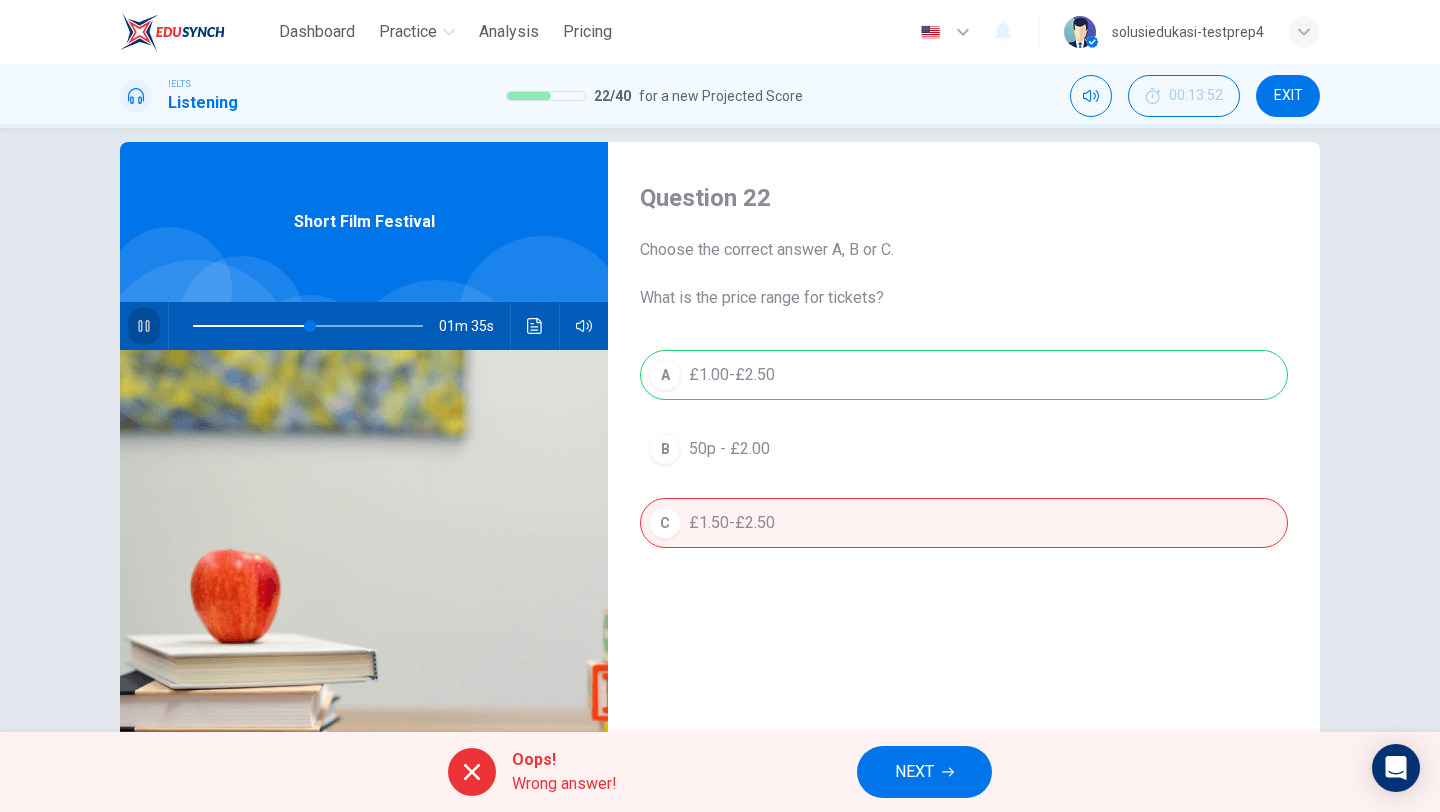 click 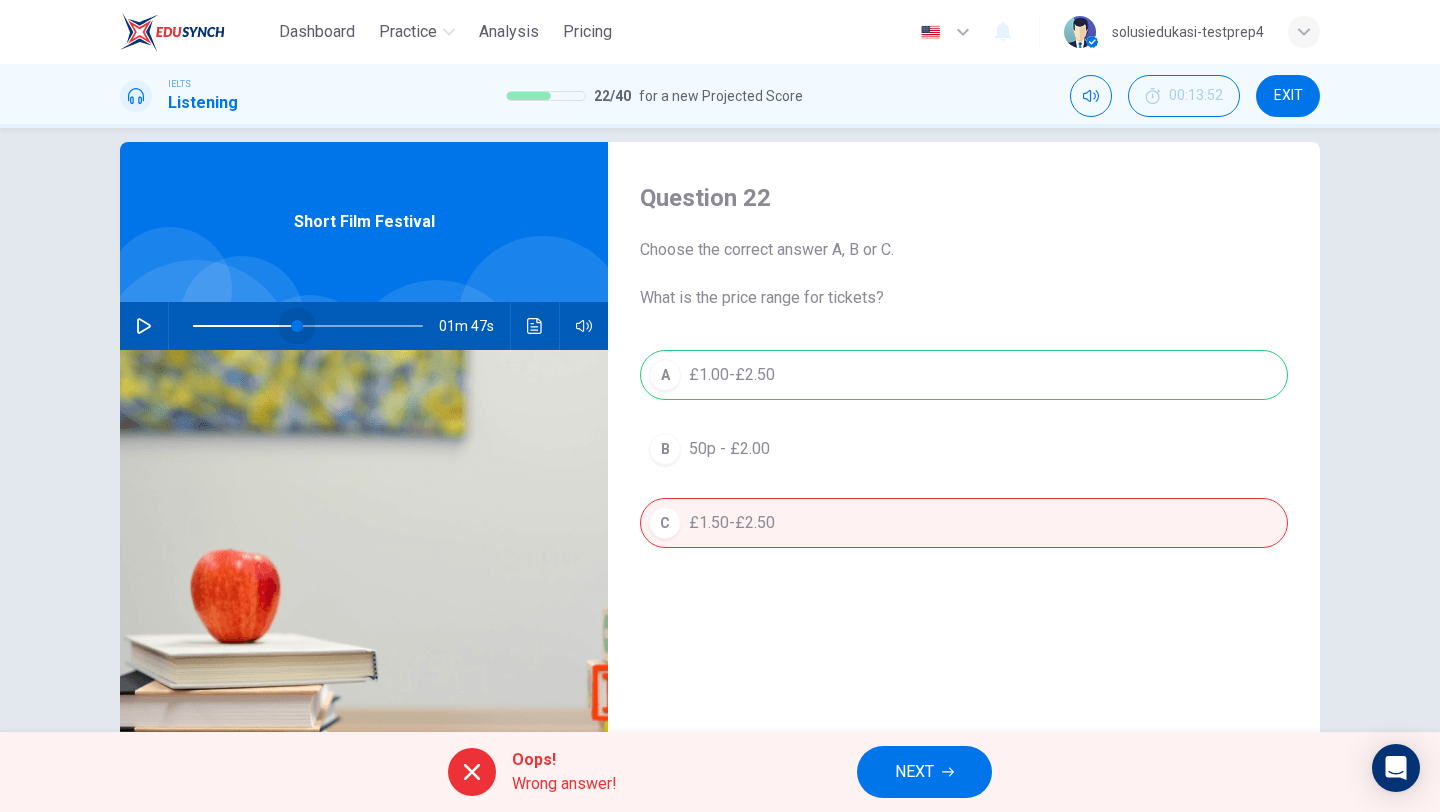 drag, startPoint x: 311, startPoint y: 327, endPoint x: 297, endPoint y: 329, distance: 14.142136 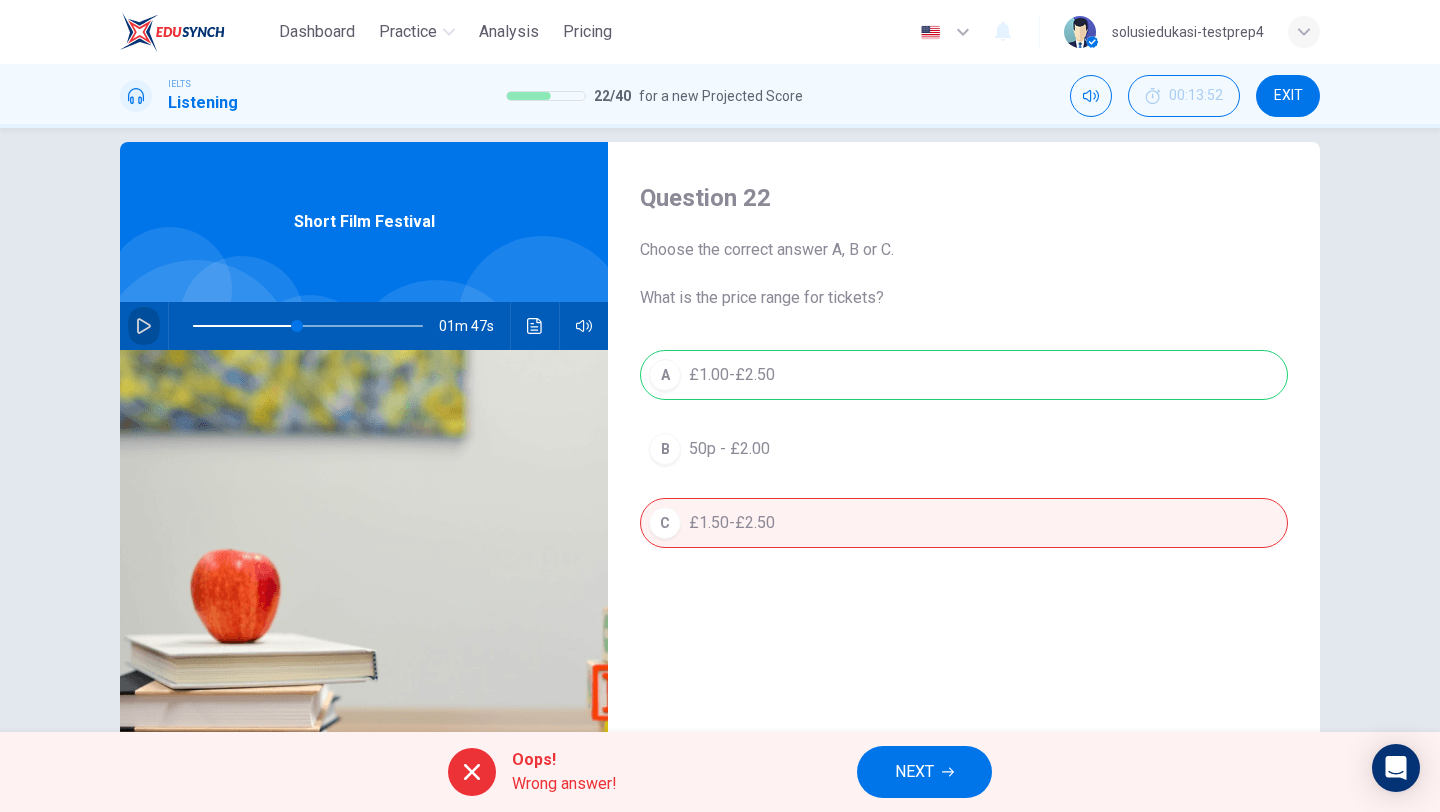 click 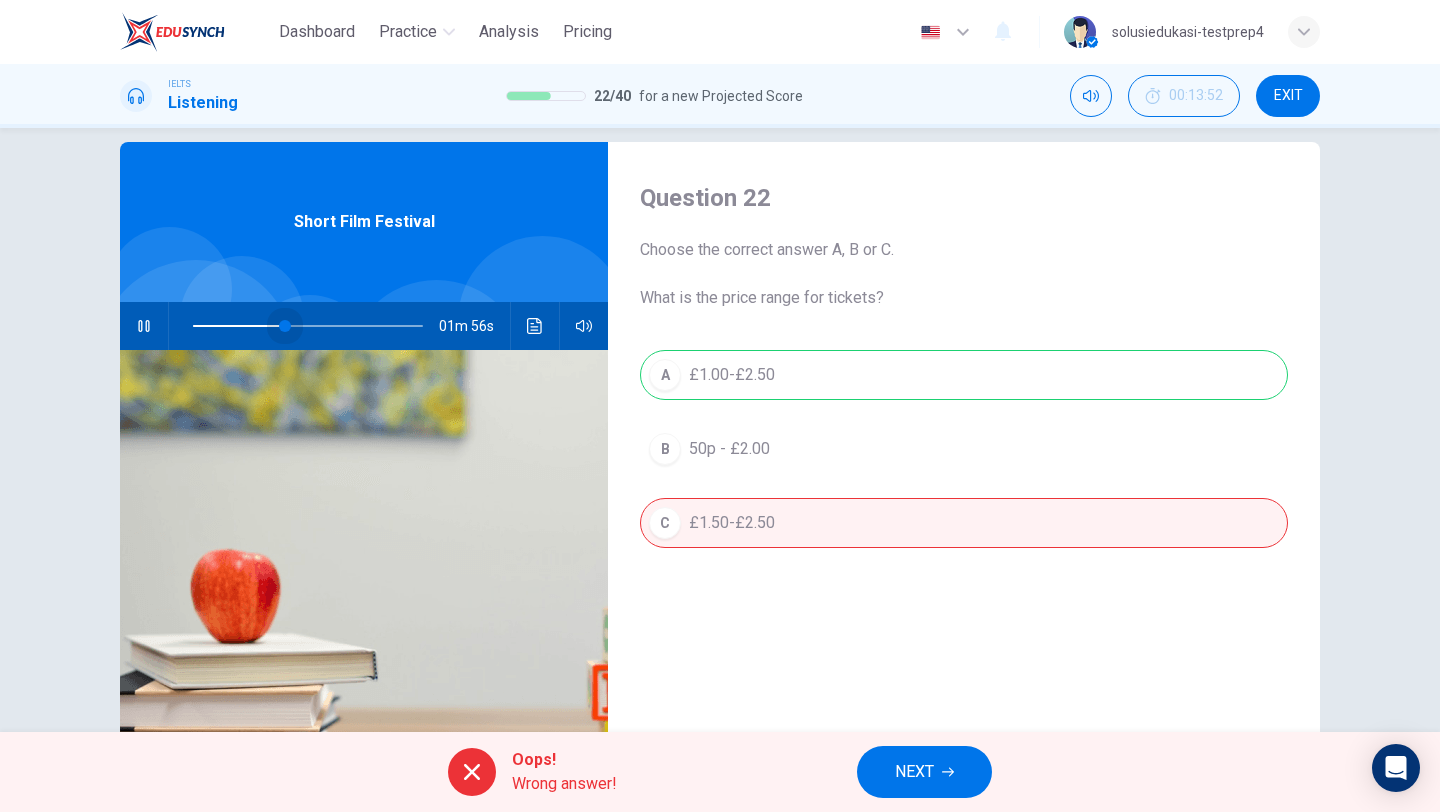 drag, startPoint x: 296, startPoint y: 328, endPoint x: 285, endPoint y: 329, distance: 11.045361 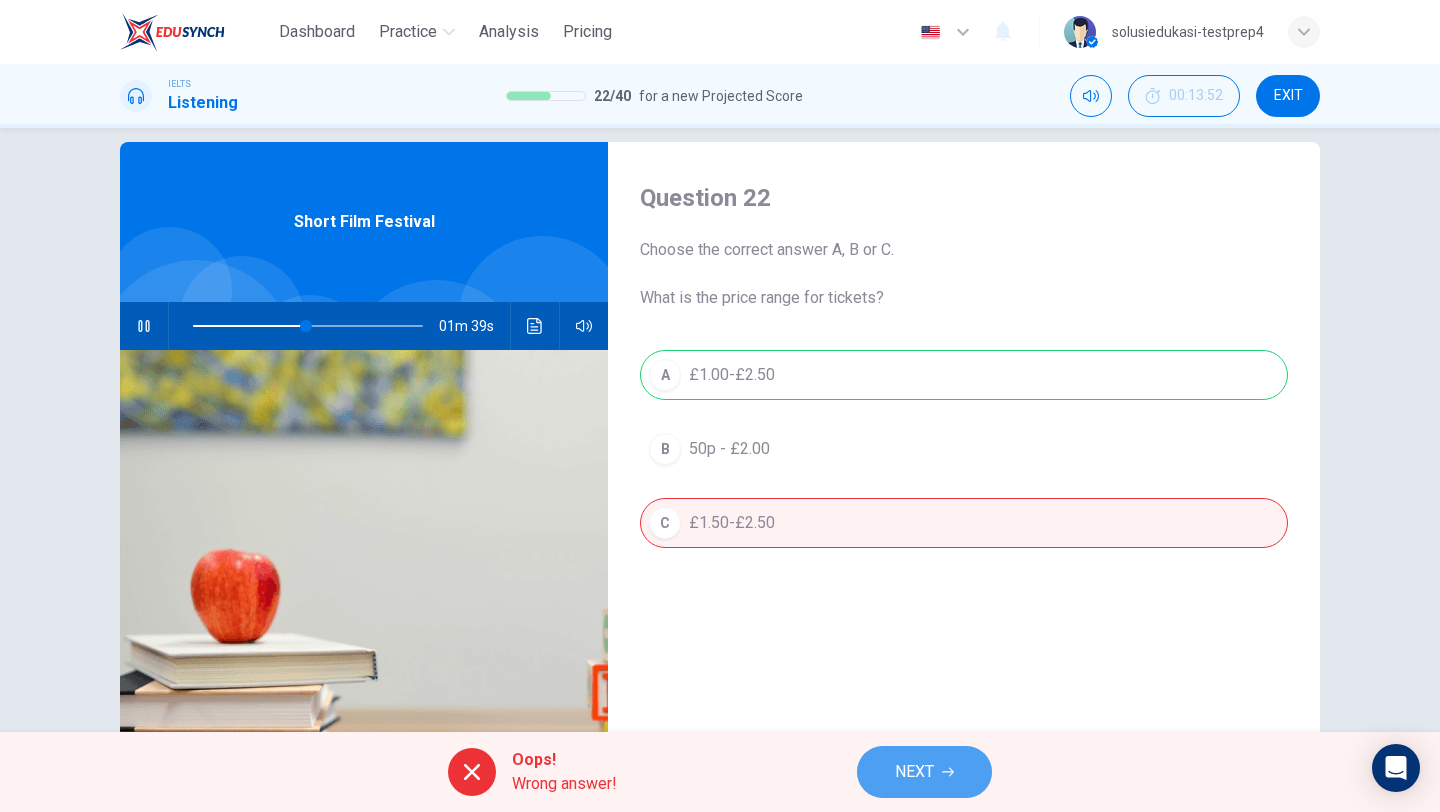 click on "NEXT" at bounding box center (914, 772) 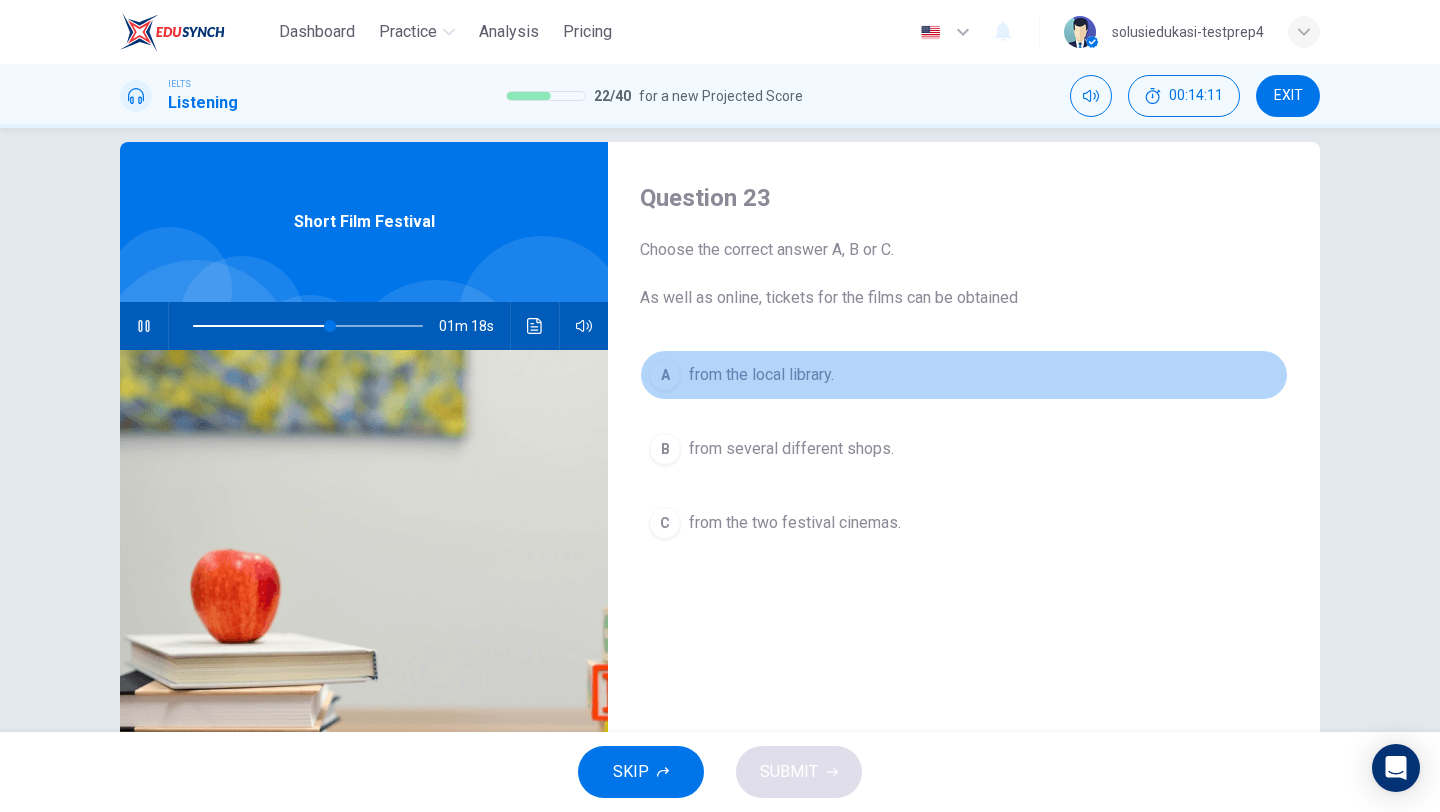 click on "from the local library." at bounding box center (761, 375) 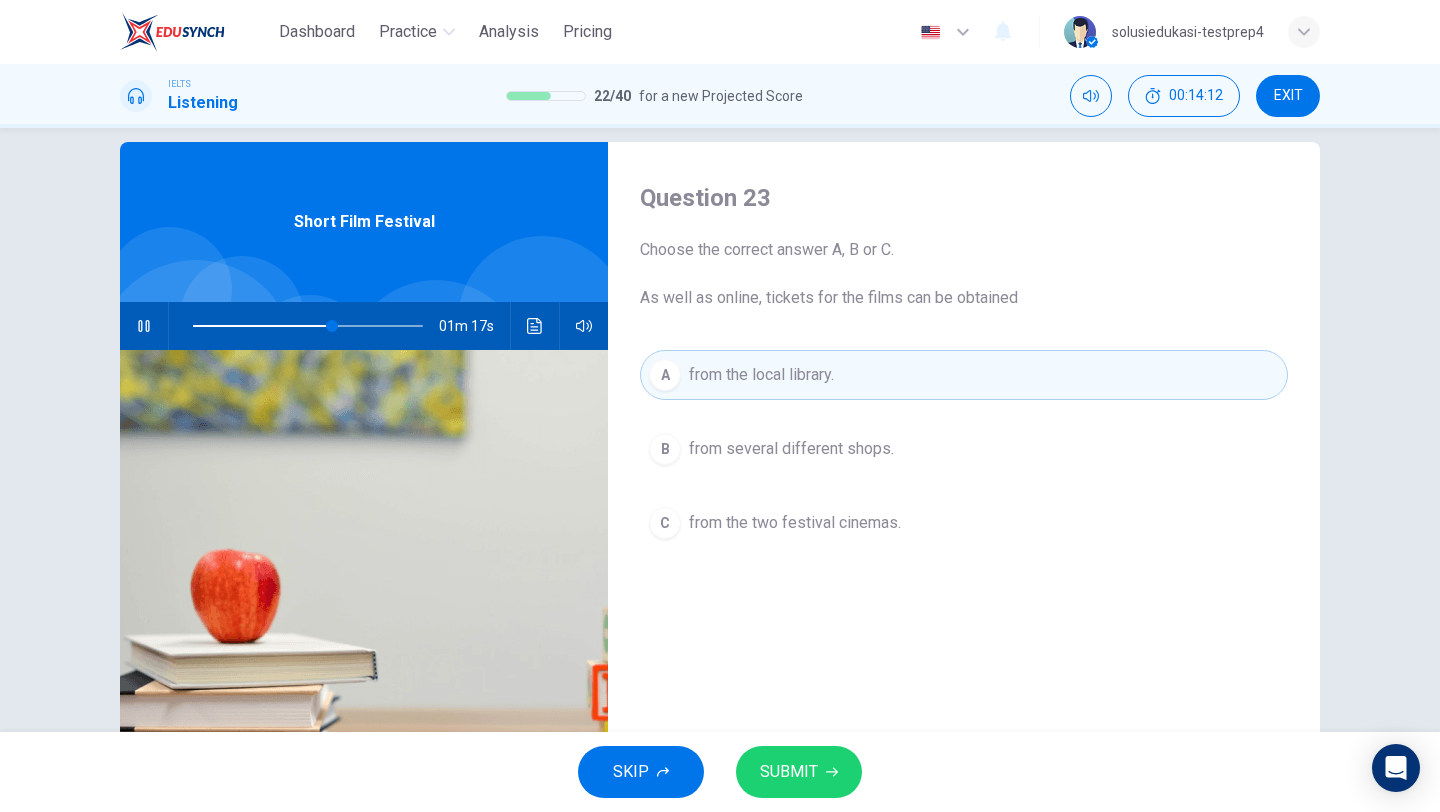 click on "SUBMIT" at bounding box center [789, 772] 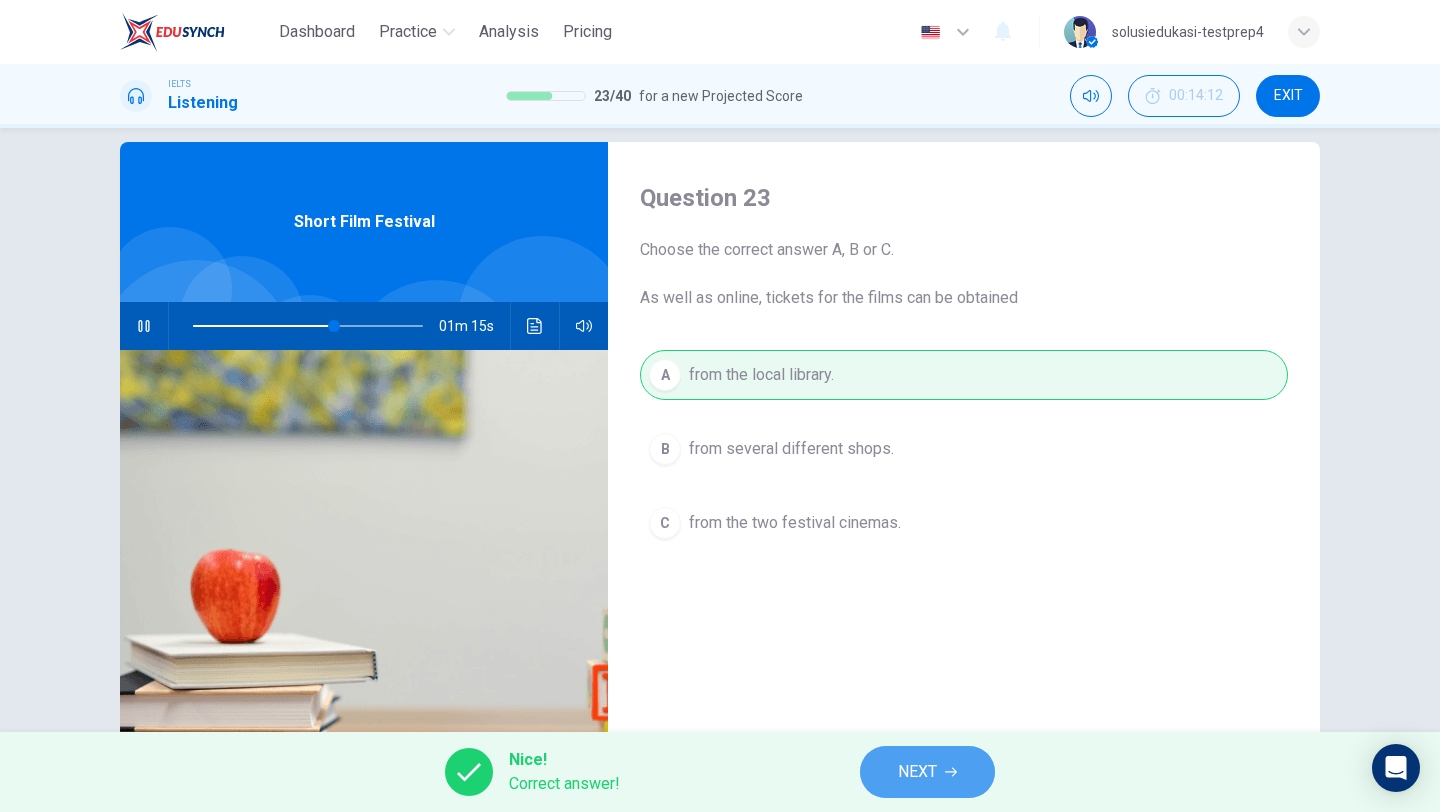 click on "NEXT" at bounding box center [917, 772] 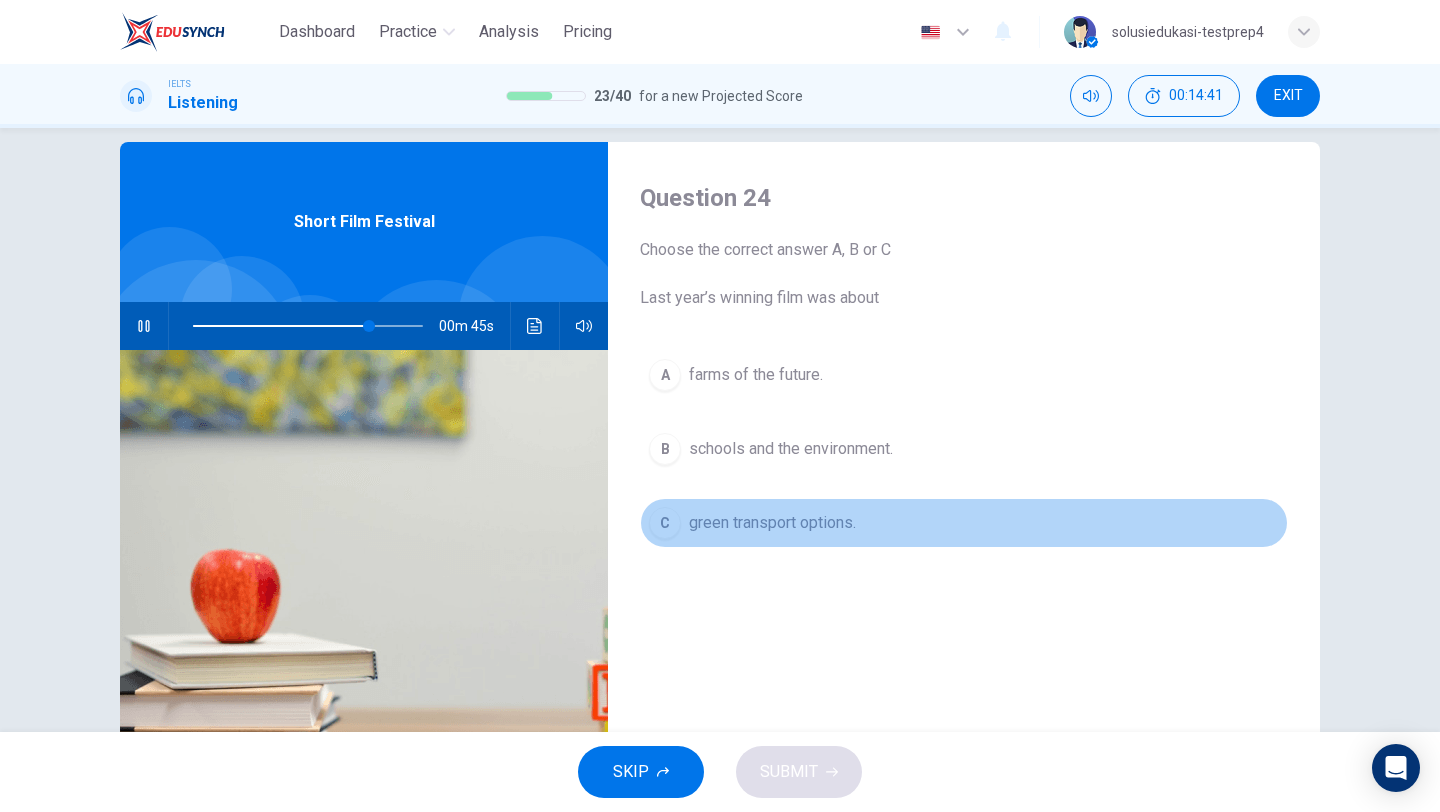 click on "green transport options." at bounding box center (772, 523) 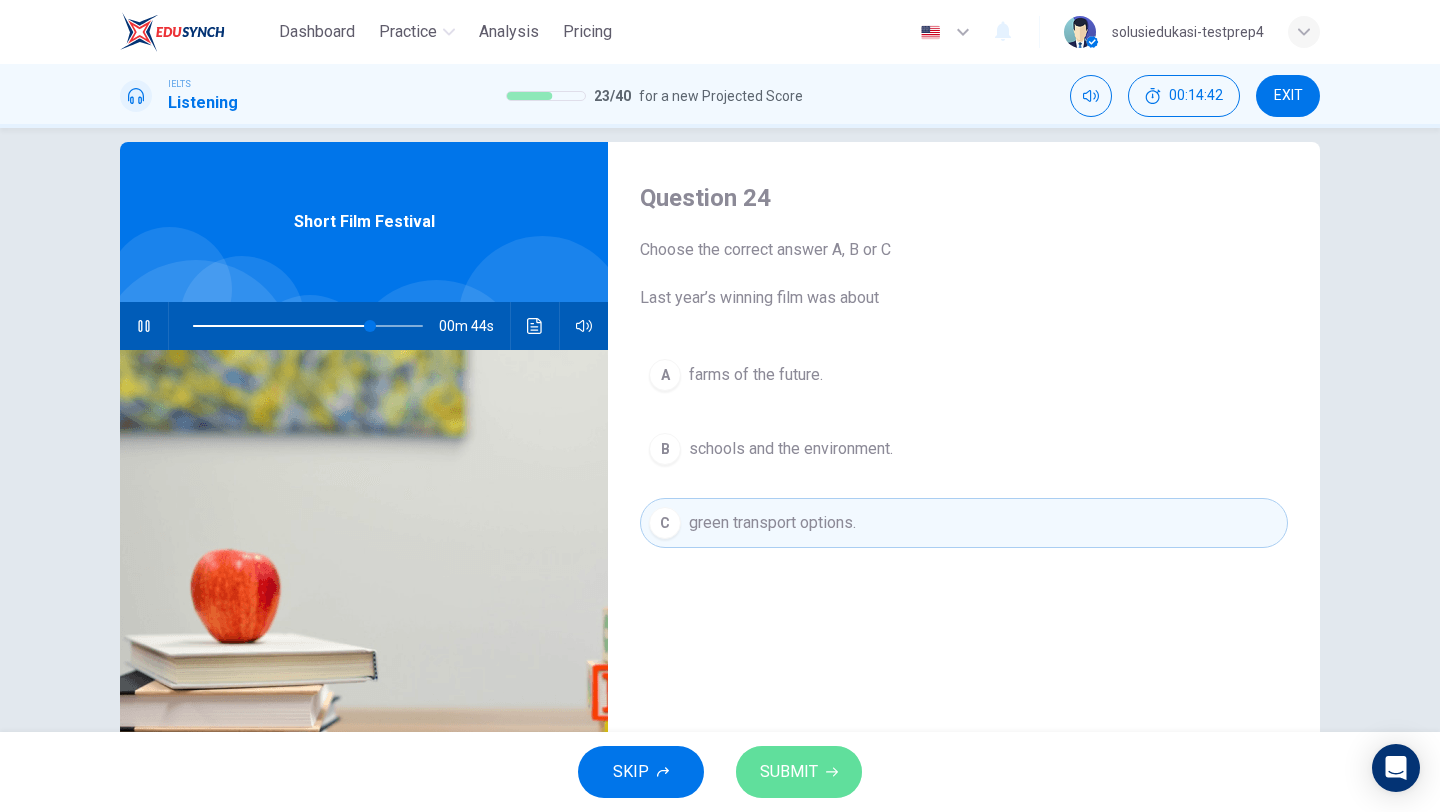 click on "SUBMIT" at bounding box center (789, 772) 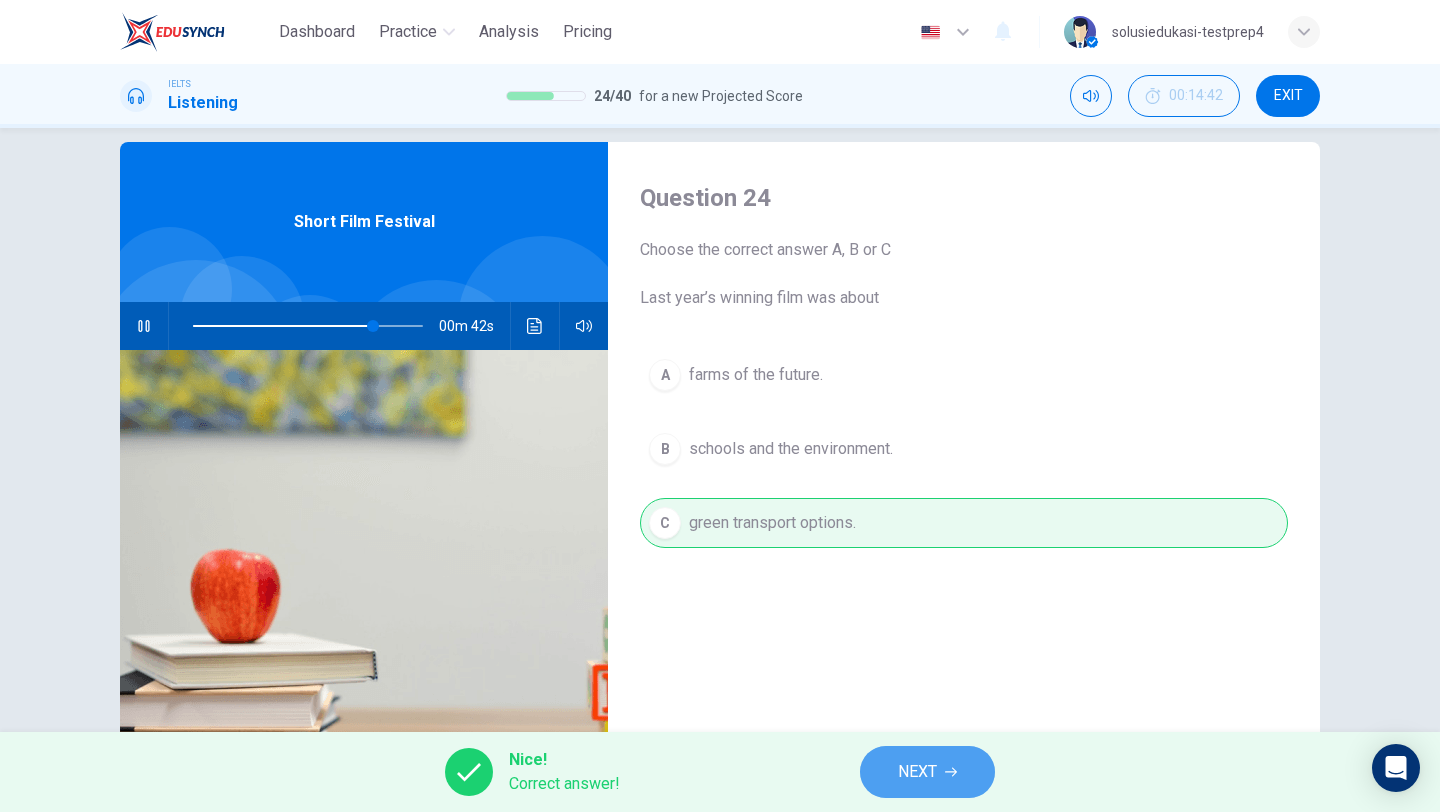 click on "NEXT" at bounding box center [927, 772] 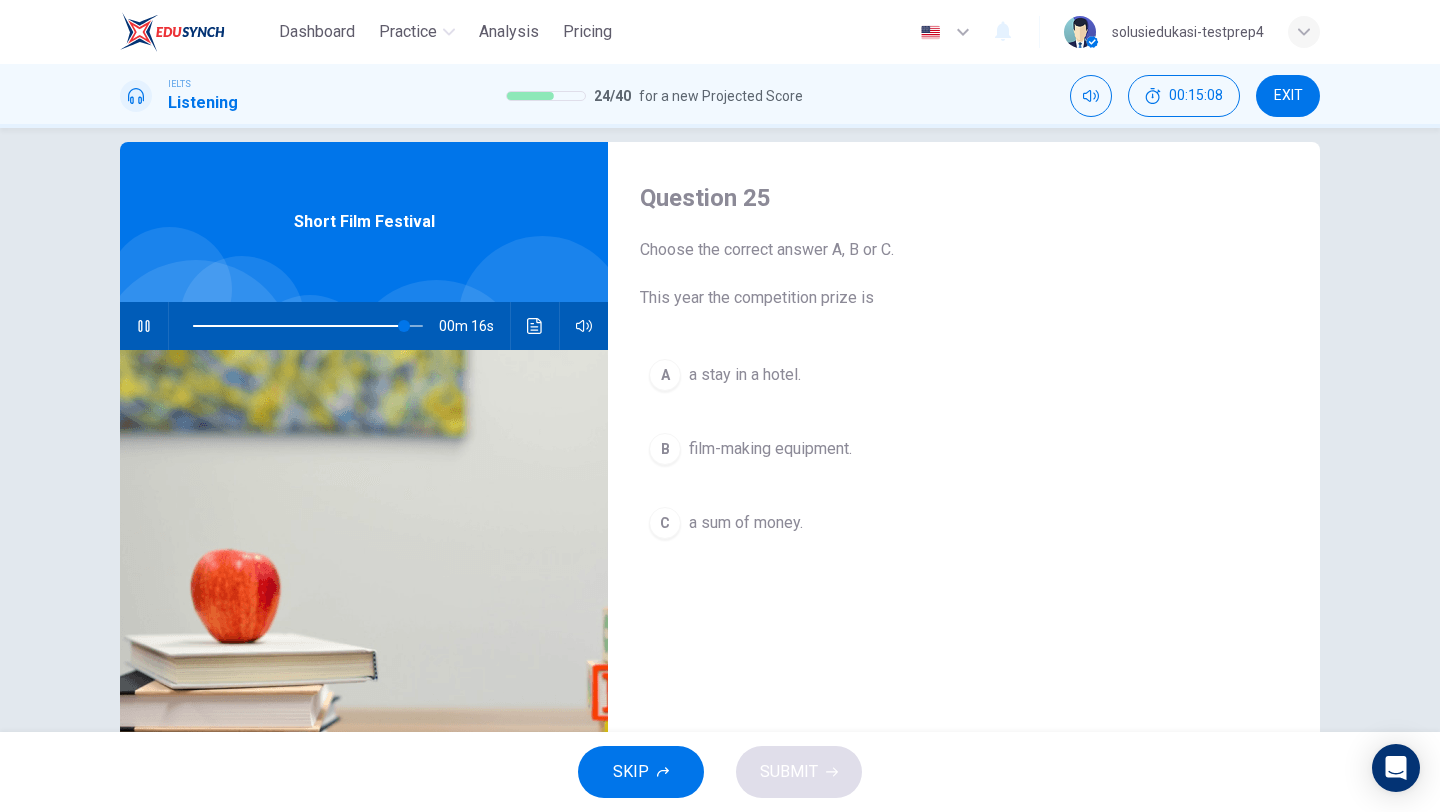 click on "film-making equipment." at bounding box center [770, 449] 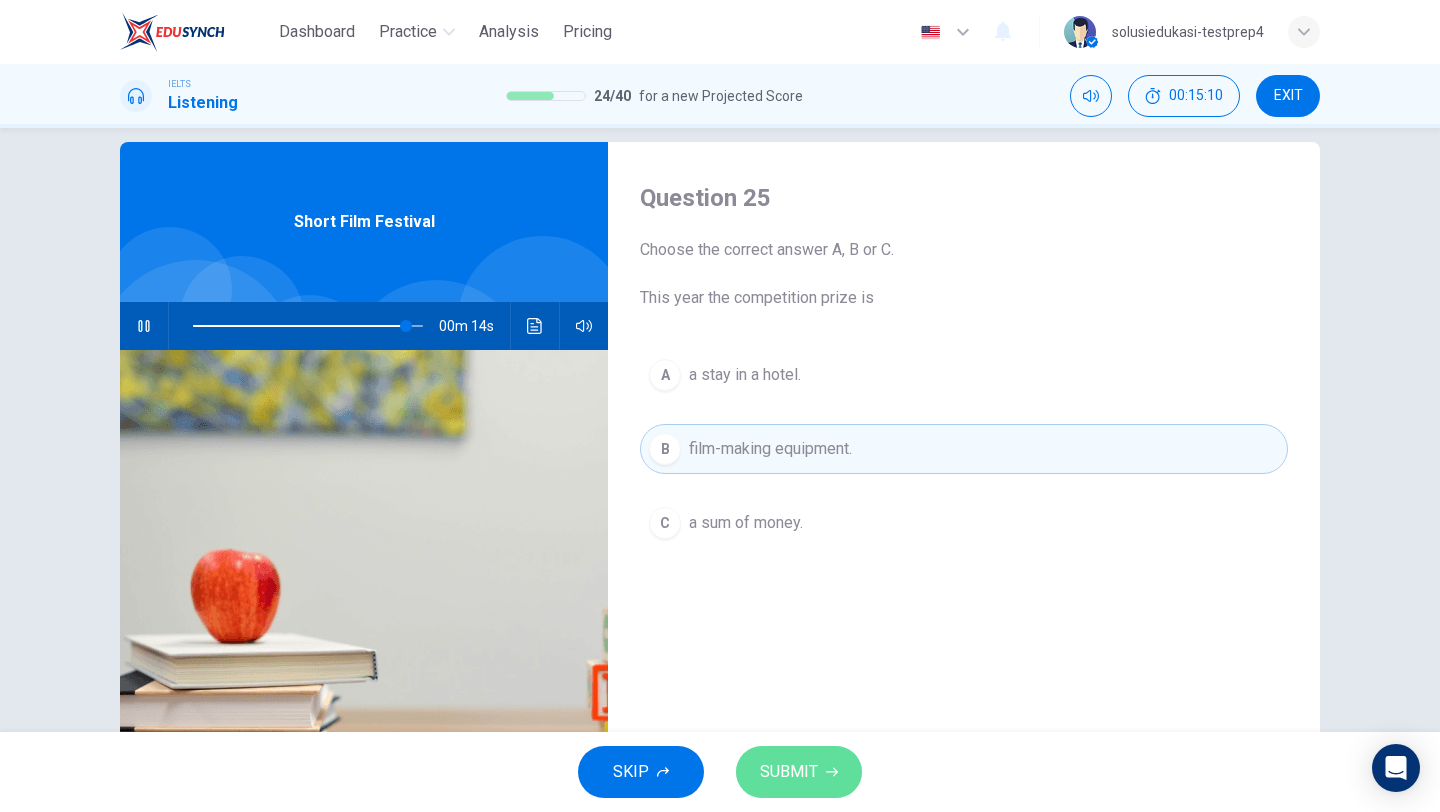 click on "SUBMIT" at bounding box center (789, 772) 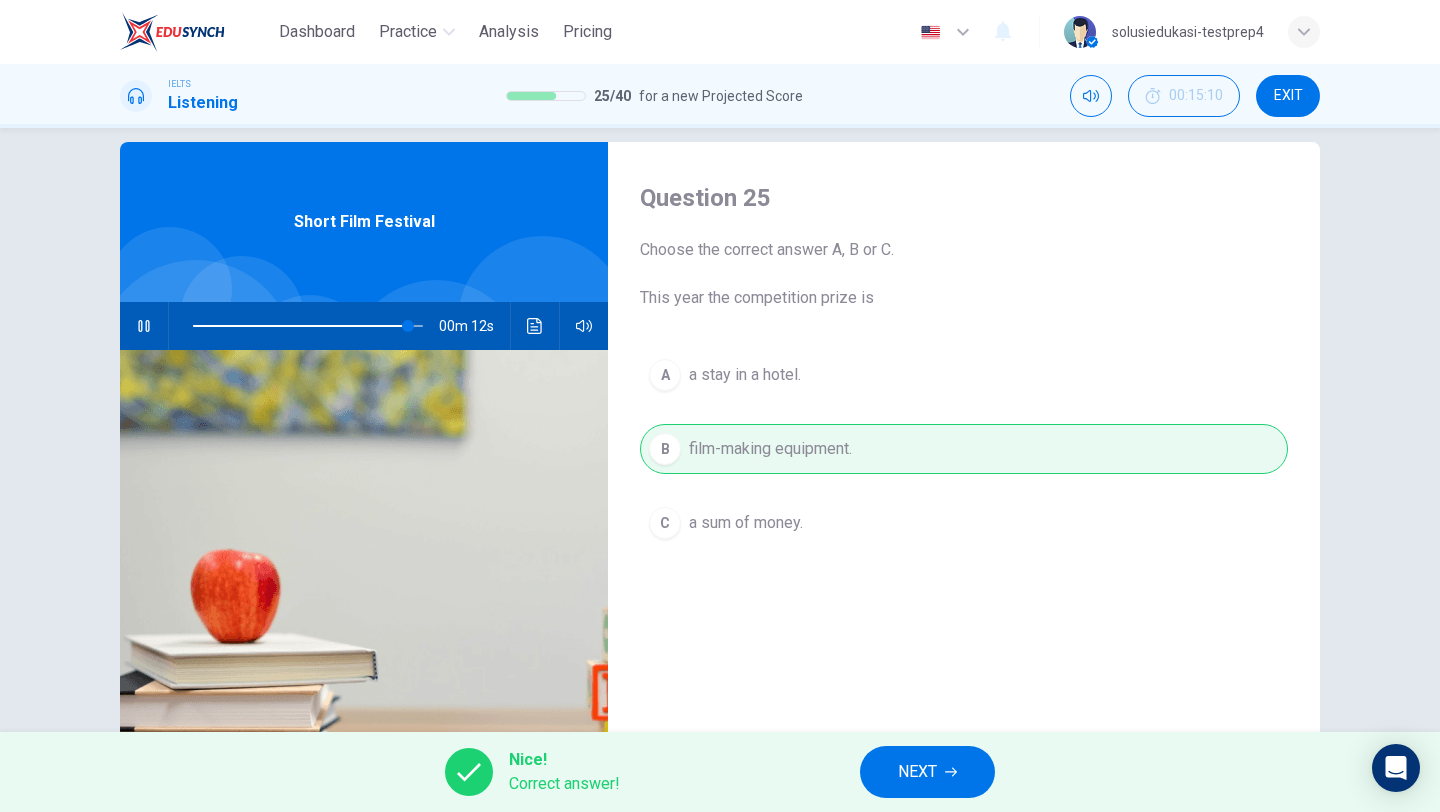 click on "NEXT" at bounding box center [917, 772] 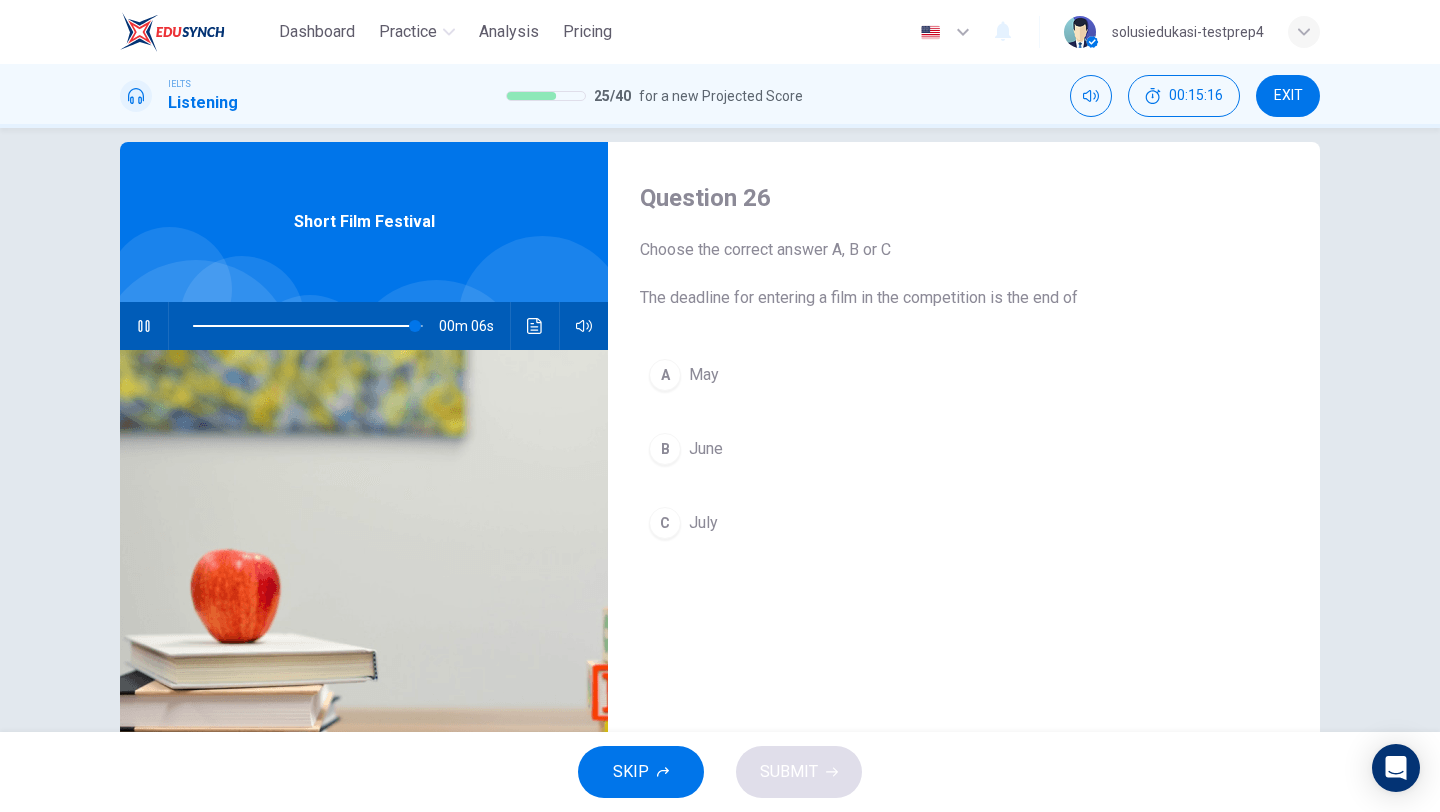 click on "C" at bounding box center [665, 523] 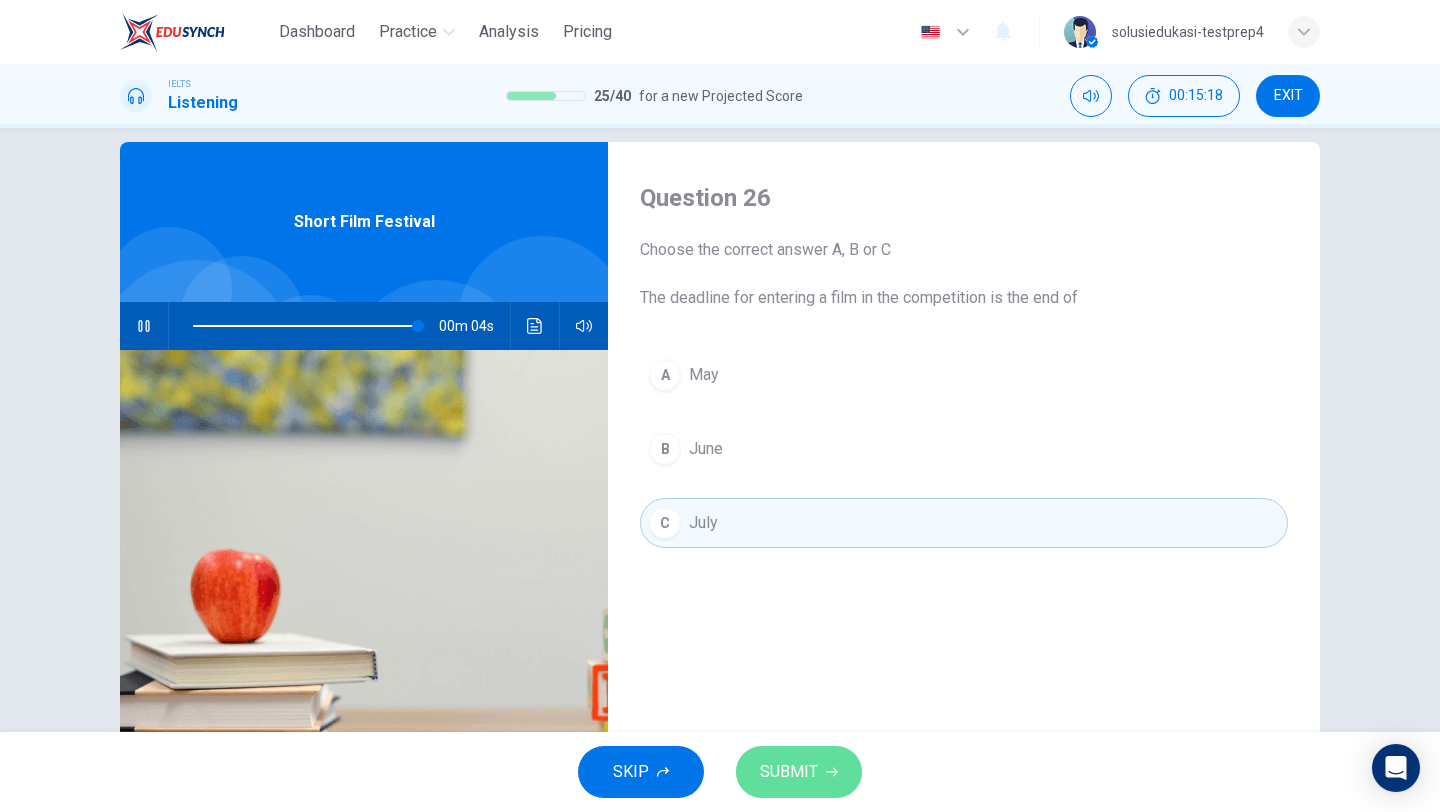 click on "SUBMIT" at bounding box center (789, 772) 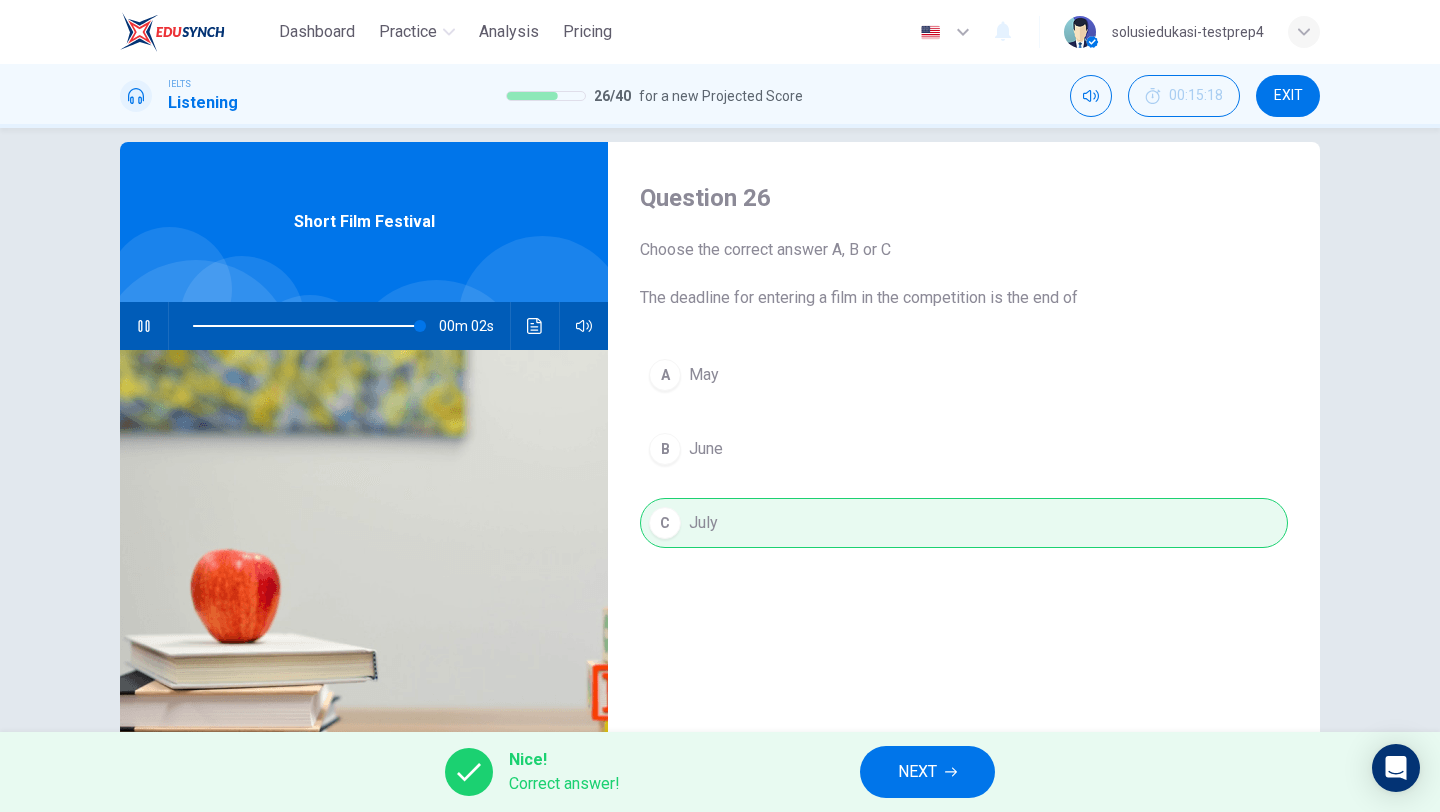 click on "NEXT" at bounding box center [927, 772] 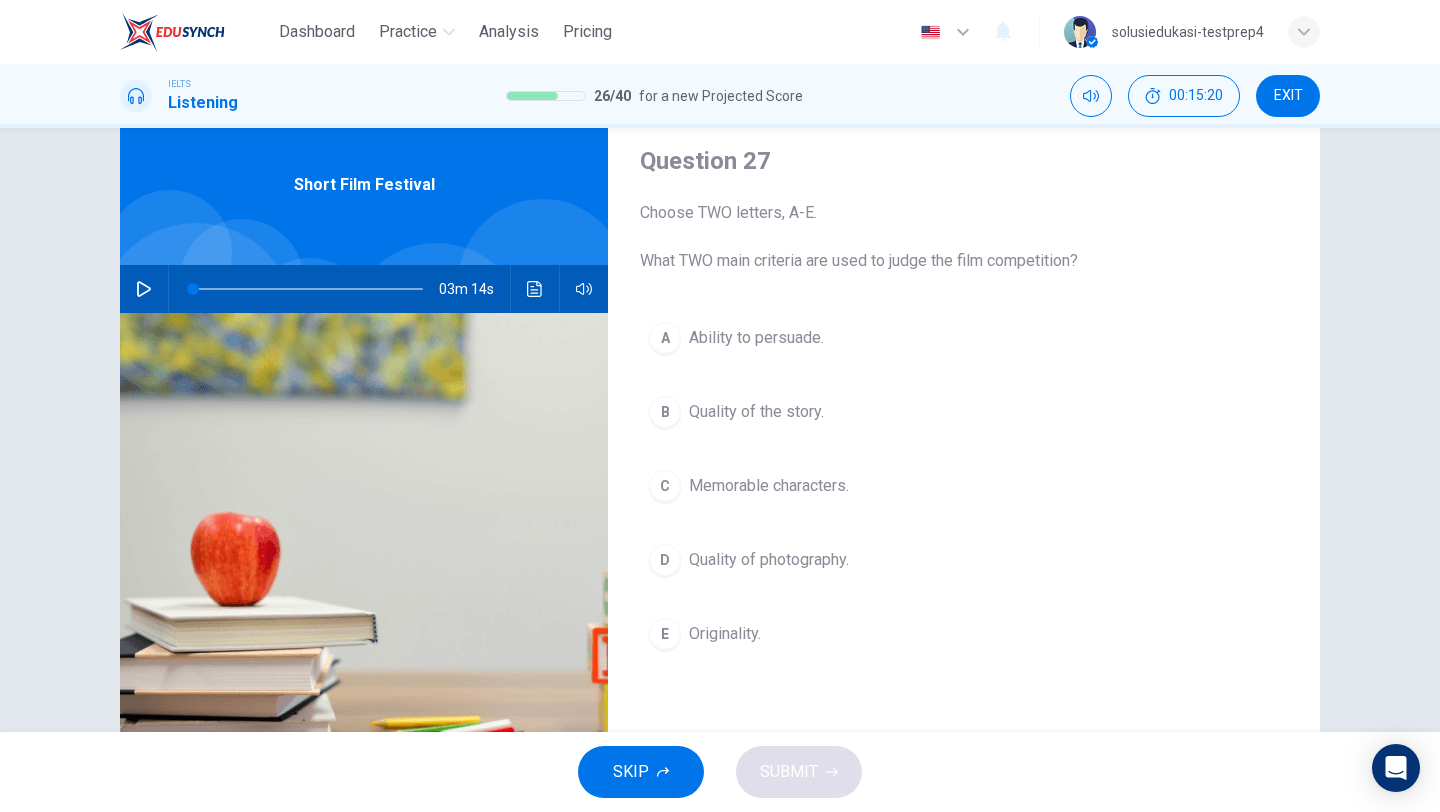 scroll, scrollTop: 64, scrollLeft: 0, axis: vertical 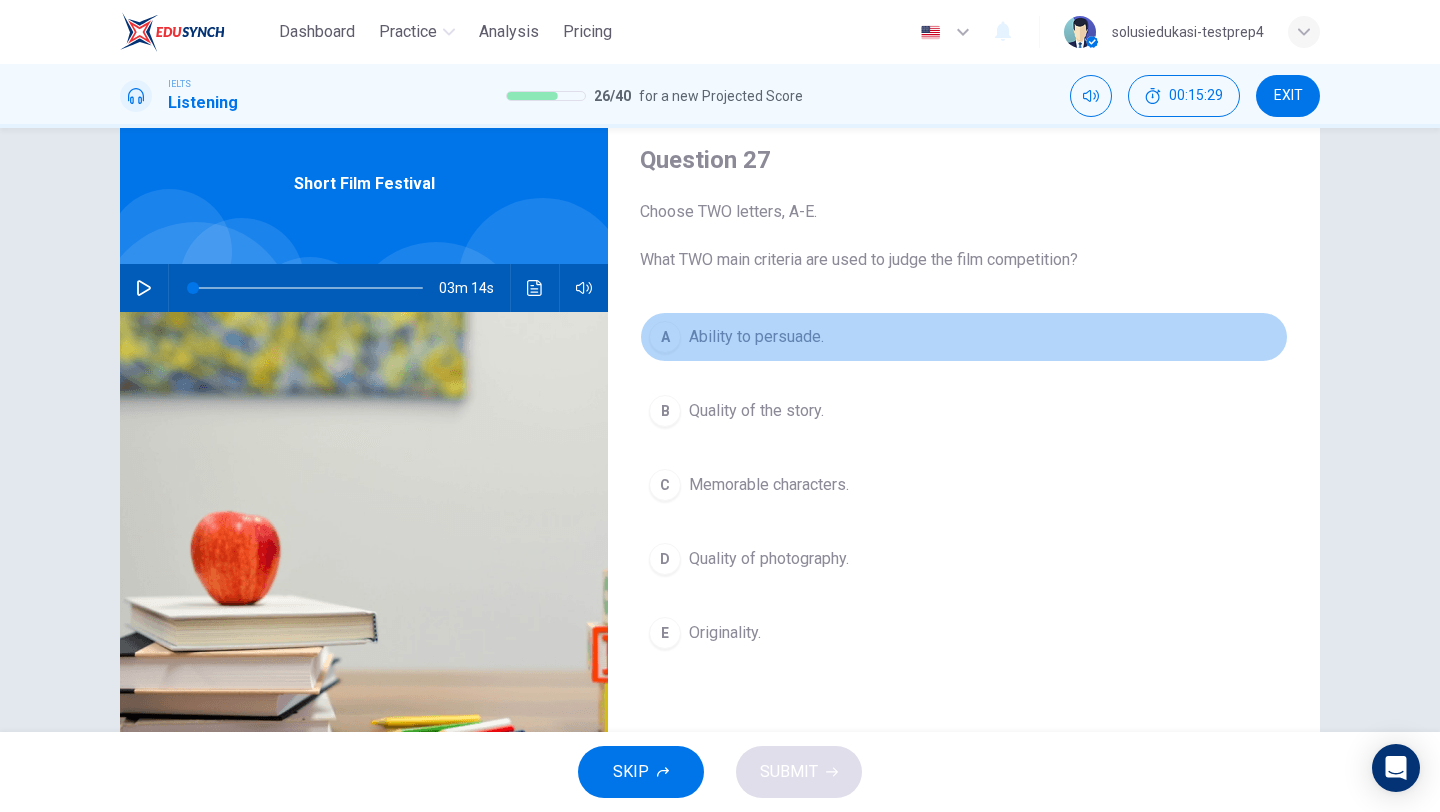 click on "Ability to persuade." at bounding box center [756, 337] 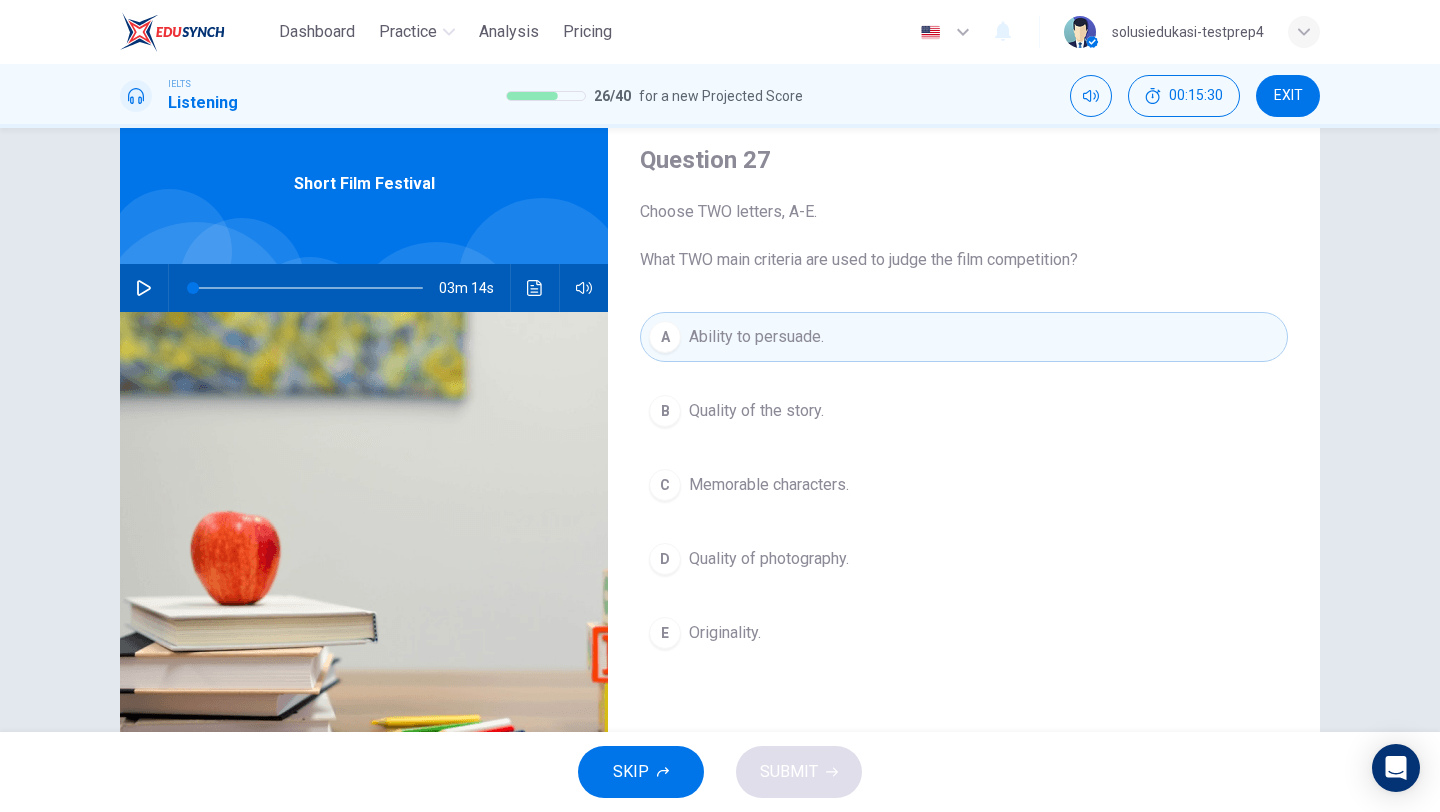 click on "Quality of the story." at bounding box center (756, 411) 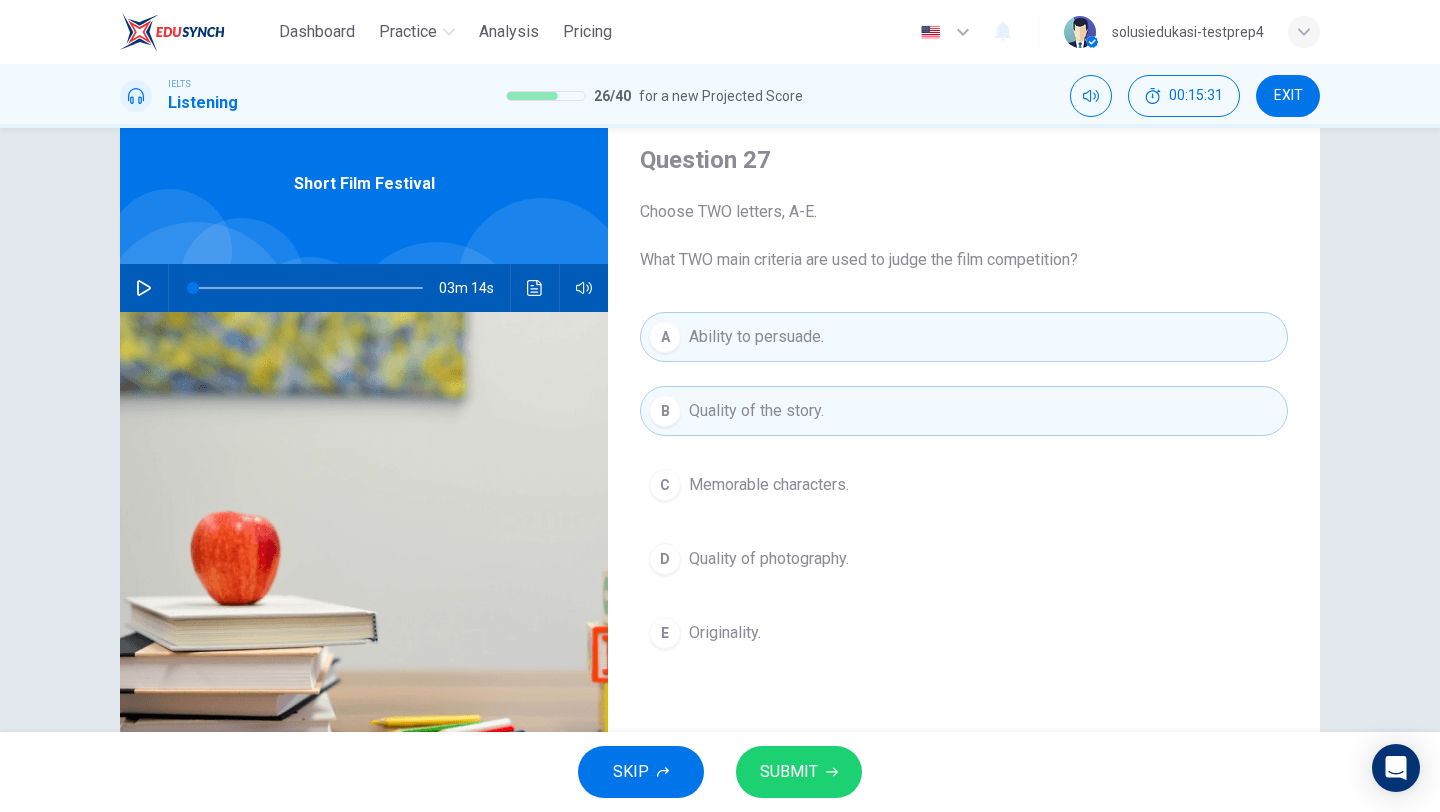 click on "SUBMIT" at bounding box center (789, 772) 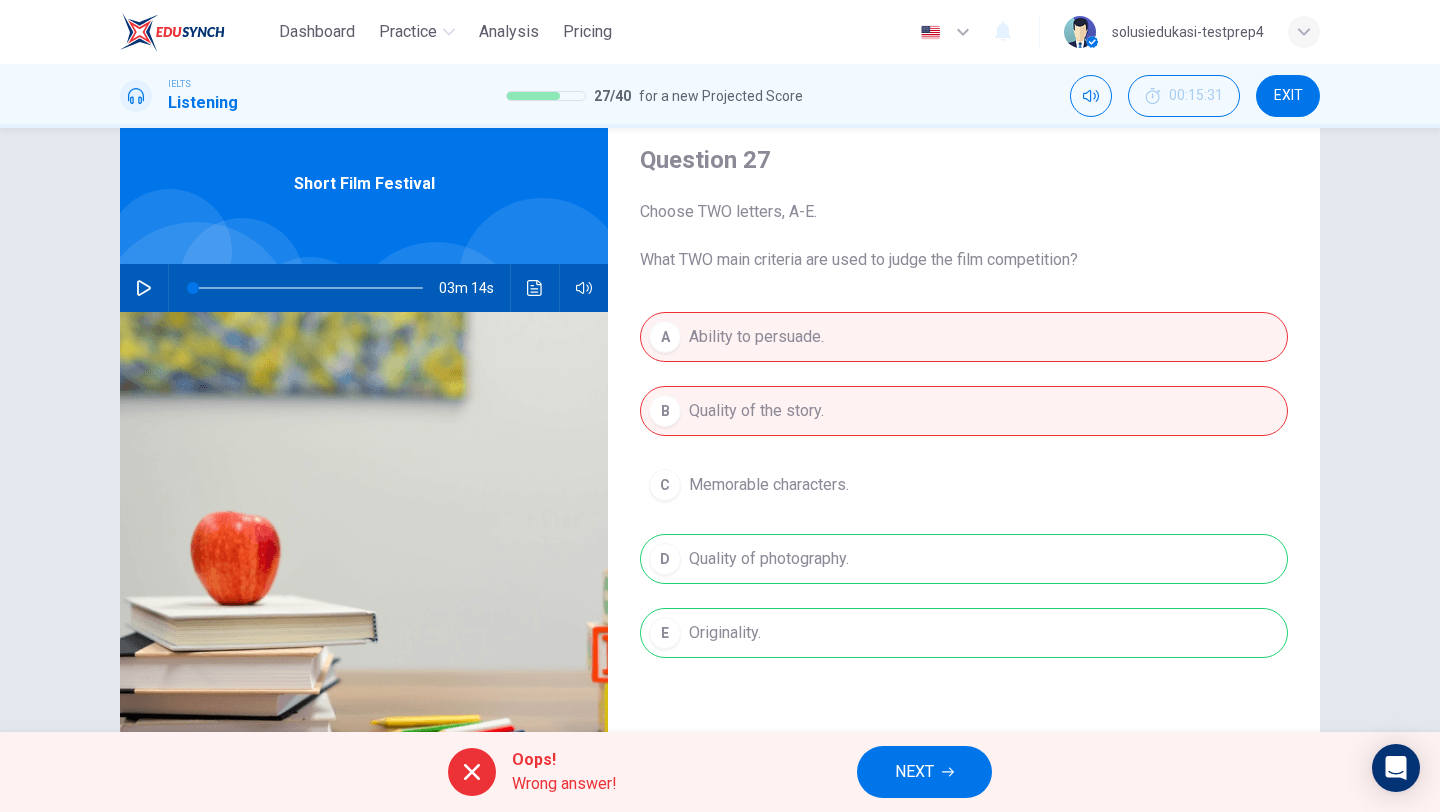 click on "NEXT" at bounding box center (914, 772) 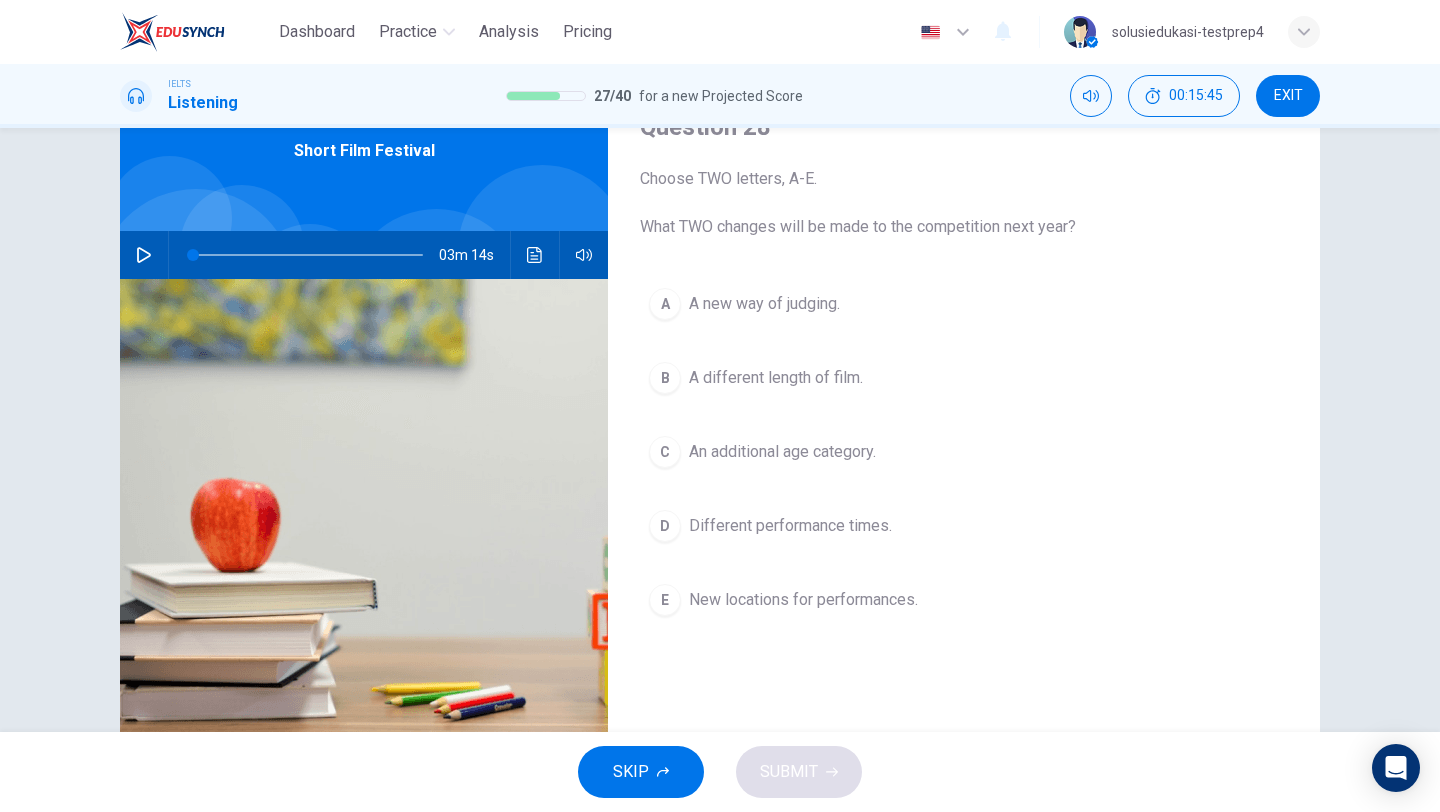 scroll, scrollTop: 0, scrollLeft: 0, axis: both 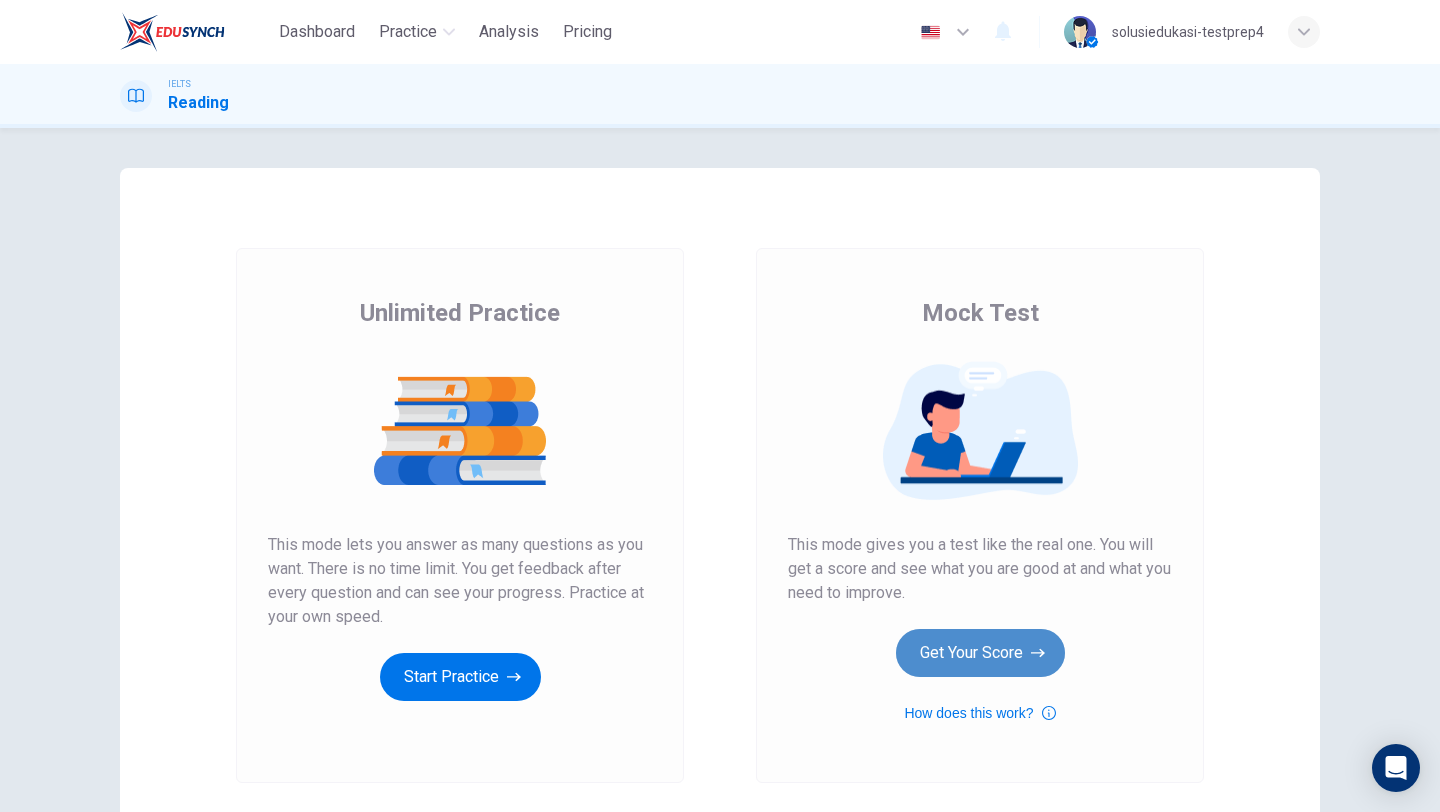 click 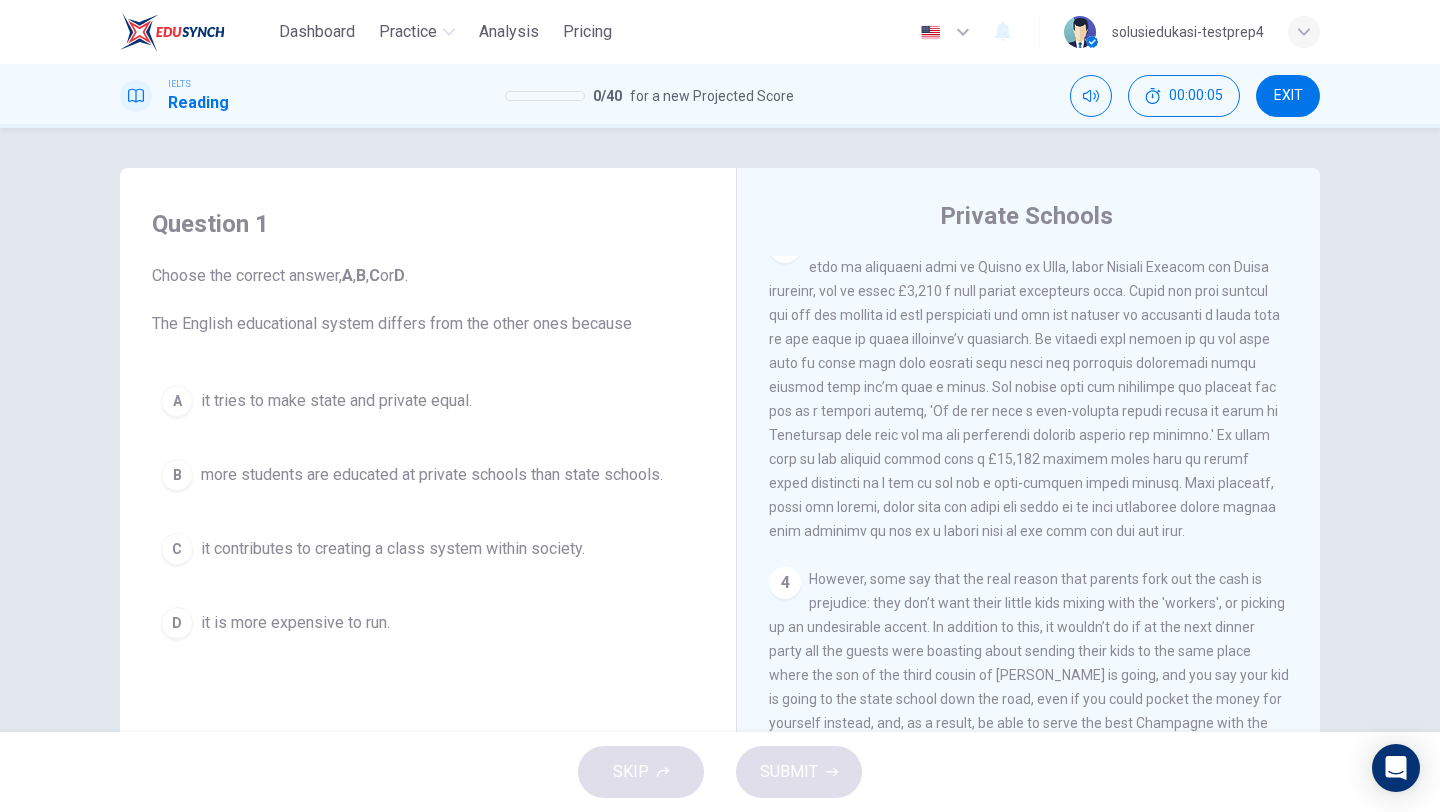 scroll, scrollTop: 1053, scrollLeft: 0, axis: vertical 